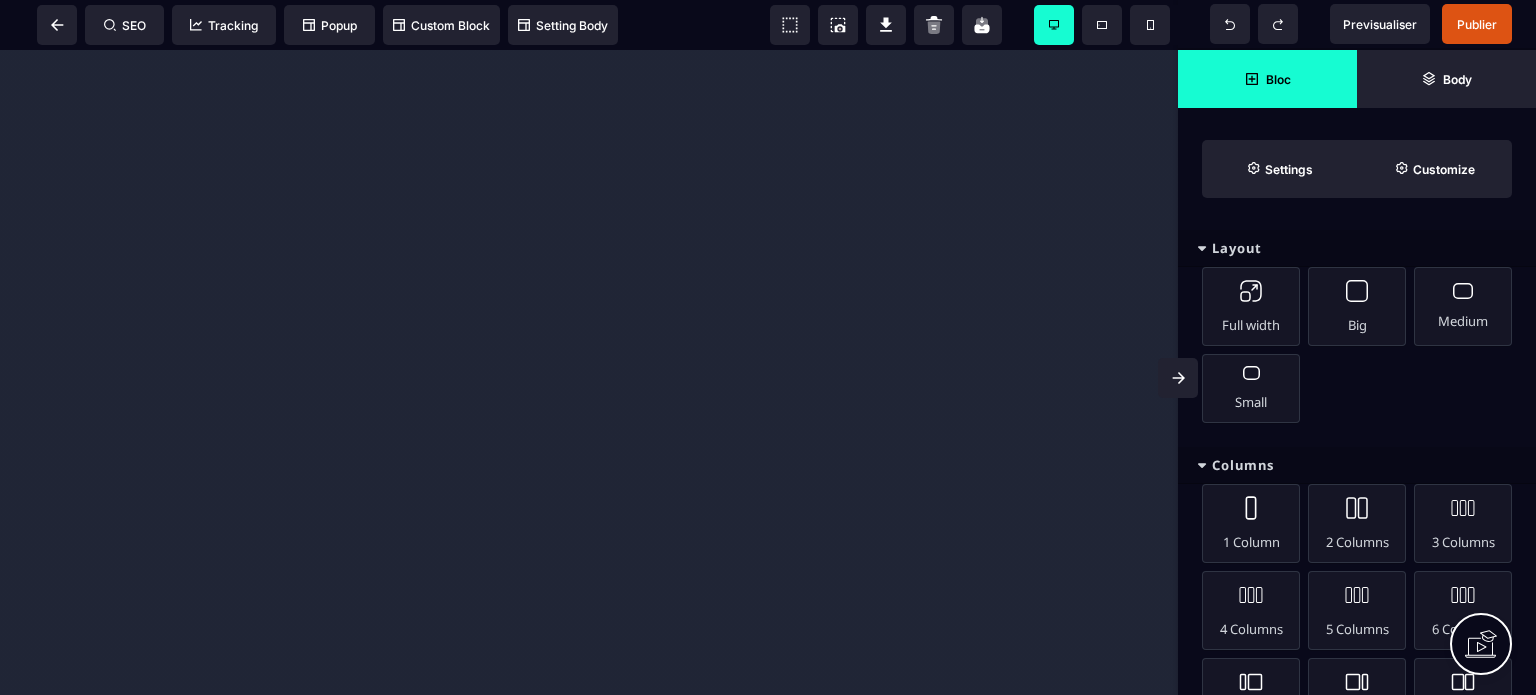 scroll, scrollTop: 0, scrollLeft: 0, axis: both 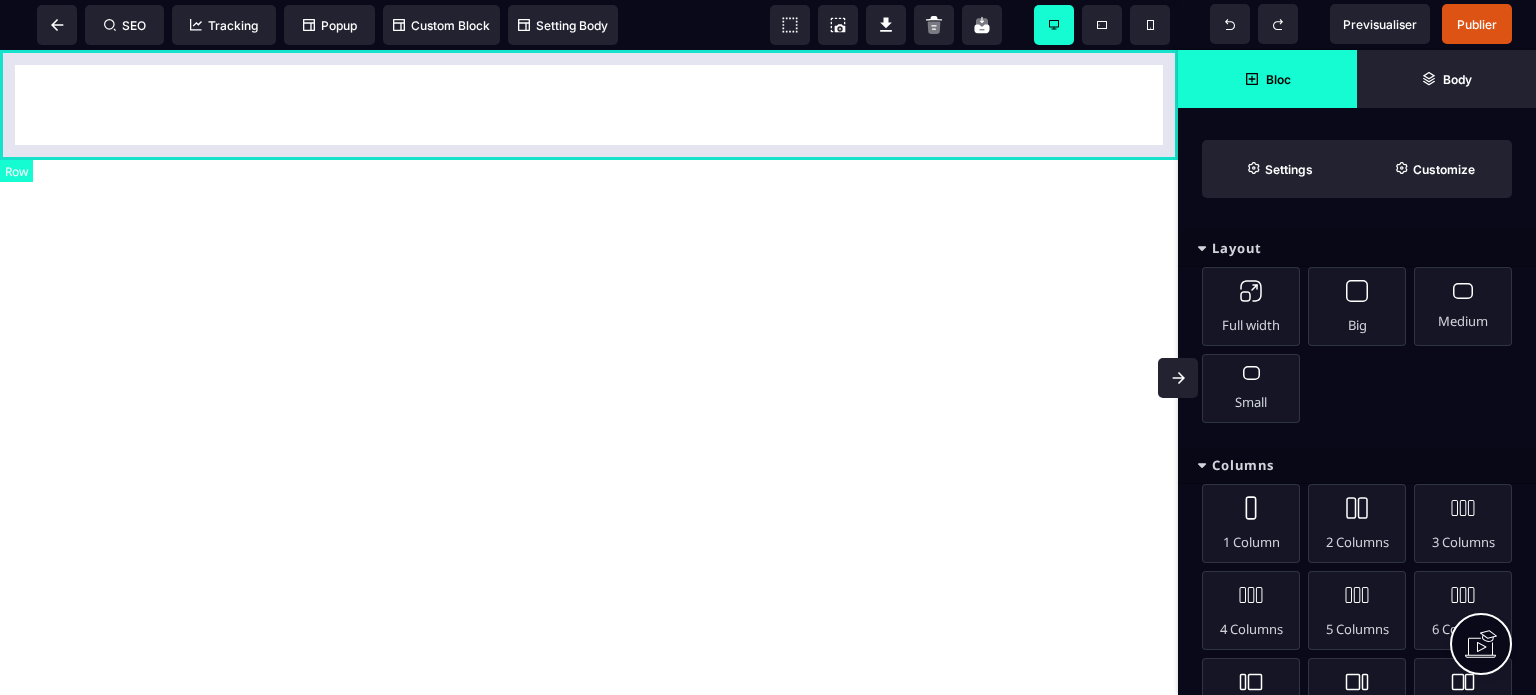 click at bounding box center (589, 105) 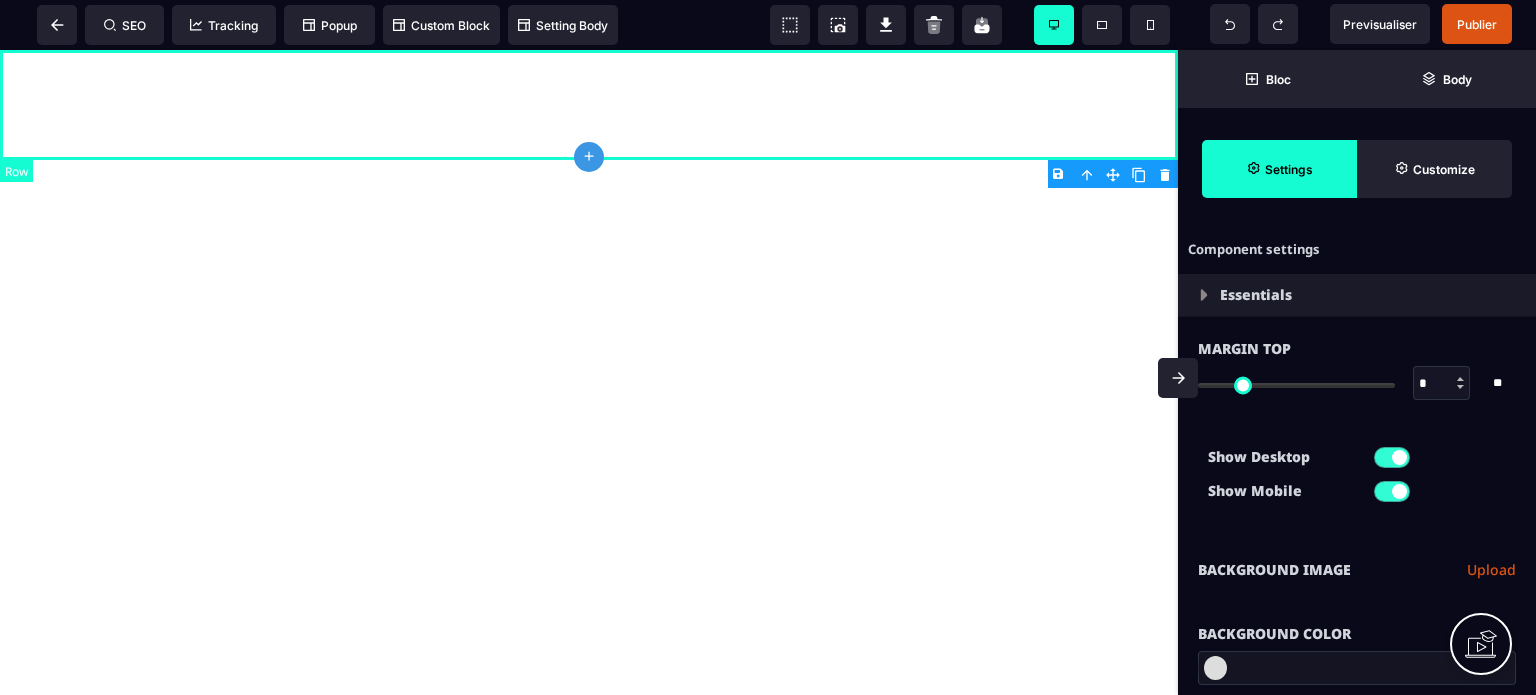 type on "*" 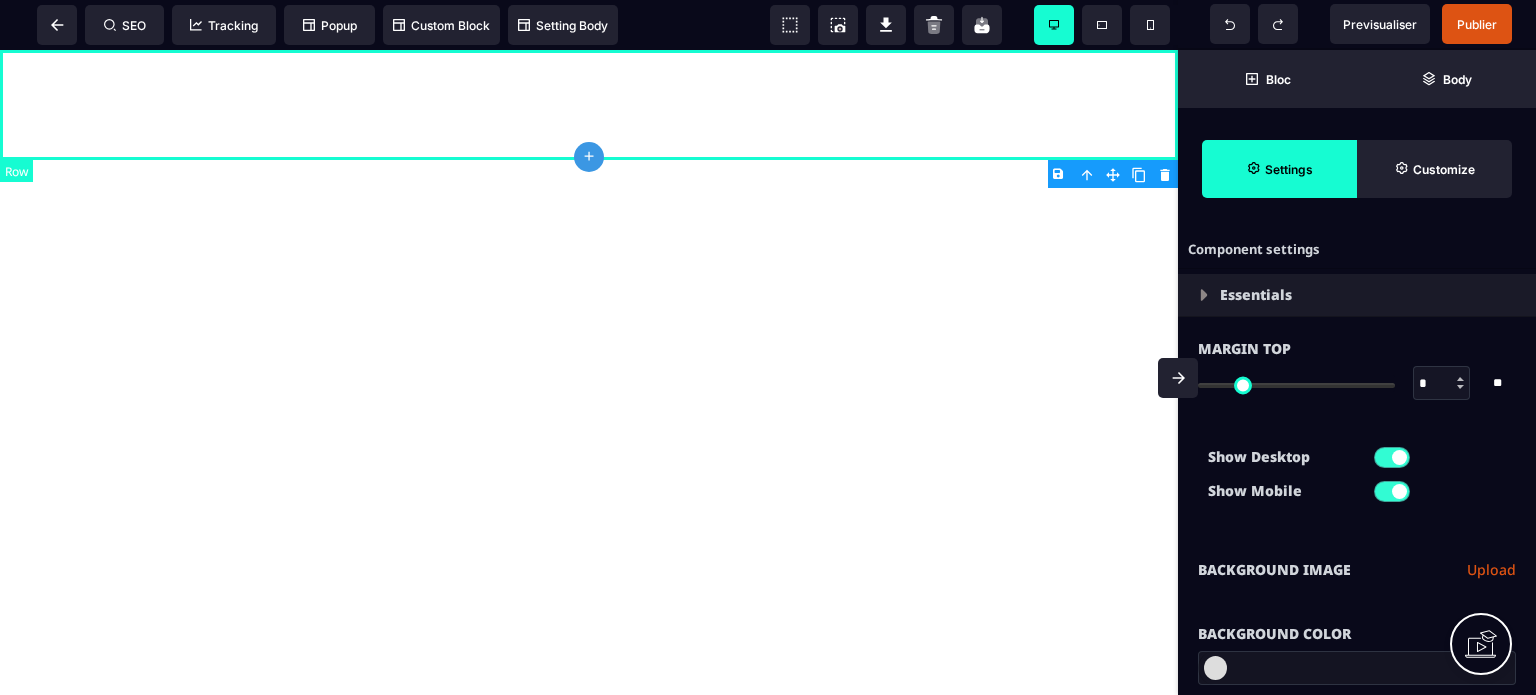 type on "****" 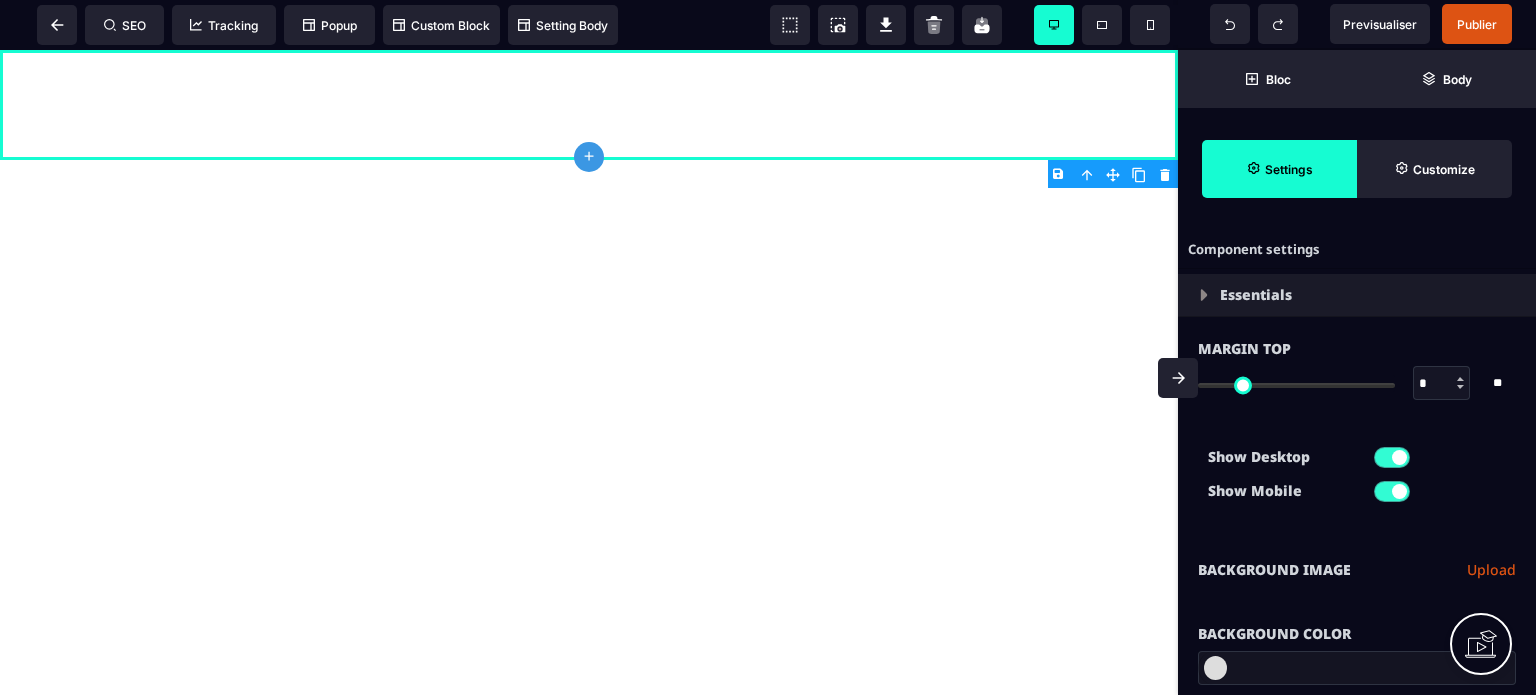 click on "Upload" at bounding box center (1491, 570) 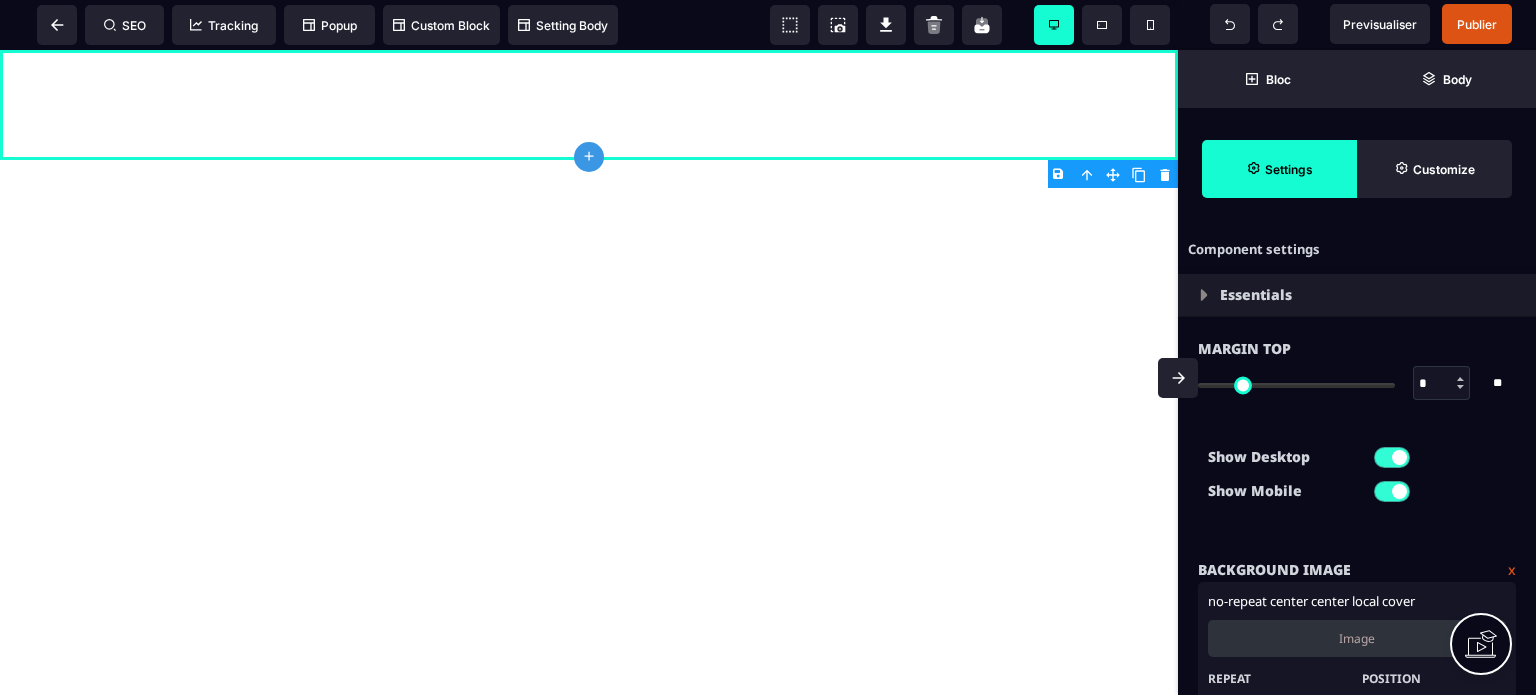 click on "Image" at bounding box center [1357, 638] 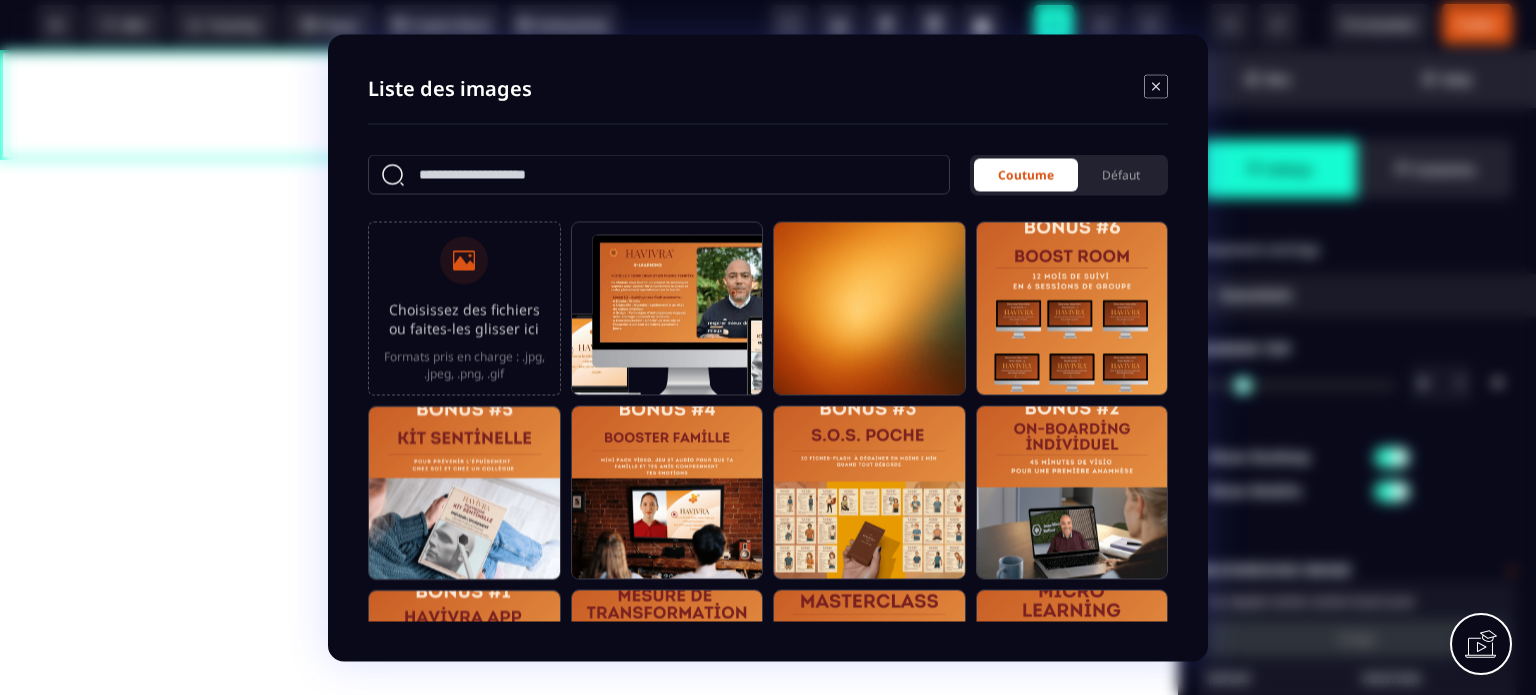 click on "Choisissez des fichiers ou faites-les glisser ici Formats pris en charge : .jpg, .jpeg, .png, .gif" at bounding box center (464, 308) 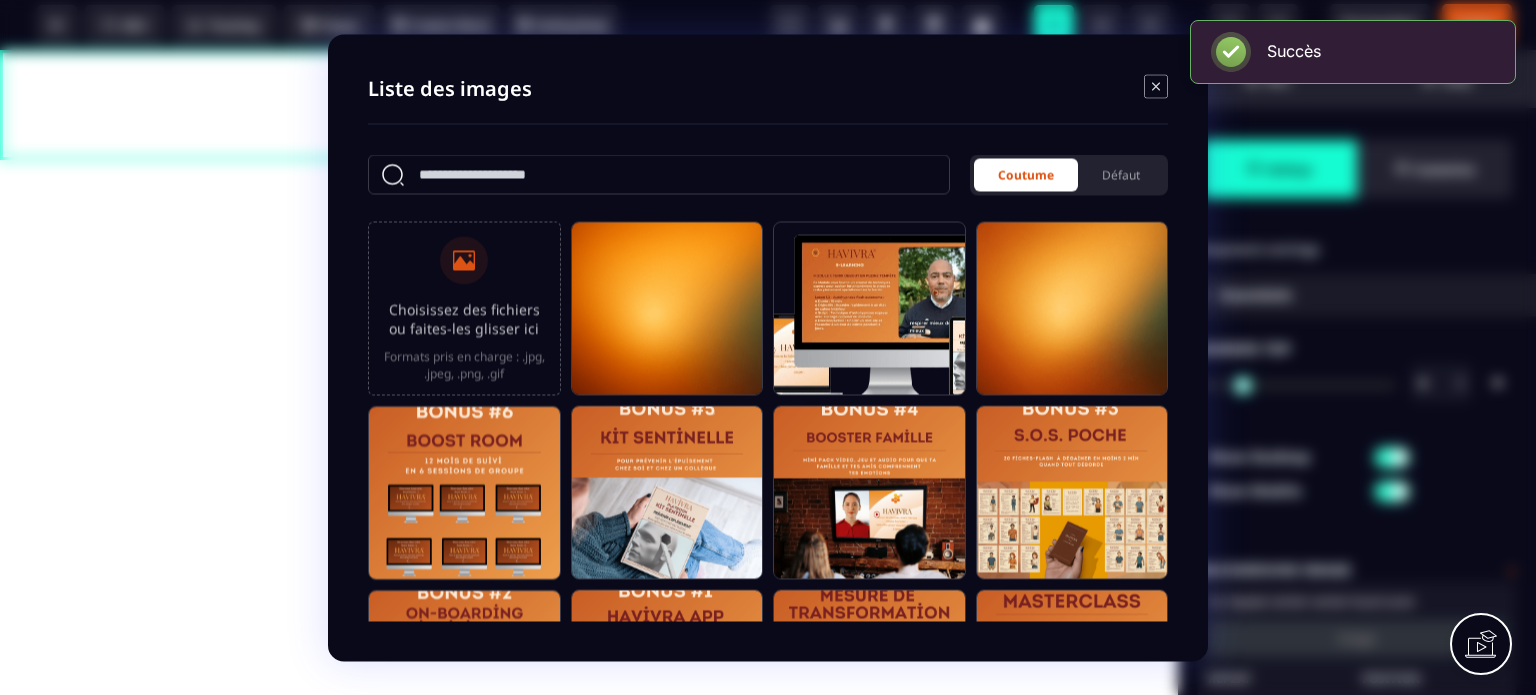 click at bounding box center (667, 317) 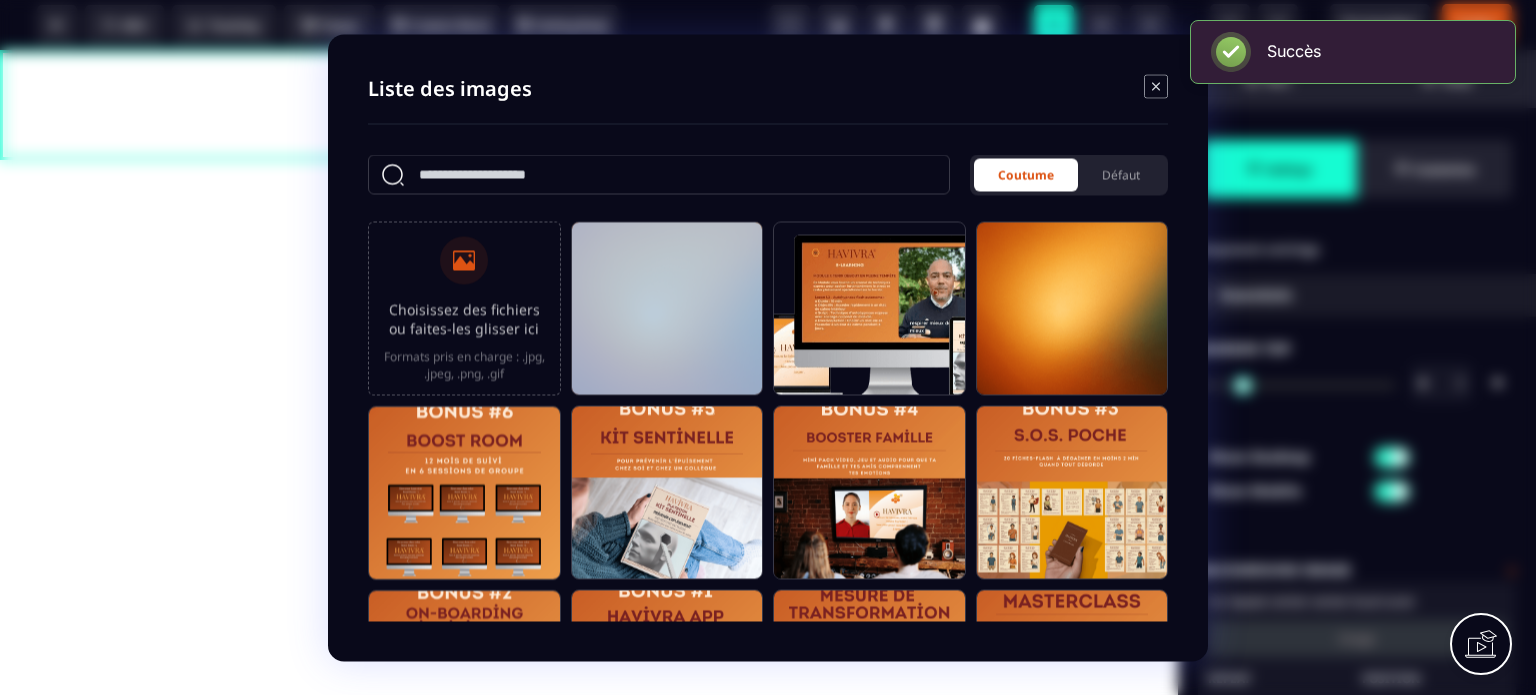 click at bounding box center (667, 317) 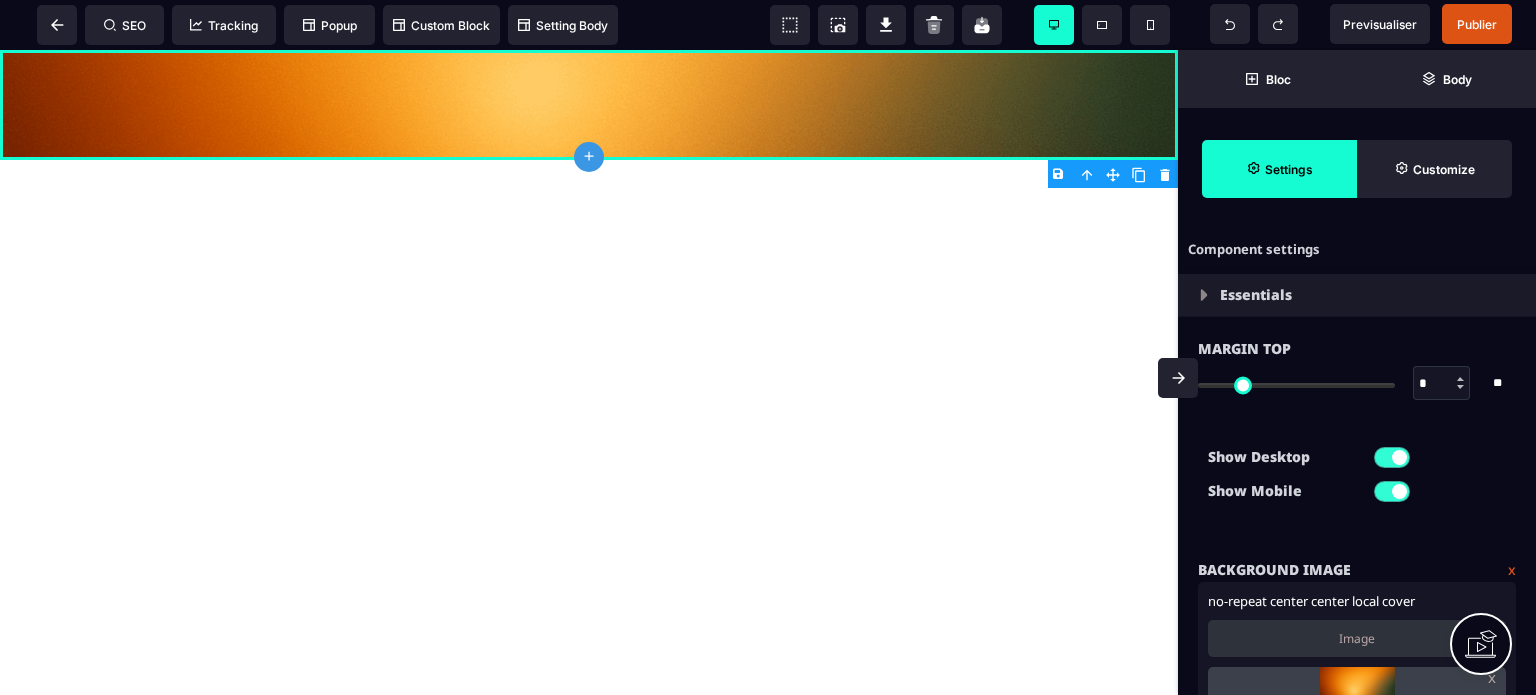 click on "Show Desktop
Show Mobile" at bounding box center (1357, 479) 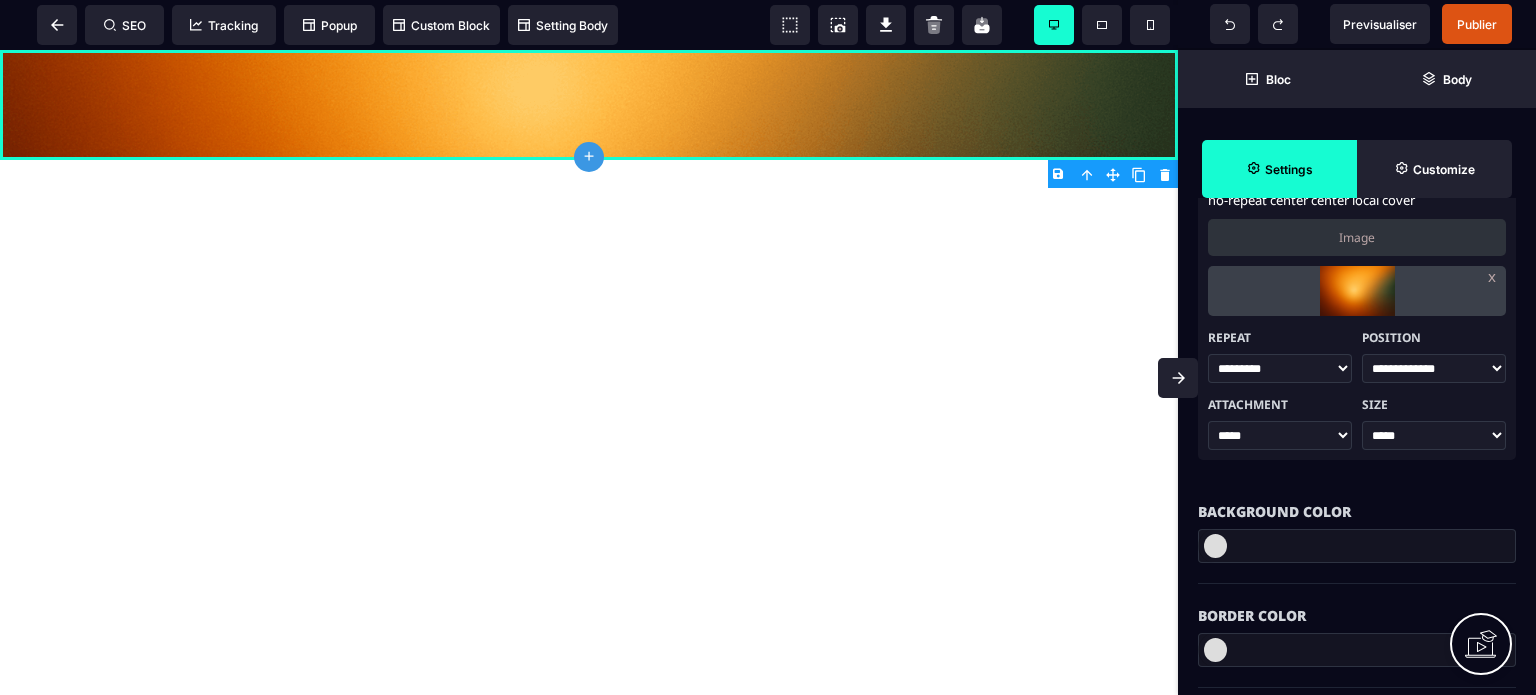 scroll, scrollTop: 440, scrollLeft: 0, axis: vertical 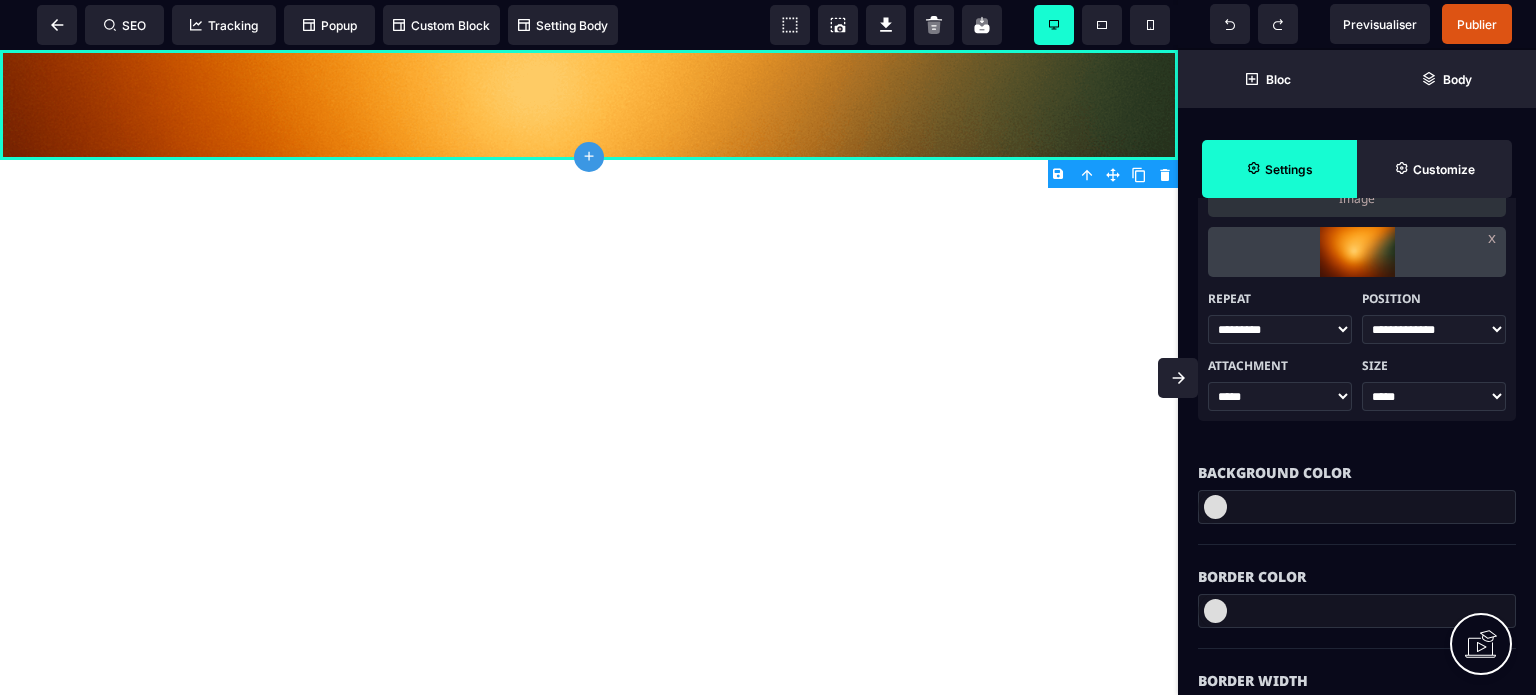 click on "**********" at bounding box center [1434, 329] 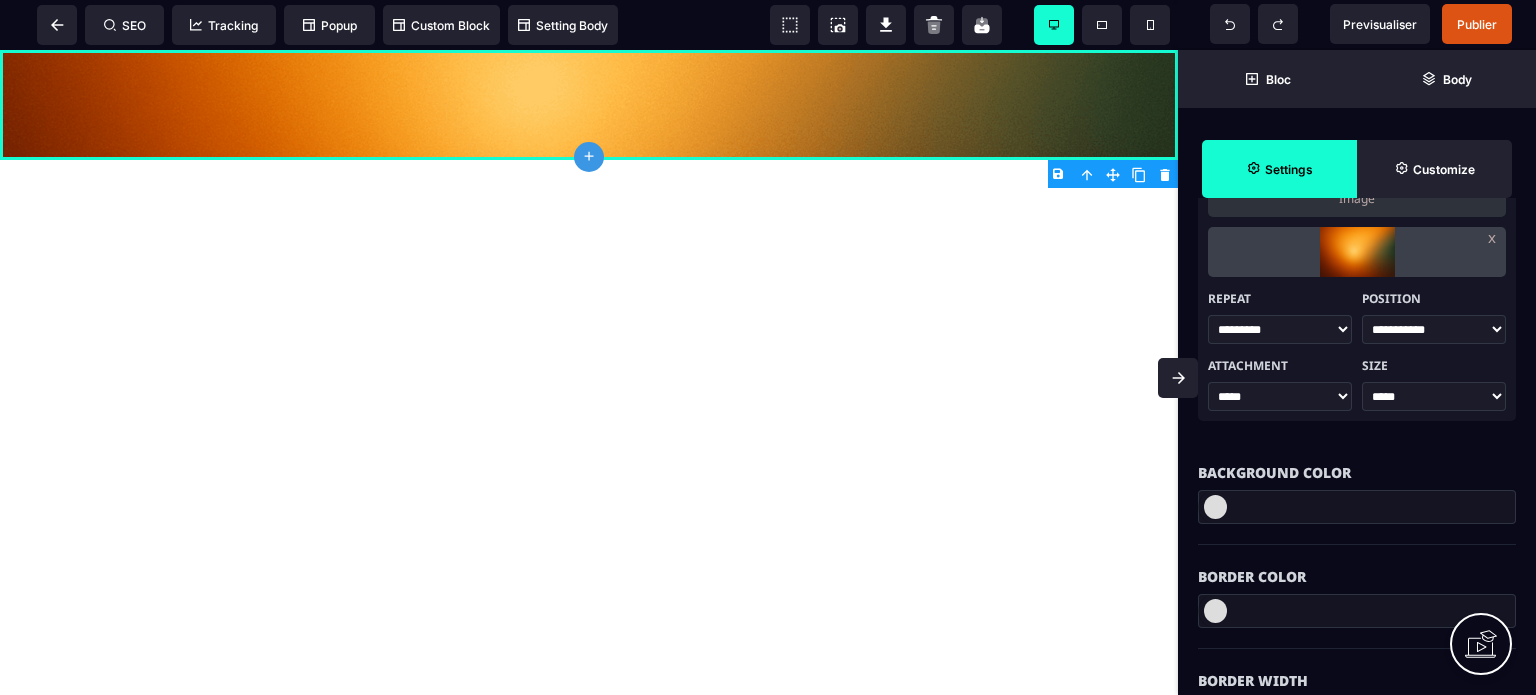 click on "**********" at bounding box center (1434, 329) 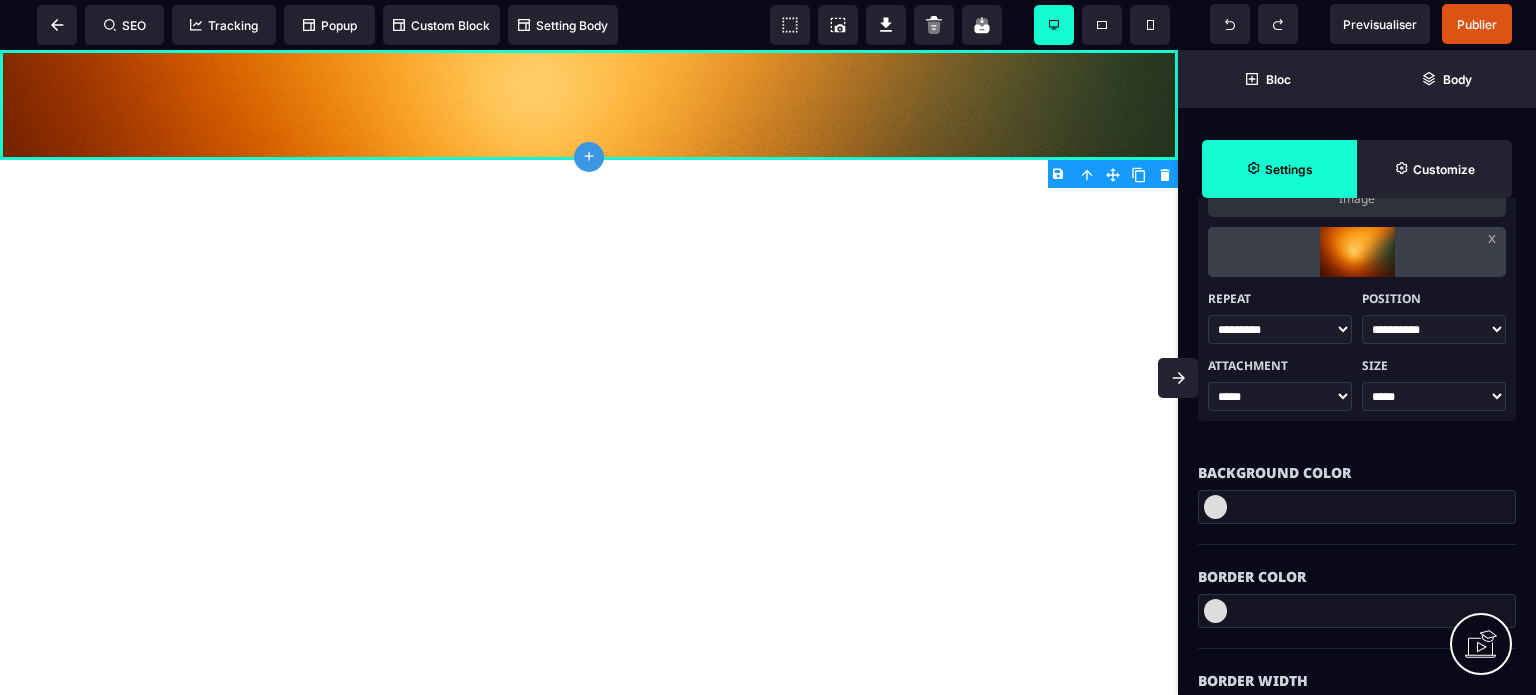 click on "**********" at bounding box center (1434, 329) 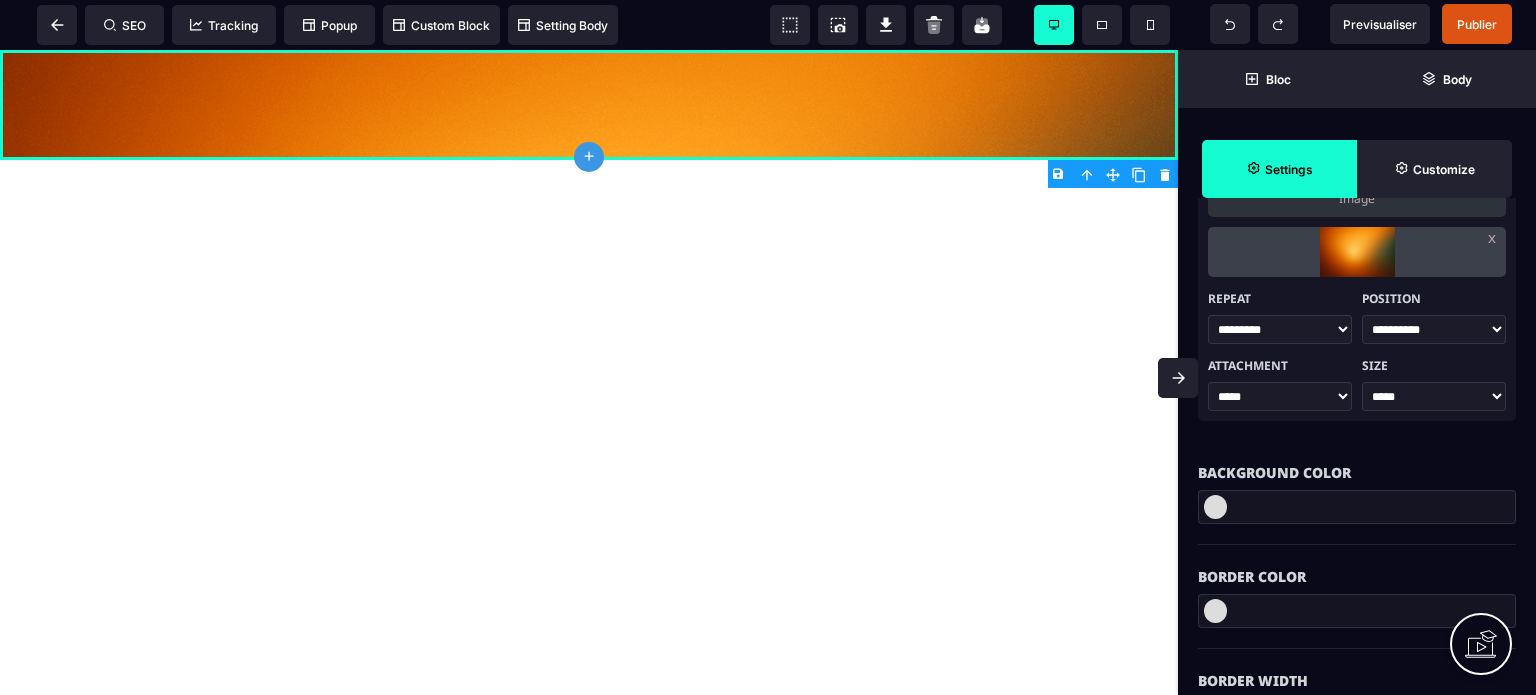 click at bounding box center [1178, 378] 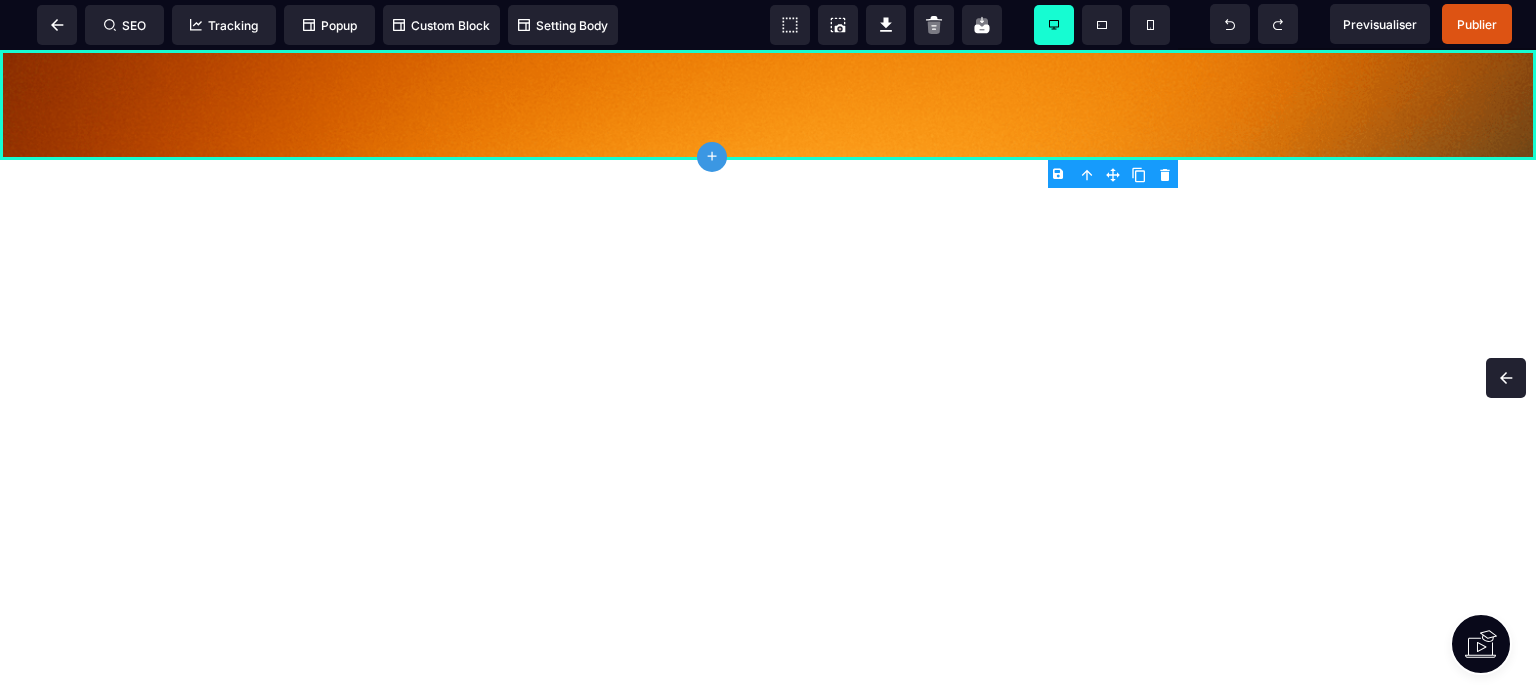 scroll, scrollTop: 0, scrollLeft: 0, axis: both 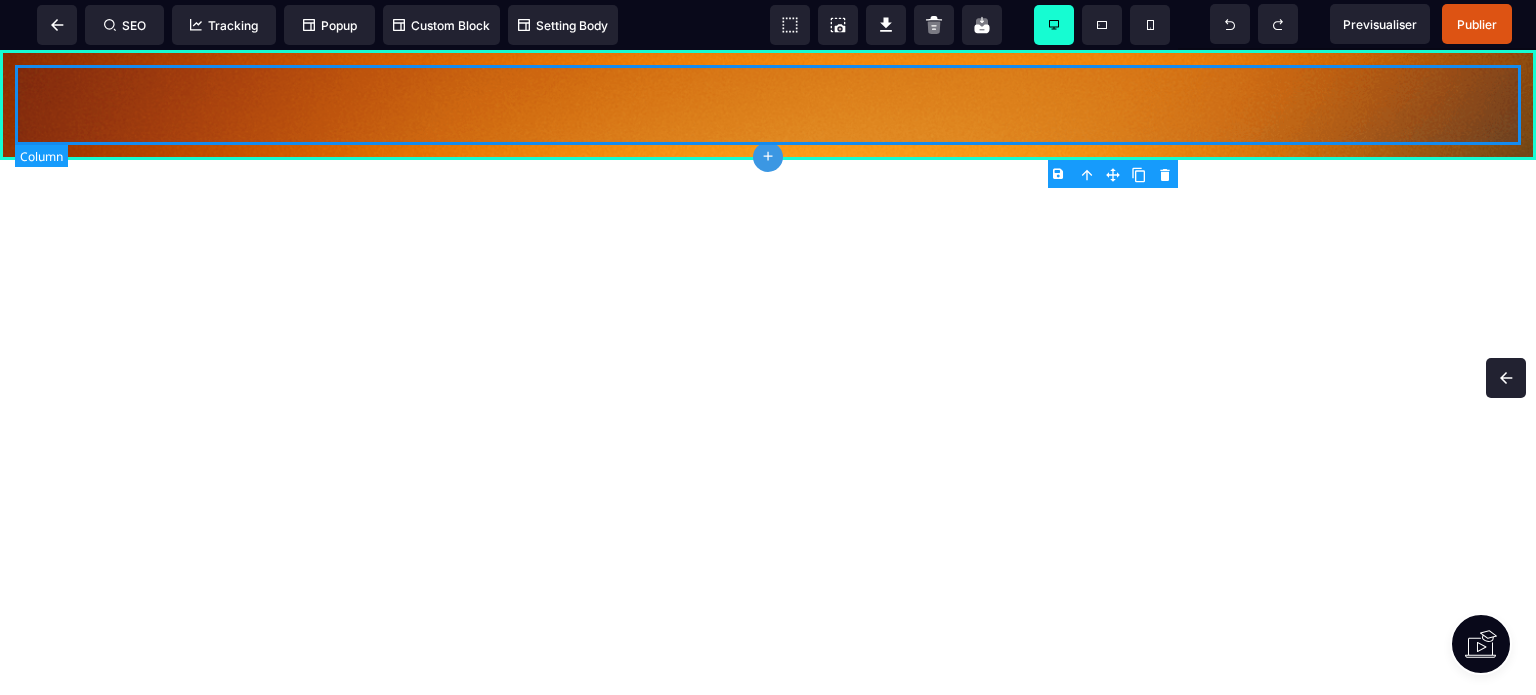 click at bounding box center (768, 105) 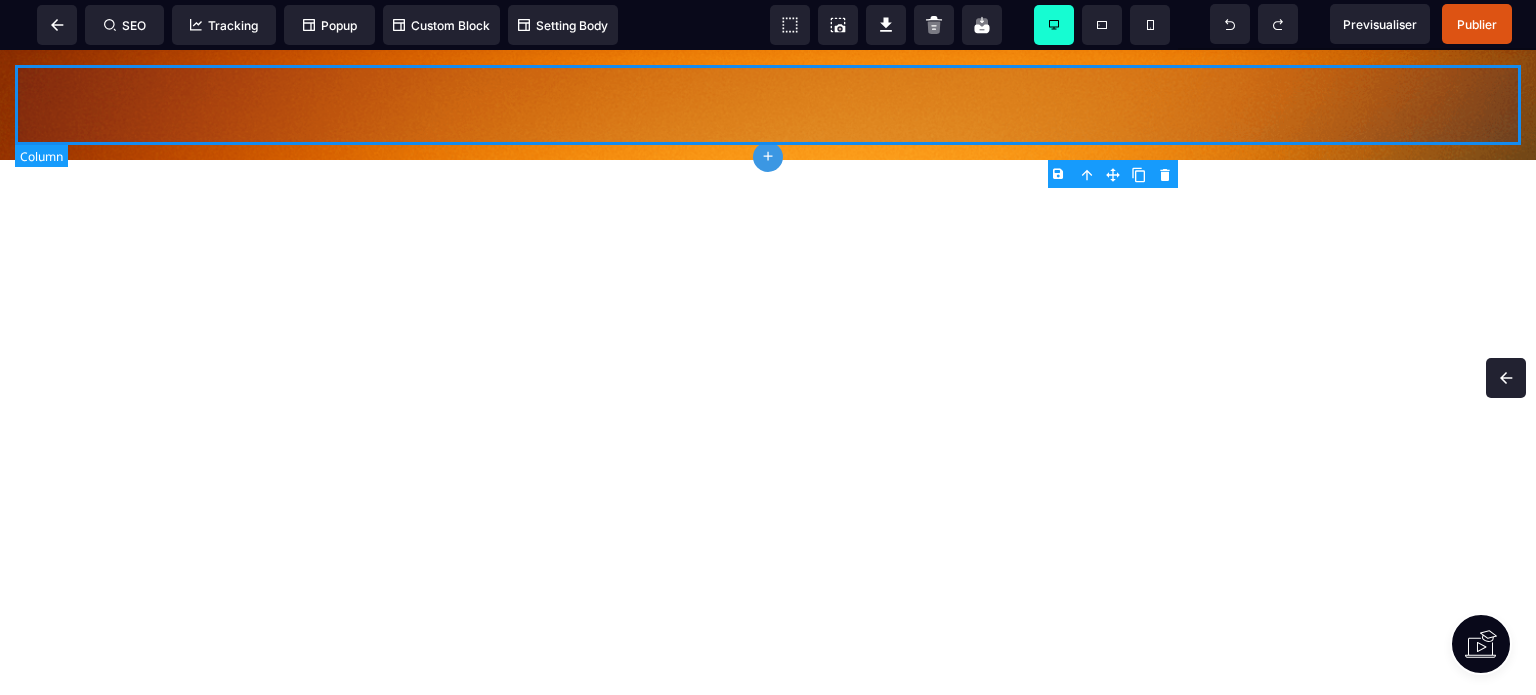 select on "*" 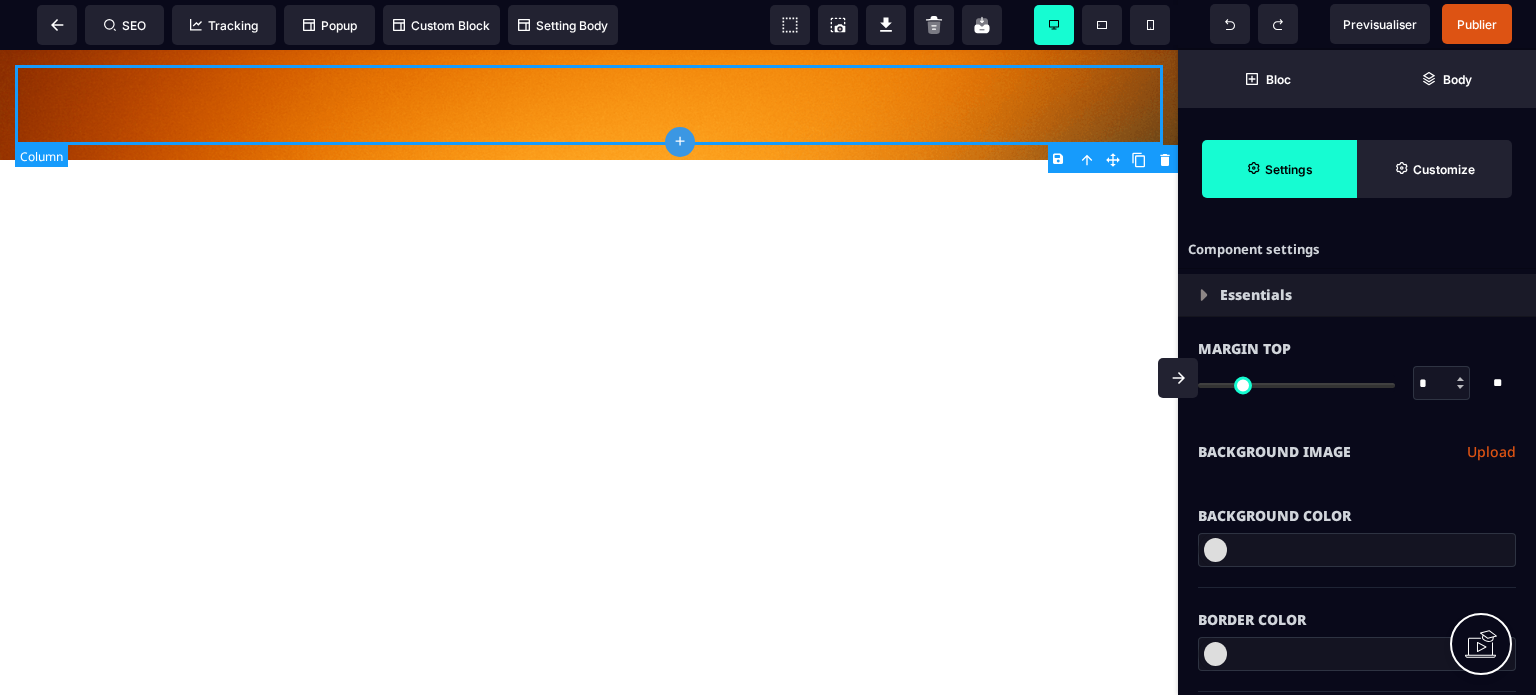type on "*" 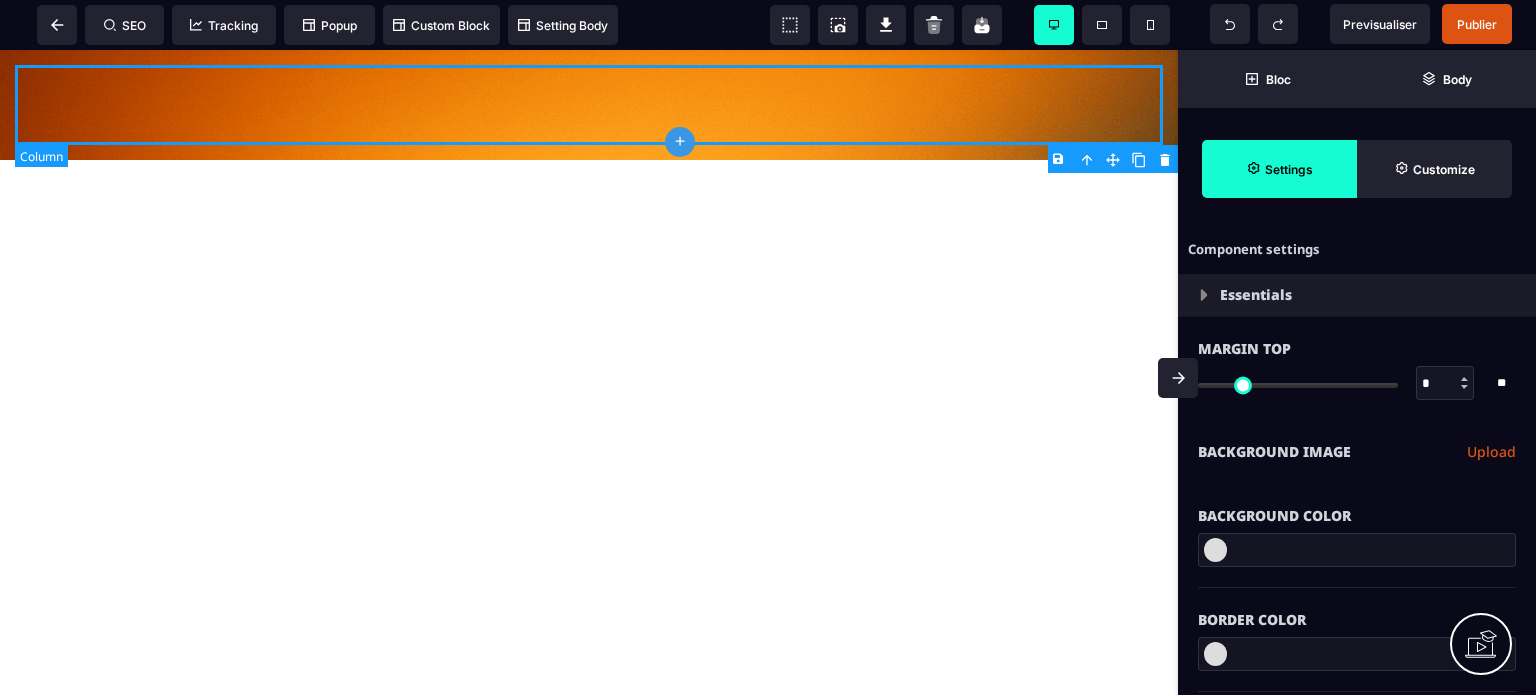 type on "*" 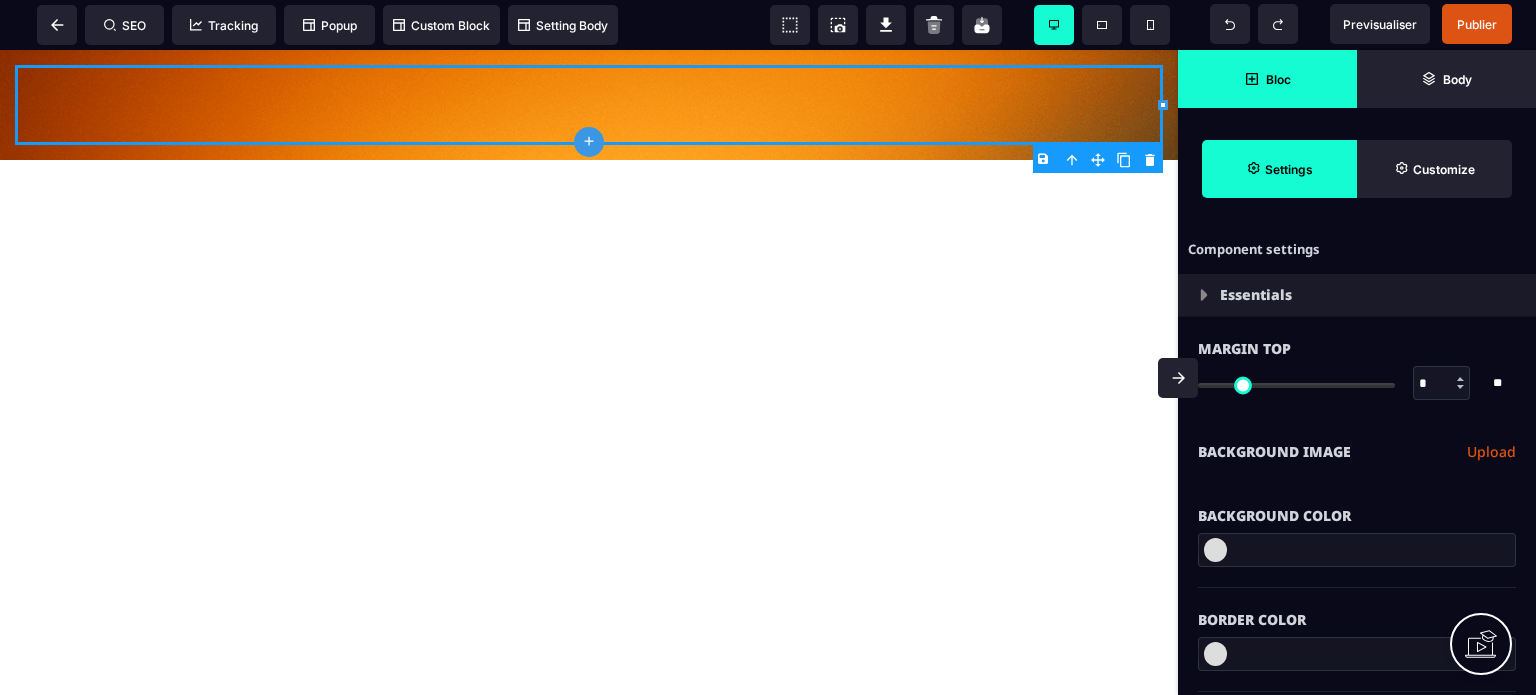click on "Bloc" at bounding box center (1267, 79) 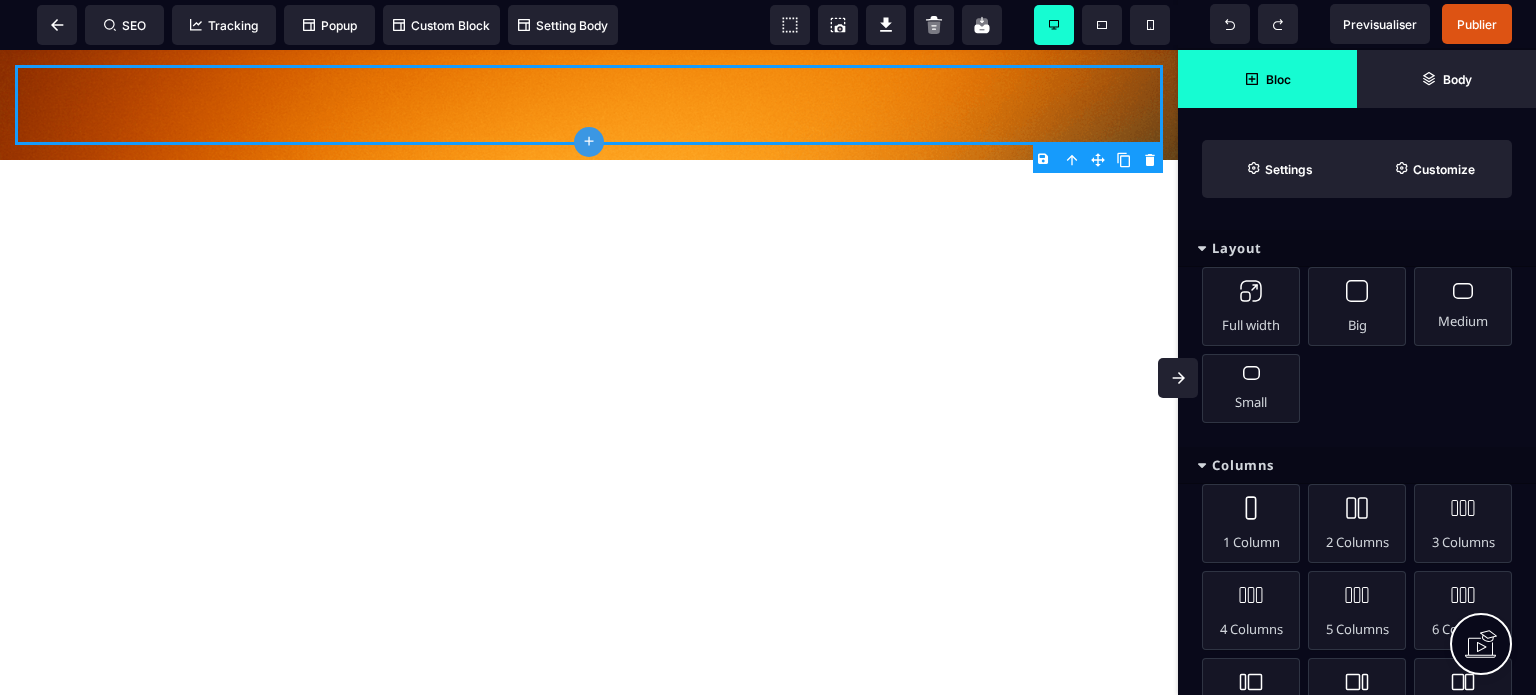 click on "Layout" at bounding box center (1357, 248) 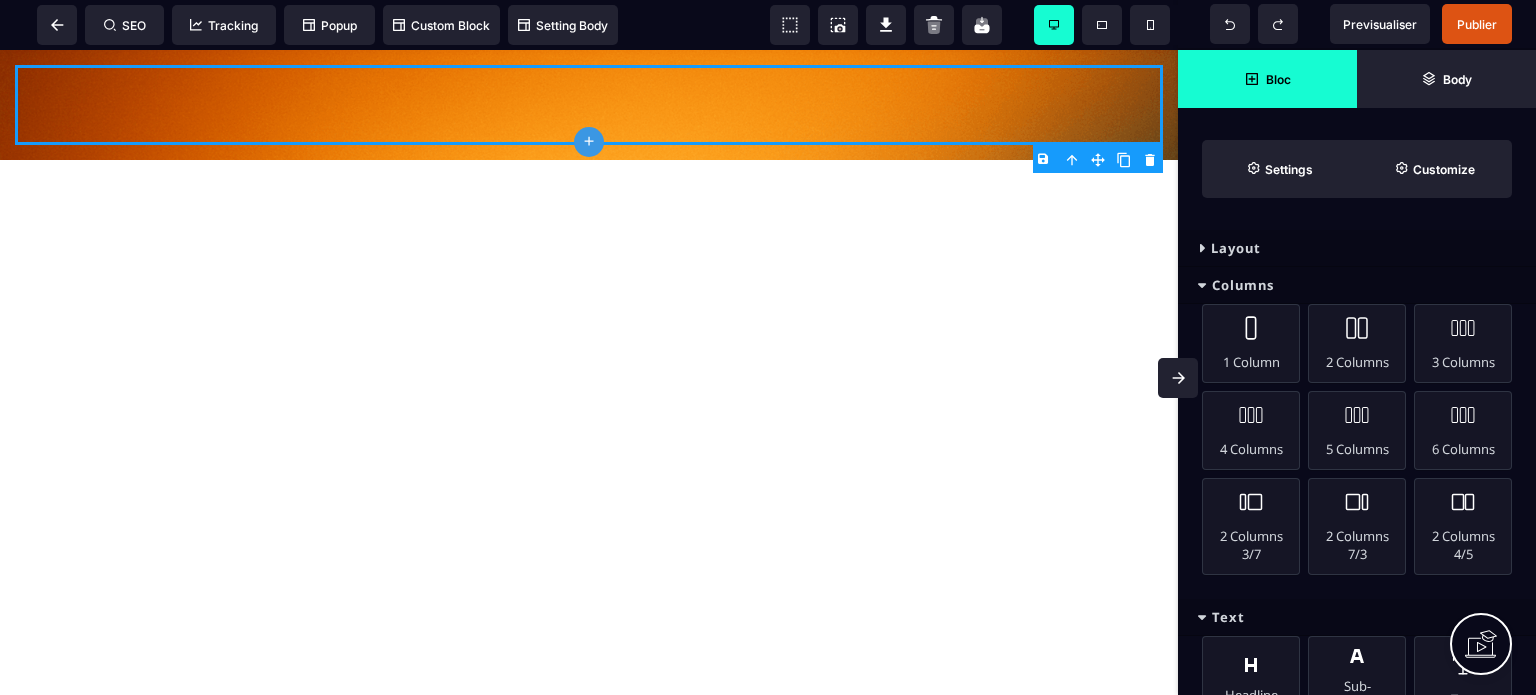 click on "Columns" at bounding box center [1357, 285] 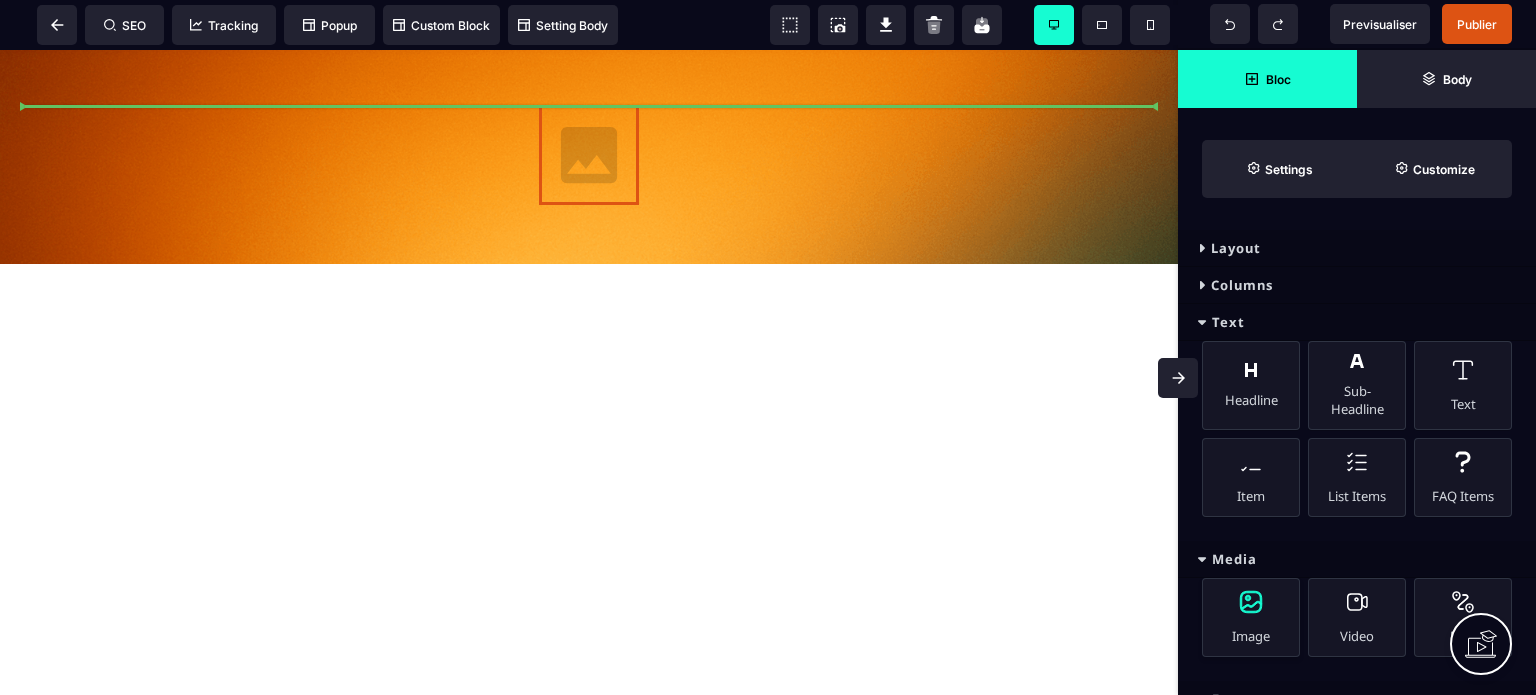 select 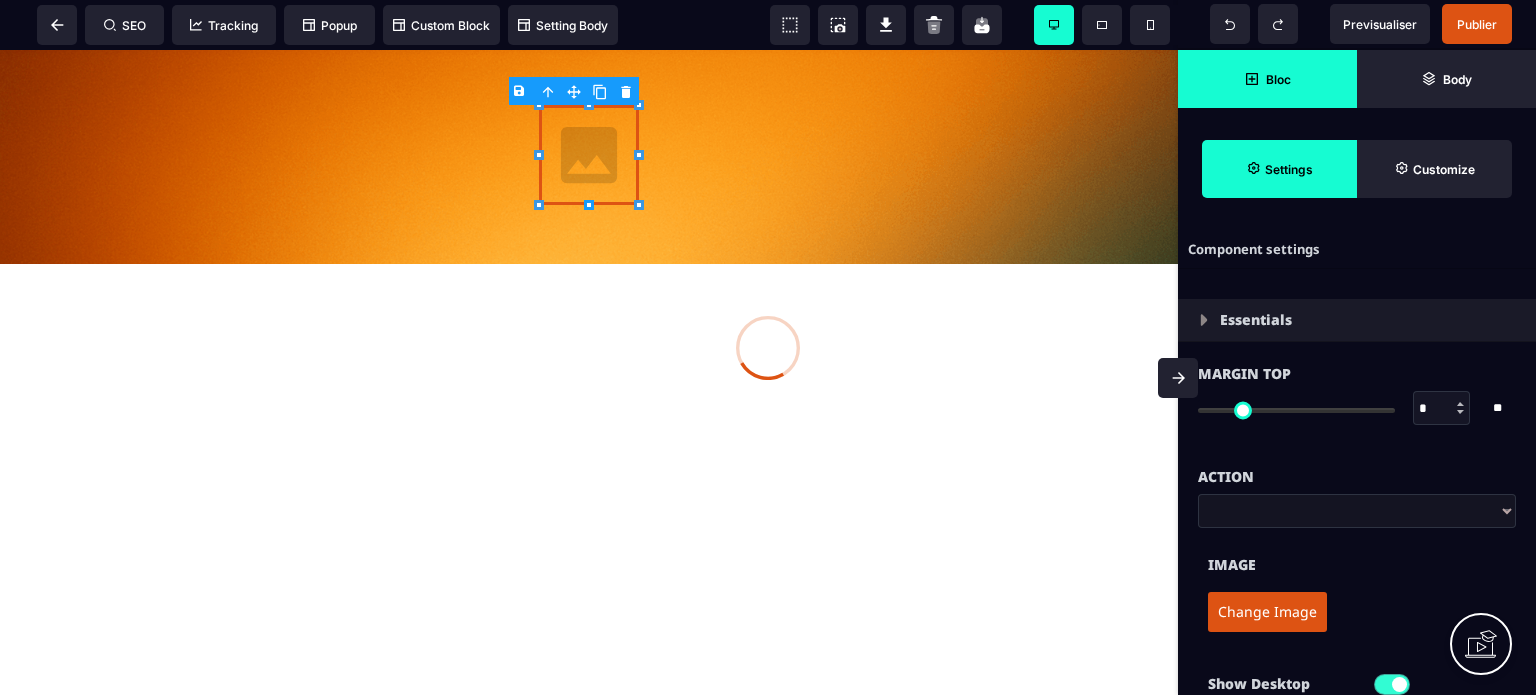 type on "*" 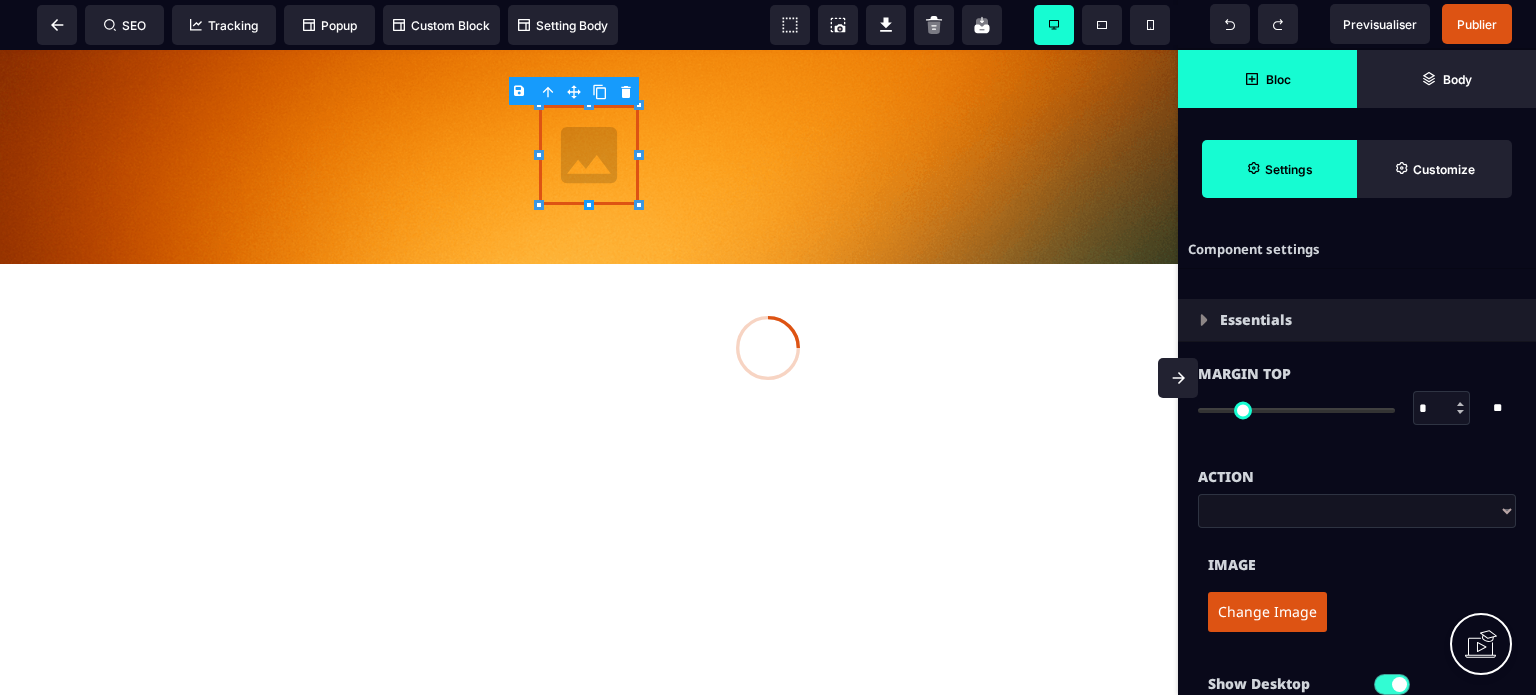 type on "****" 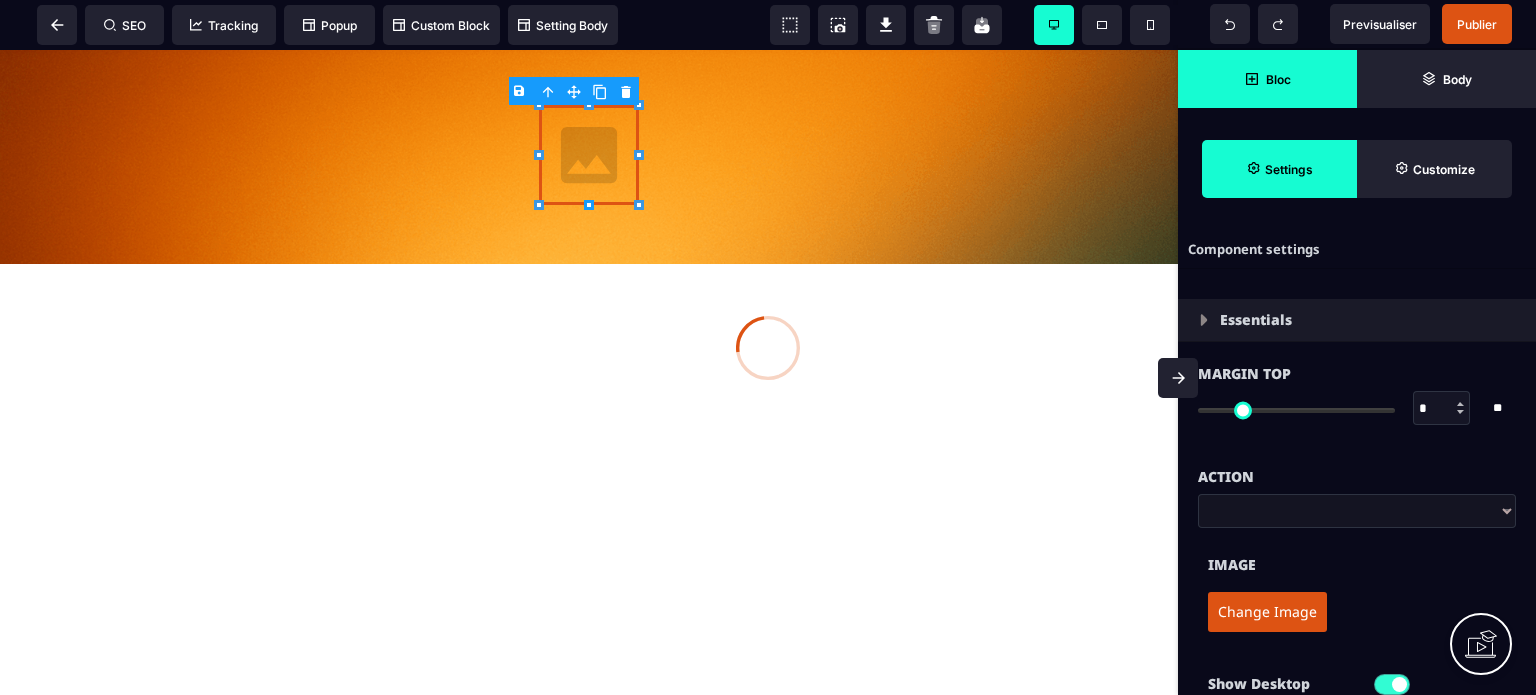 type on "***" 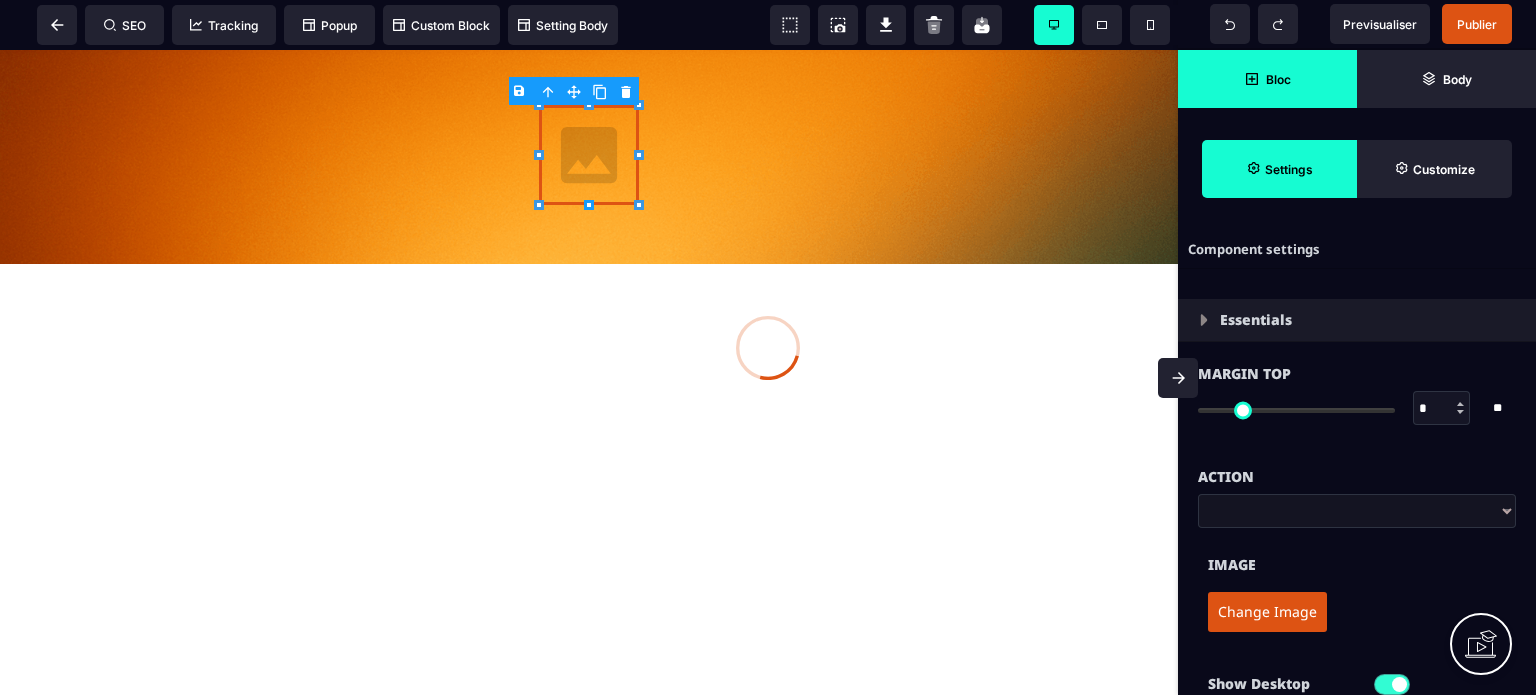 type on "***" 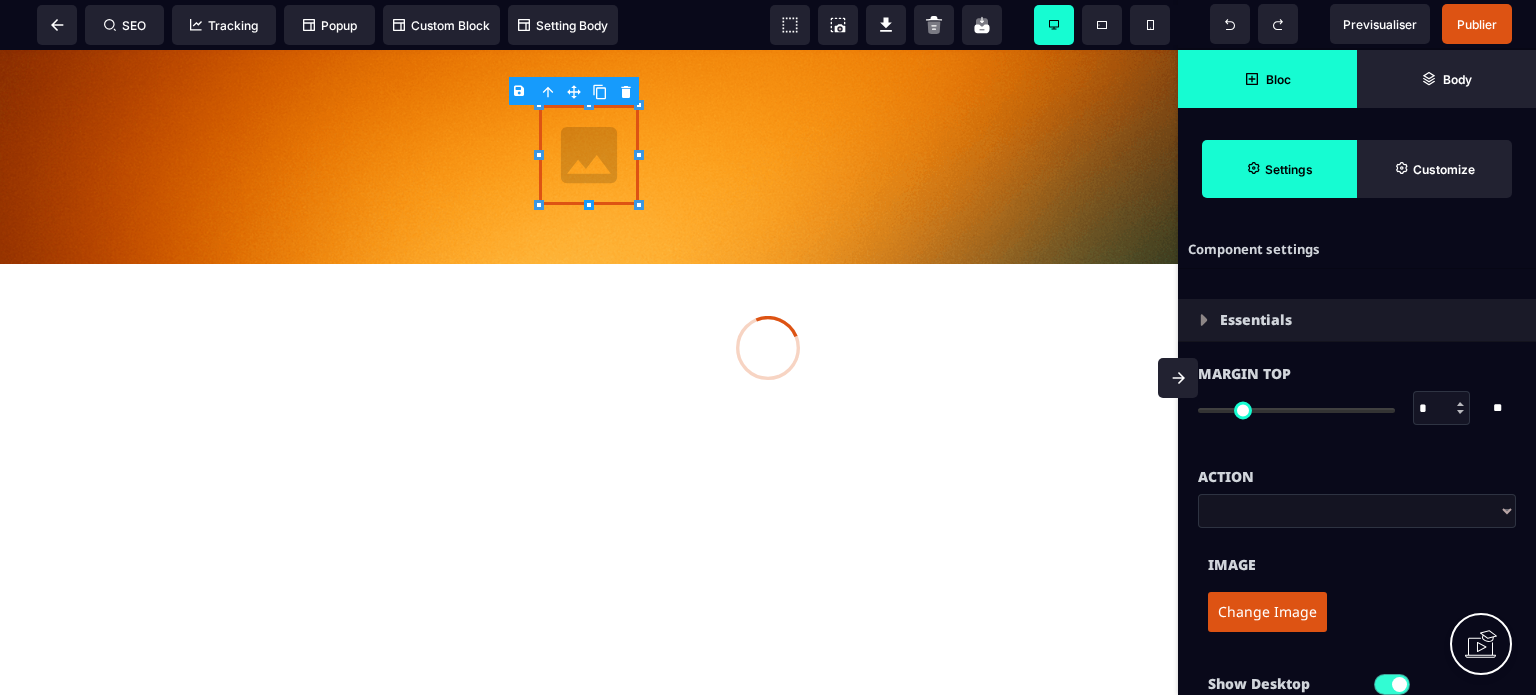 type on "*" 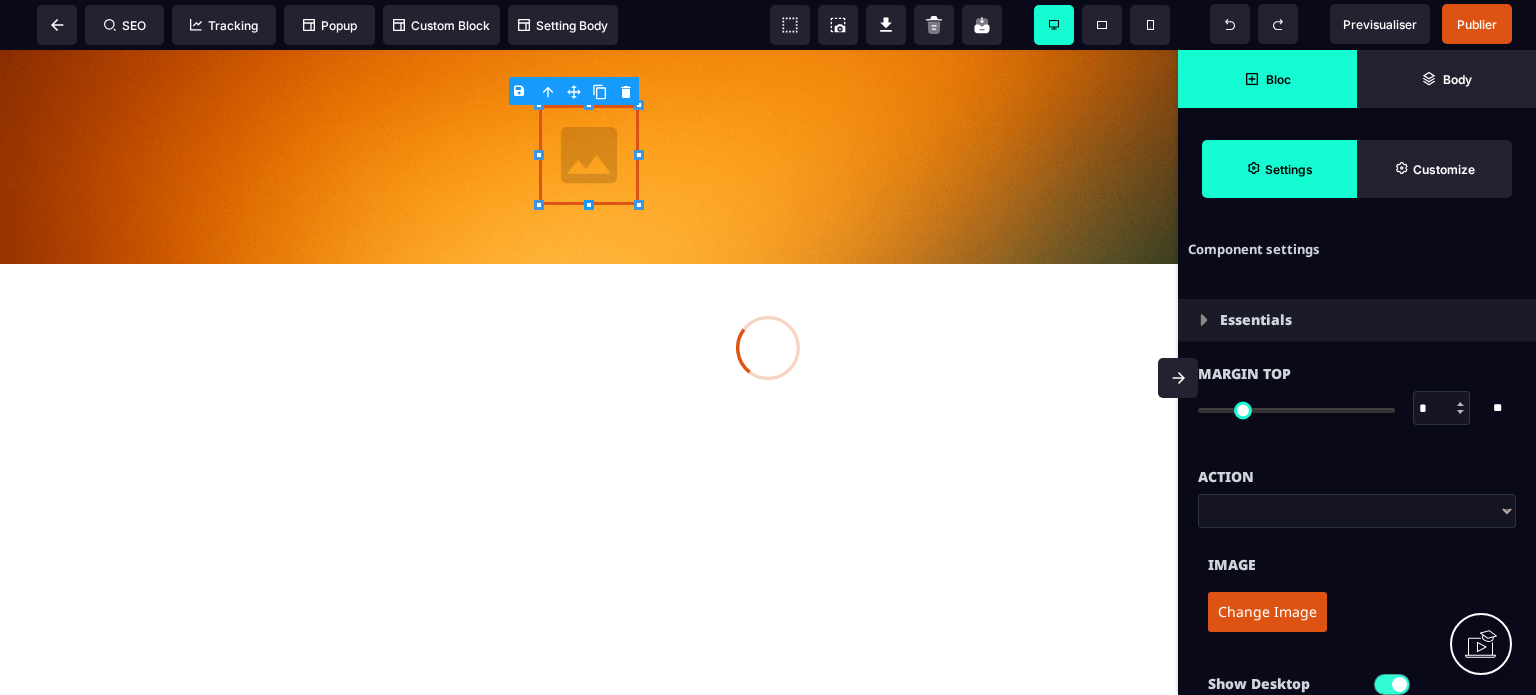 type on "*" 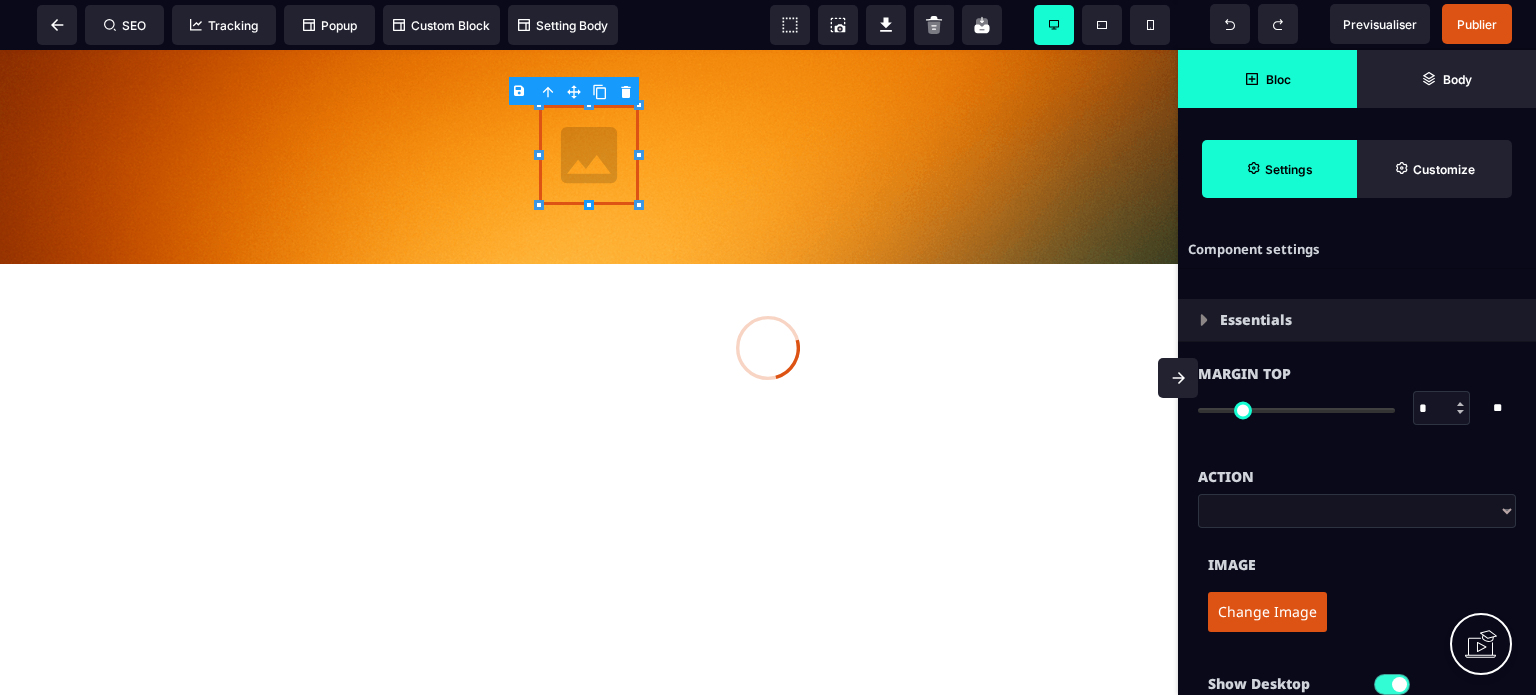 type on "*" 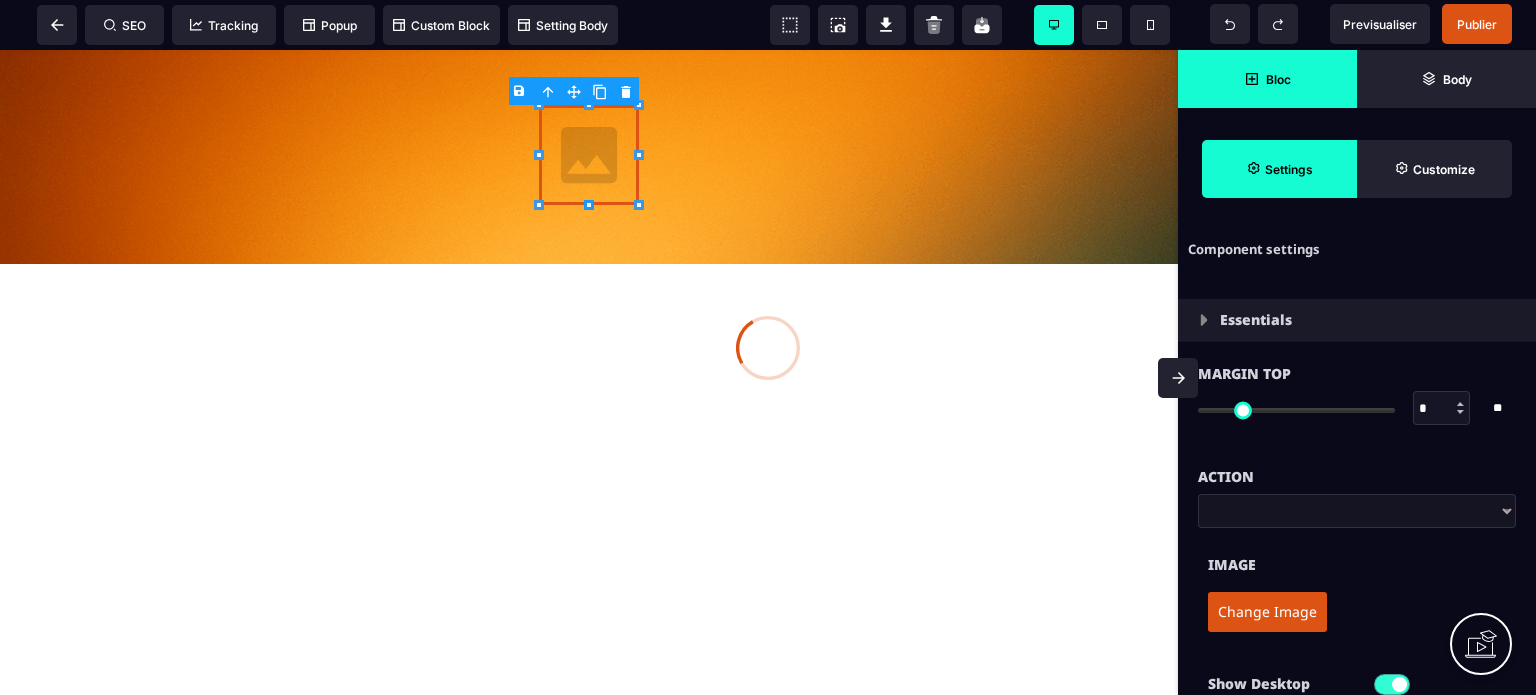 type on "*" 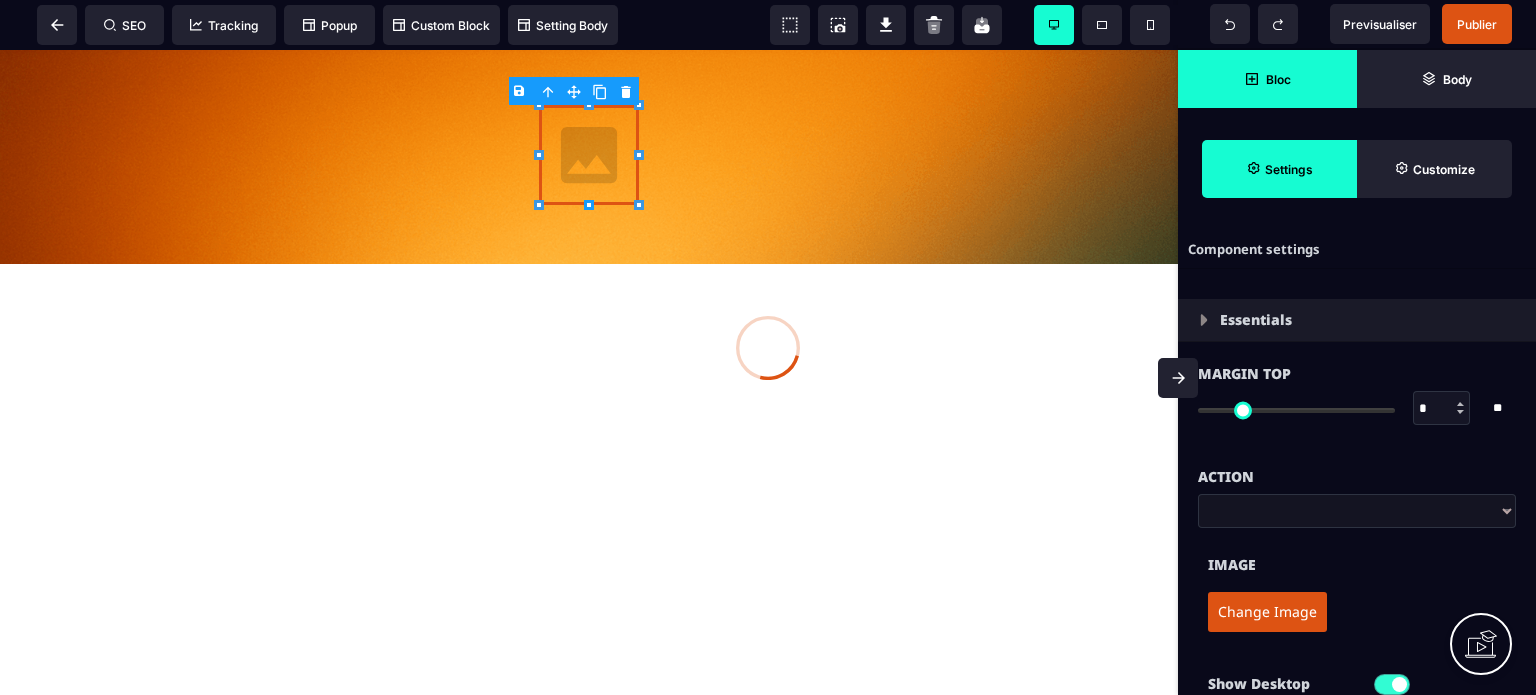 type on "*" 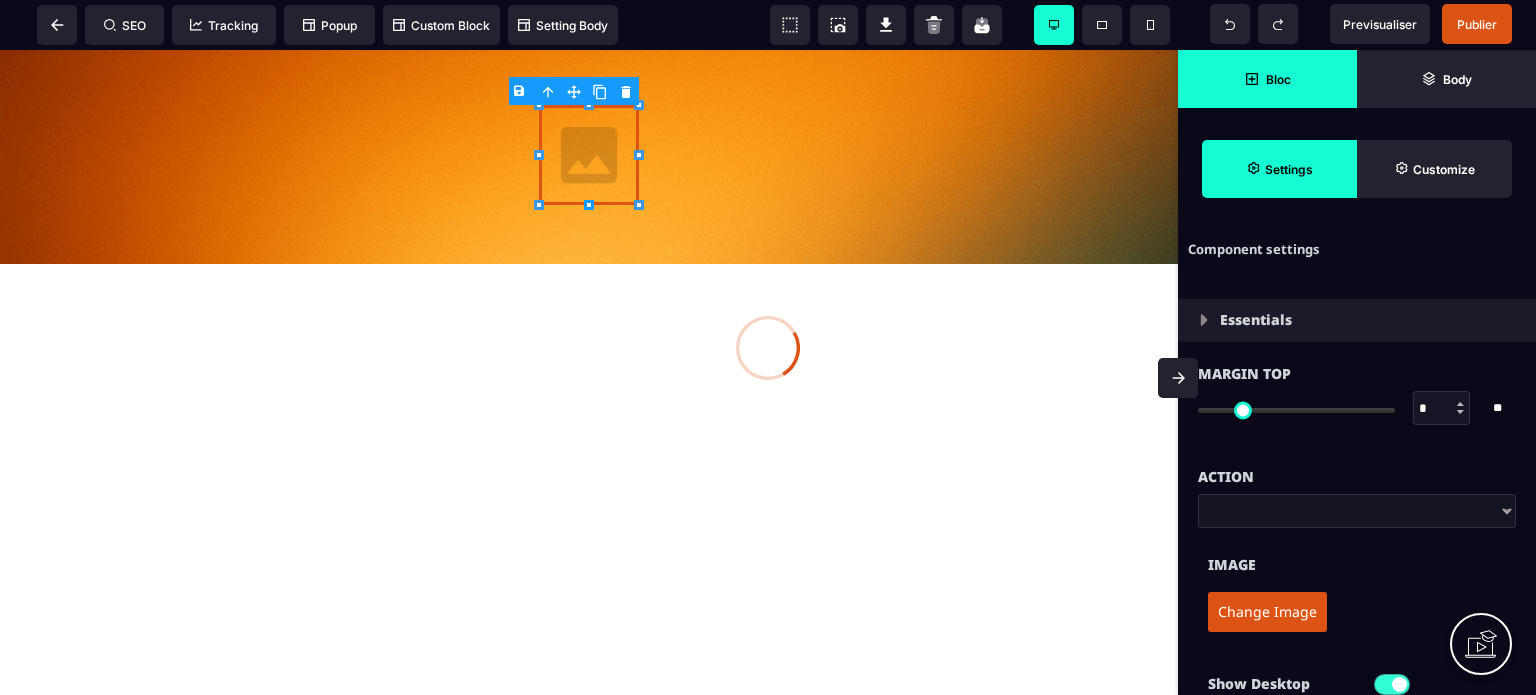 select on "**" 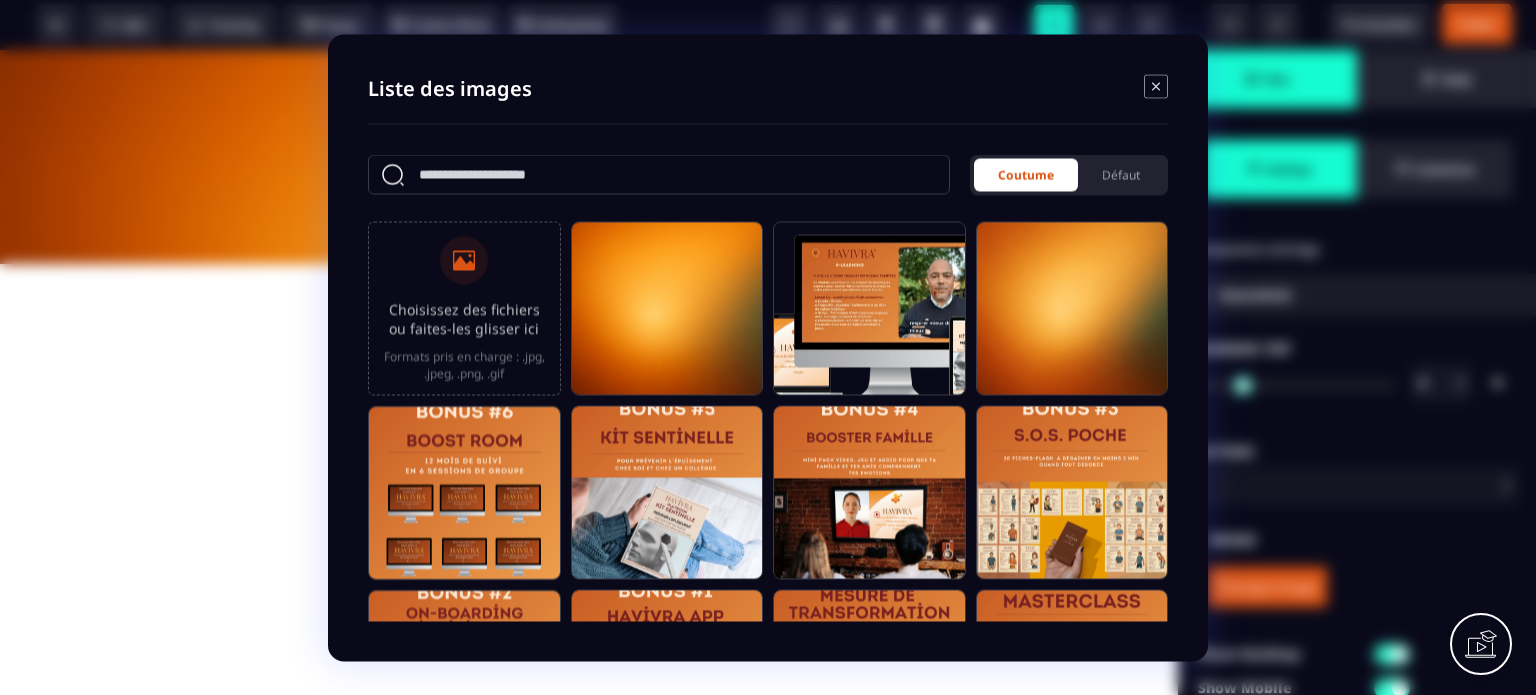click on "Choisissez des fichiers ou faites-les glisser ici" at bounding box center [464, 318] 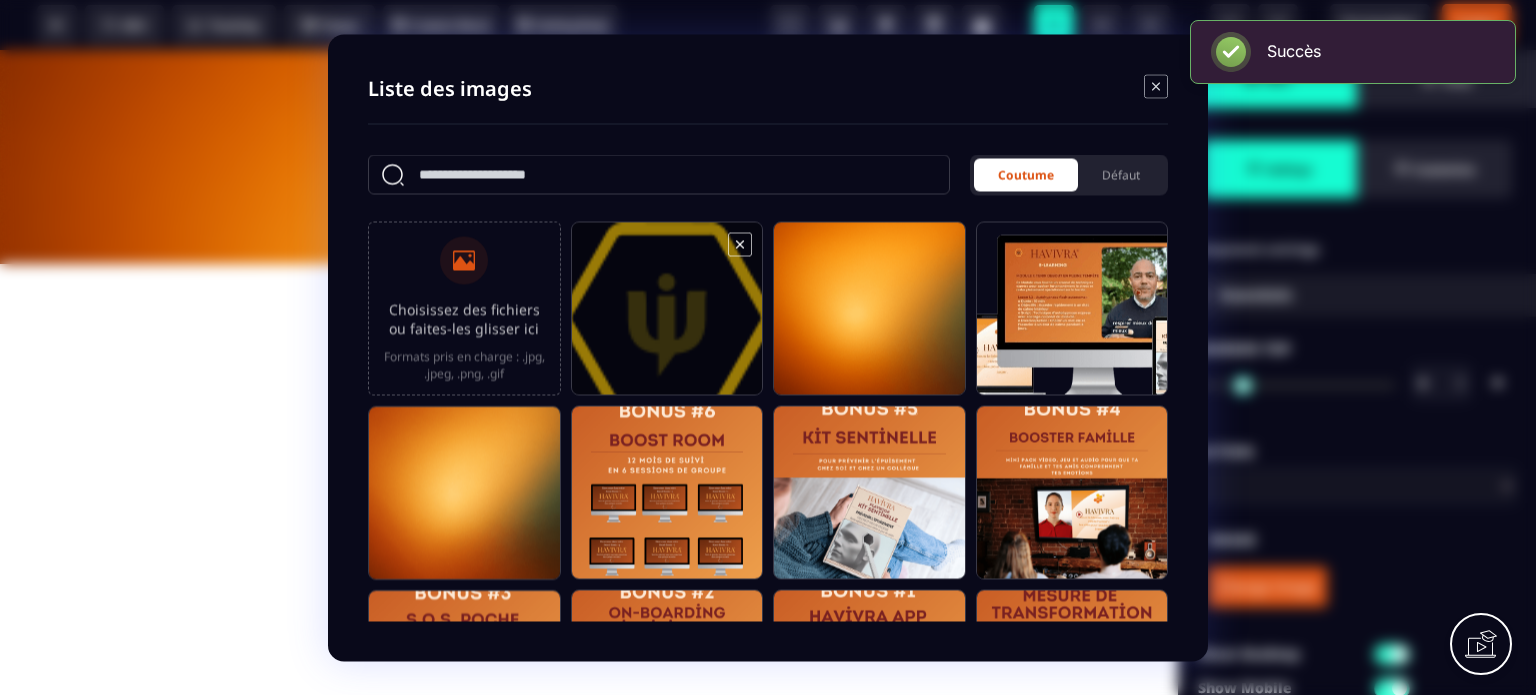 click at bounding box center (667, 317) 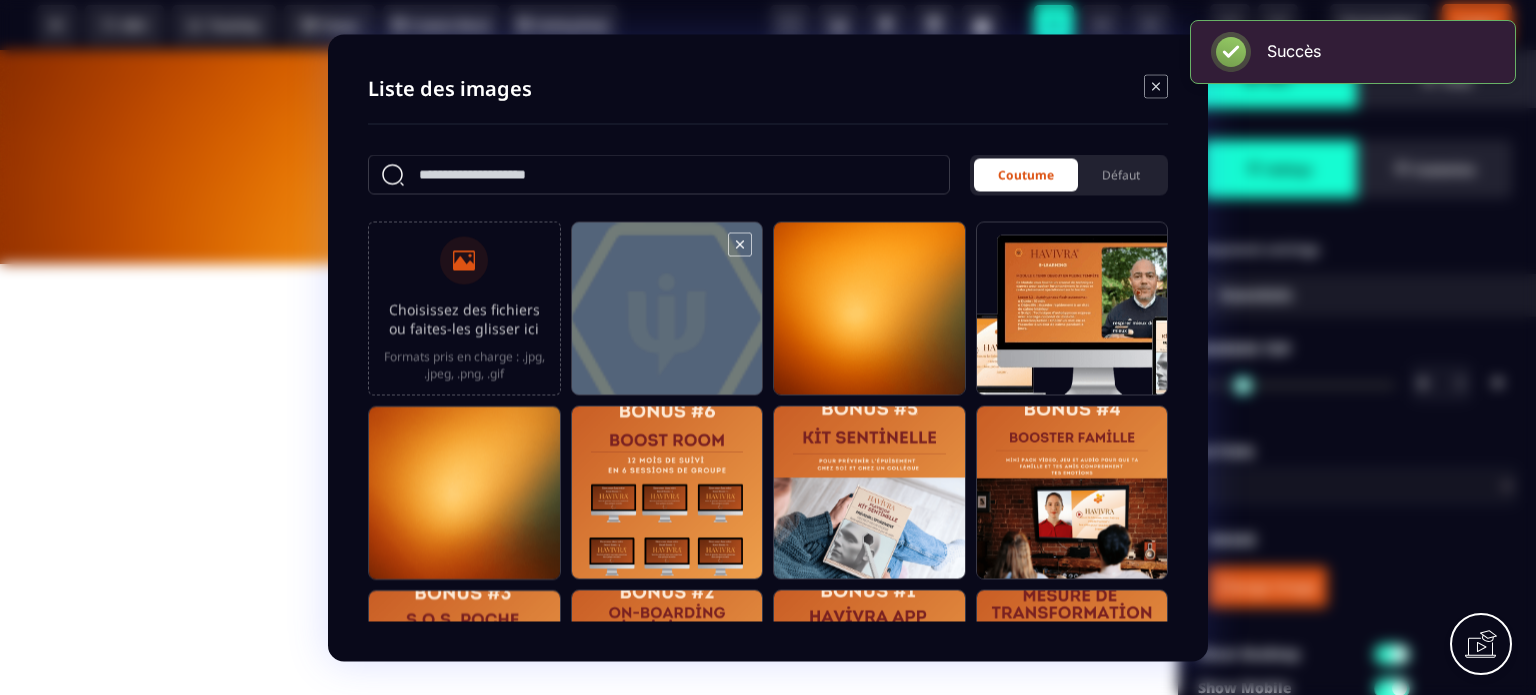 click at bounding box center (667, 317) 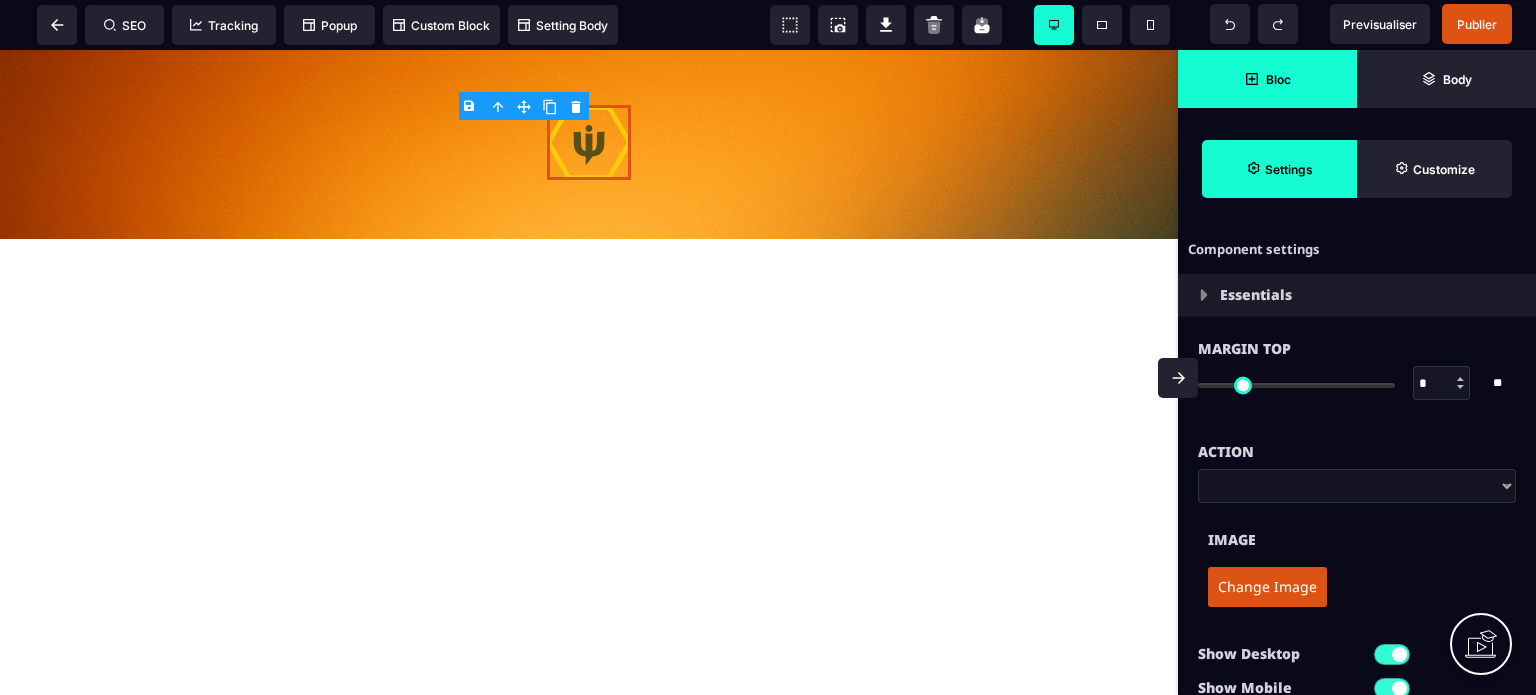 click on "Bloc" at bounding box center [1267, 79] 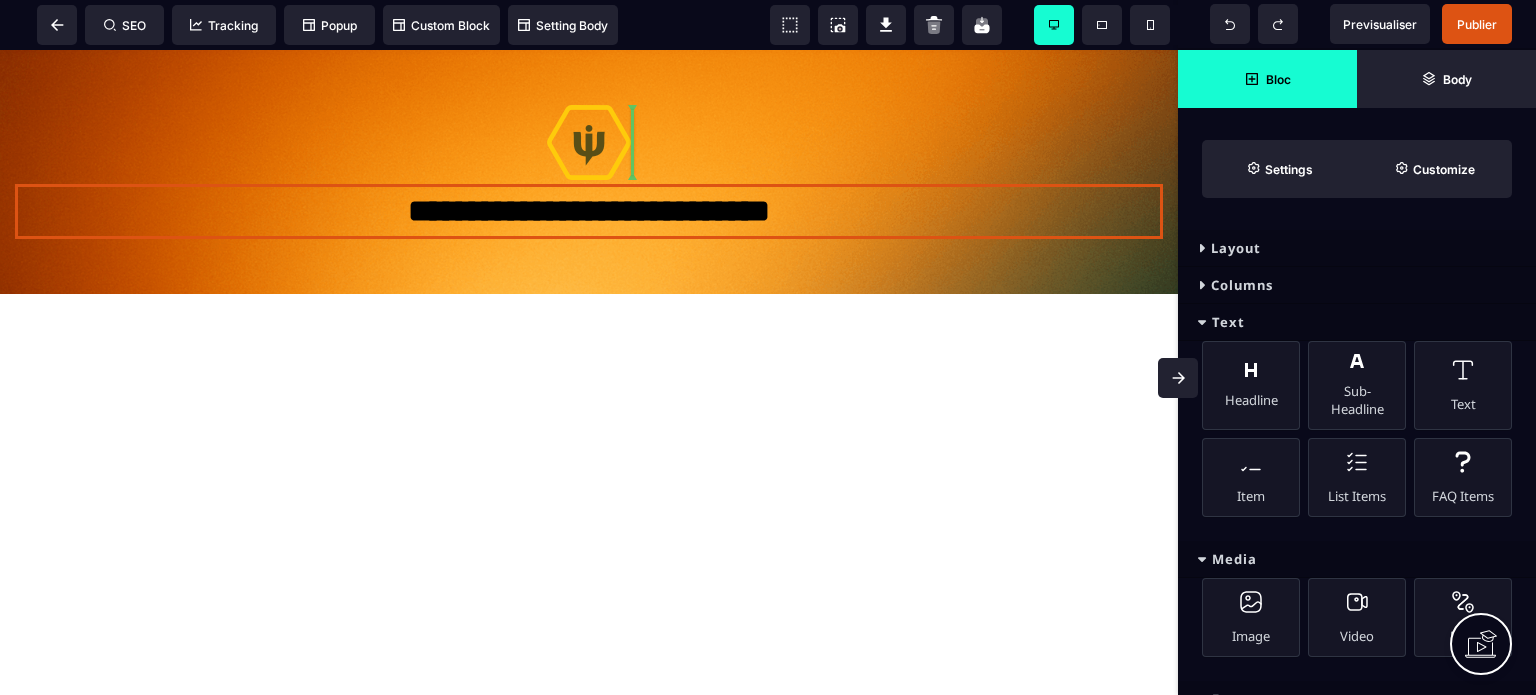 select on "***" 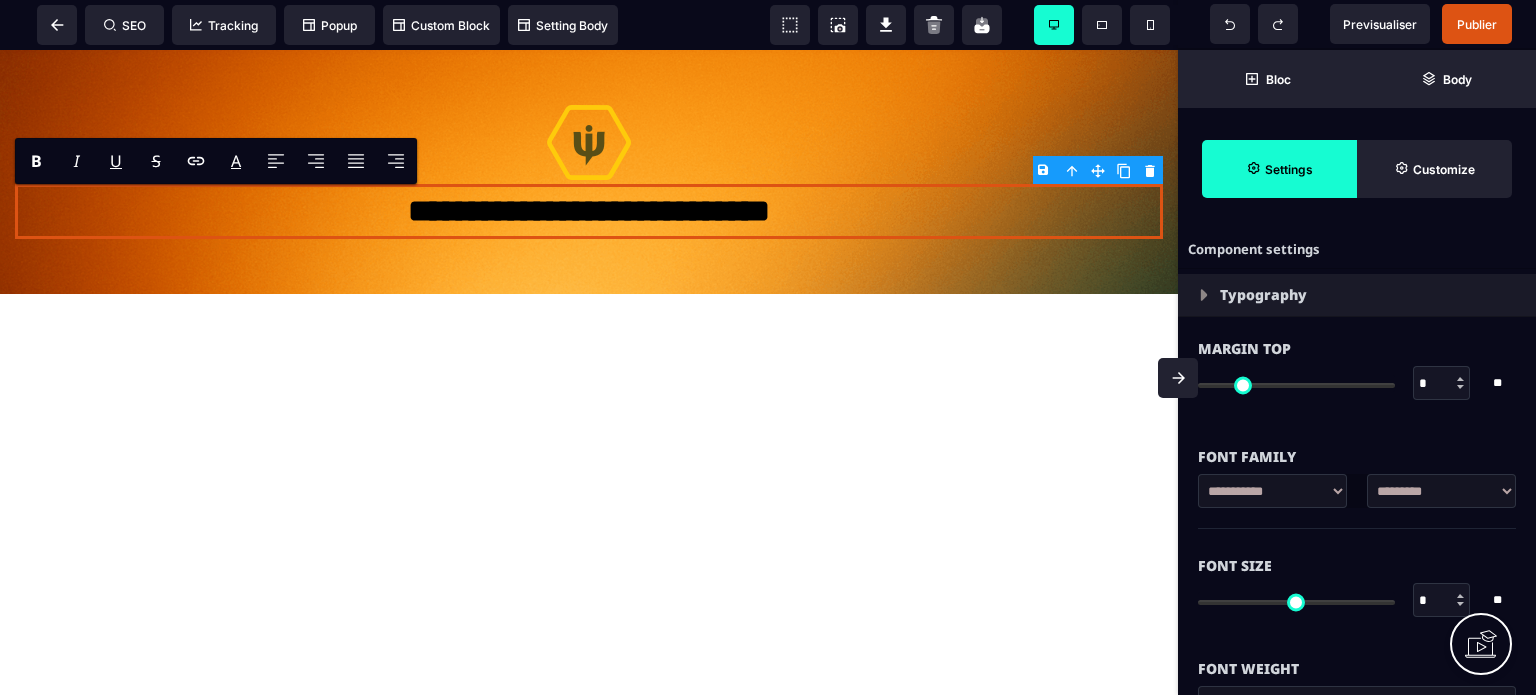 type on "**" 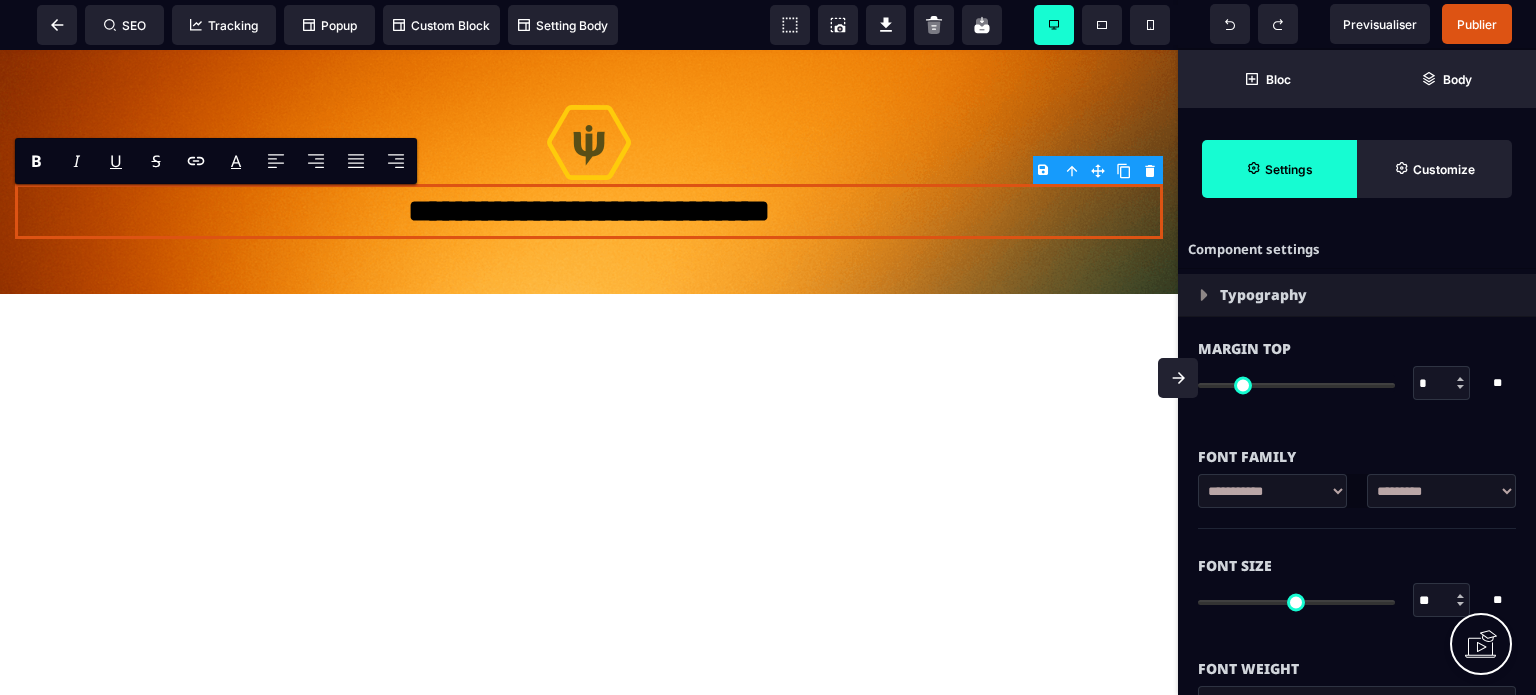 type on "*" 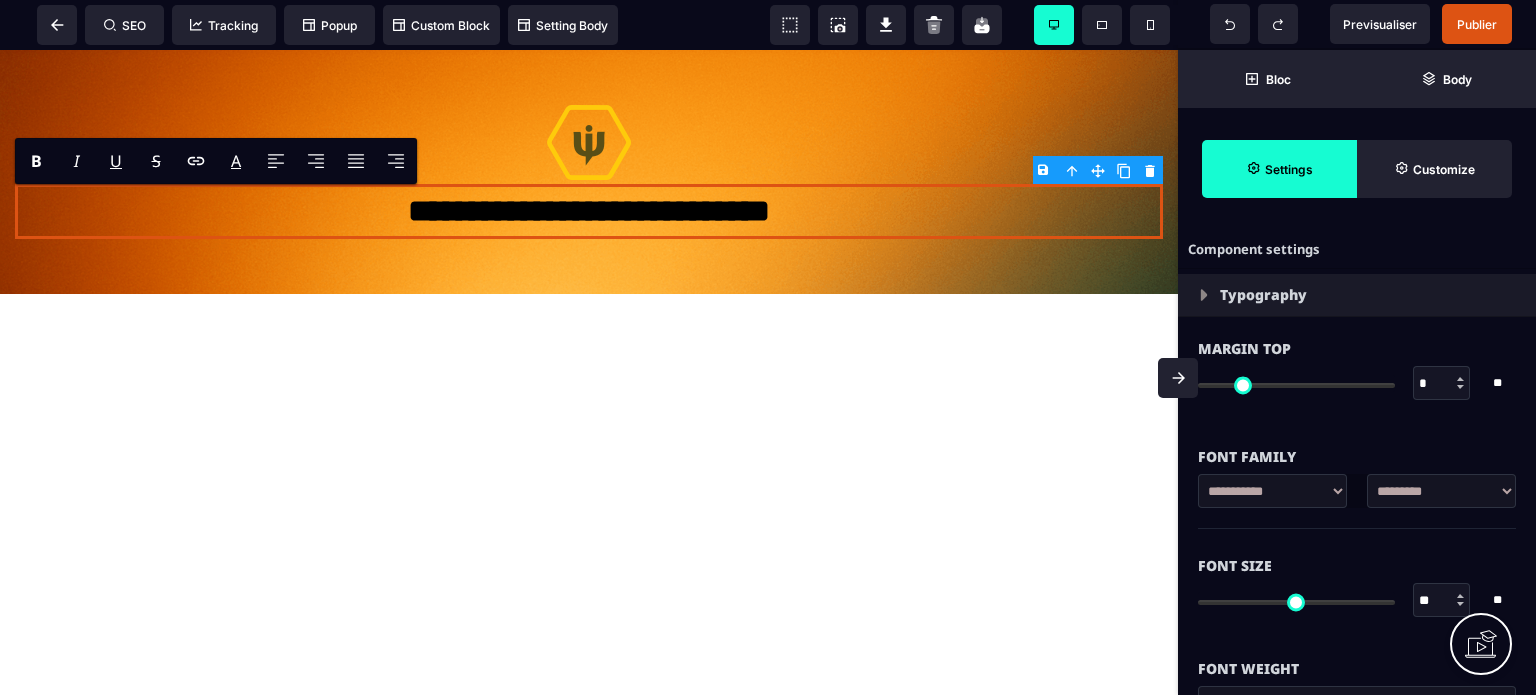 type on "***" 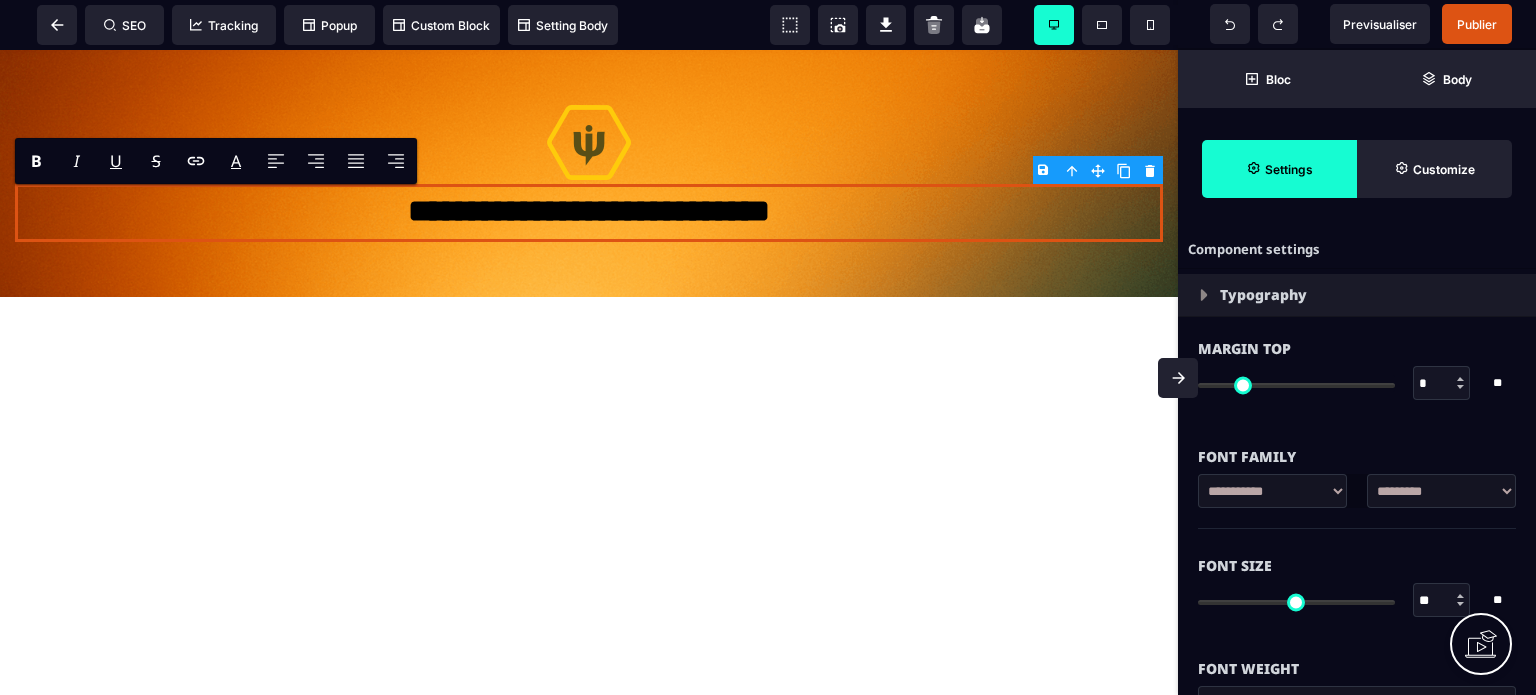 type on "***" 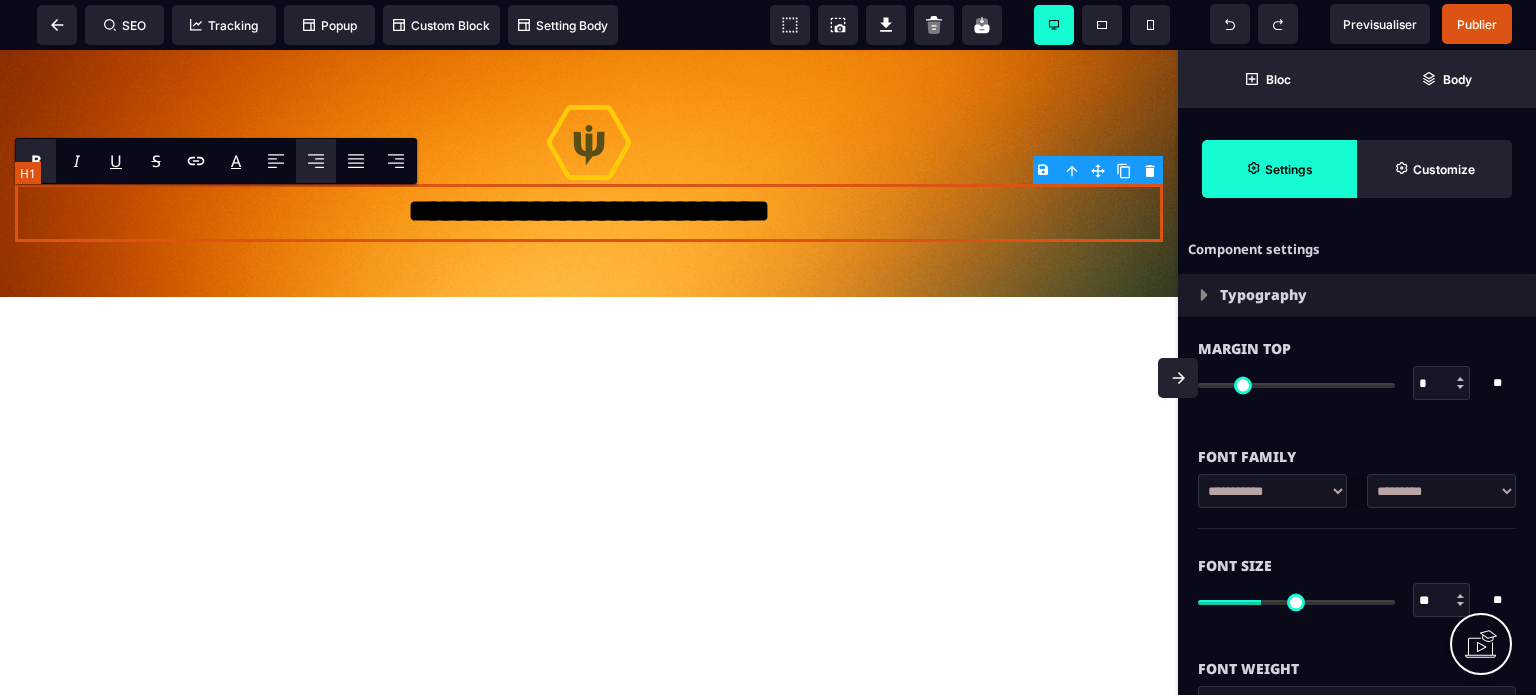 click on "**********" at bounding box center [589, 213] 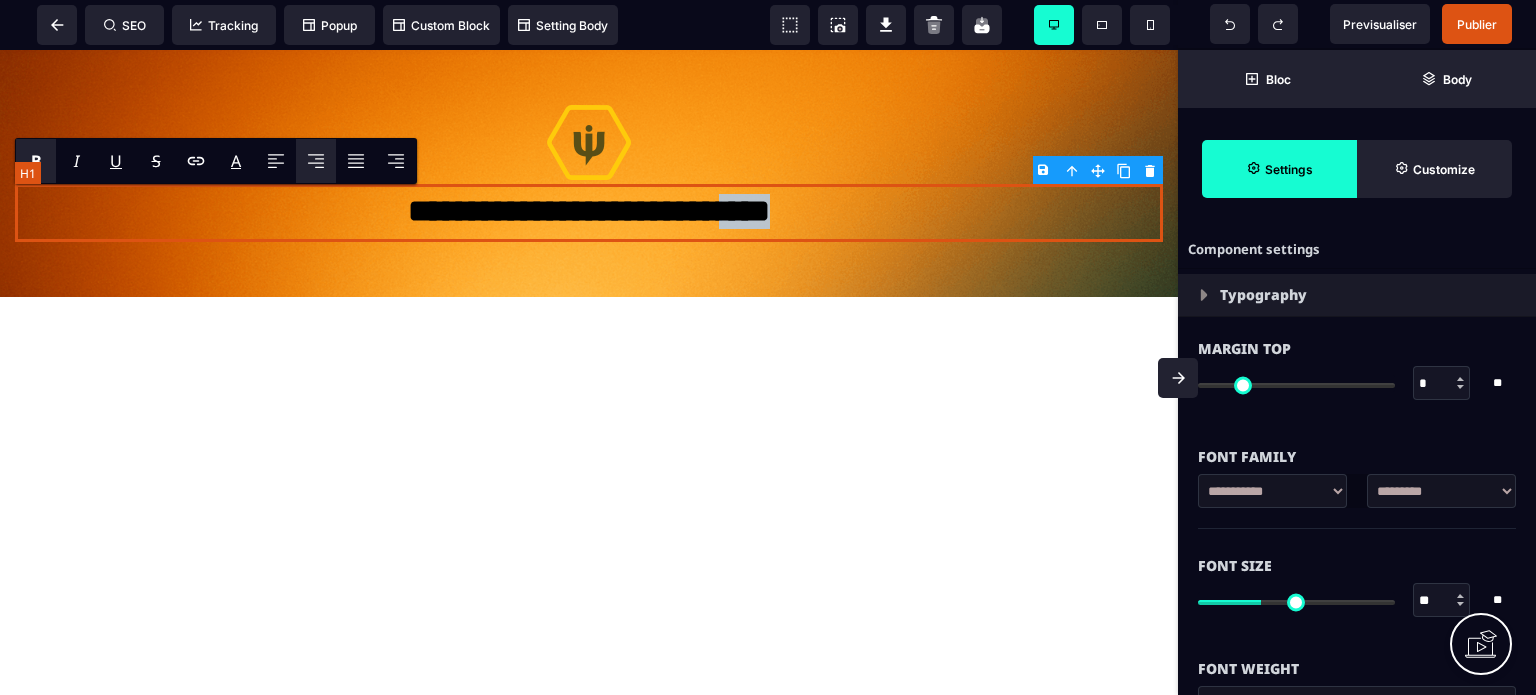click on "**********" at bounding box center [589, 213] 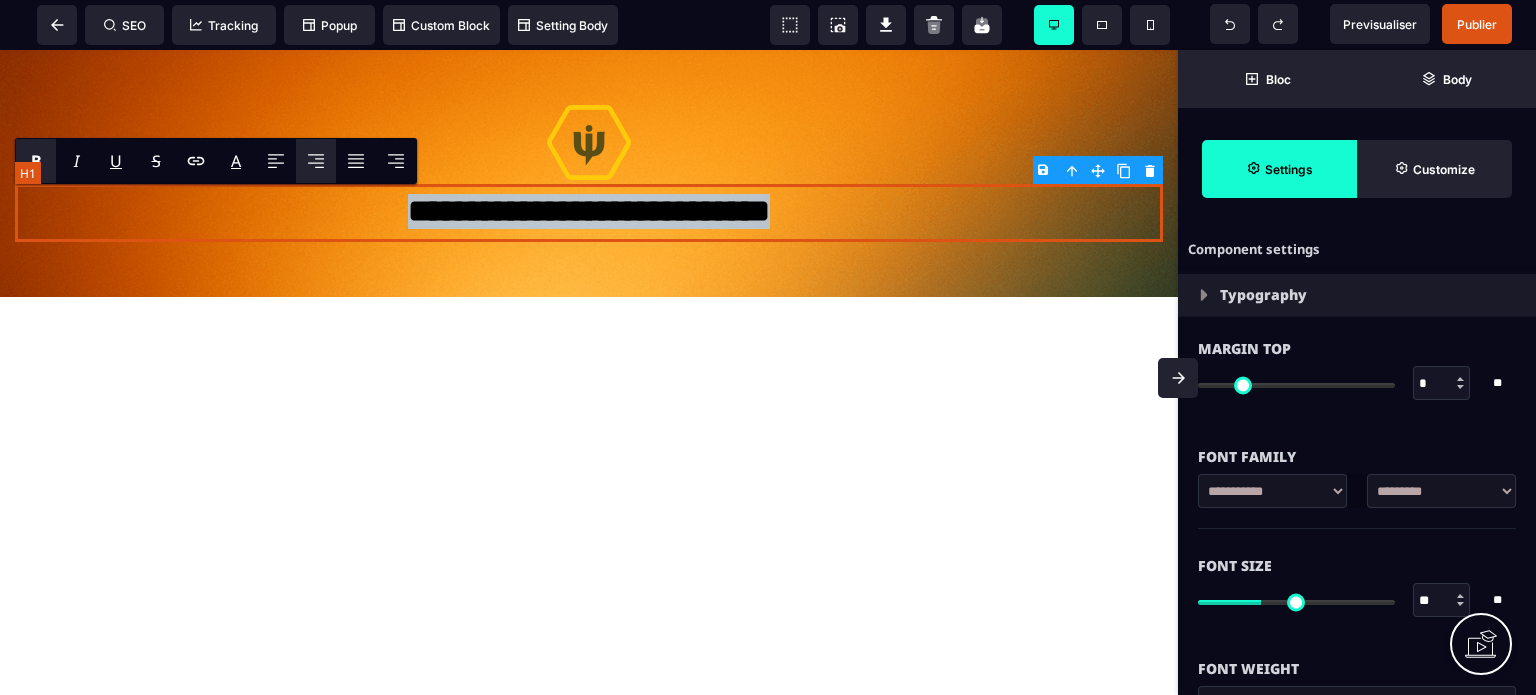 type 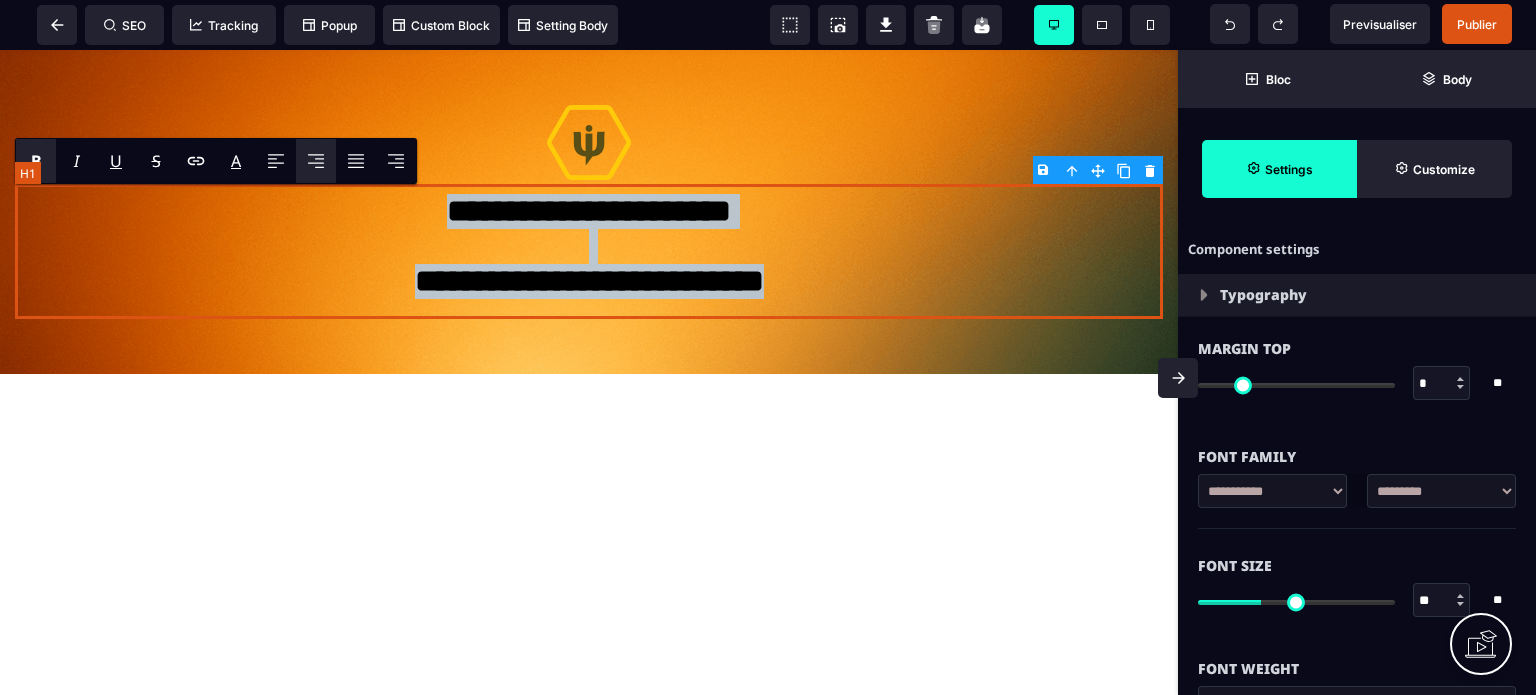 click on "**********" at bounding box center [589, 251] 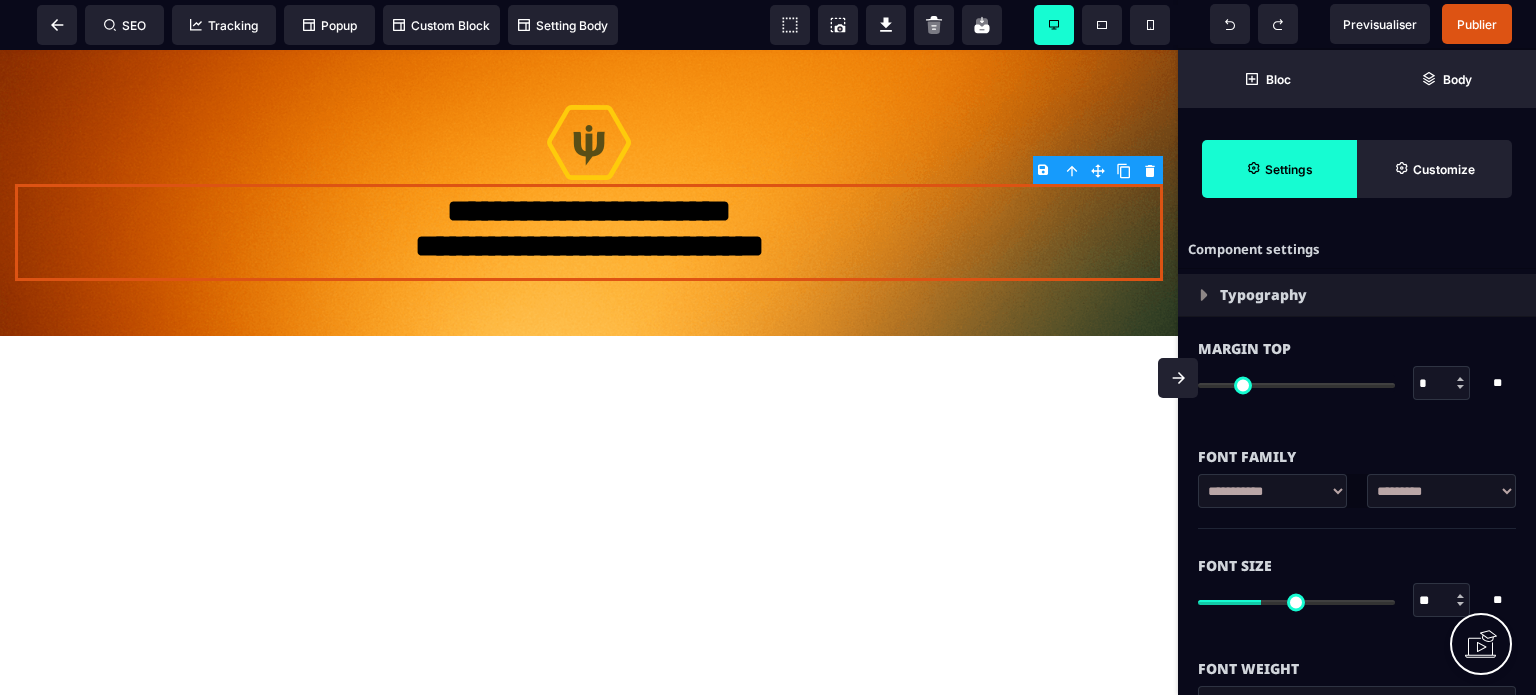 click on "*" at bounding box center (1442, 384) 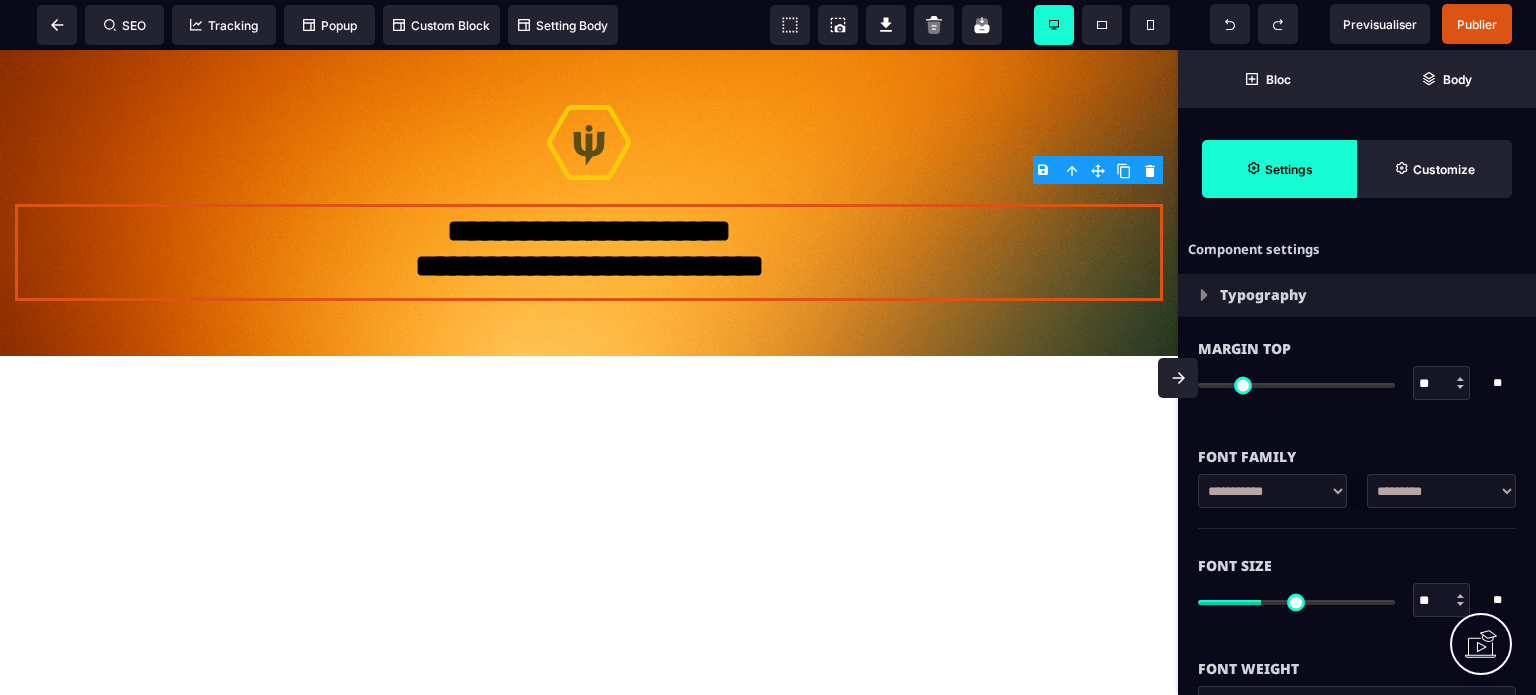 type on "**" 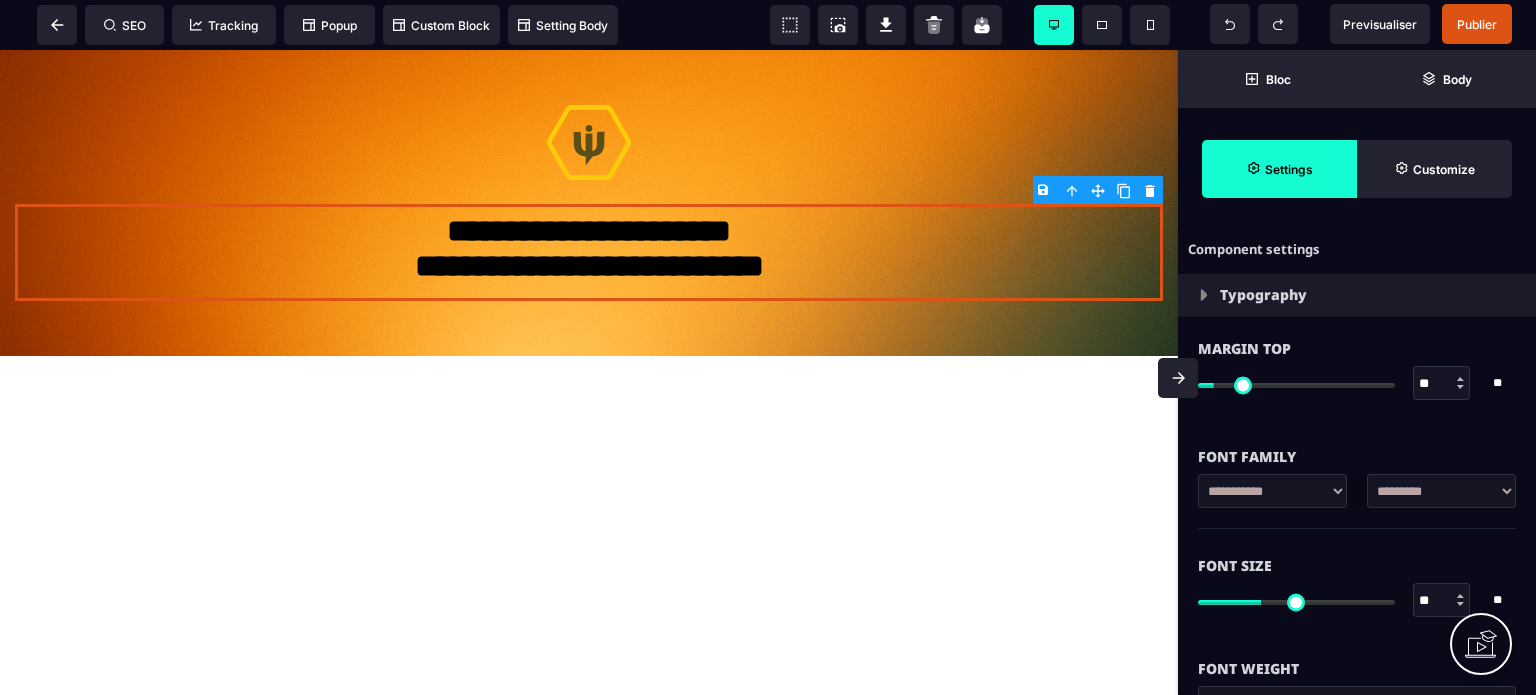type on "**" 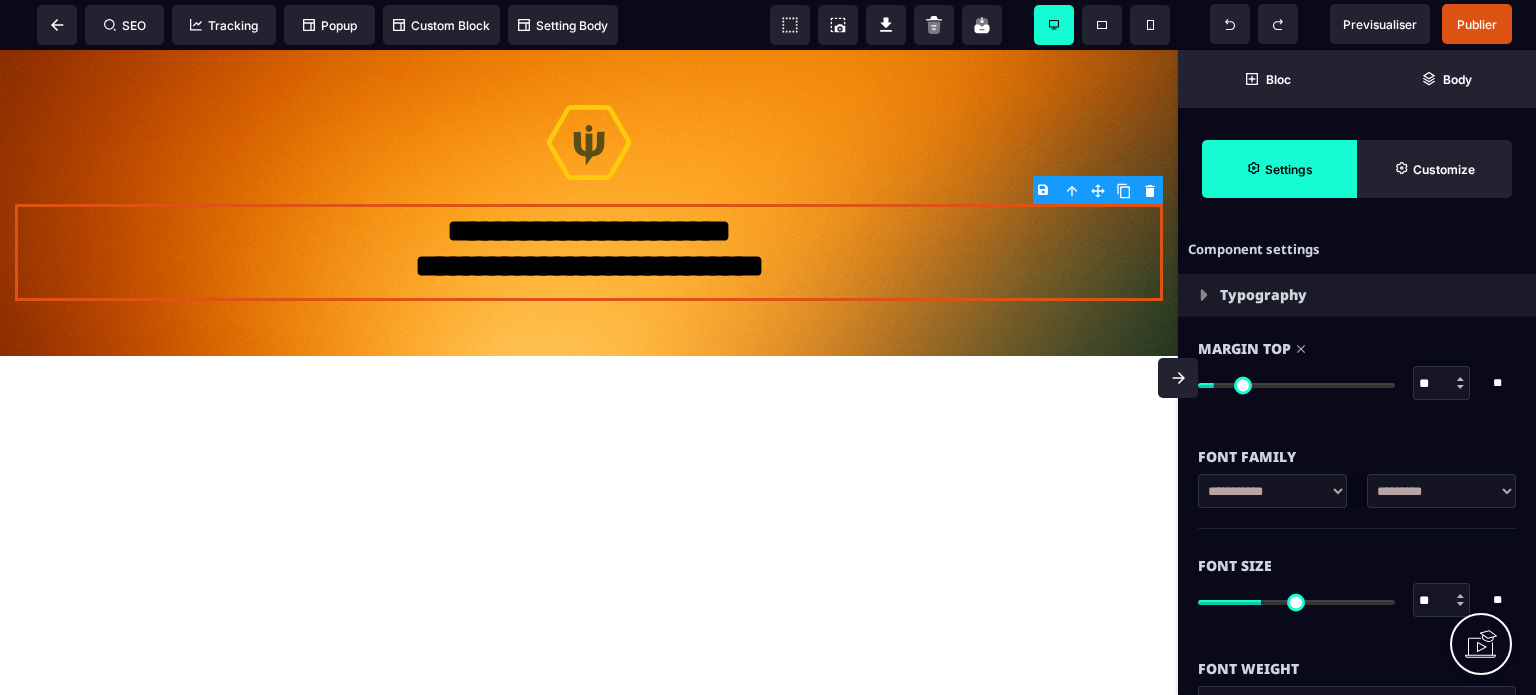 click on "**********" at bounding box center [1441, 491] 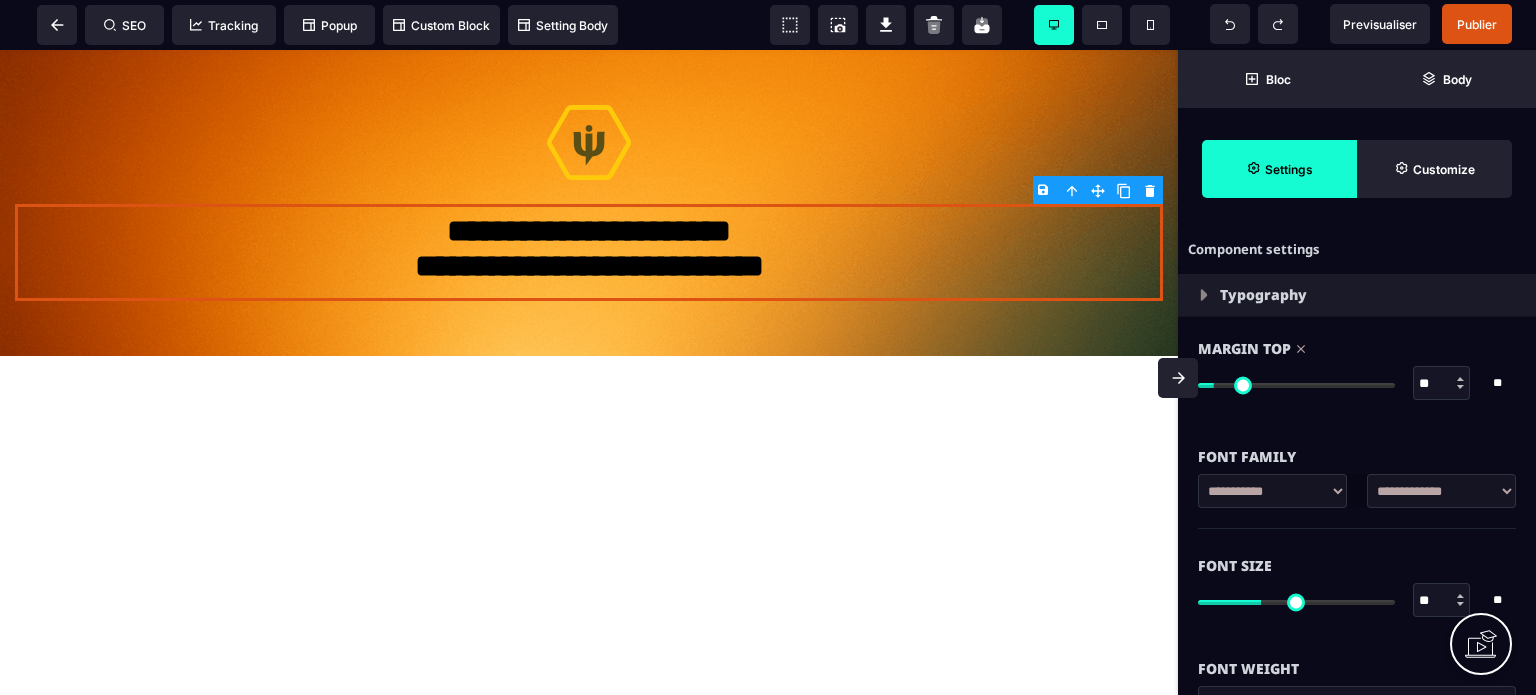 click on "**********" at bounding box center [1441, 491] 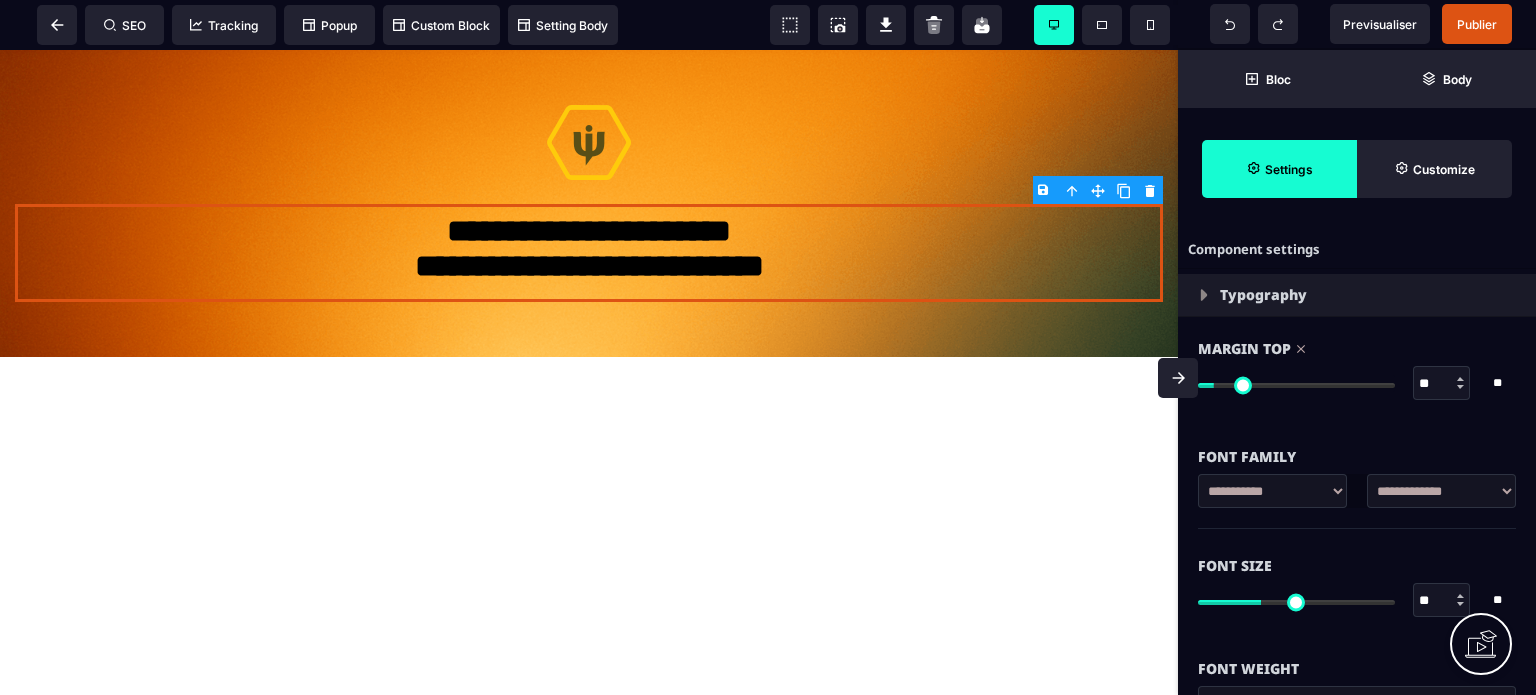 click on "Font Size
**
*
**
All" at bounding box center [1357, 585] 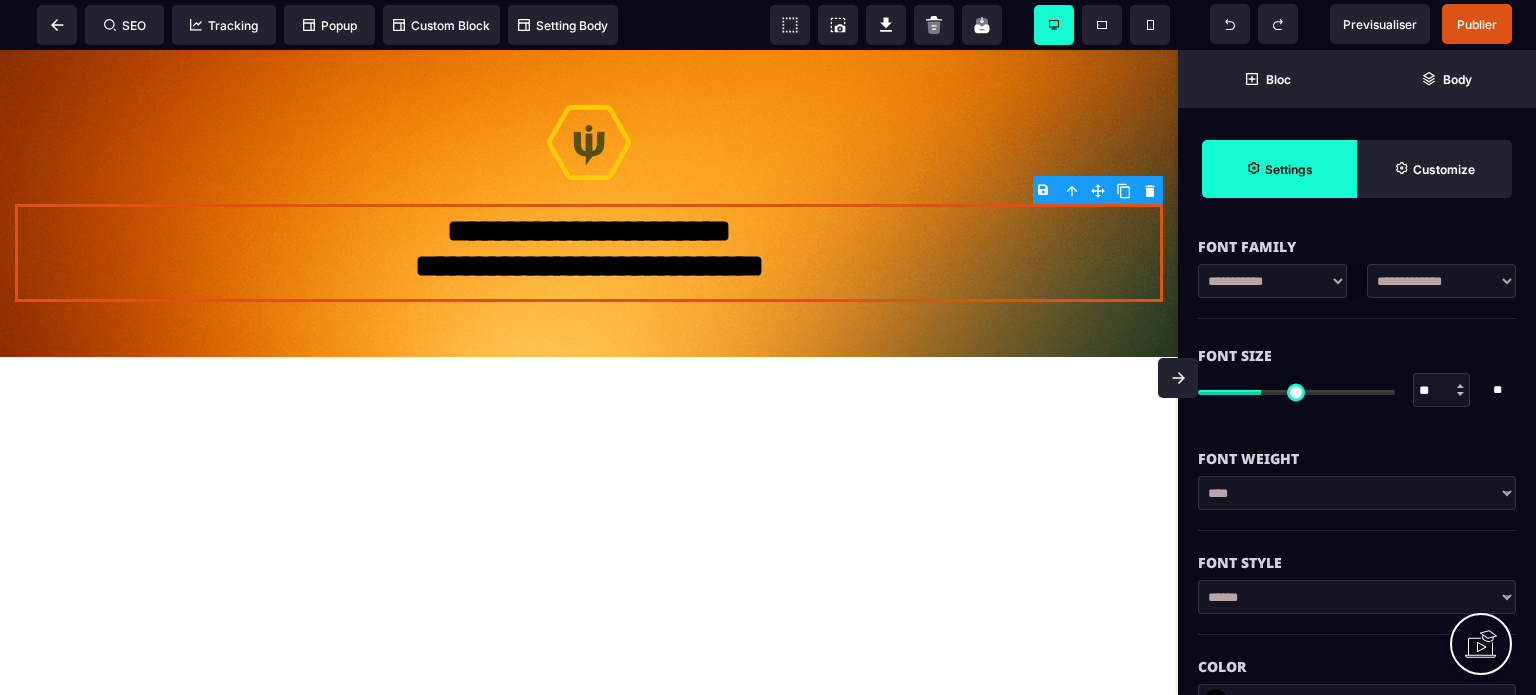 scroll, scrollTop: 240, scrollLeft: 0, axis: vertical 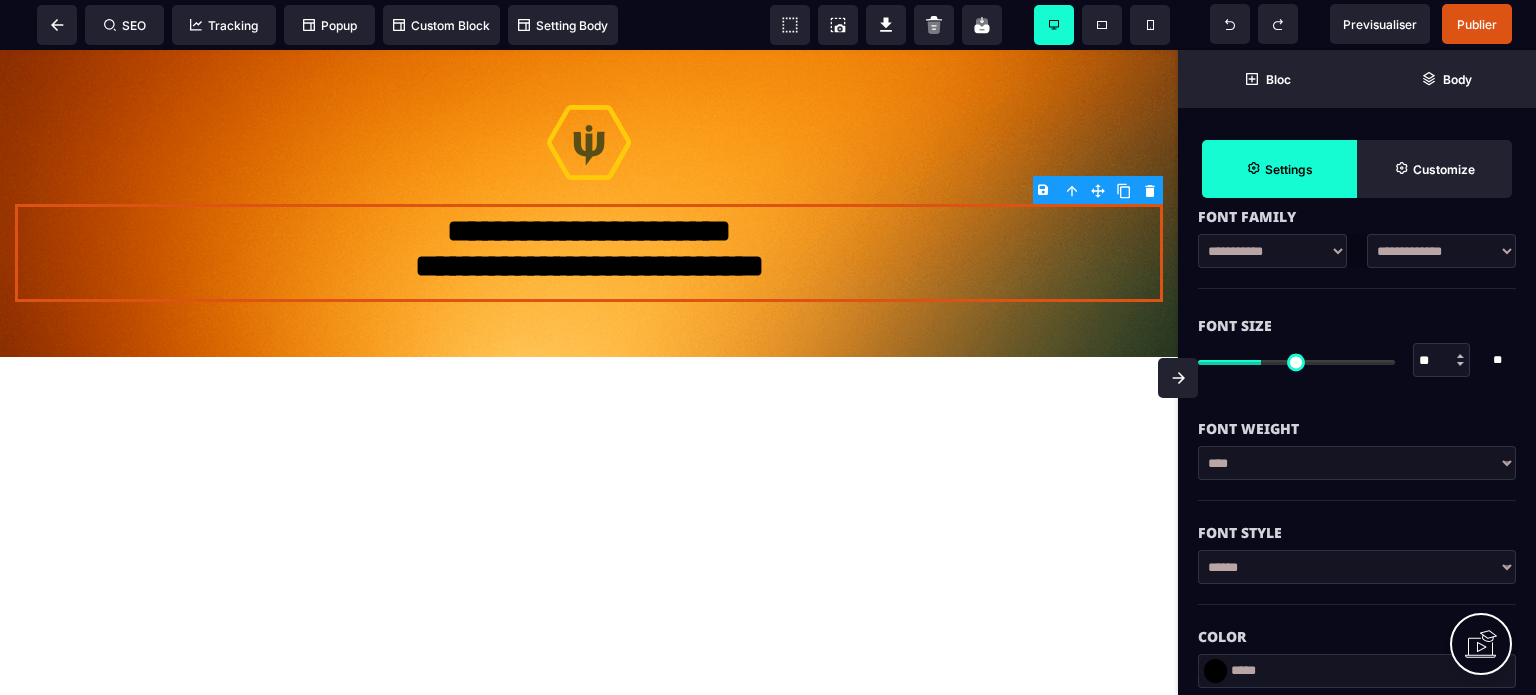 click on "**********" at bounding box center [1357, 463] 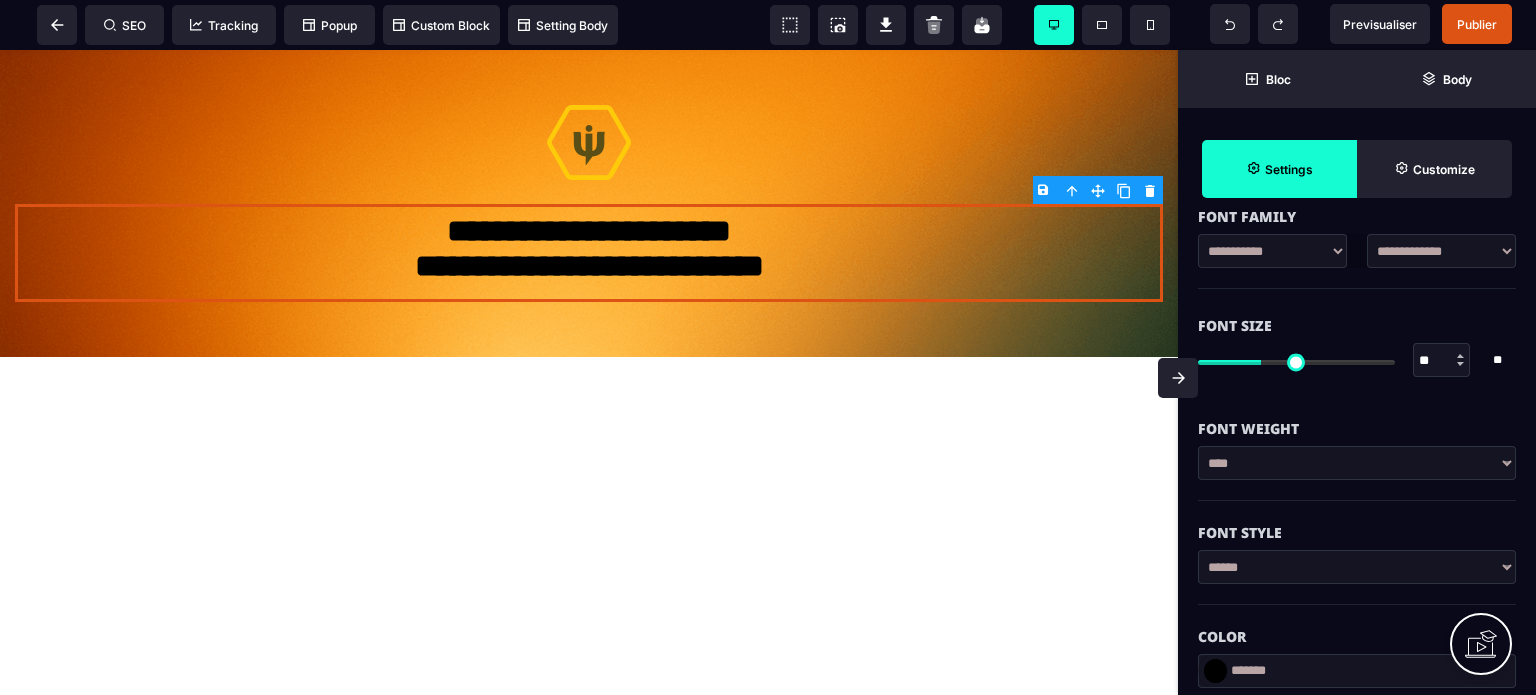 type on "*******" 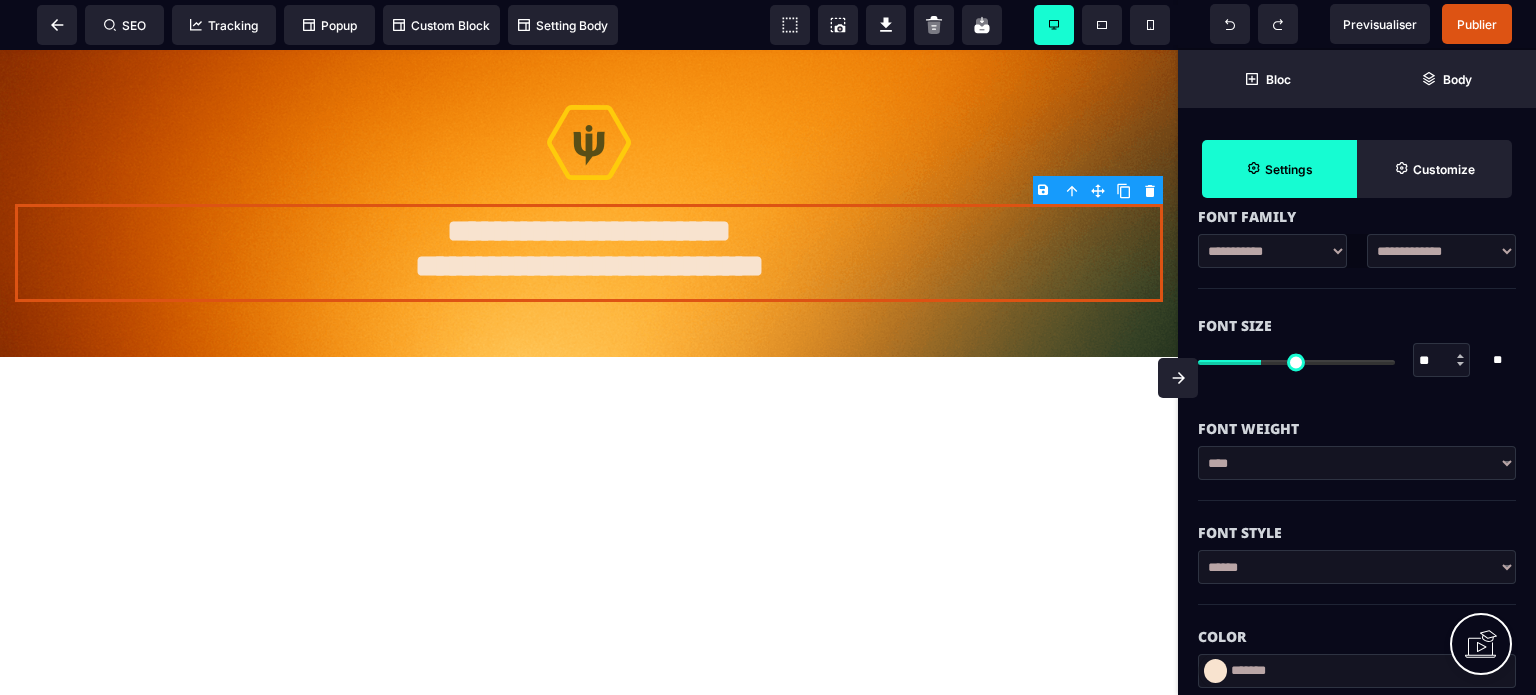 click on "****** ****** *******" at bounding box center [1357, 577] 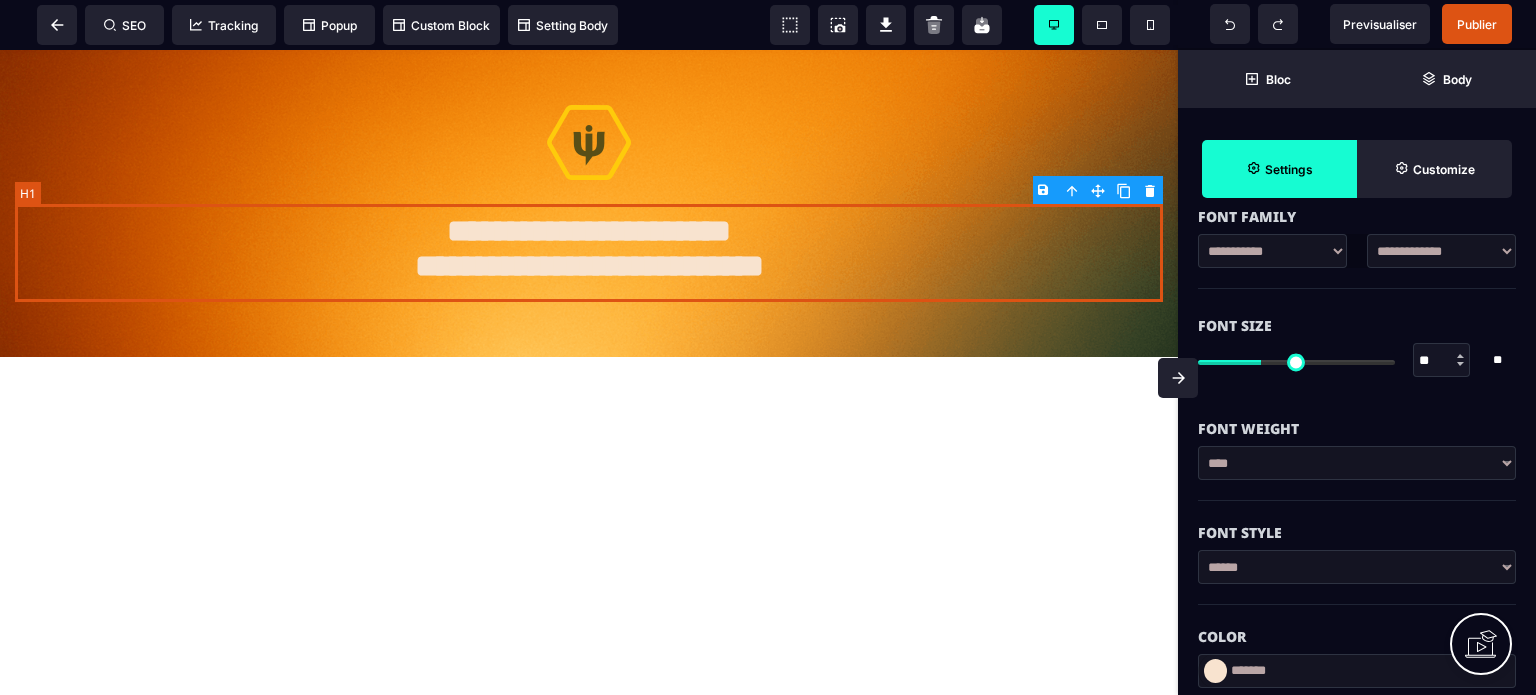 click on "**********" at bounding box center (589, 253) 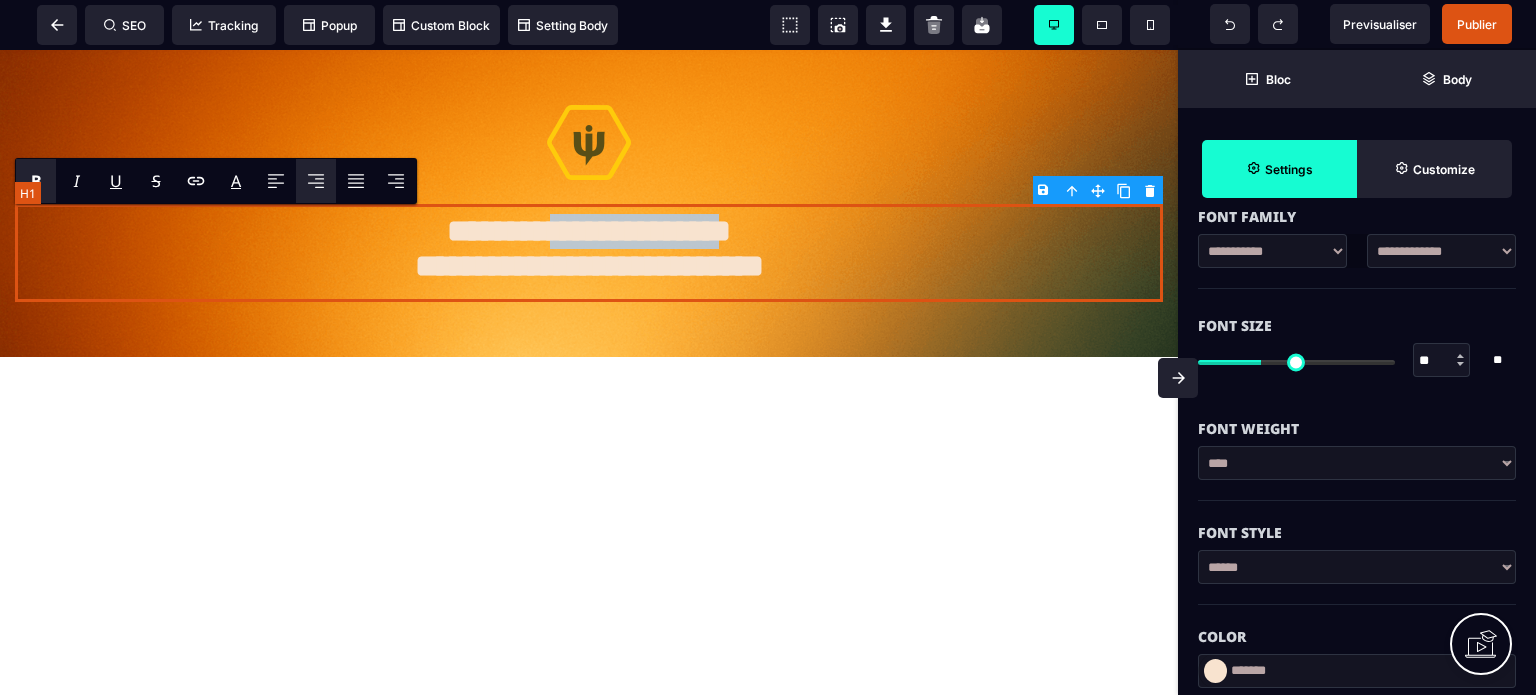 drag, startPoint x: 541, startPoint y: 233, endPoint x: 823, endPoint y: 235, distance: 282.00708 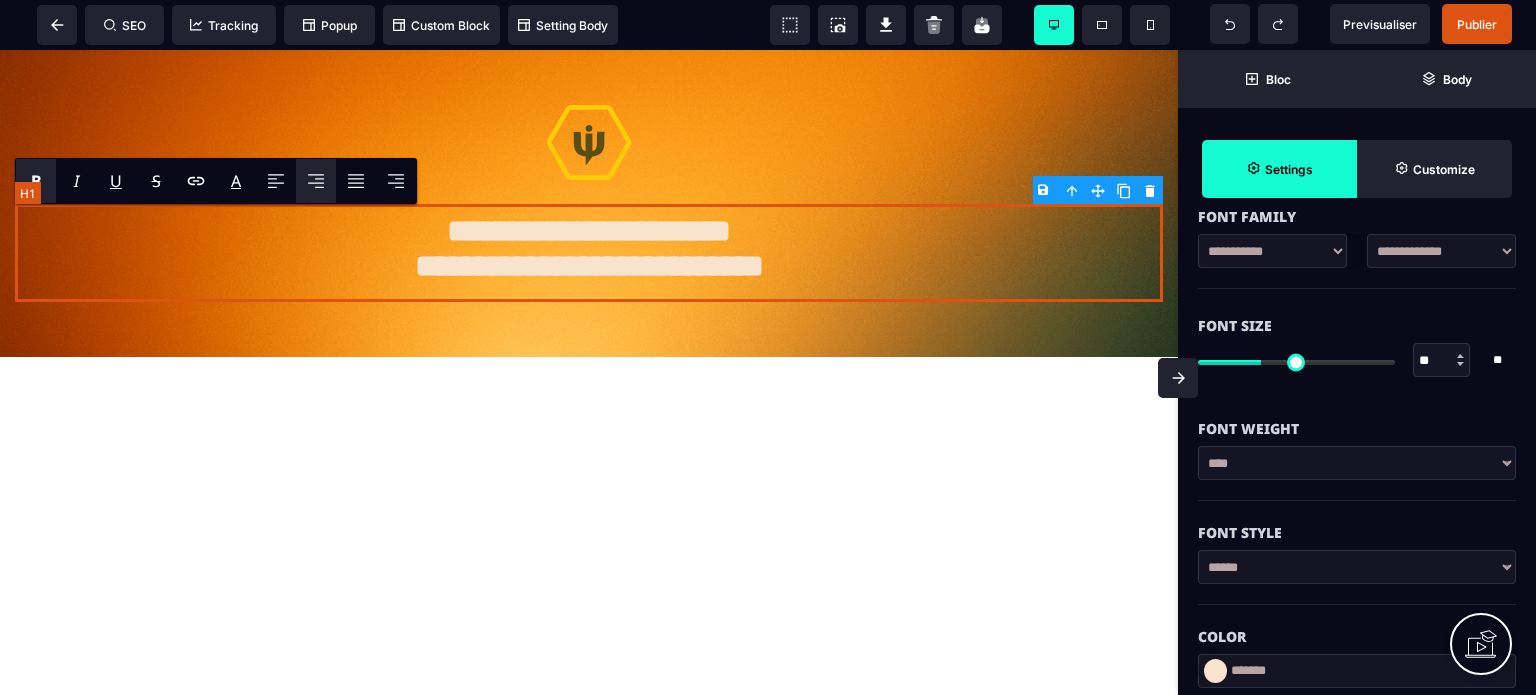 click on "**********" at bounding box center (589, 253) 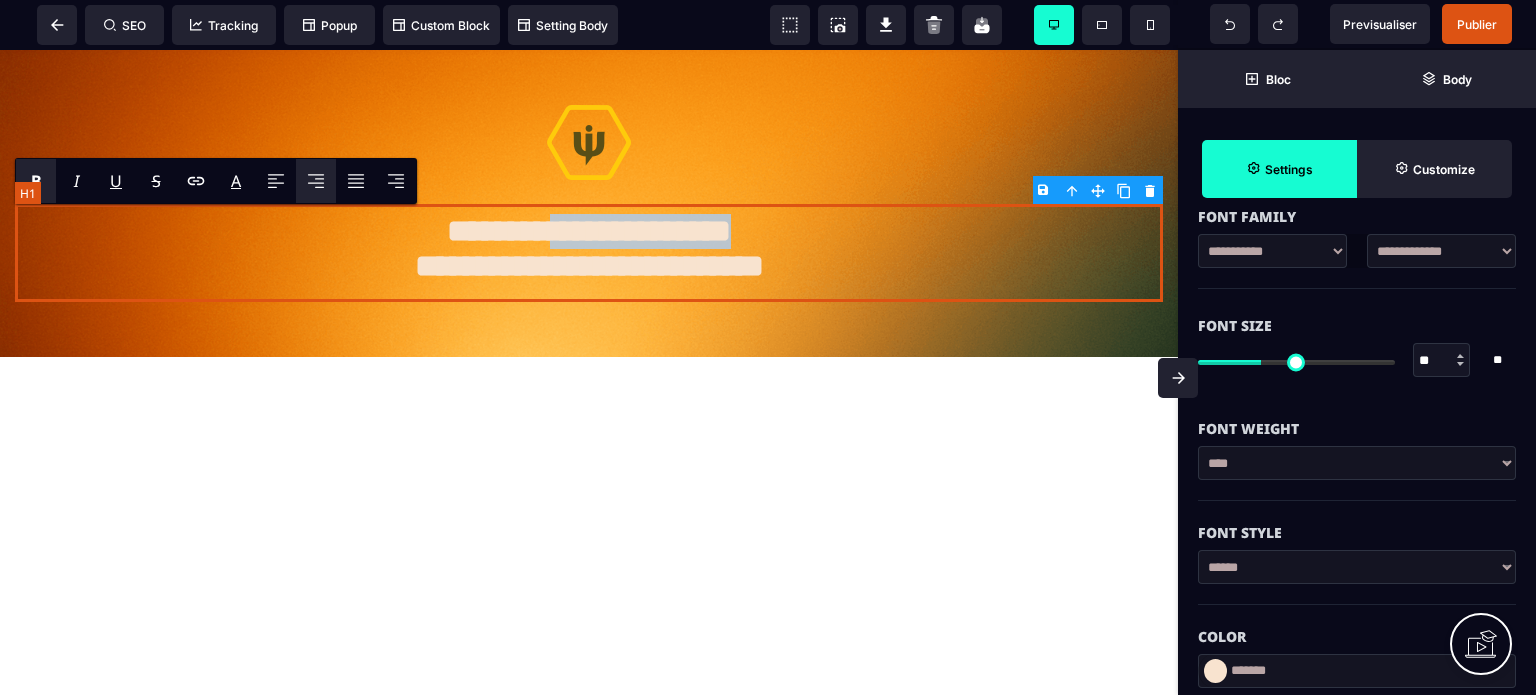 drag, startPoint x: 836, startPoint y: 234, endPoint x: 529, endPoint y: 215, distance: 307.58737 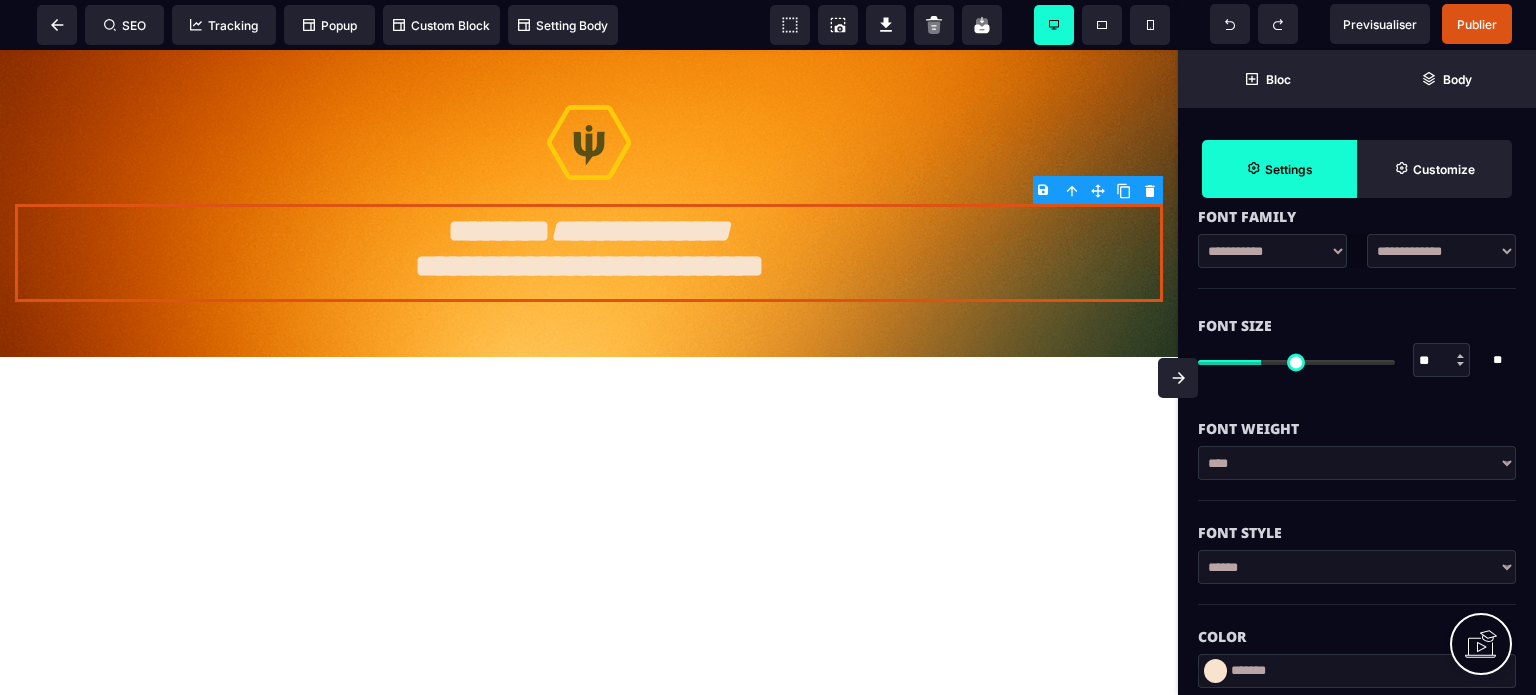 click on "**********" at bounding box center [589, 372] 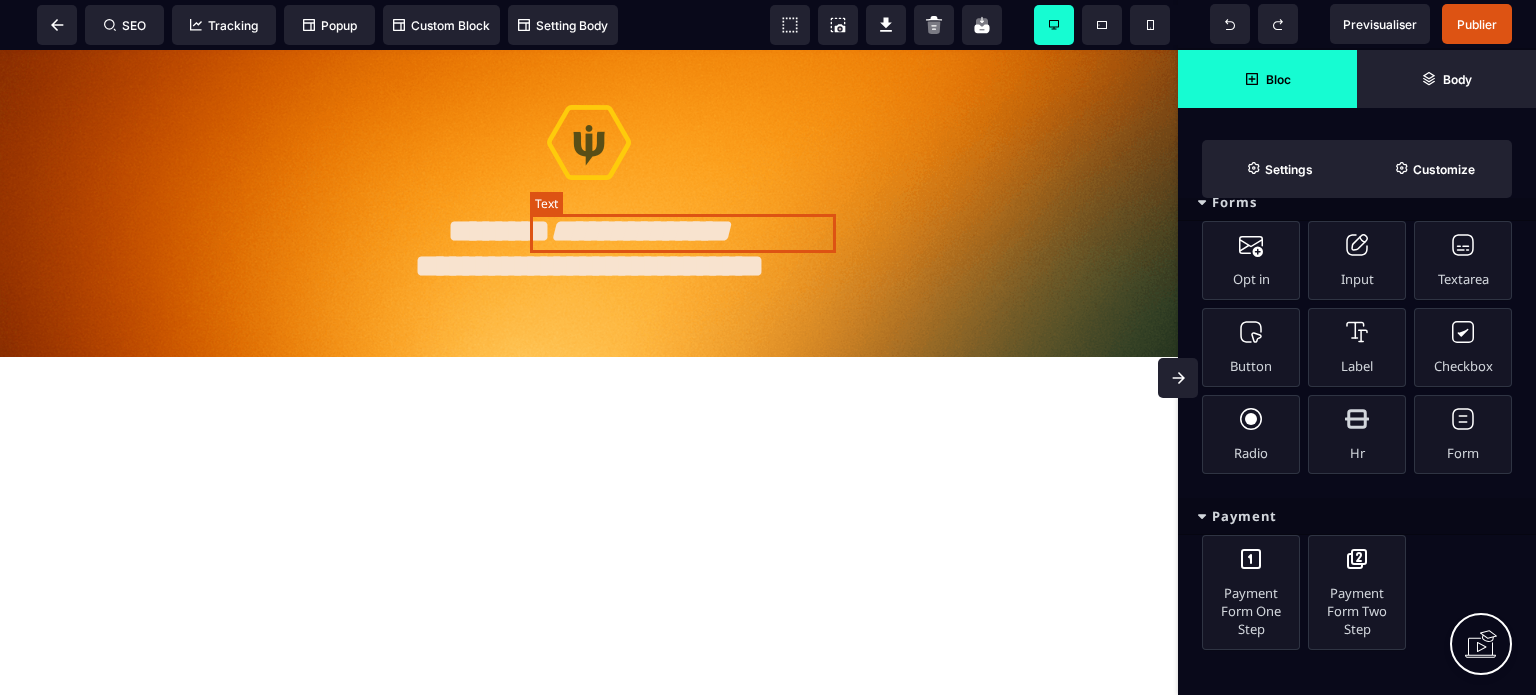 click on "**********" at bounding box center (640, 231) 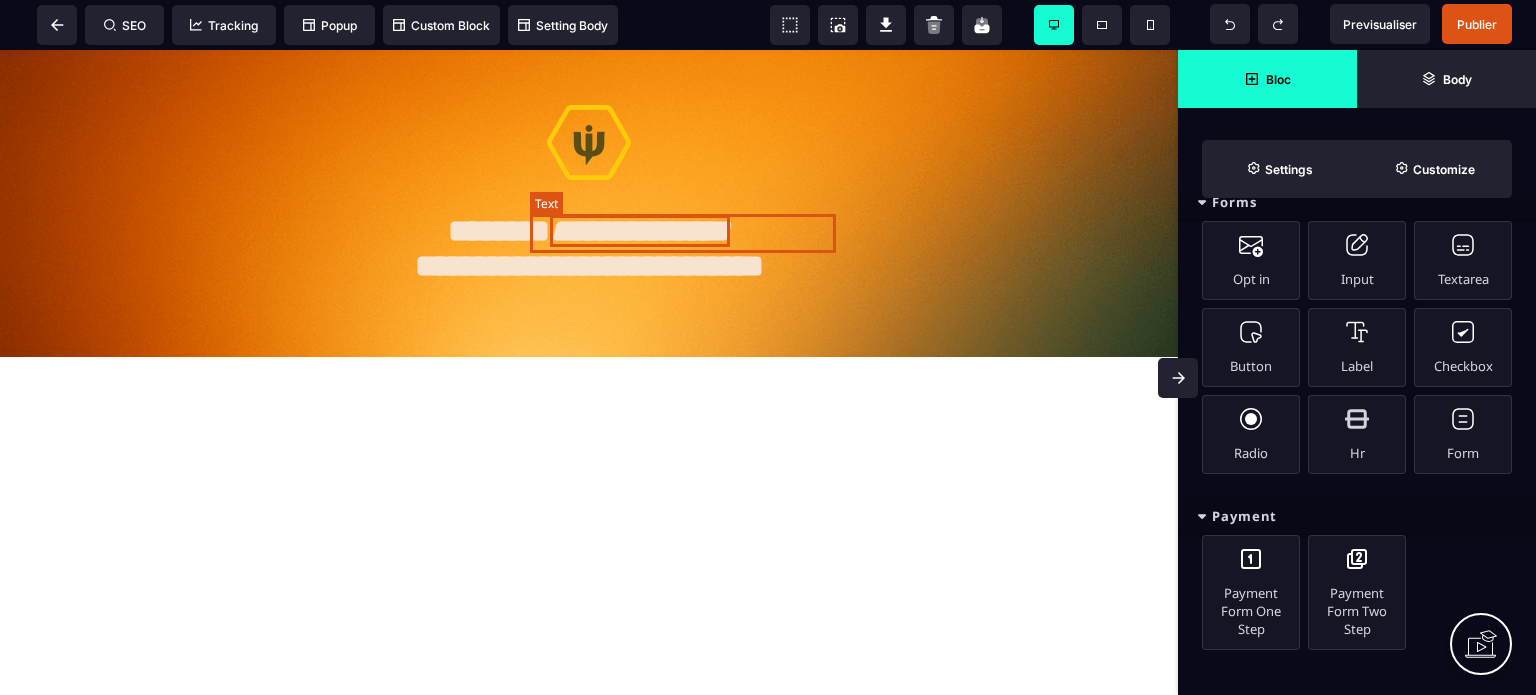select on "***" 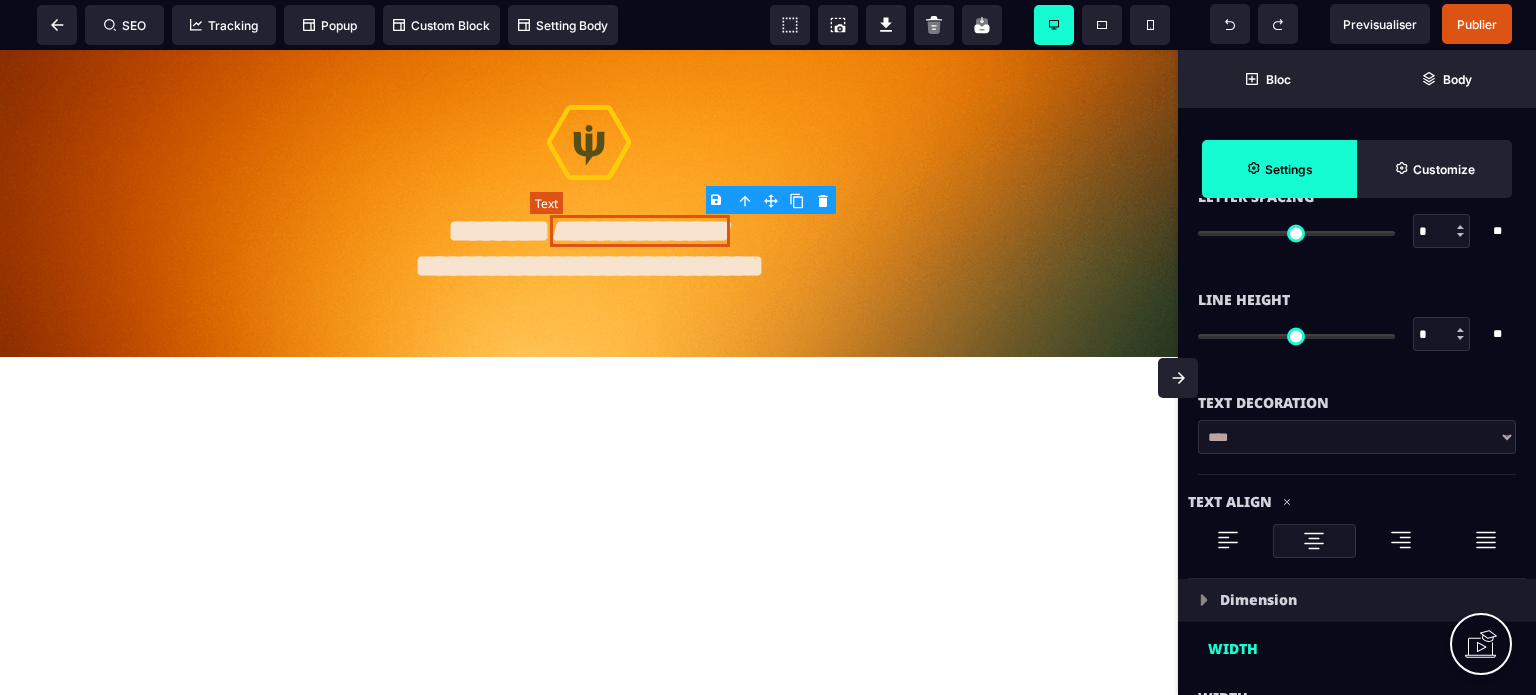 type on "*" 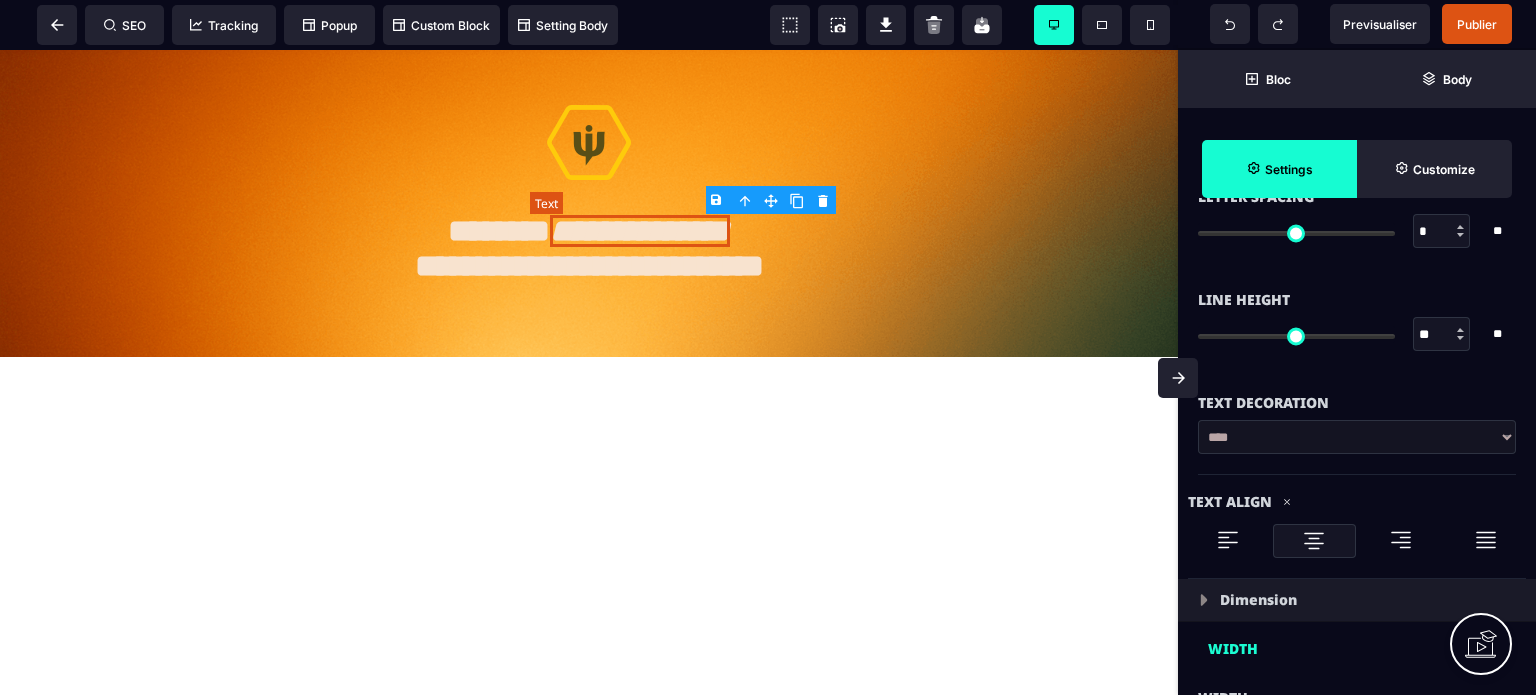 type on "****" 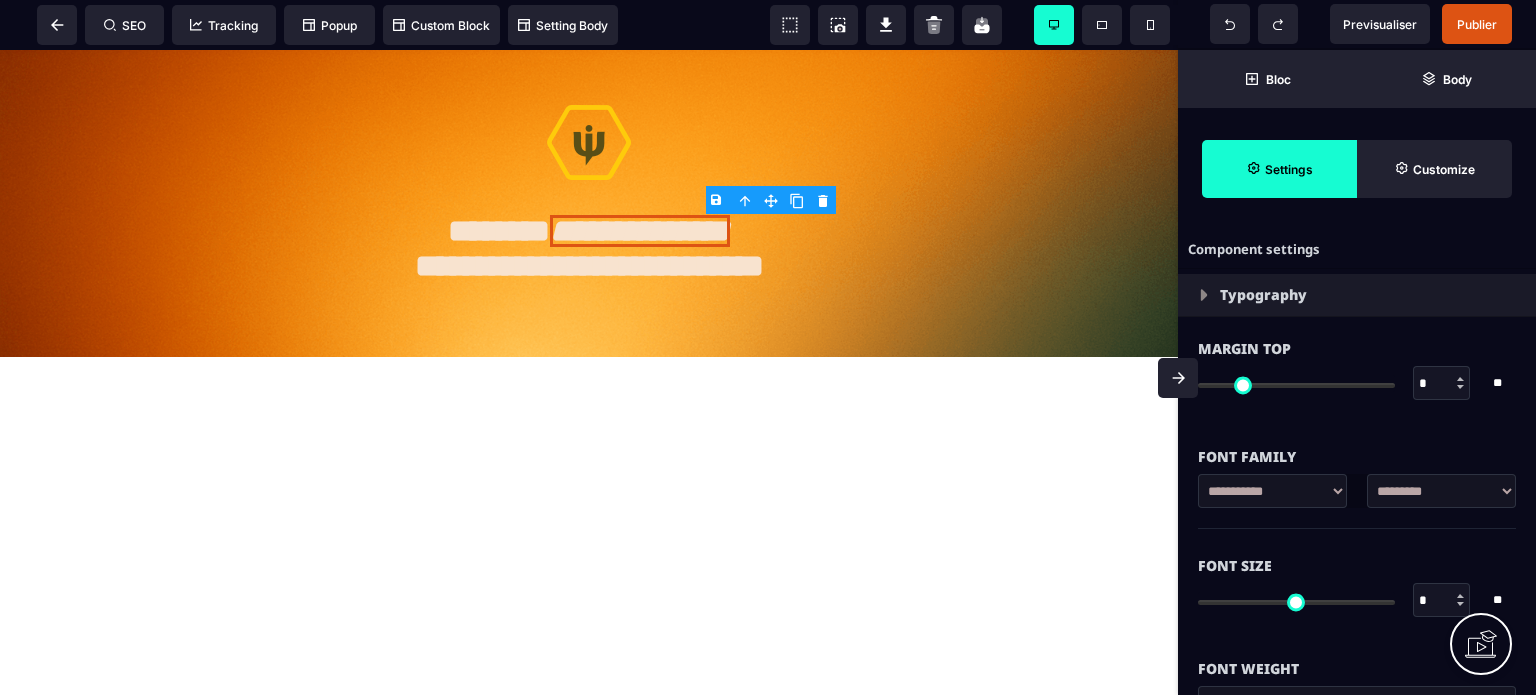 click on "*" at bounding box center [1442, 600] 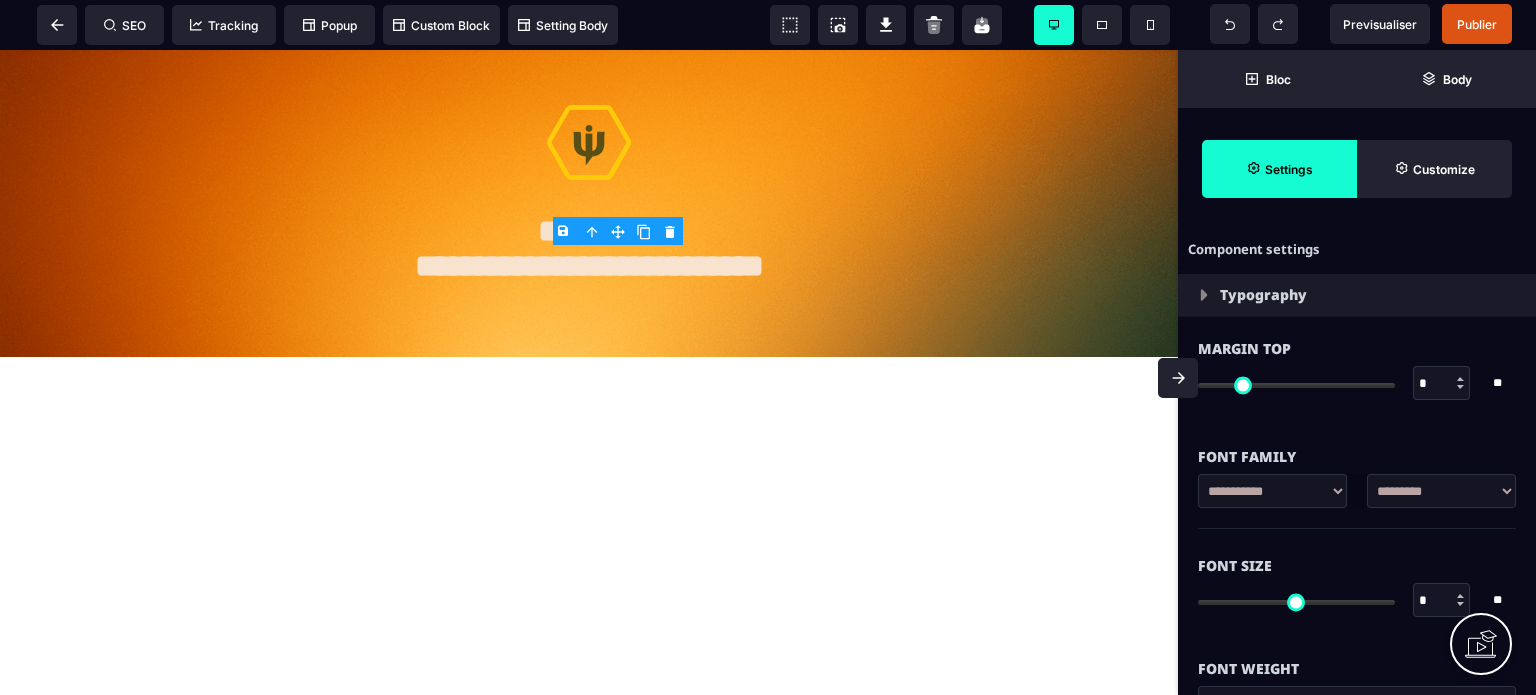 type on "**" 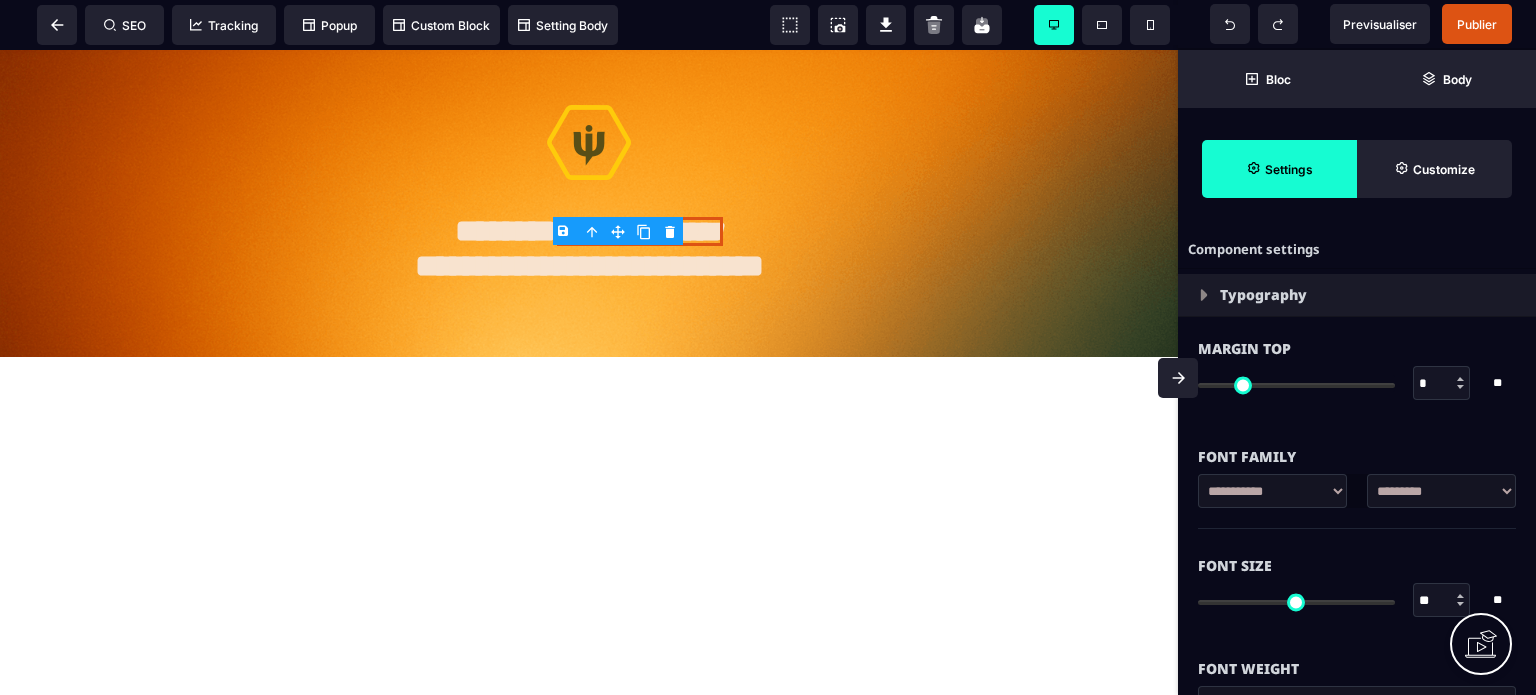 type on "**" 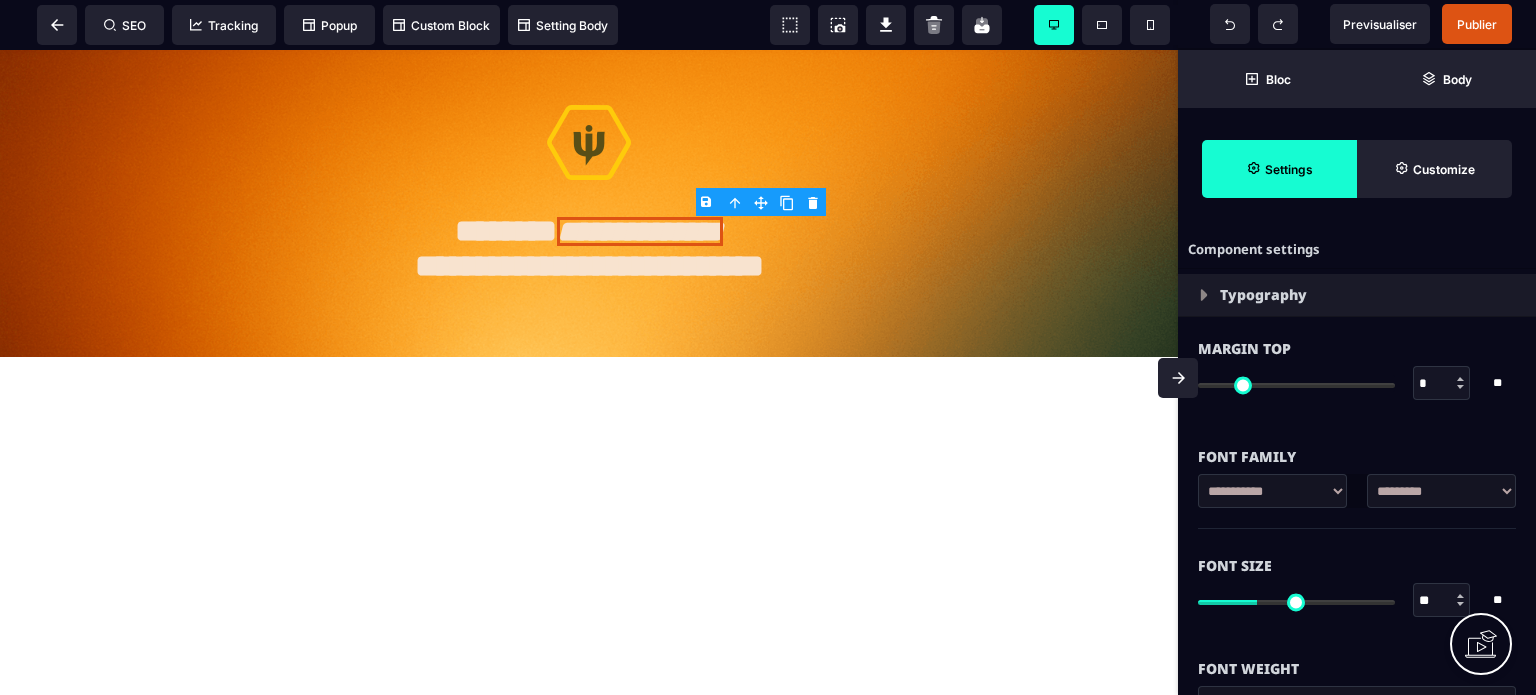 type on "***" 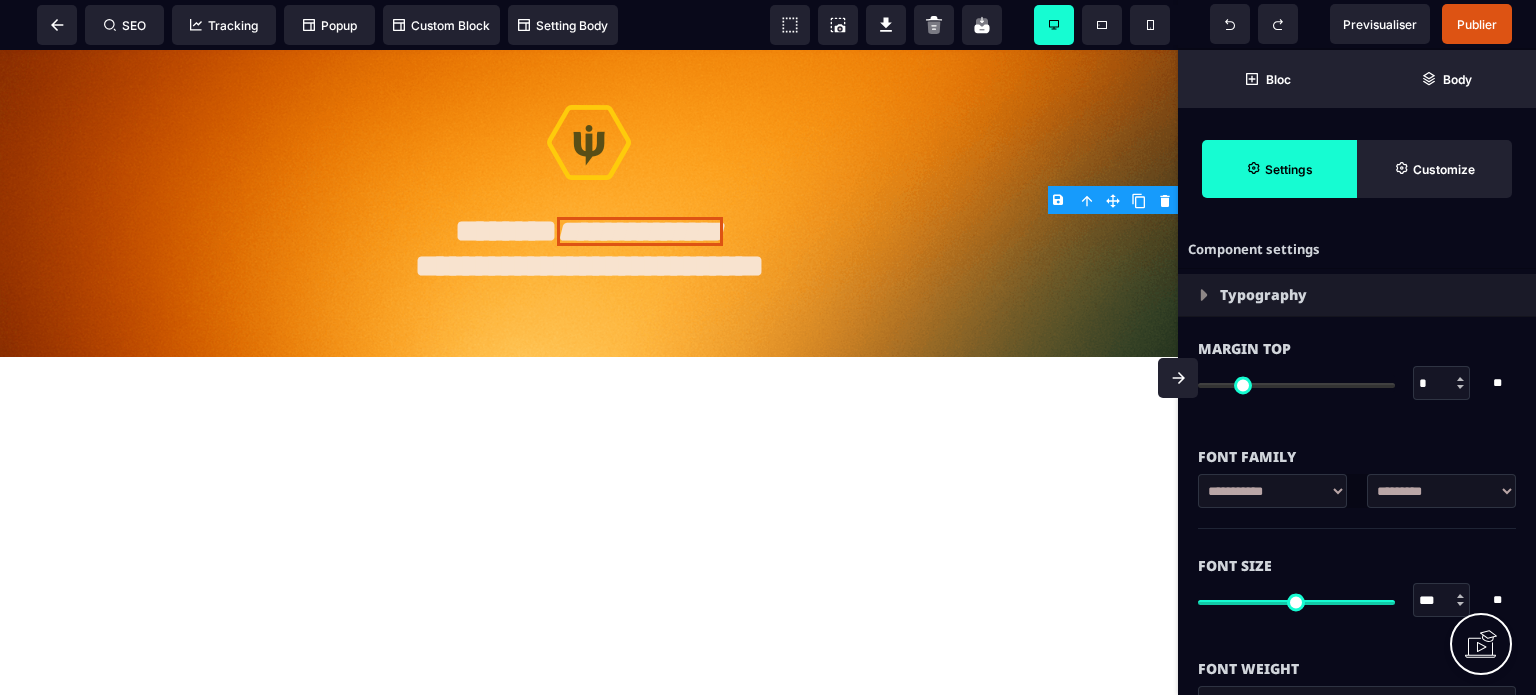 type on "***" 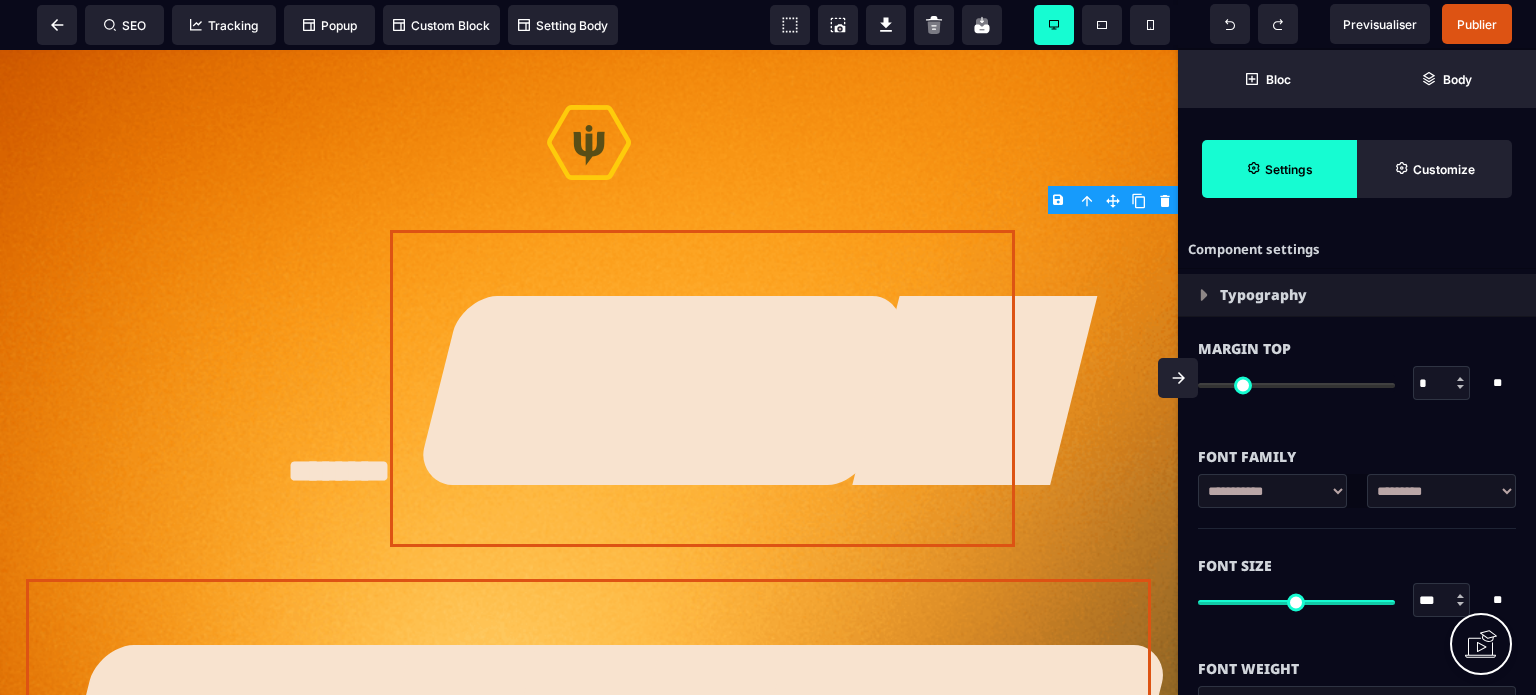 type on "**" 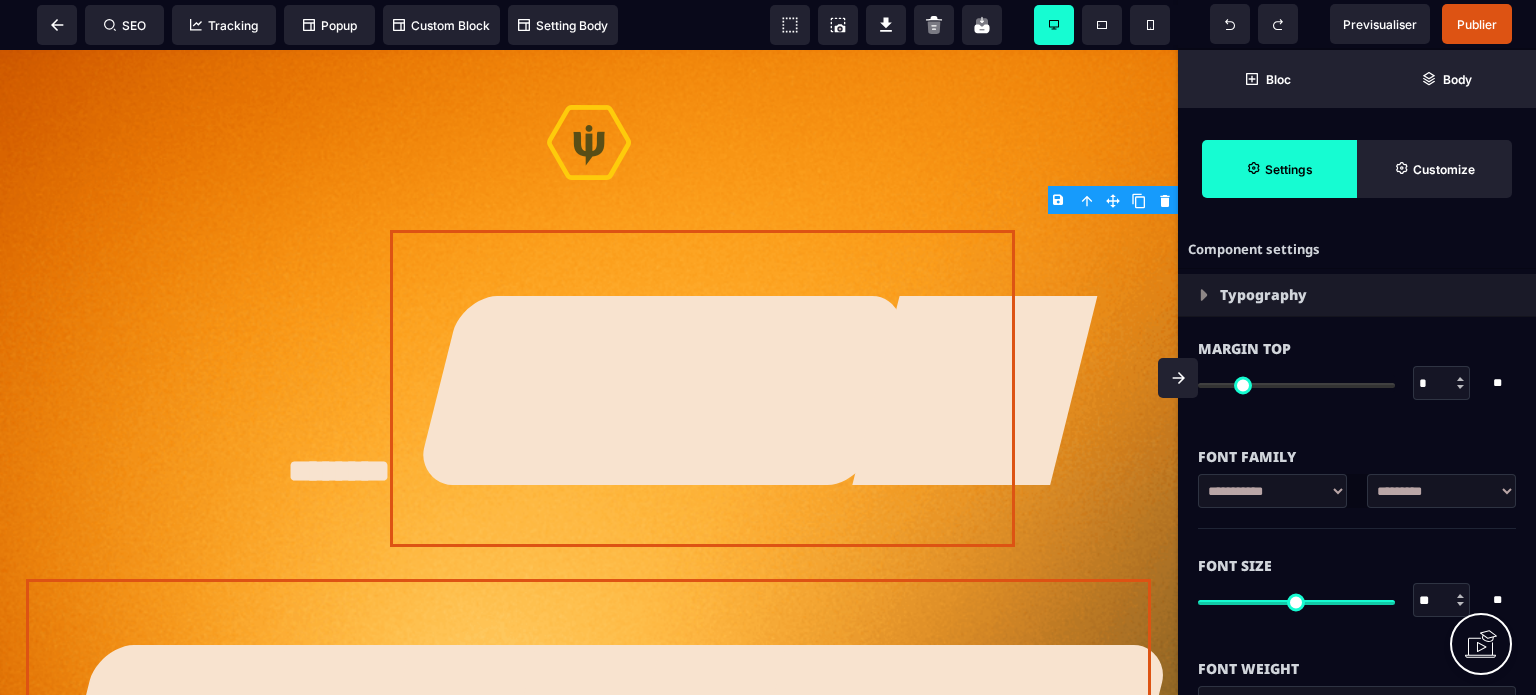 type on "**" 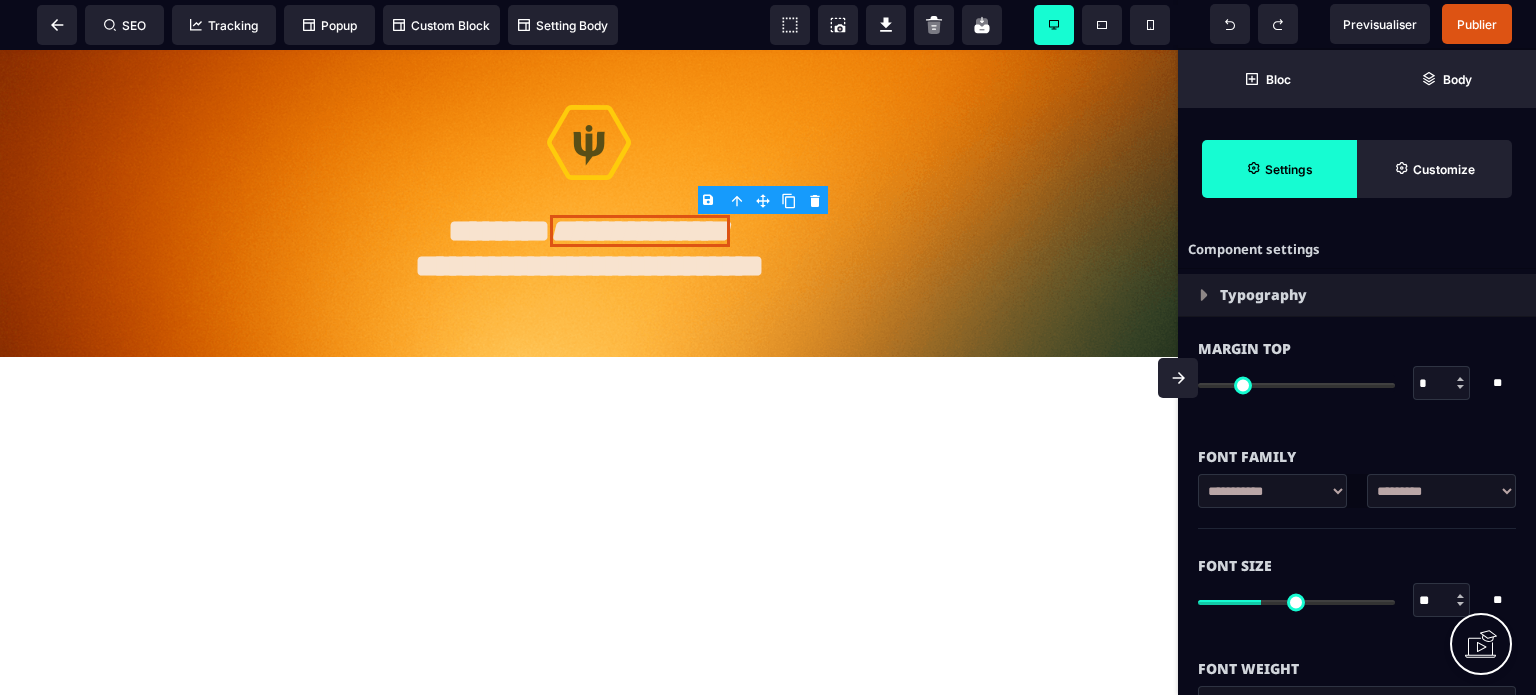 type on "**" 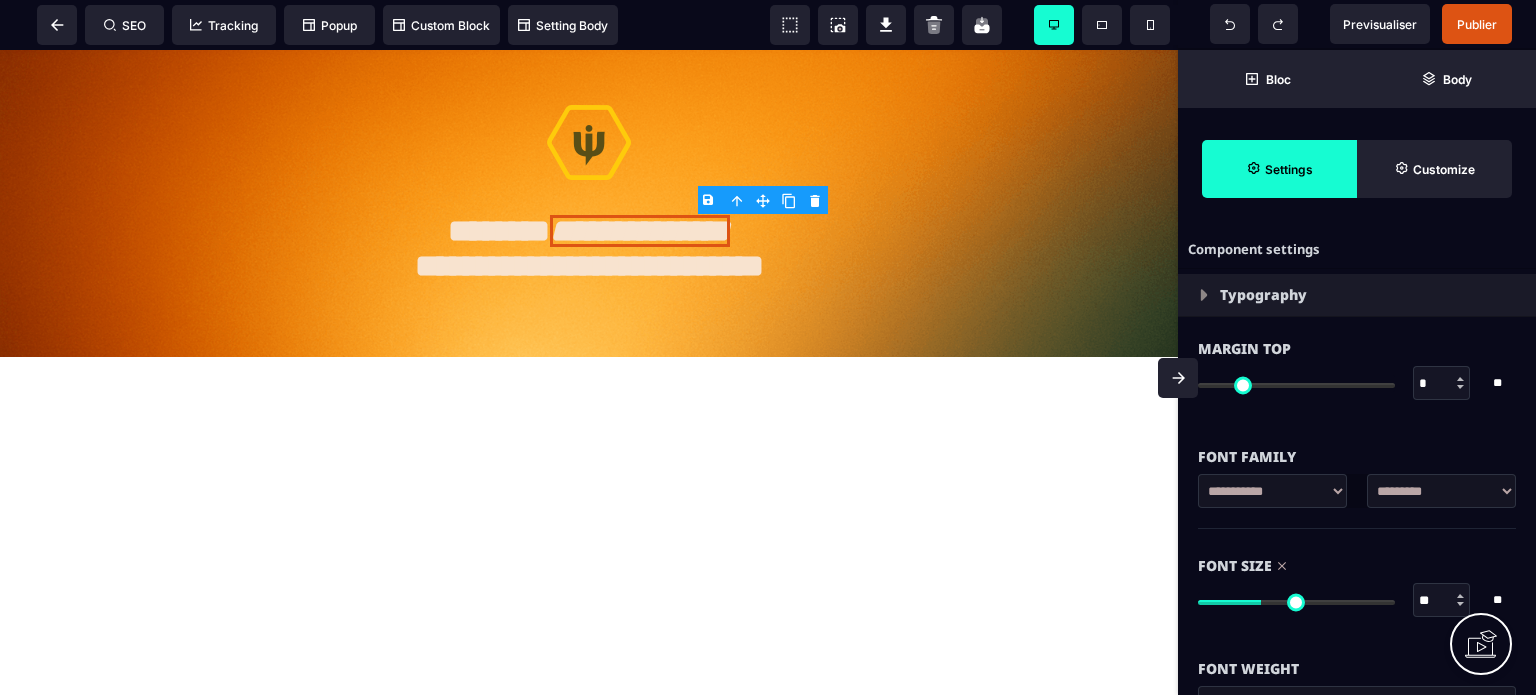 select on "**********" 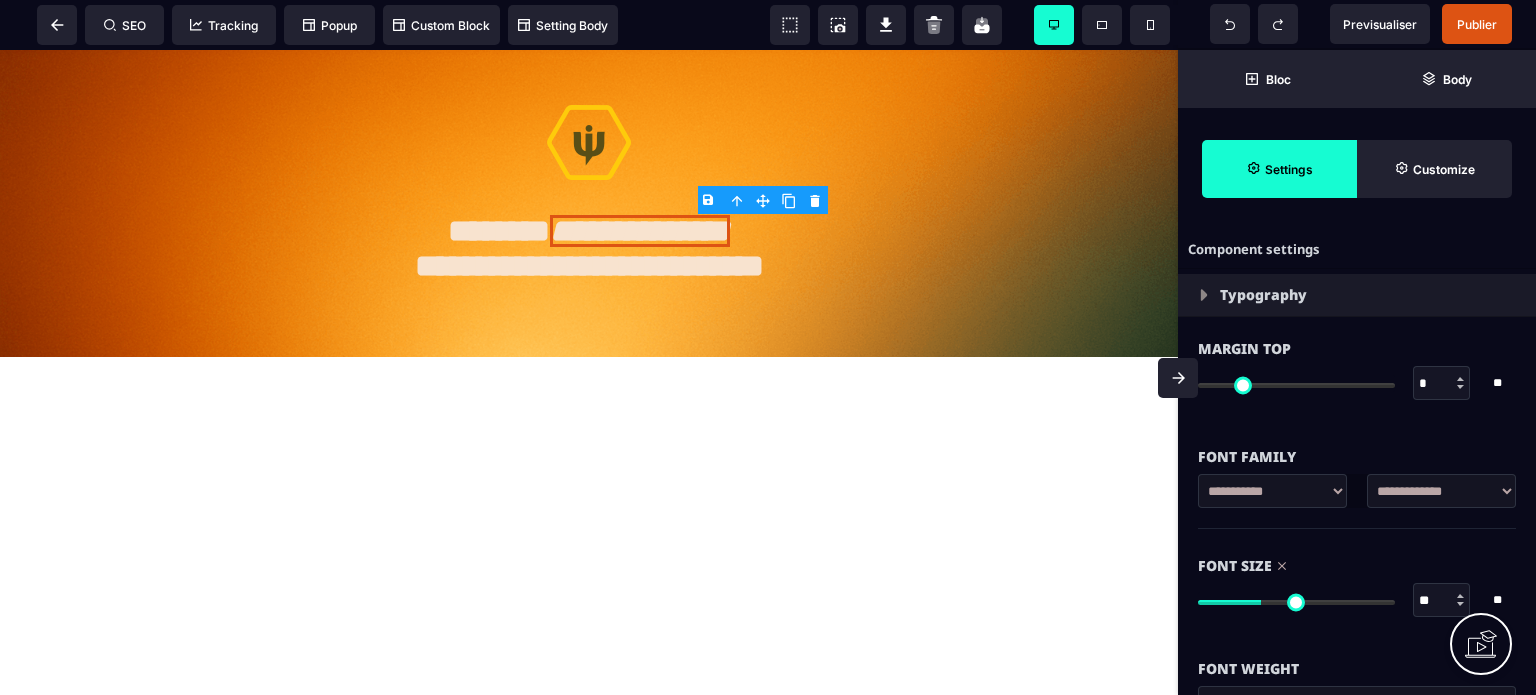 click on "**********" at bounding box center [1441, 491] 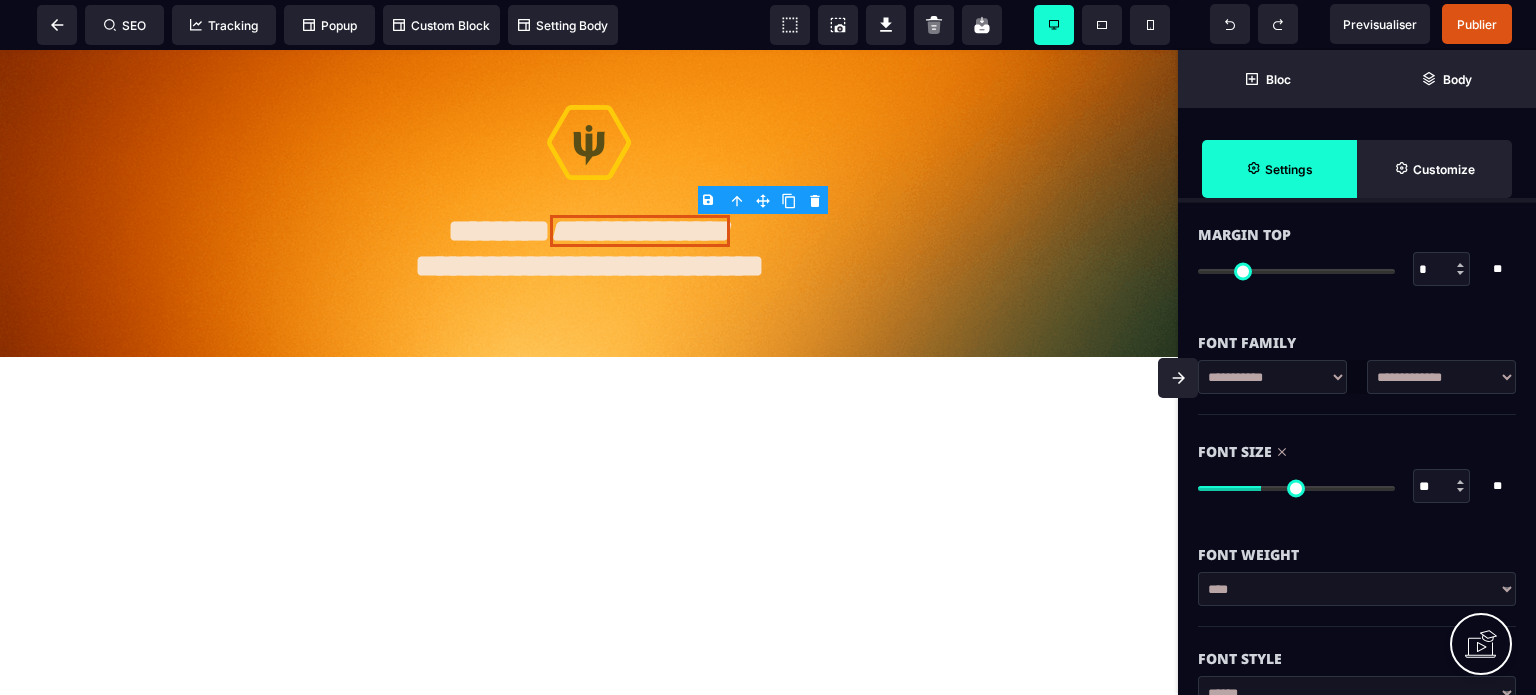 scroll, scrollTop: 280, scrollLeft: 0, axis: vertical 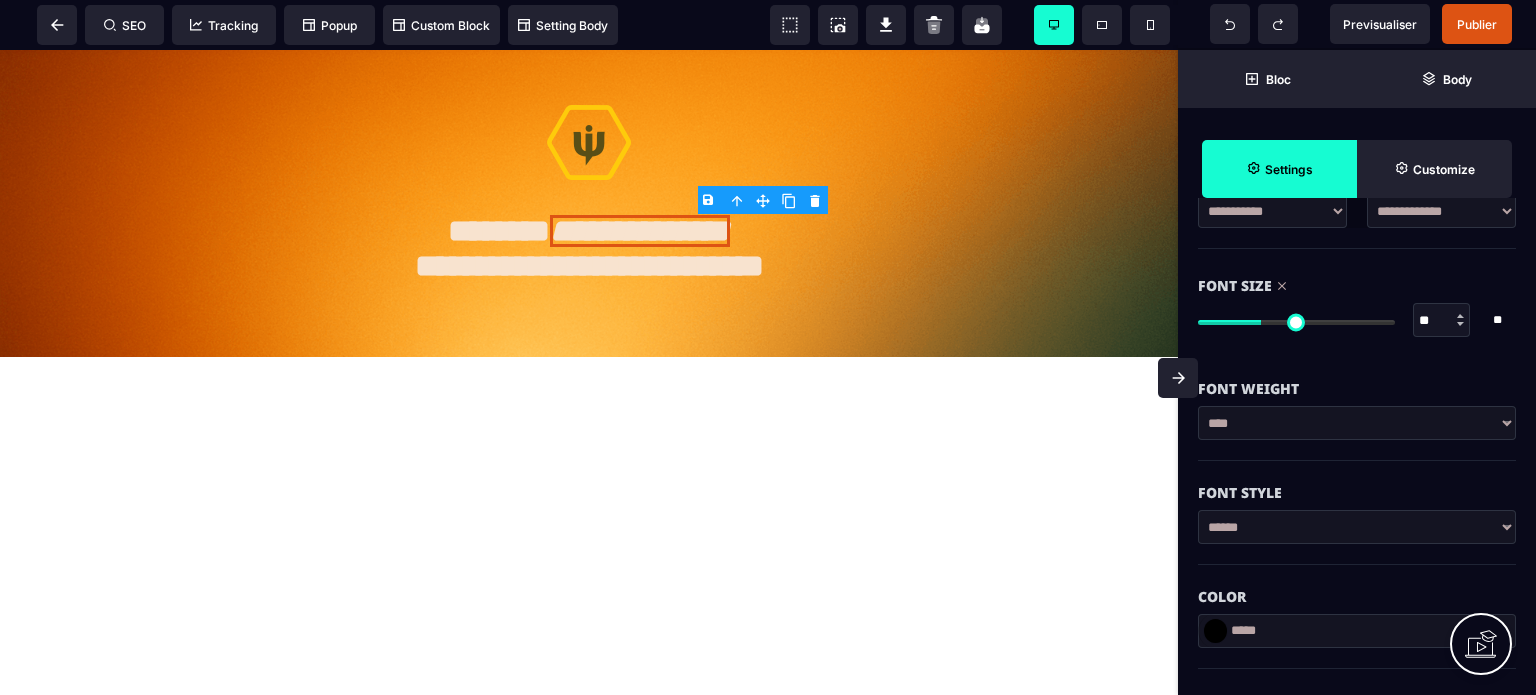 click on "*****" at bounding box center [1357, 631] 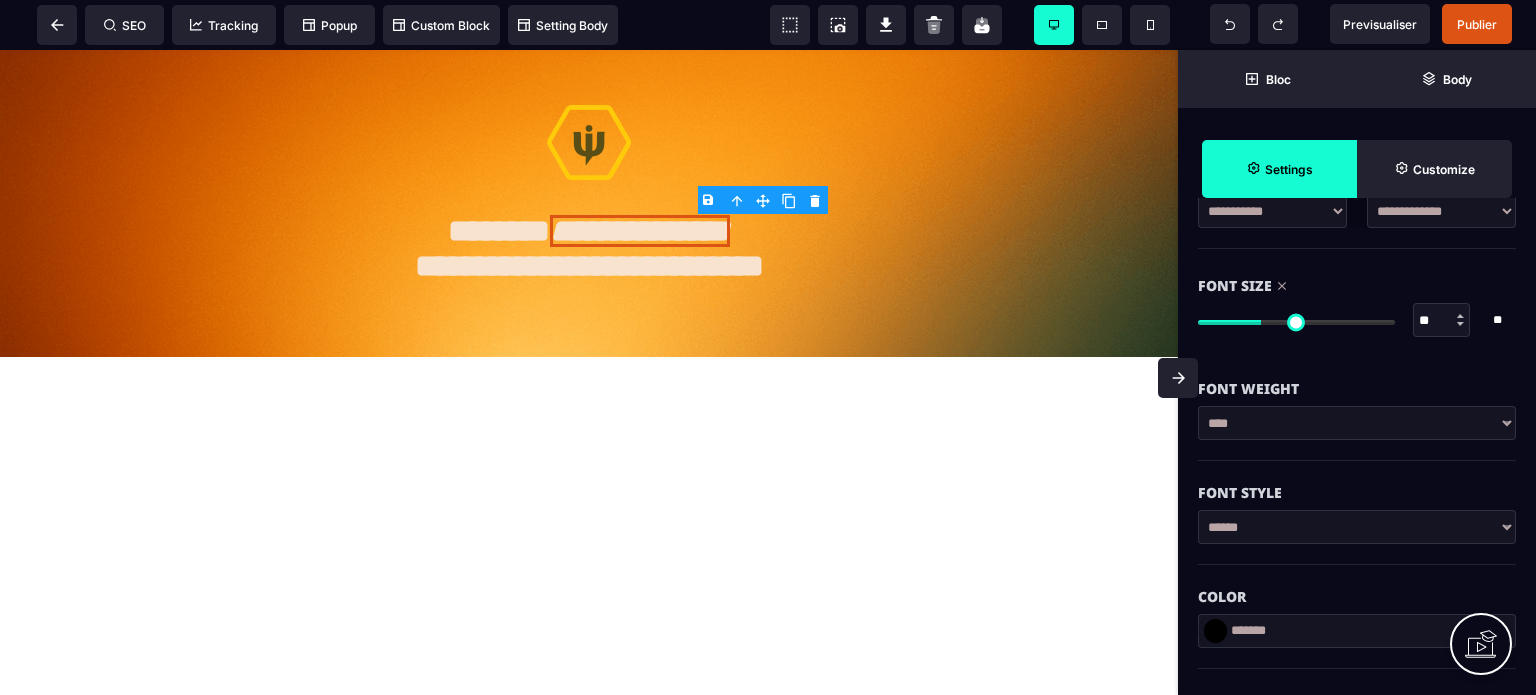 type on "*******" 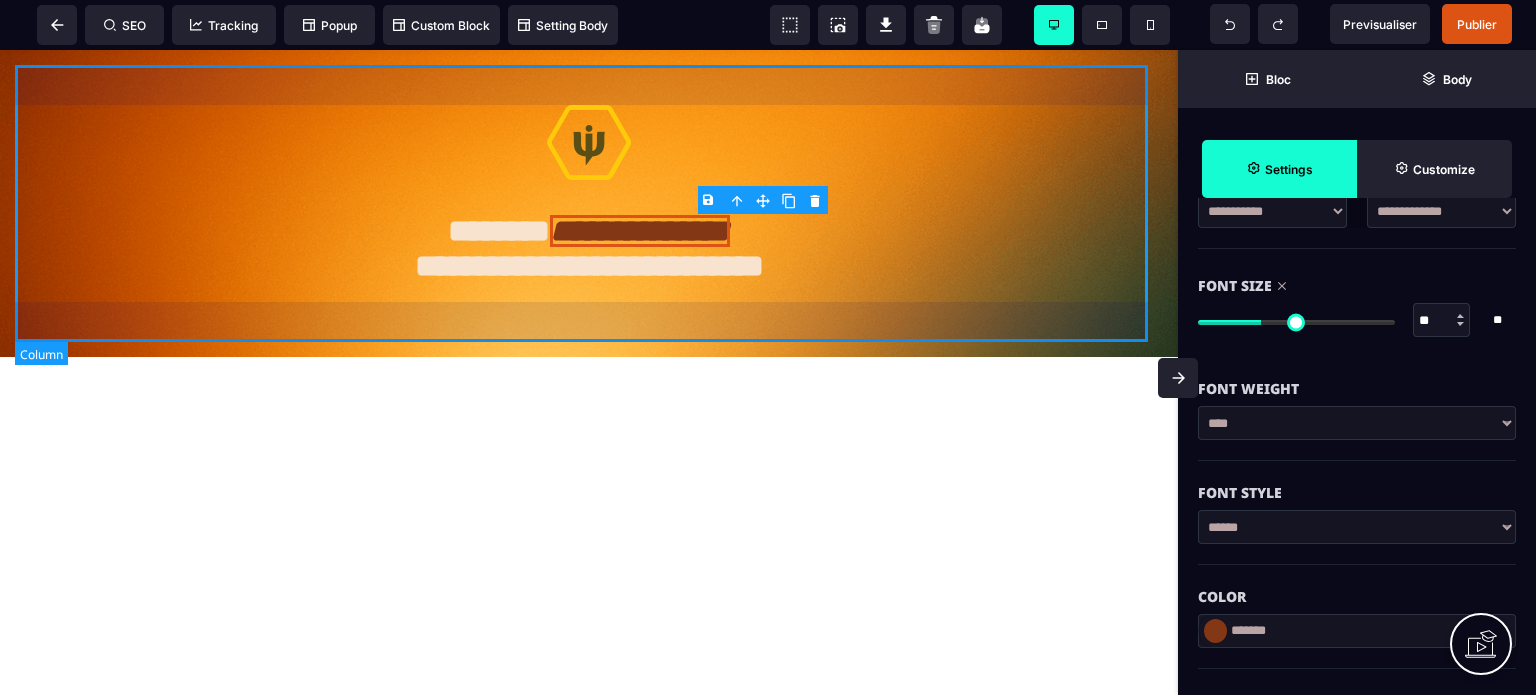 click on "**********" at bounding box center [589, 203] 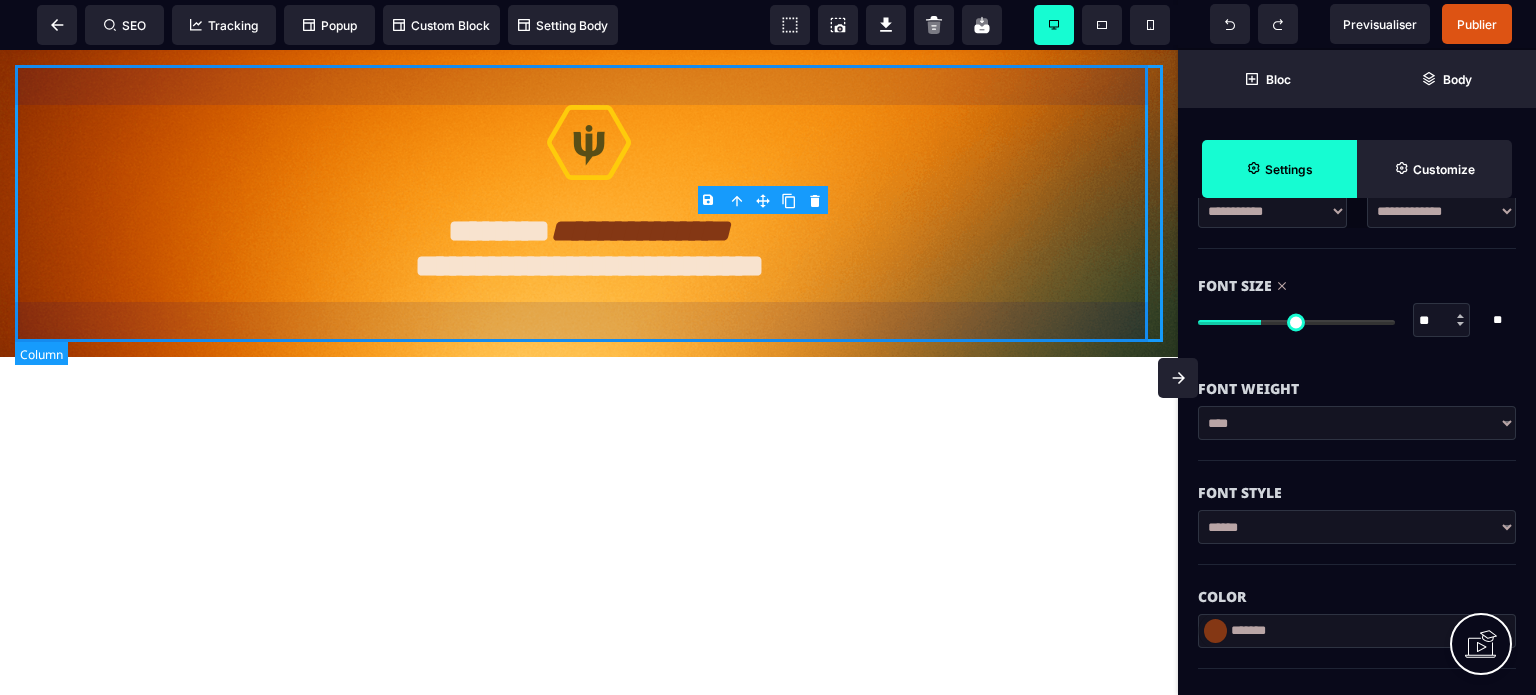 select on "*" 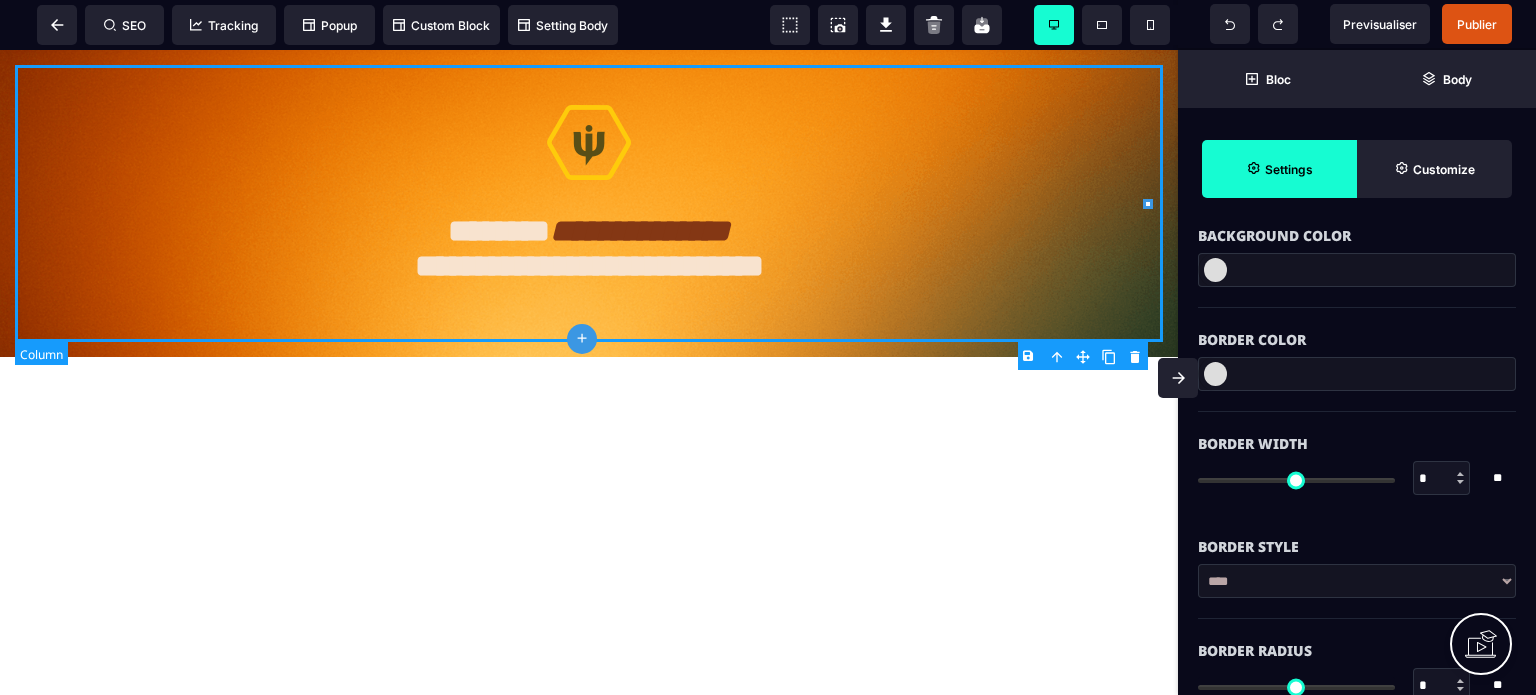 scroll, scrollTop: 0, scrollLeft: 0, axis: both 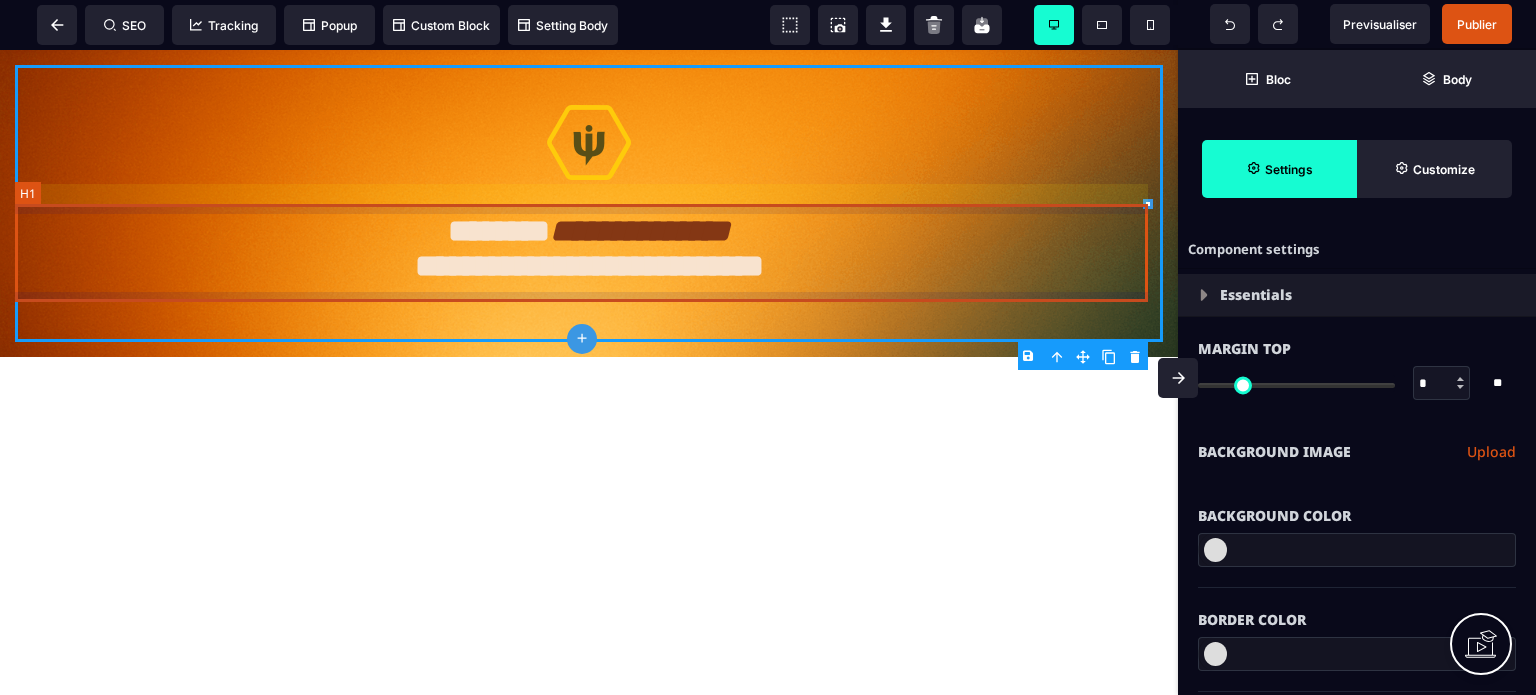 click on "**********" at bounding box center [588, 253] 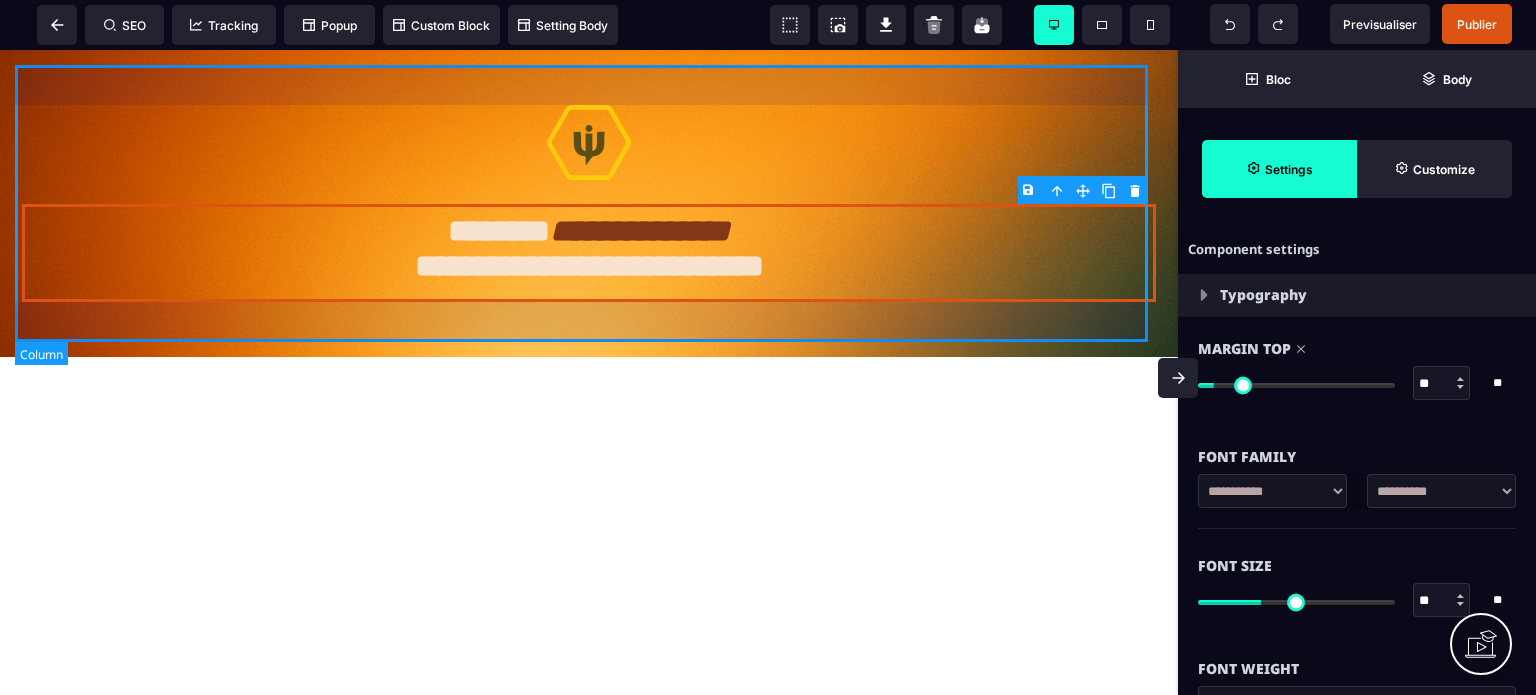 click 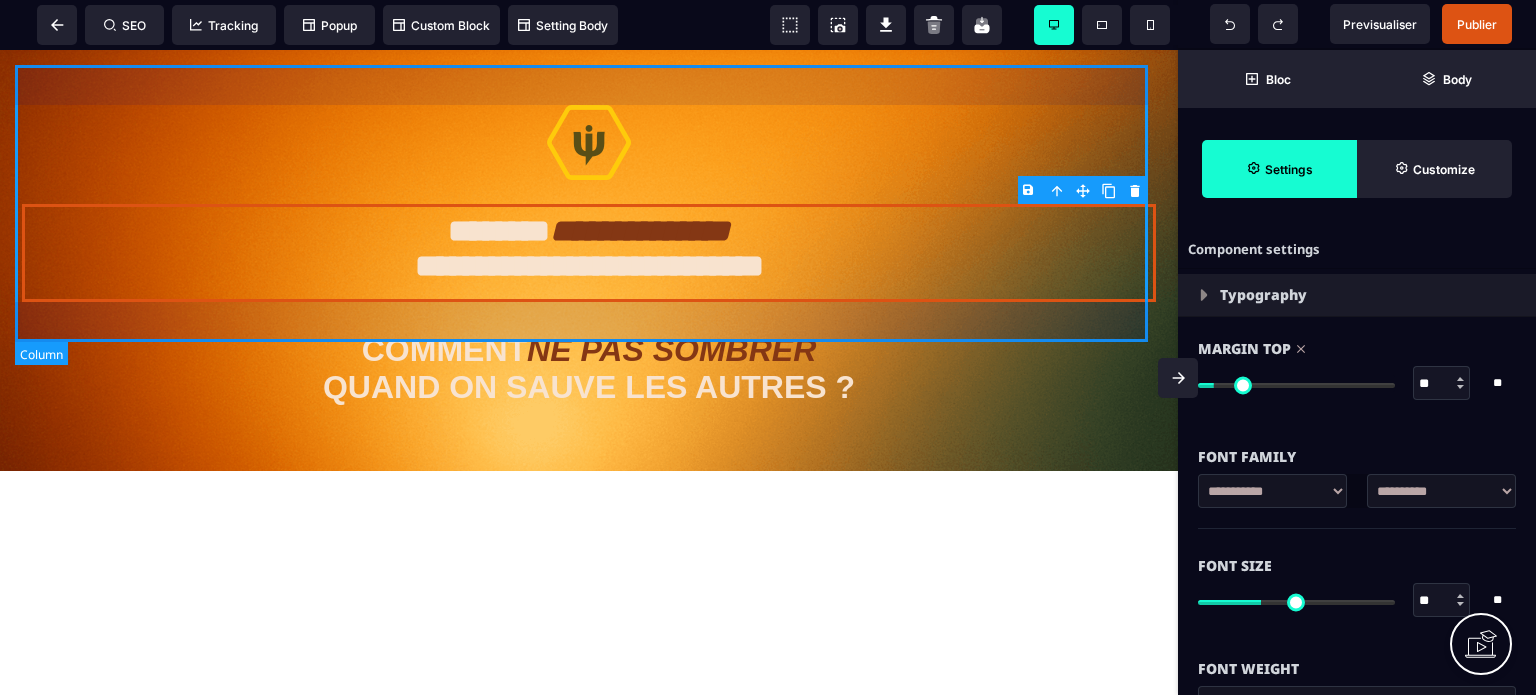 select on "***" 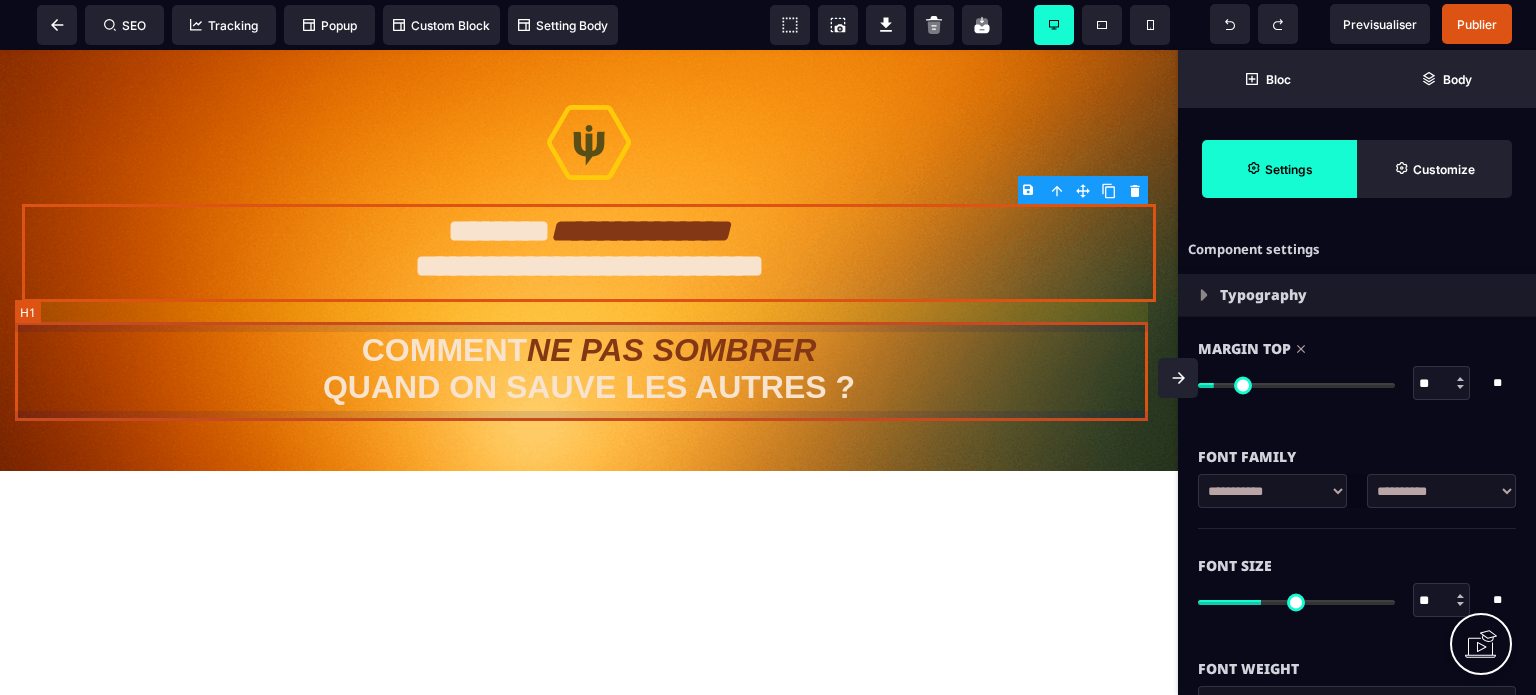 click on "COMMENT NE PAS SOMBRER QUAND ON SAUVE LES AUTRES ?" at bounding box center (589, 369) 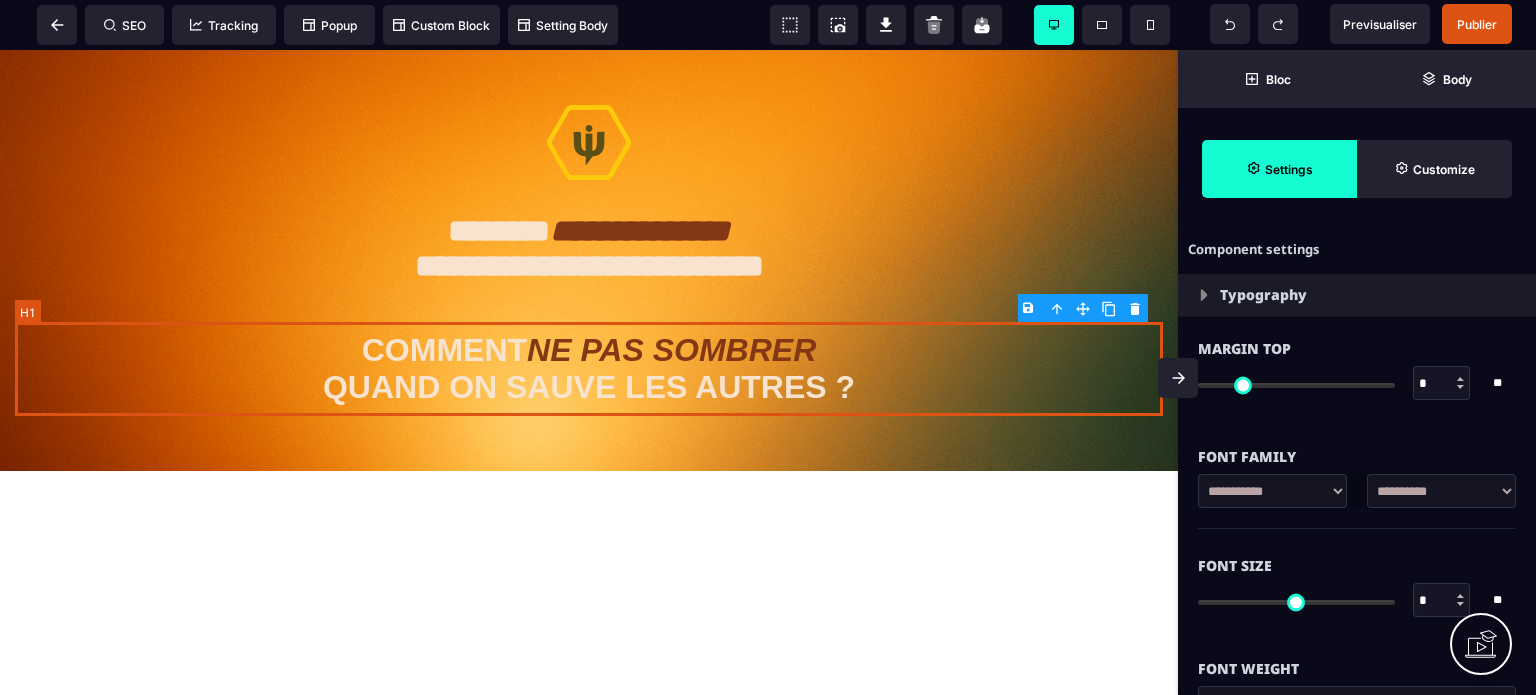 type on "**" 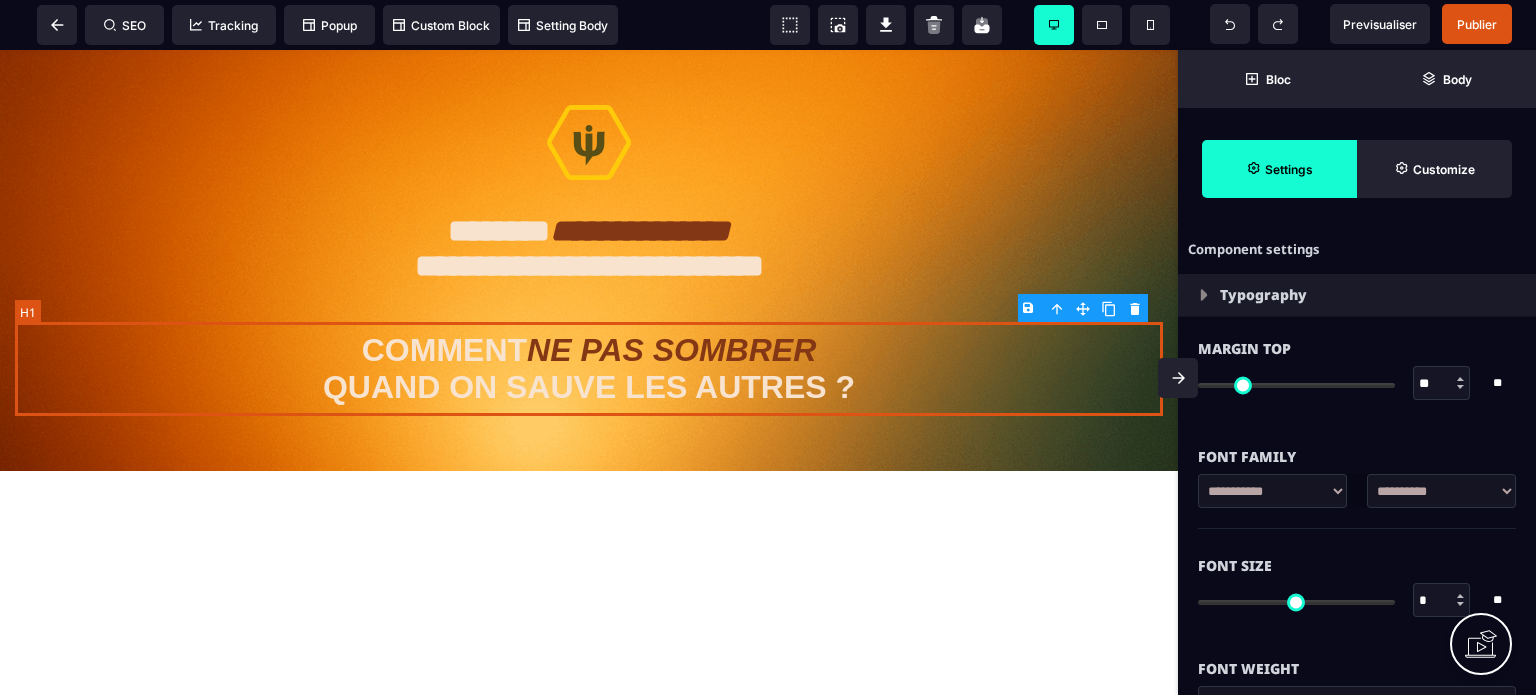 type on "**" 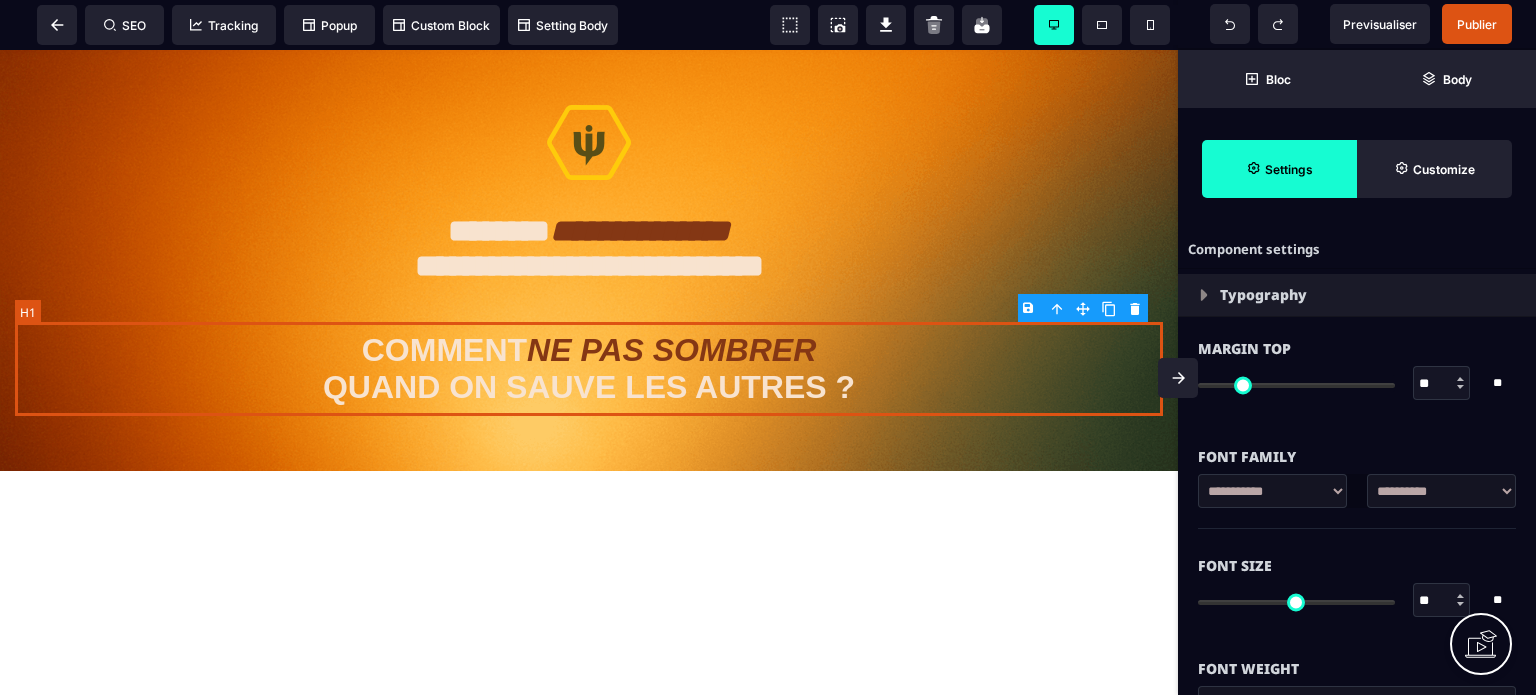 type on "*" 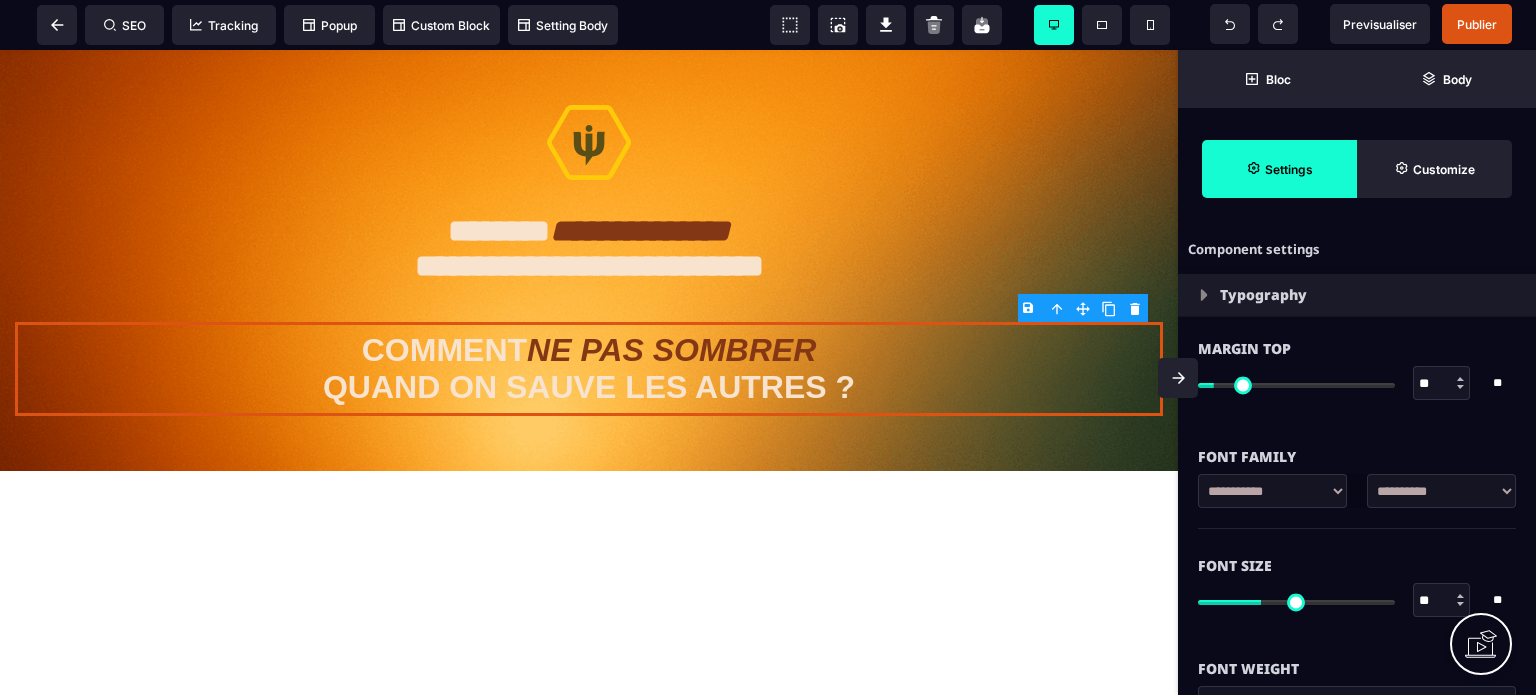 type on "**" 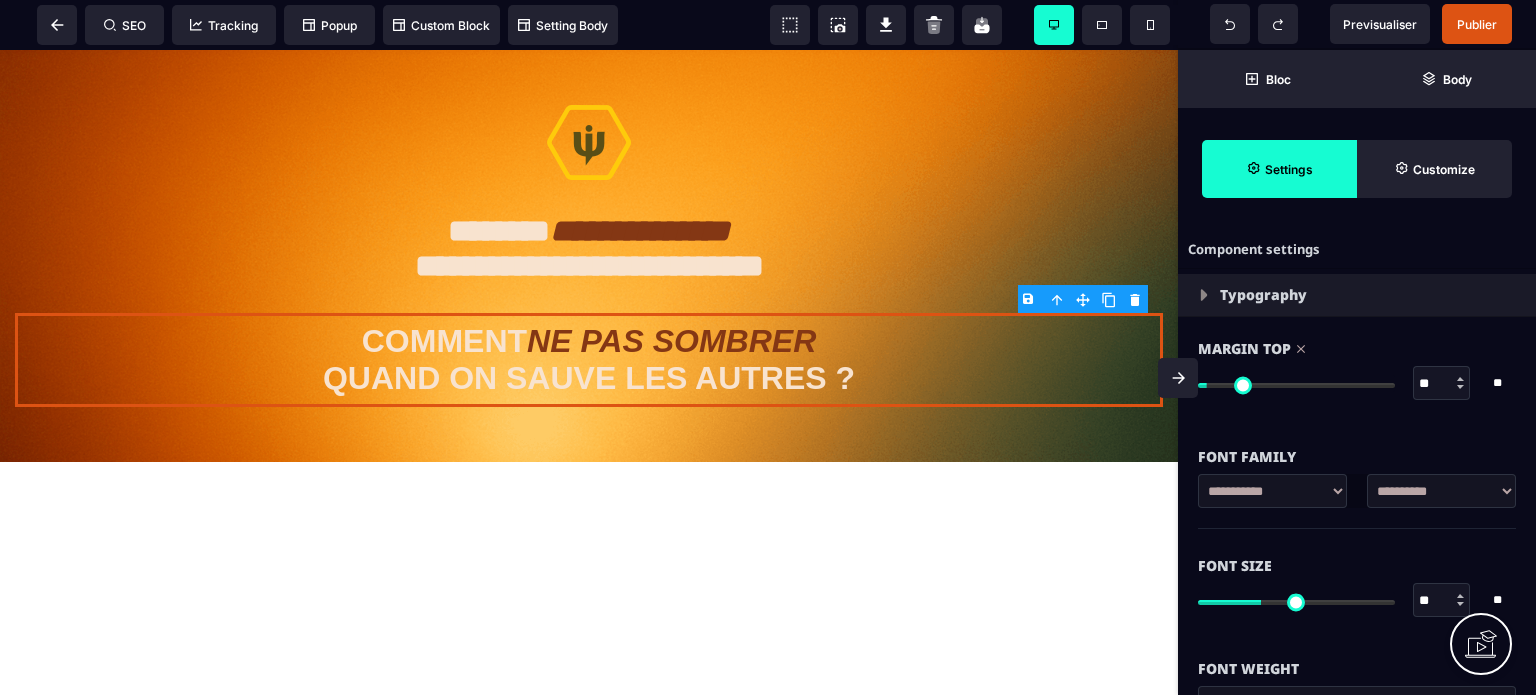 type on "**" 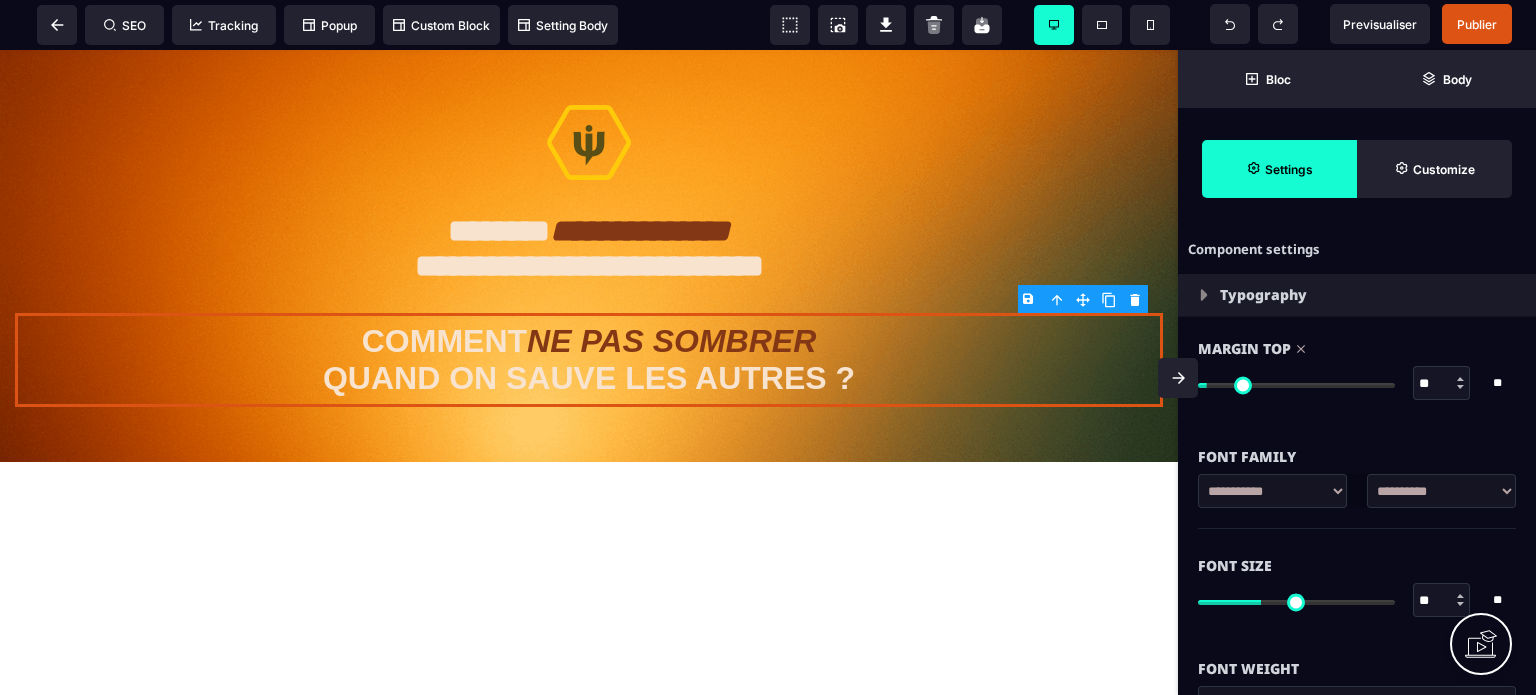 type on "*" 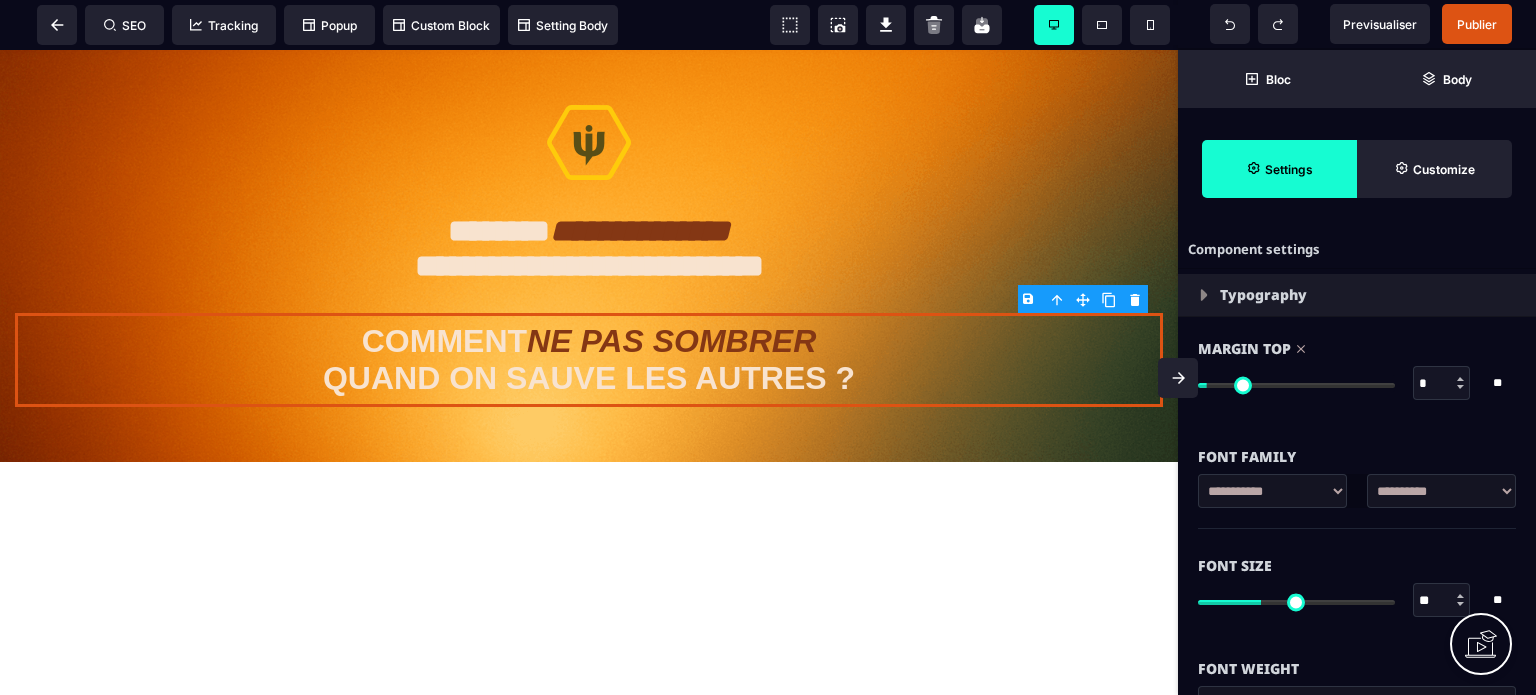 type on "*" 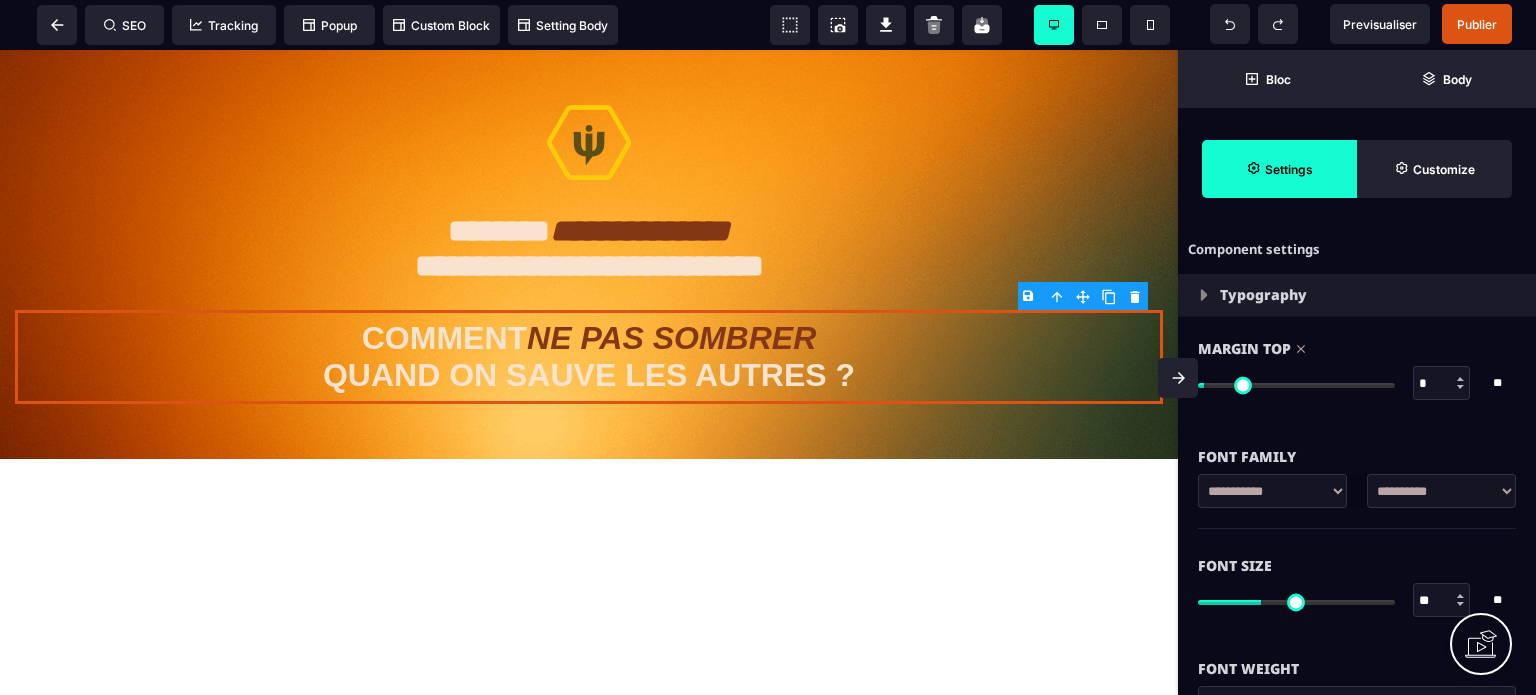 type on "*" 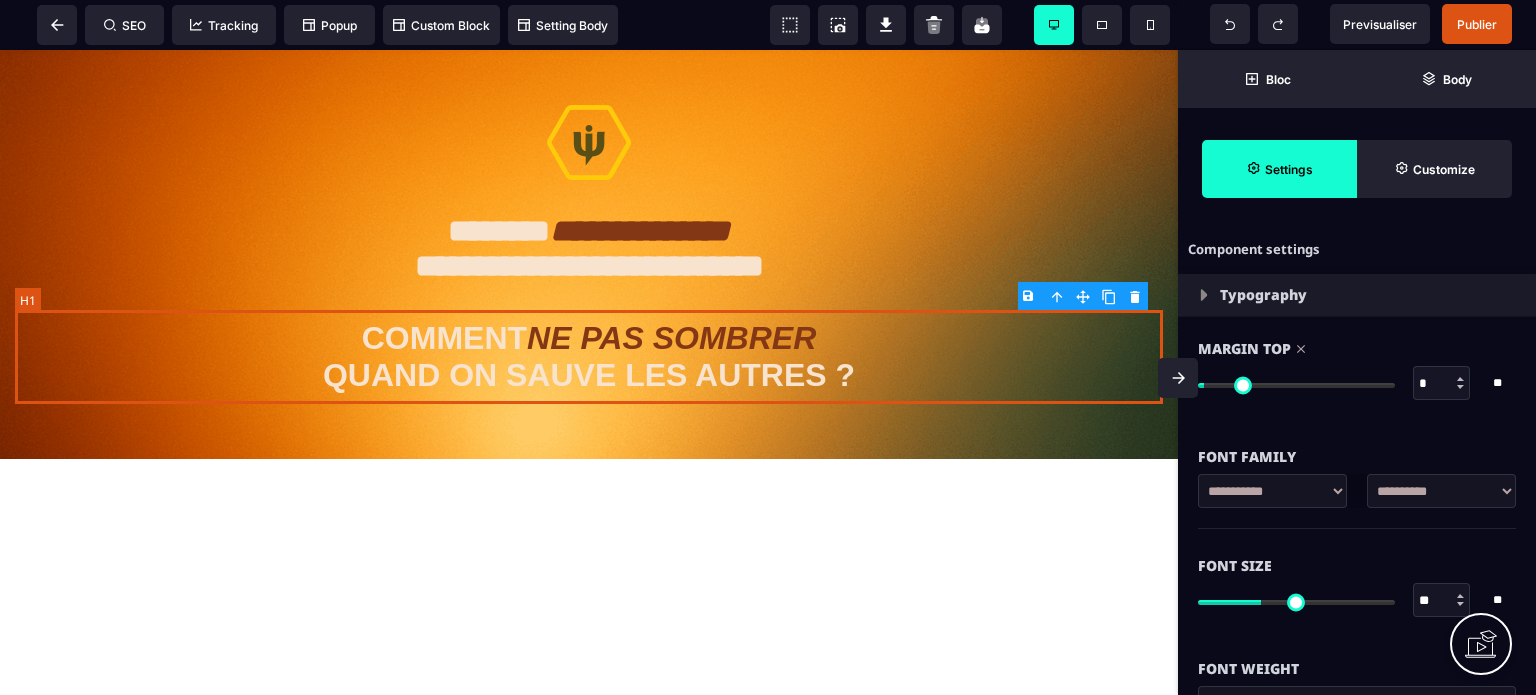 click on "COMMENT NE PAS SOMBRER QUAND ON SAUVE LES AUTRES ?" at bounding box center (589, 357) 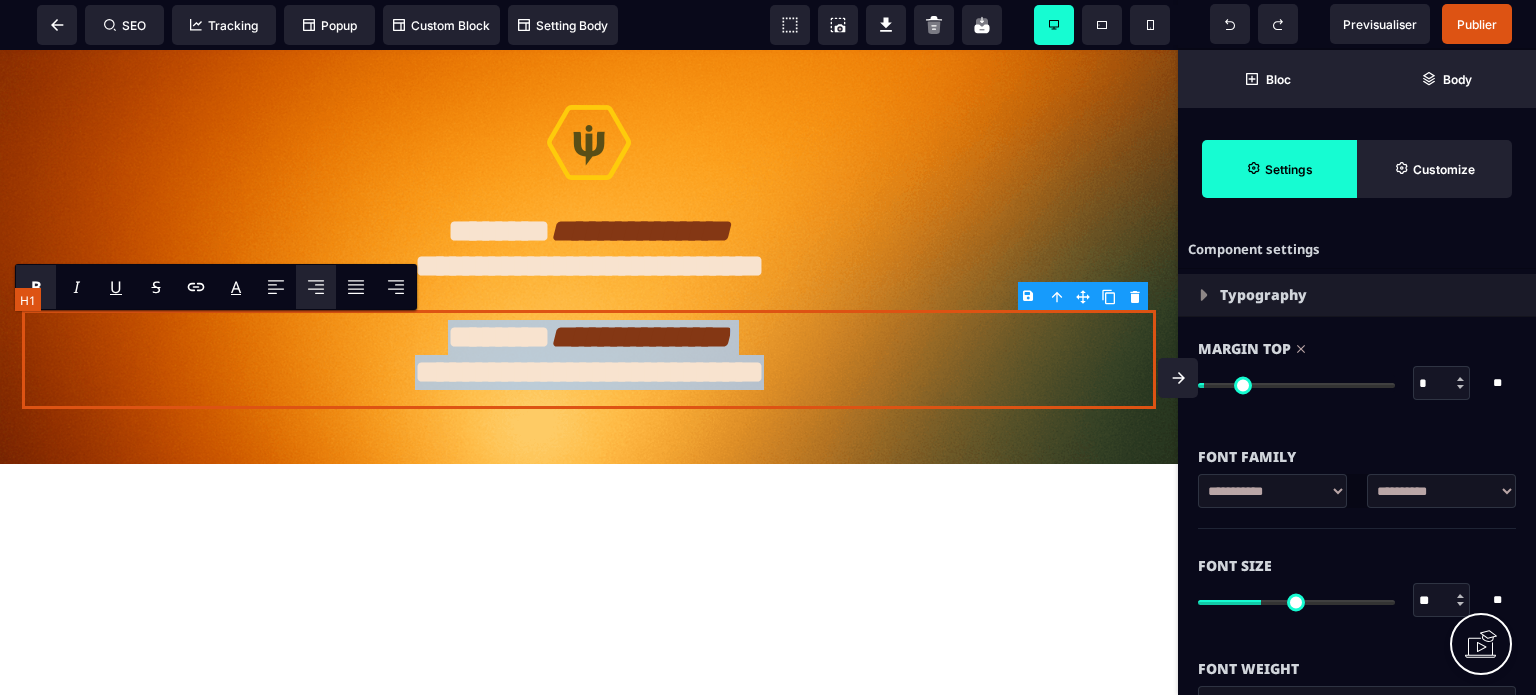 type 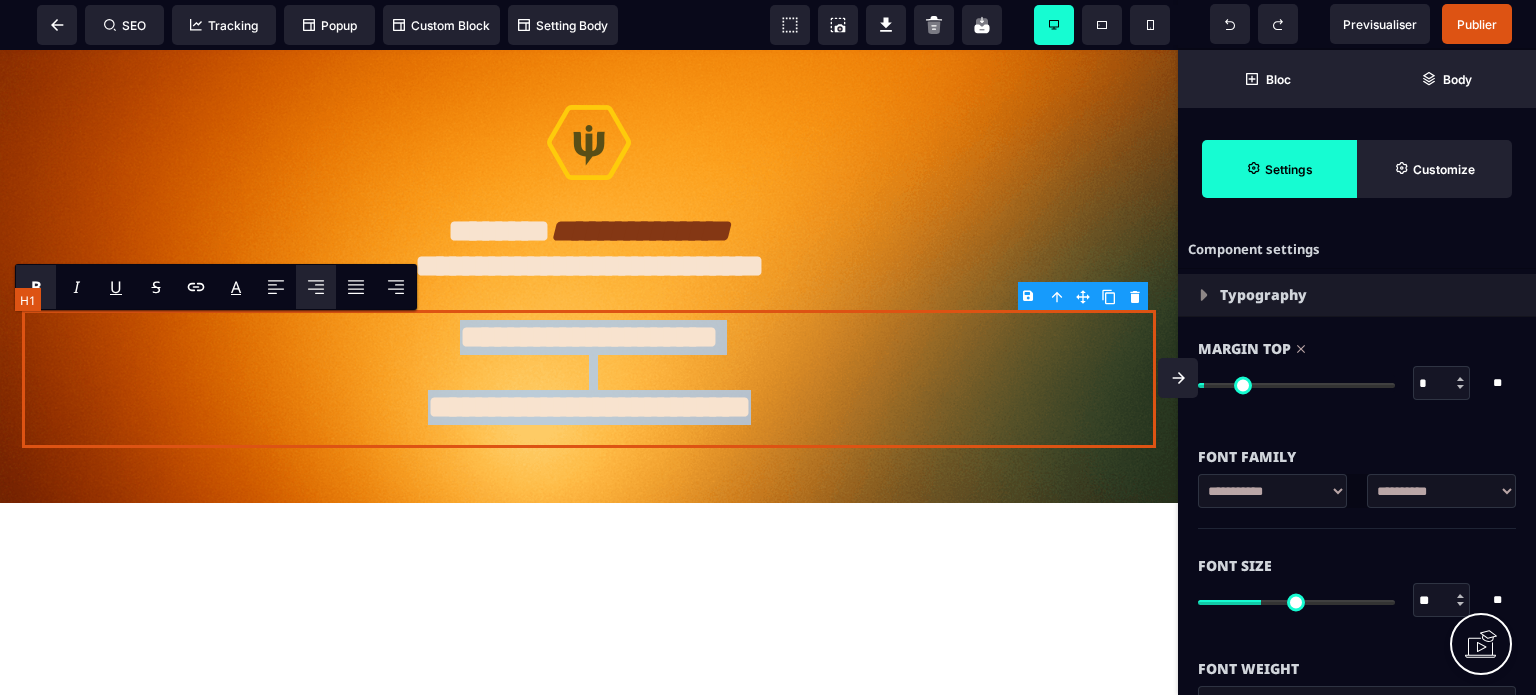 click on "**********" at bounding box center [588, 379] 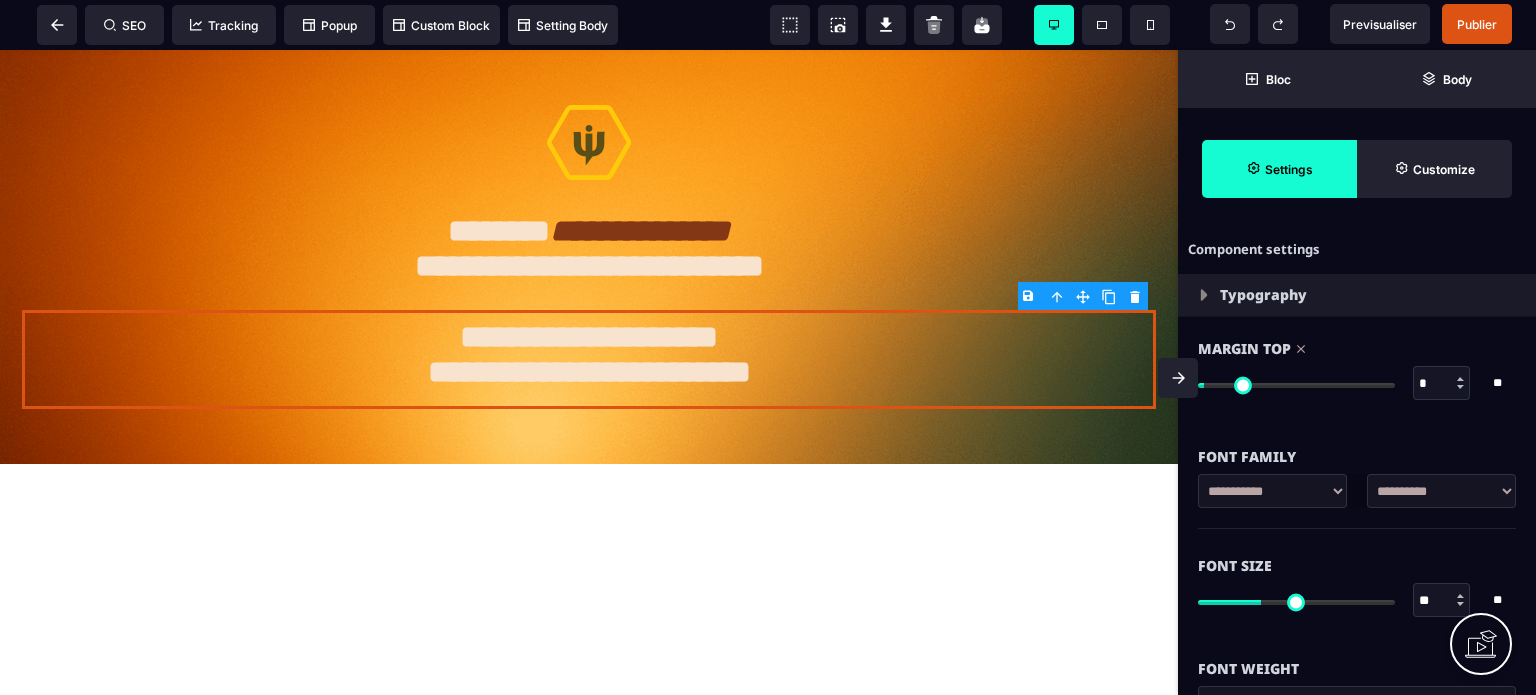 drag, startPoint x: 1424, startPoint y: 599, endPoint x: 1411, endPoint y: 601, distance: 13.152946 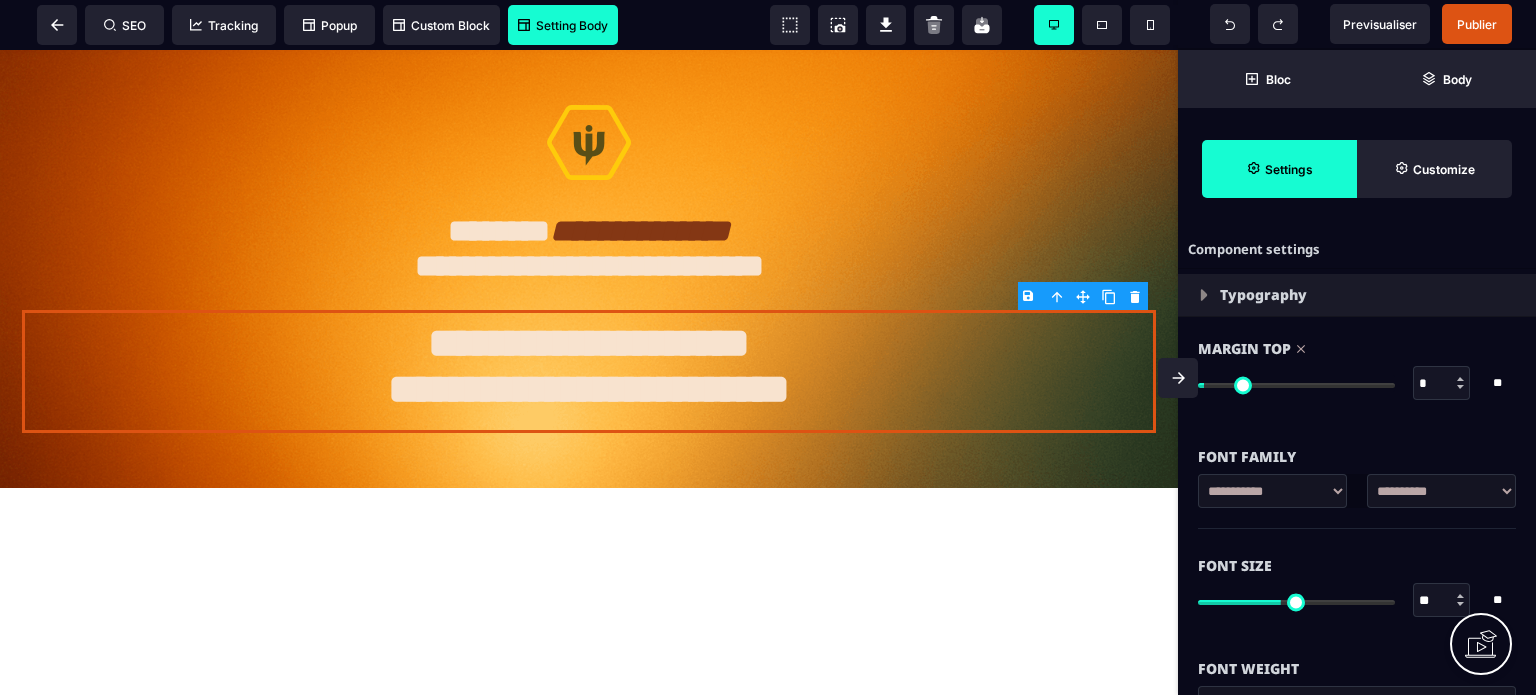 type on "**" 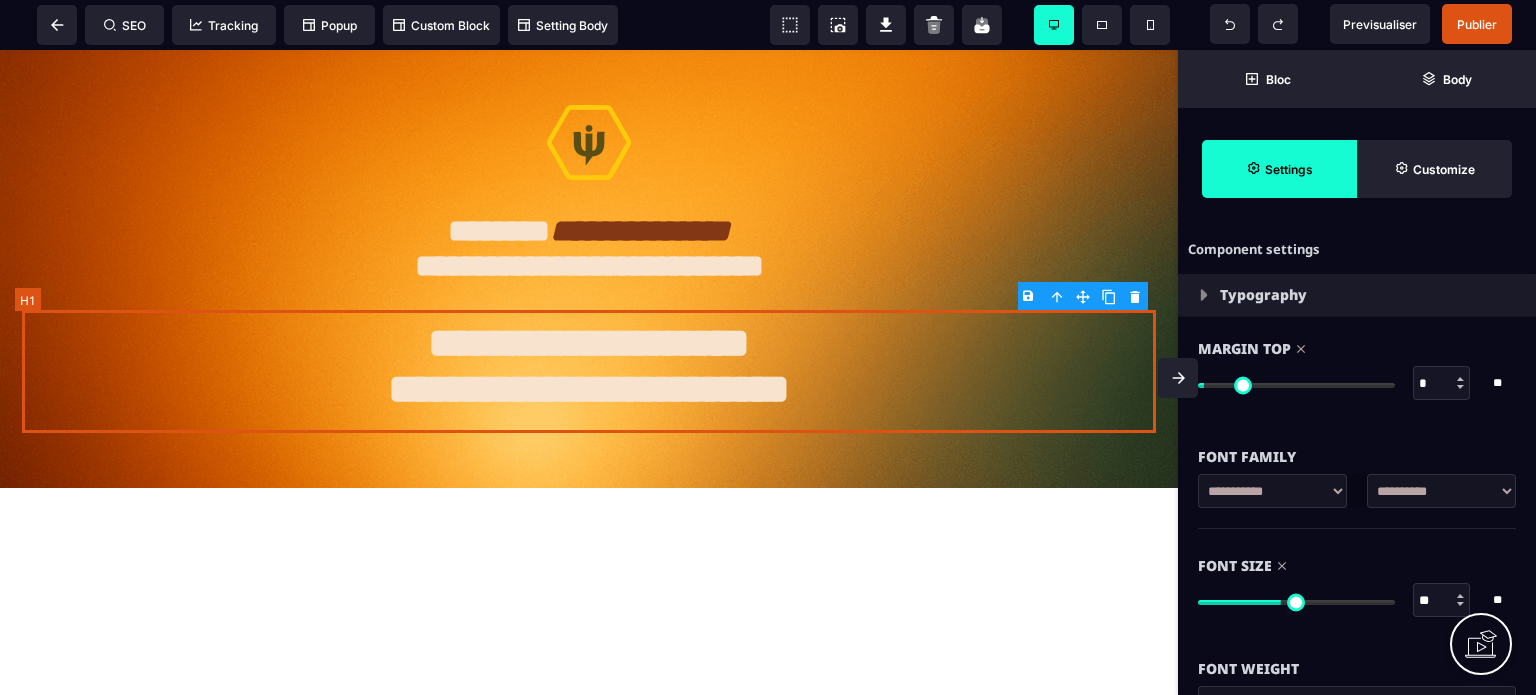 click on "**********" at bounding box center [588, 371] 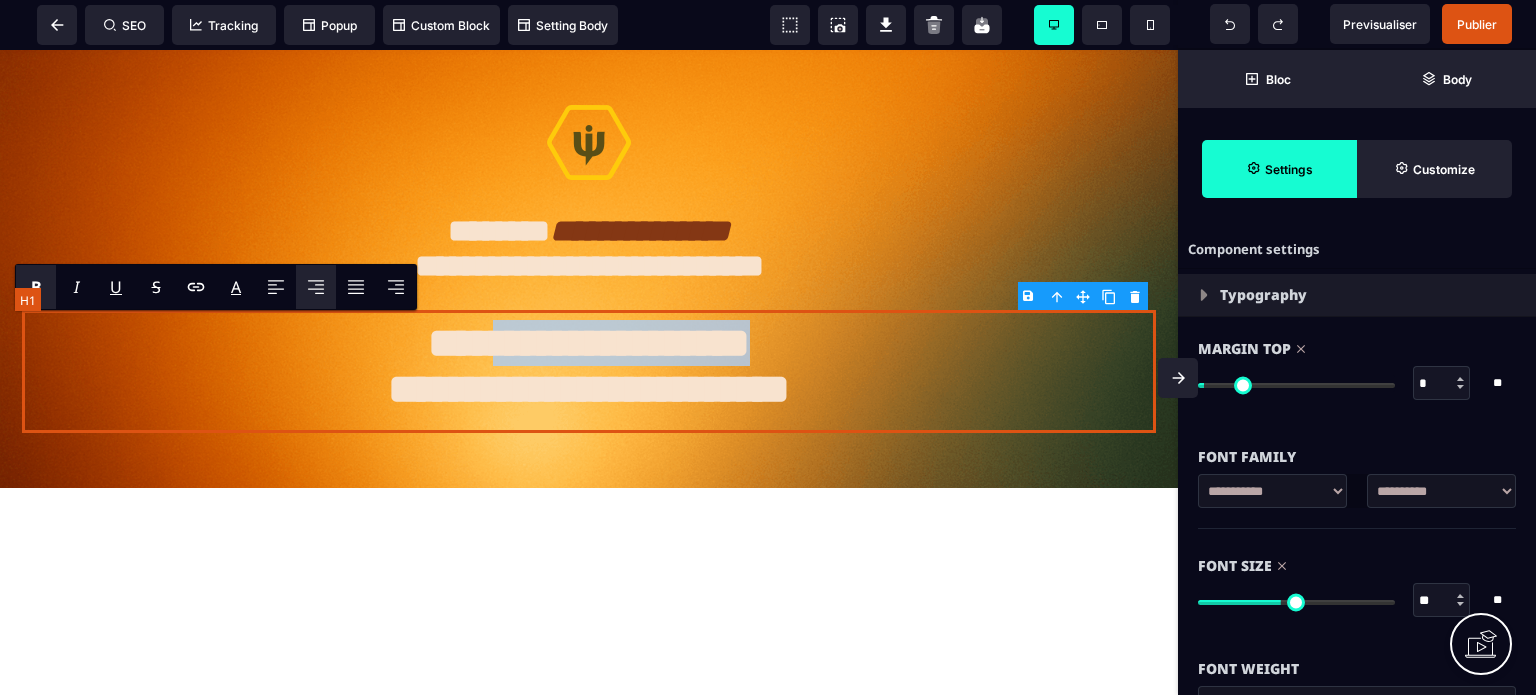 drag, startPoint x: 851, startPoint y: 347, endPoint x: 421, endPoint y: 336, distance: 430.1407 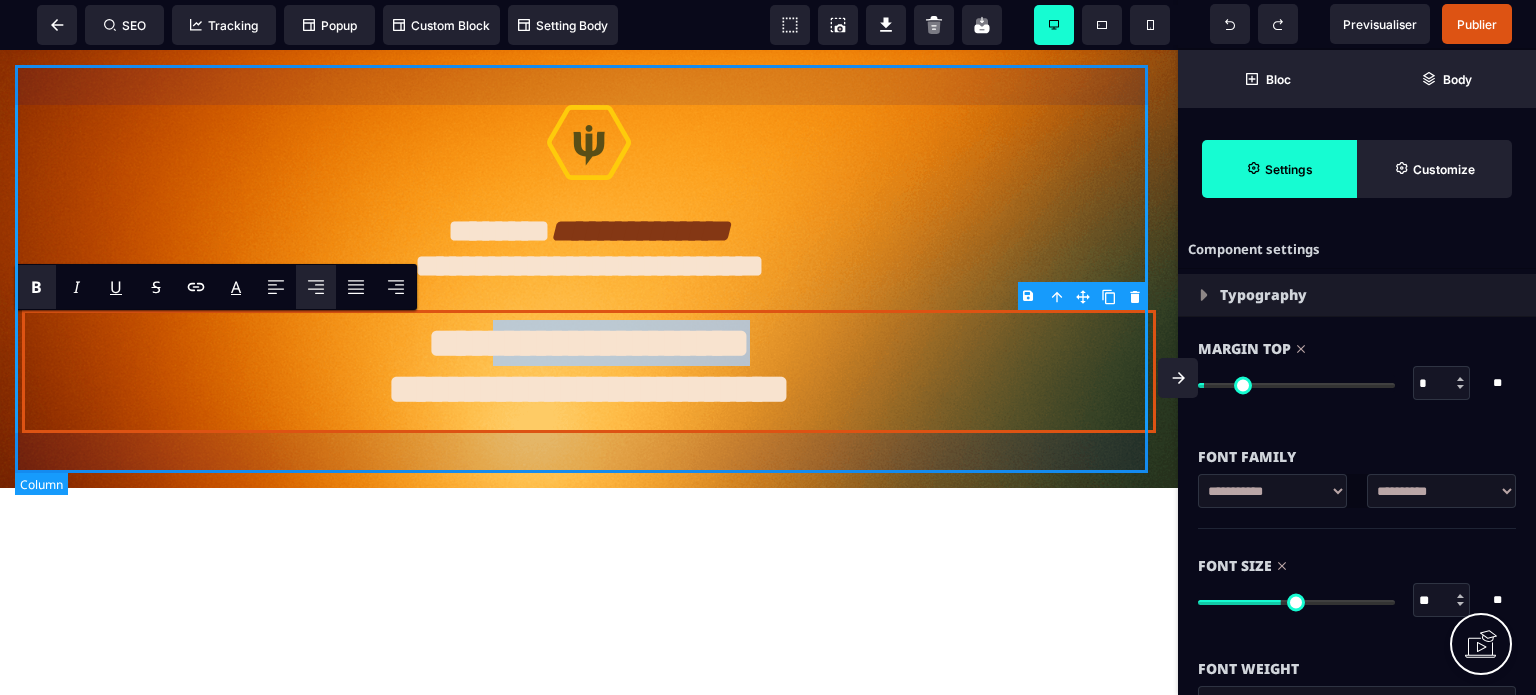 click on "**********" at bounding box center (589, 269) 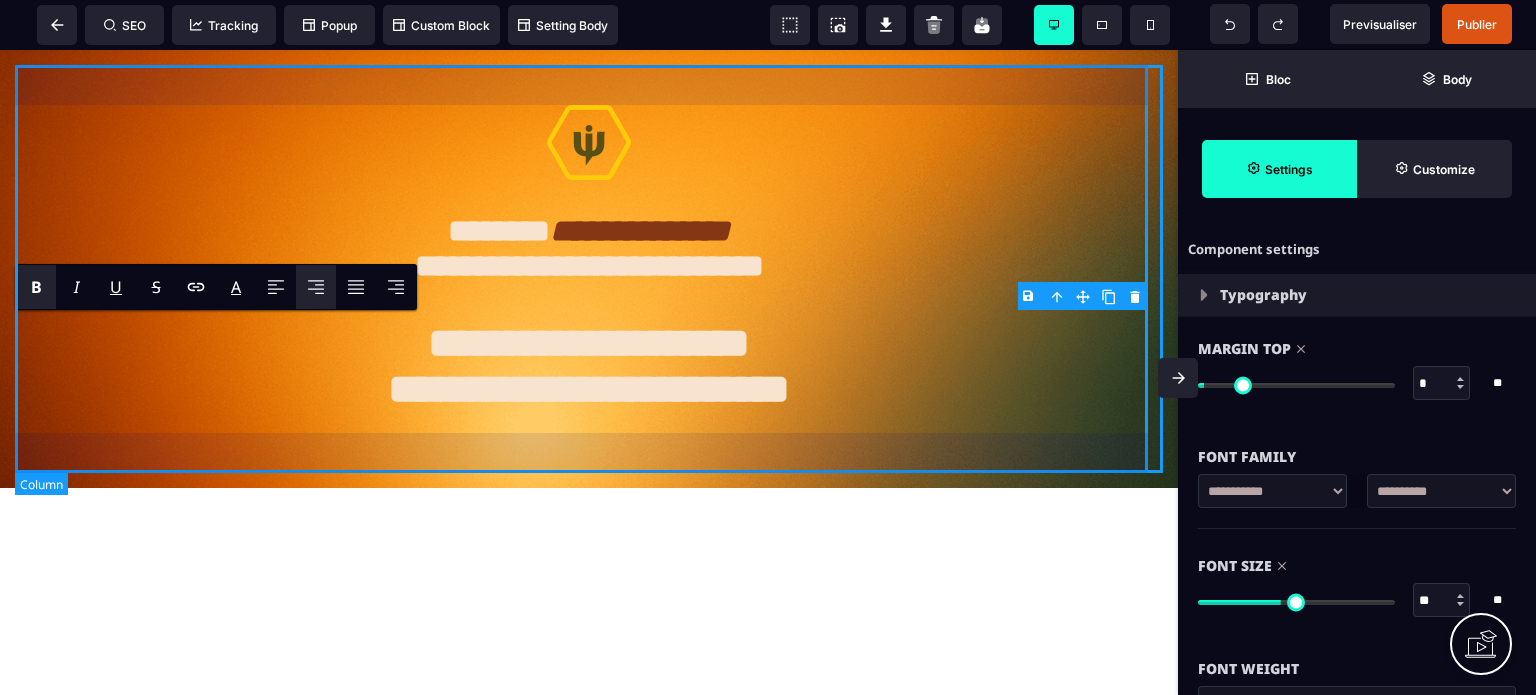 select on "*" 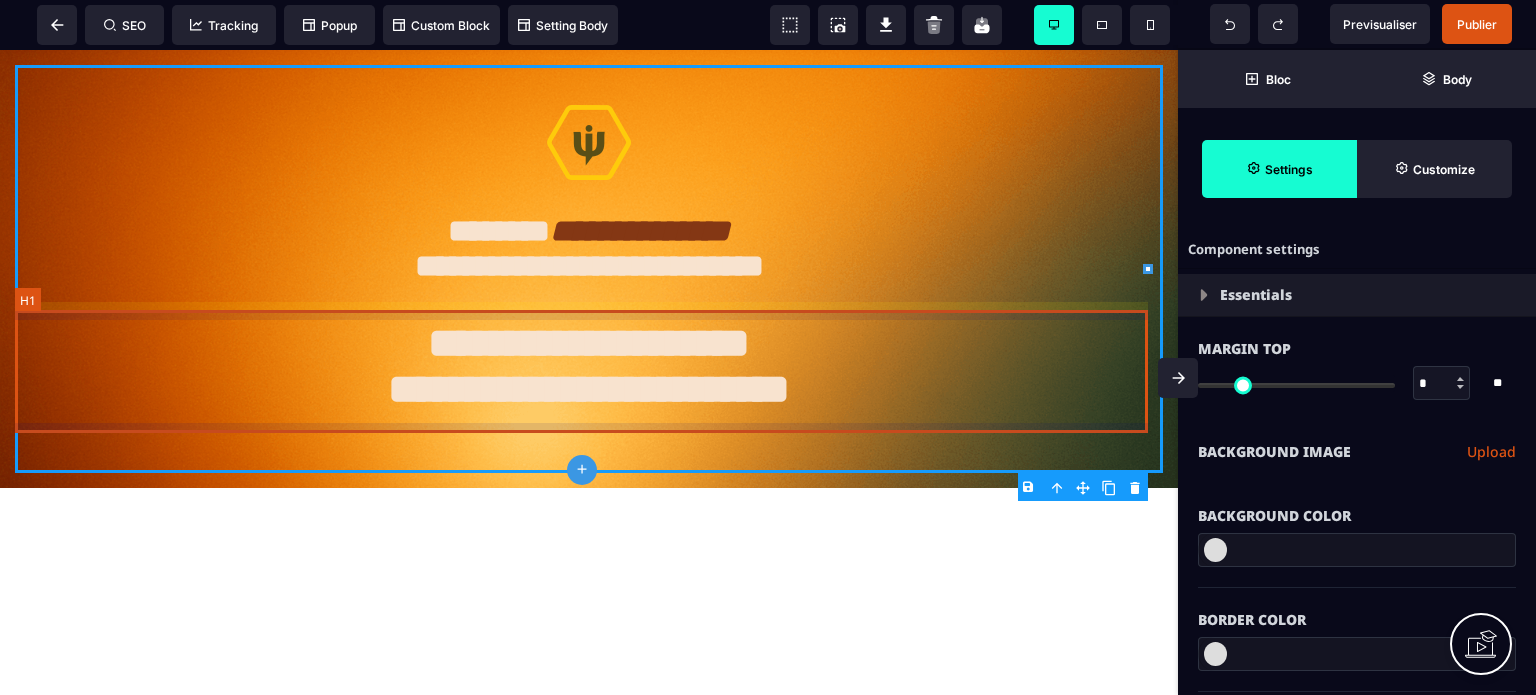 click on "**********" at bounding box center (588, 371) 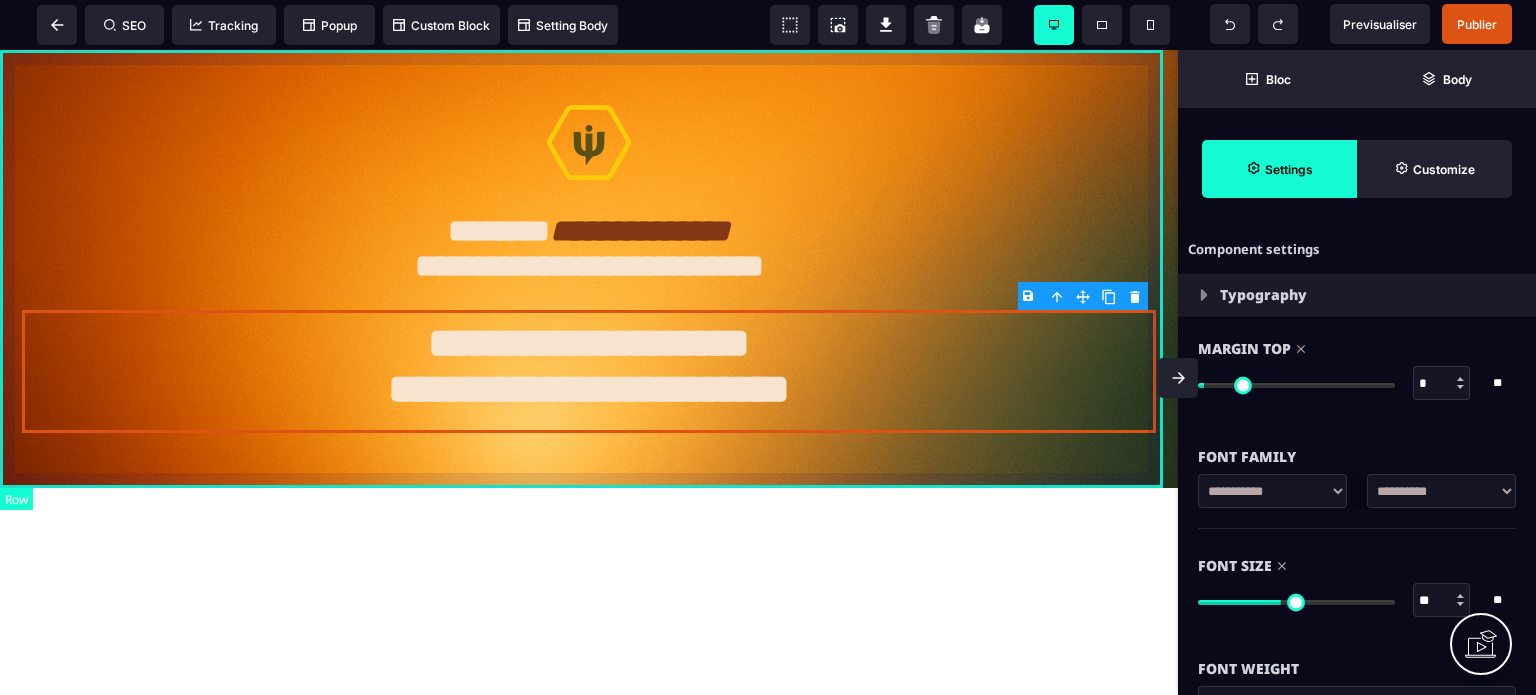 click on "**********" at bounding box center (589, 269) 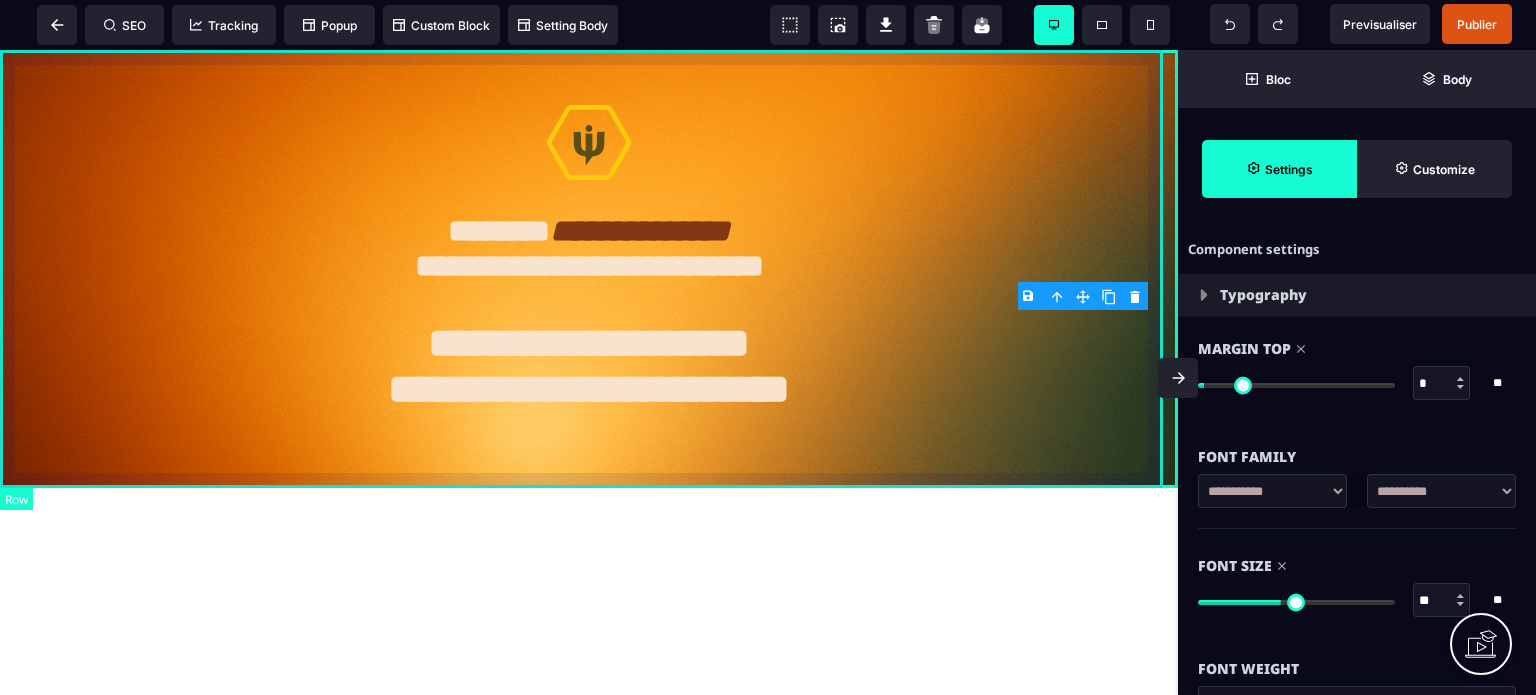 select on "*********" 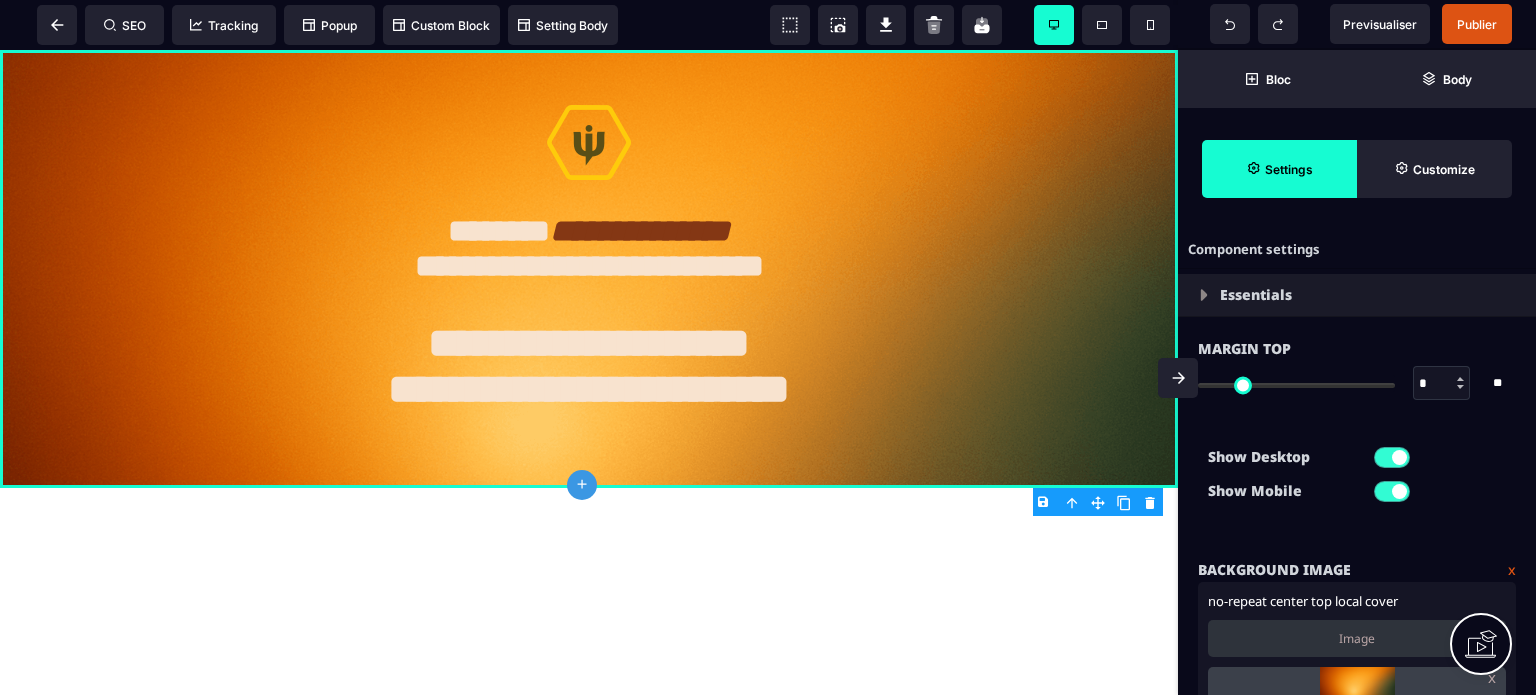 click on "Margin Top
*
*
**
All" at bounding box center (1357, 378) 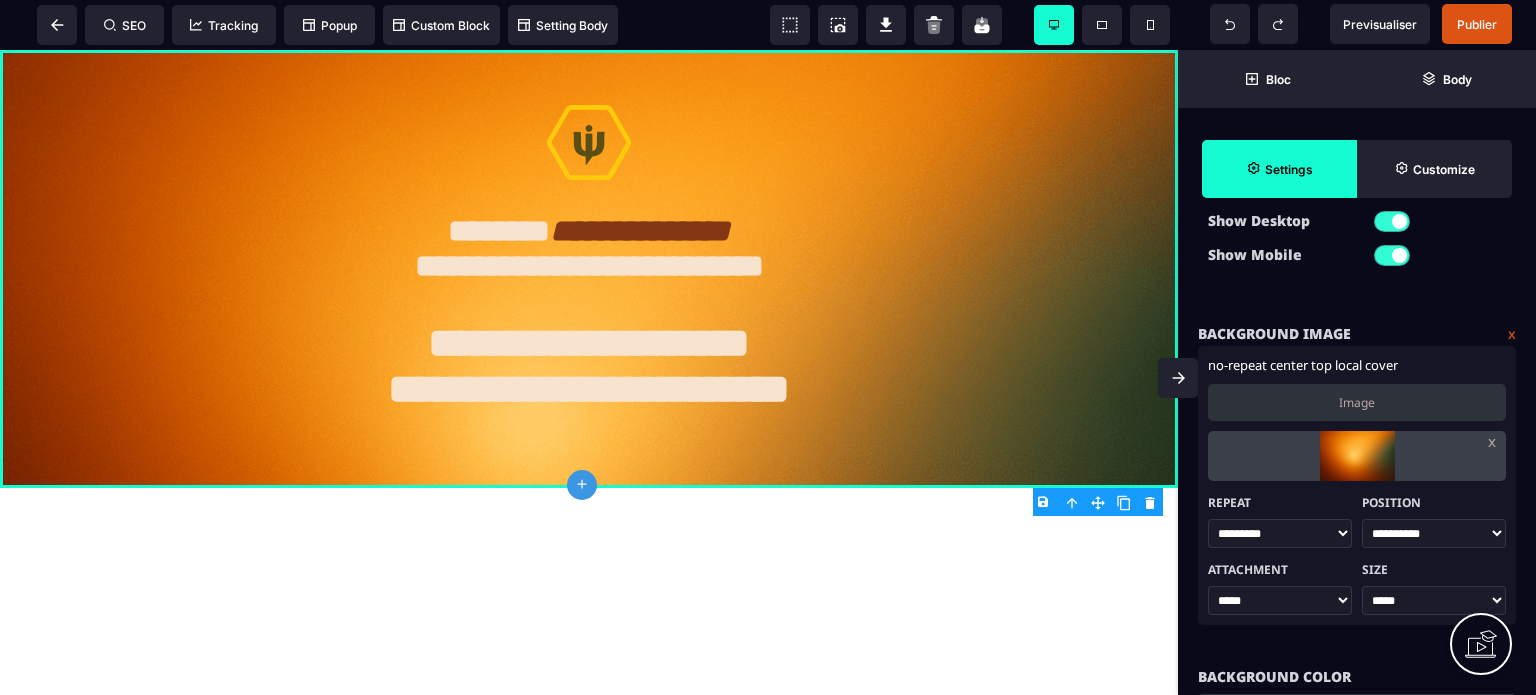 scroll, scrollTop: 360, scrollLeft: 0, axis: vertical 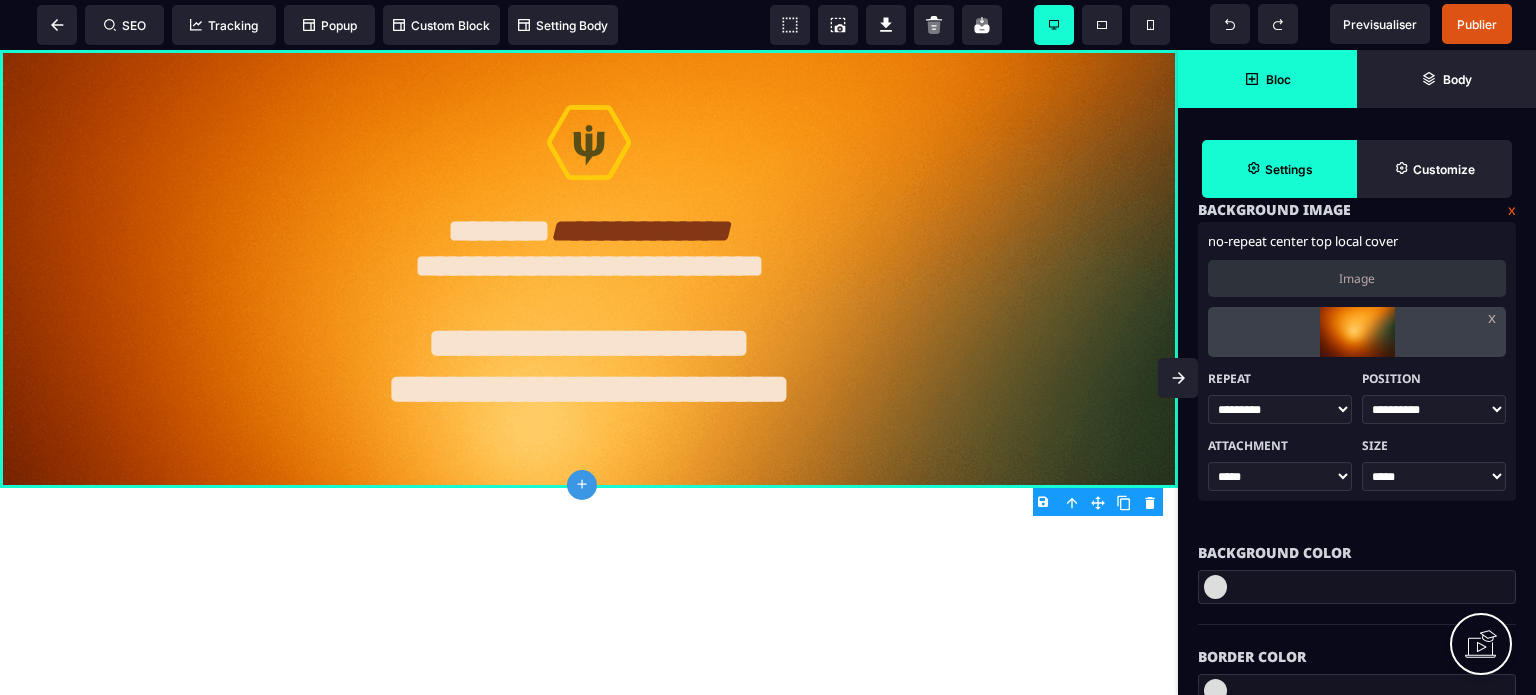 click on "Bloc" at bounding box center [1267, 79] 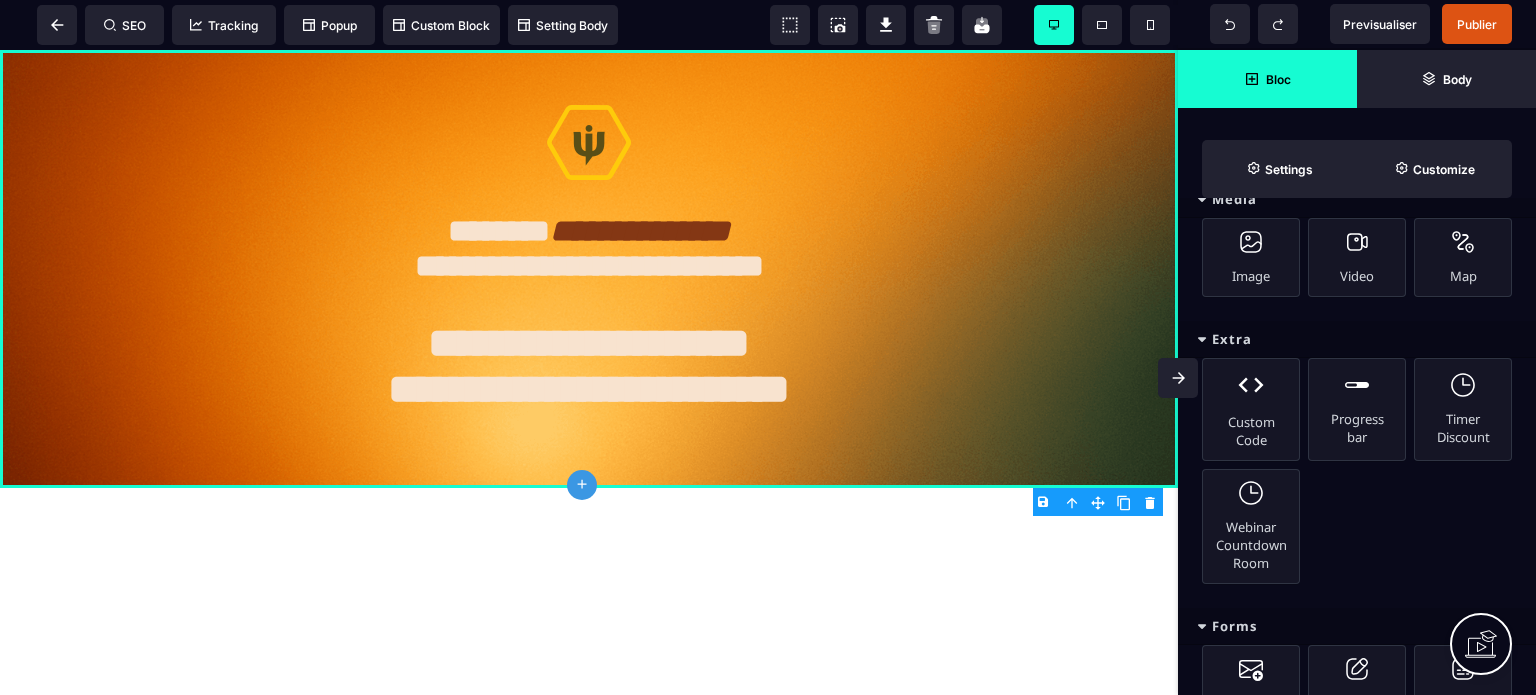 scroll, scrollTop: 784, scrollLeft: 0, axis: vertical 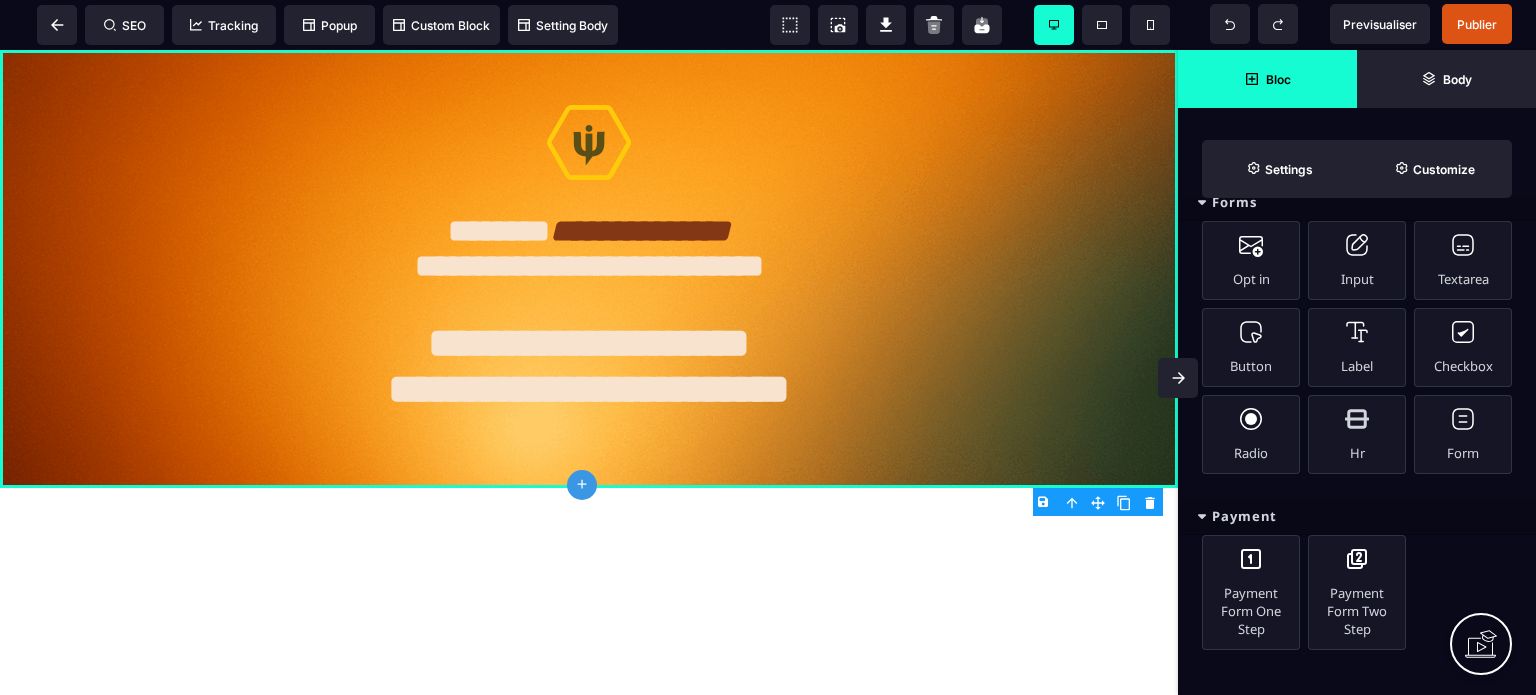 click on "Payment" at bounding box center (1357, 516) 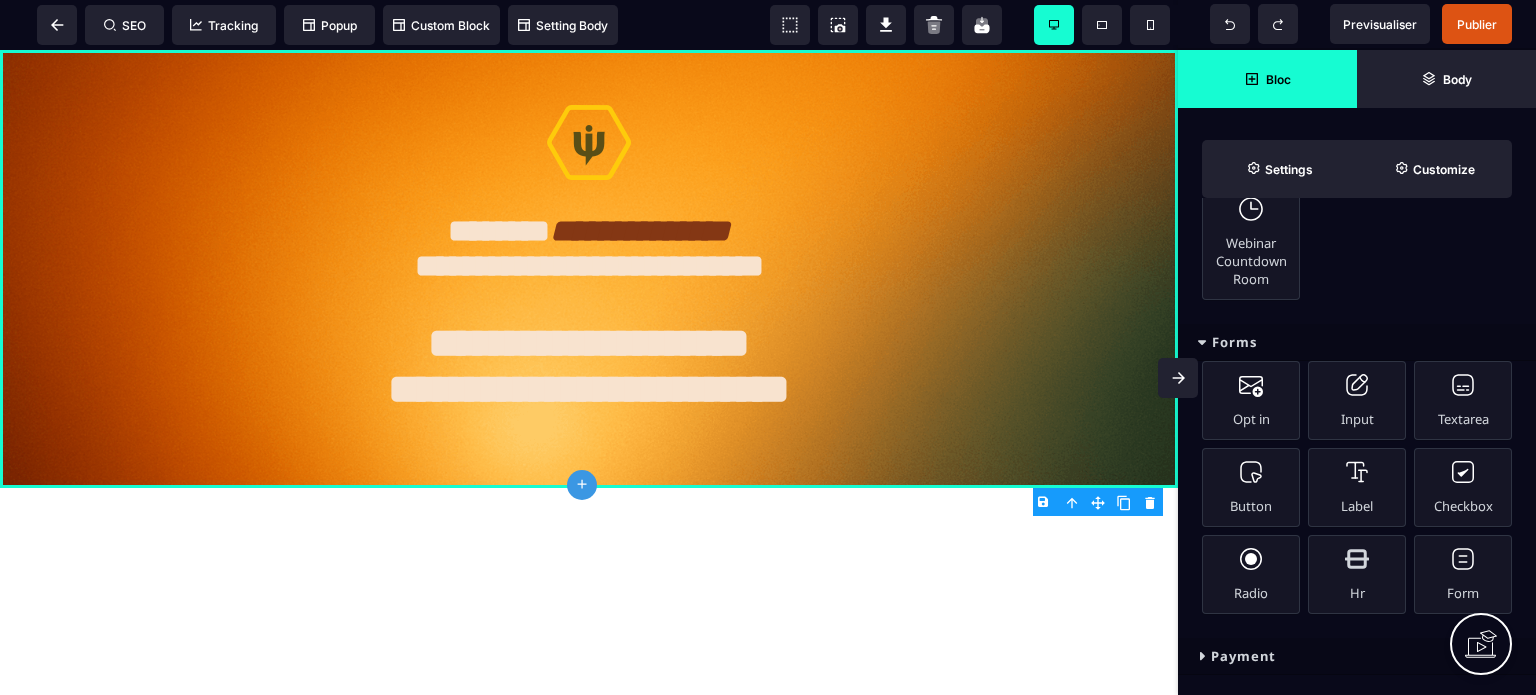 click on "Forms" at bounding box center [1357, 342] 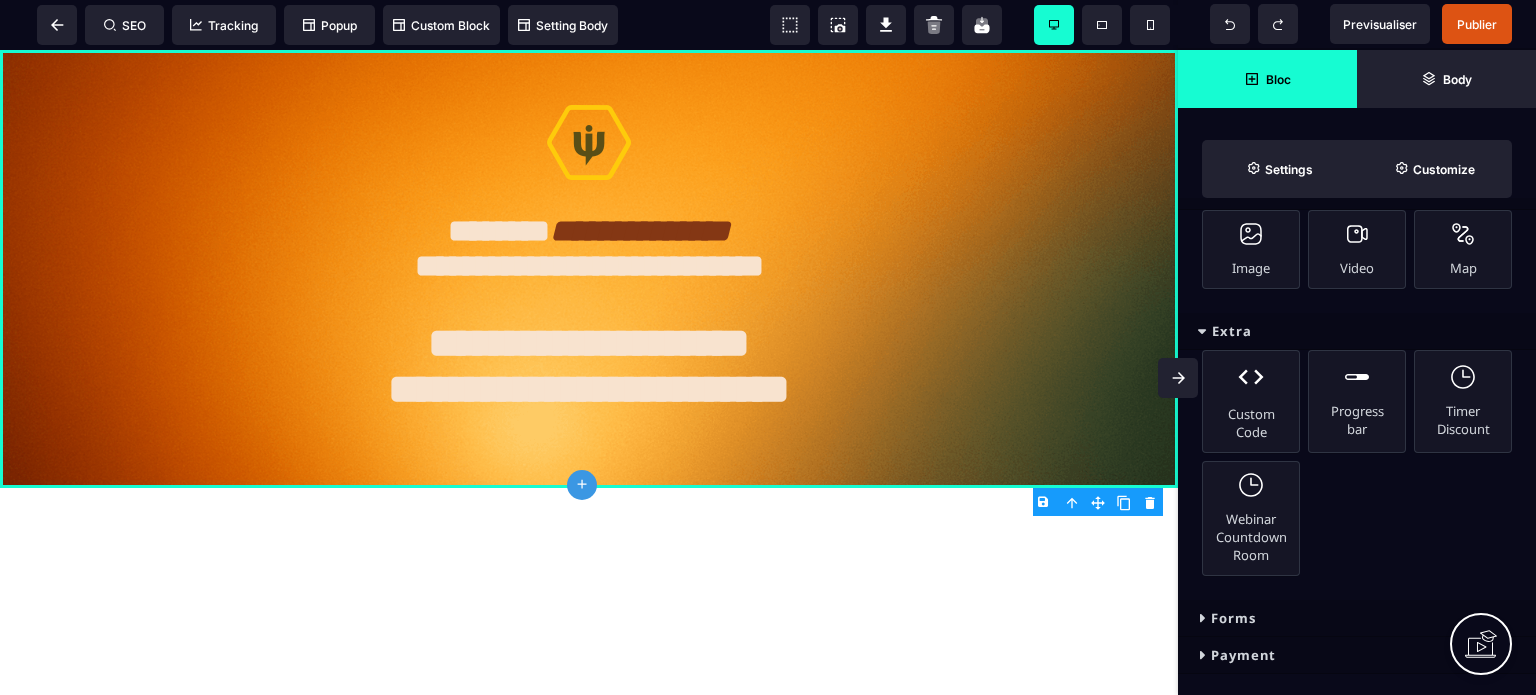 click on "Extra" at bounding box center (1357, 331) 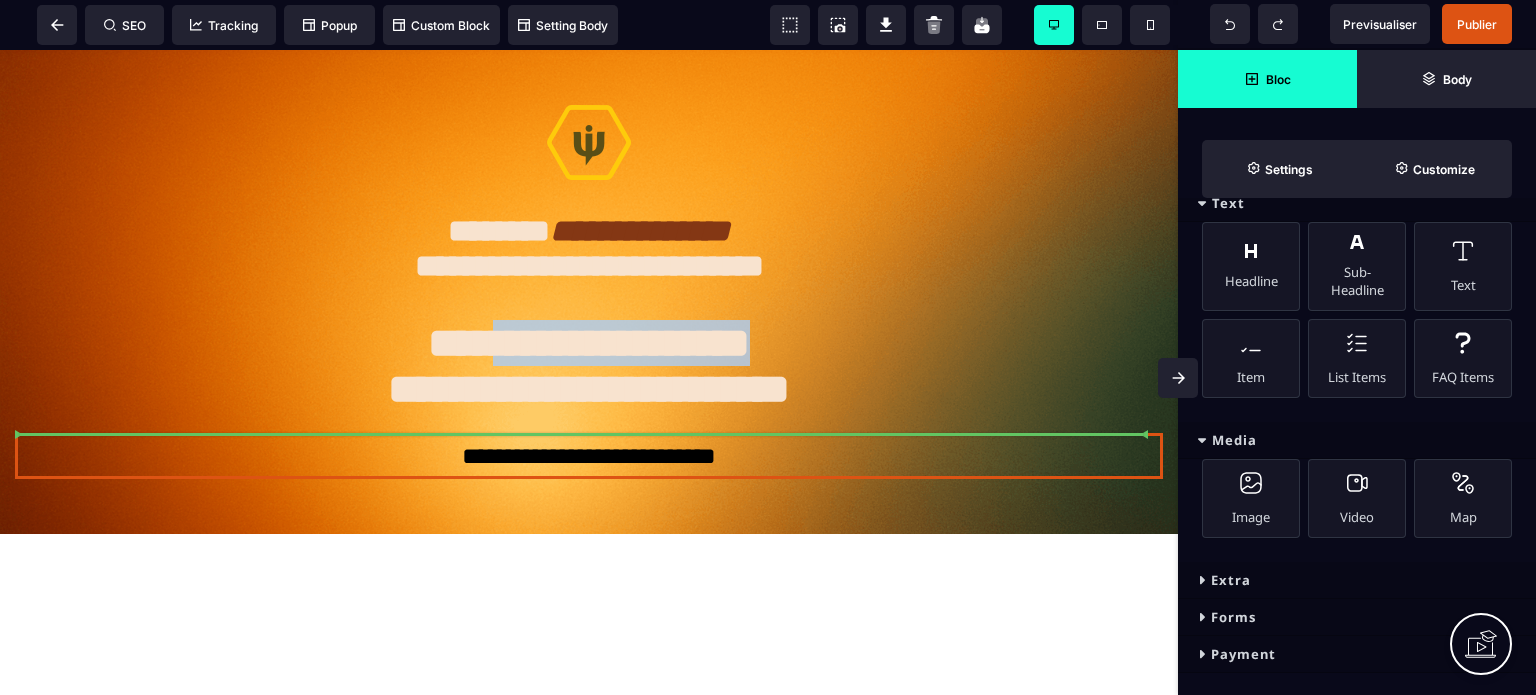 select on "***" 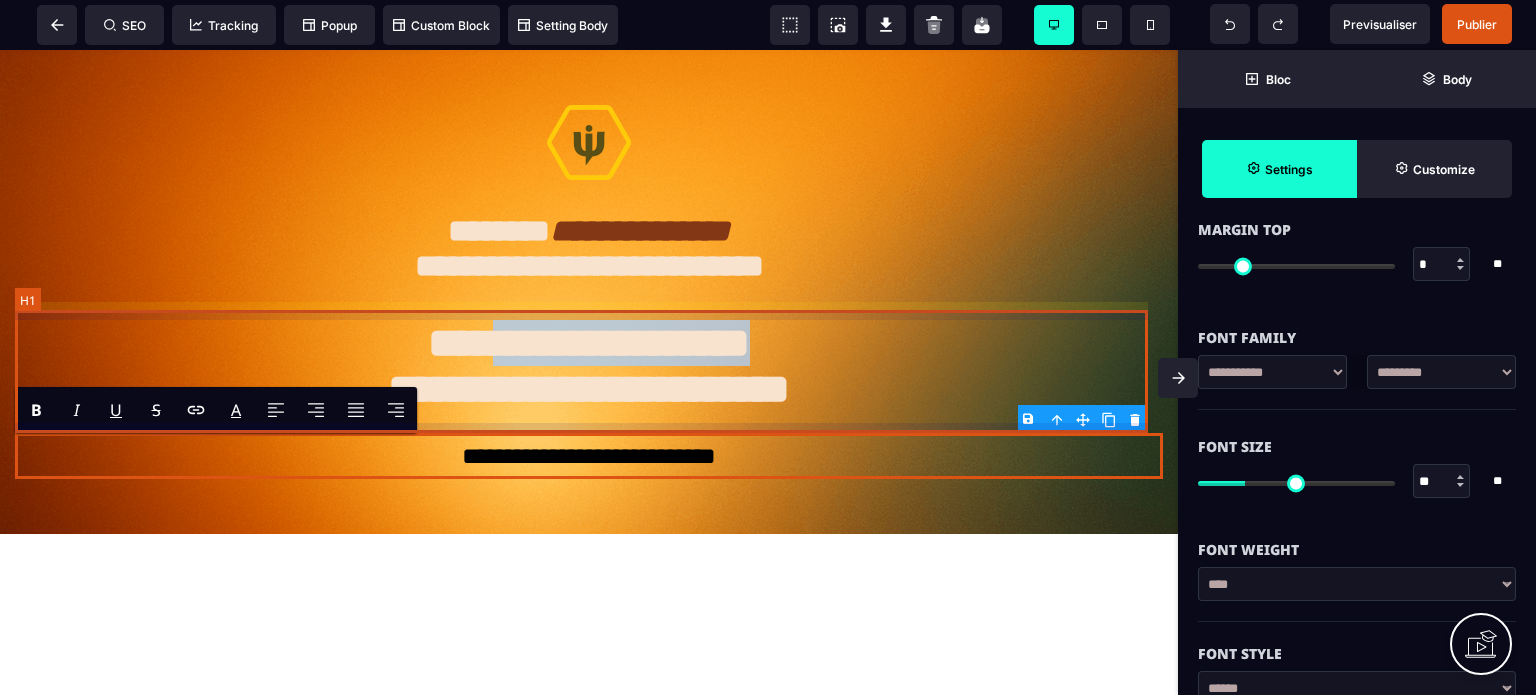 scroll, scrollTop: 0, scrollLeft: 0, axis: both 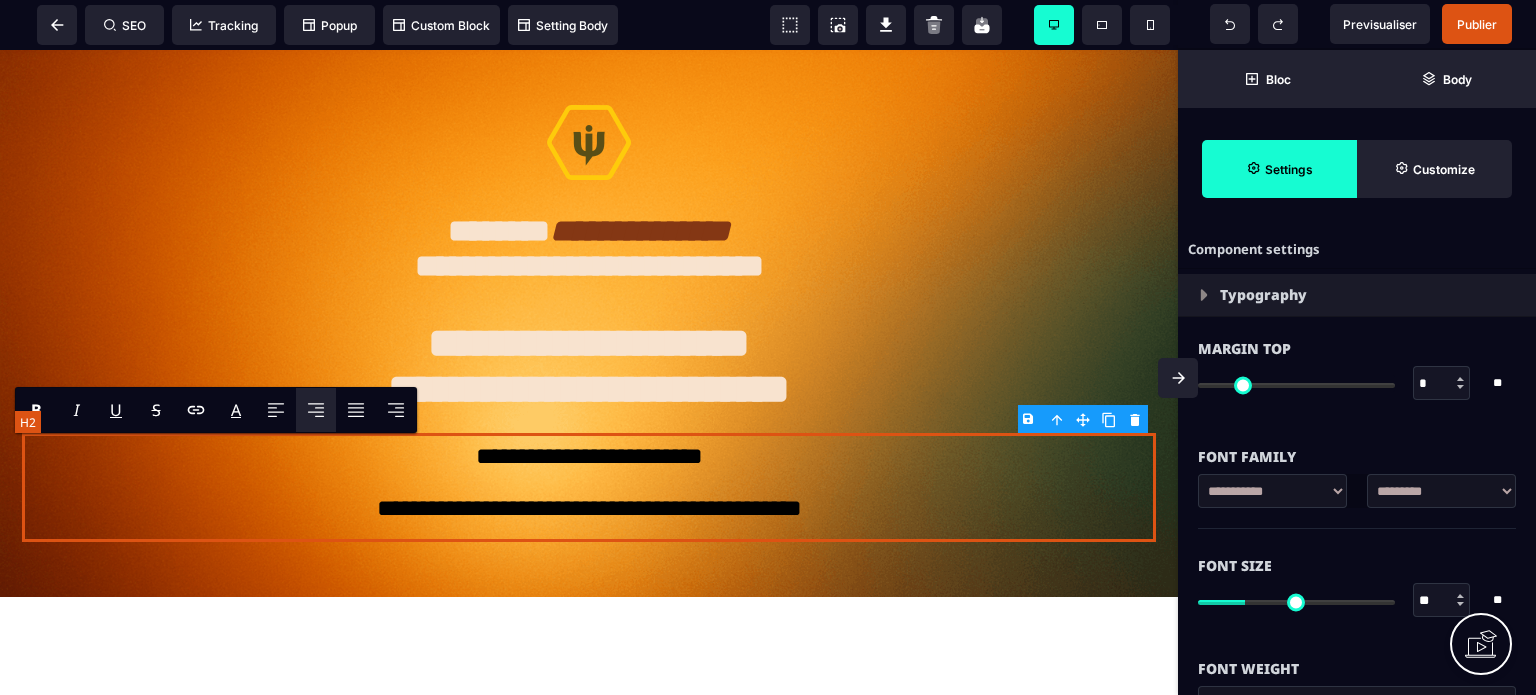 click on "**********" at bounding box center [588, 487] 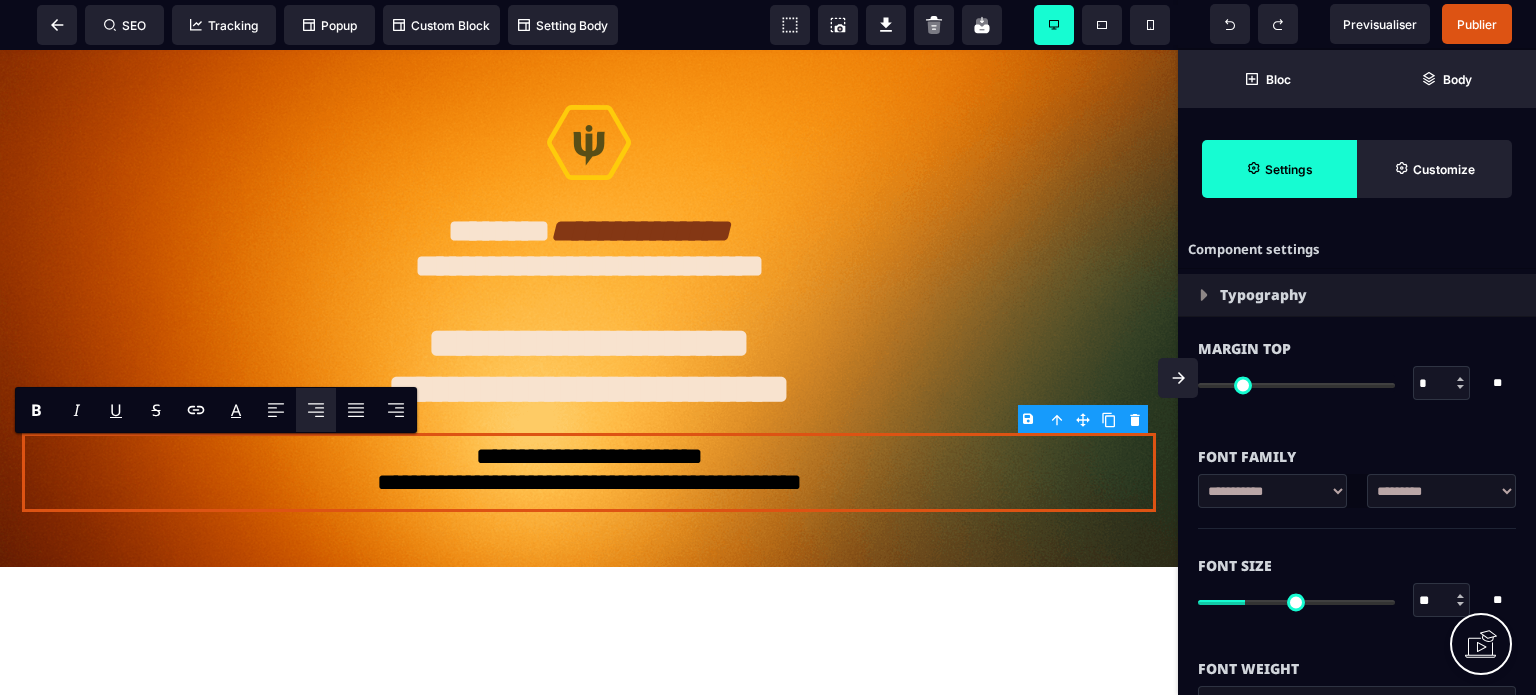 click on "*" at bounding box center (1442, 384) 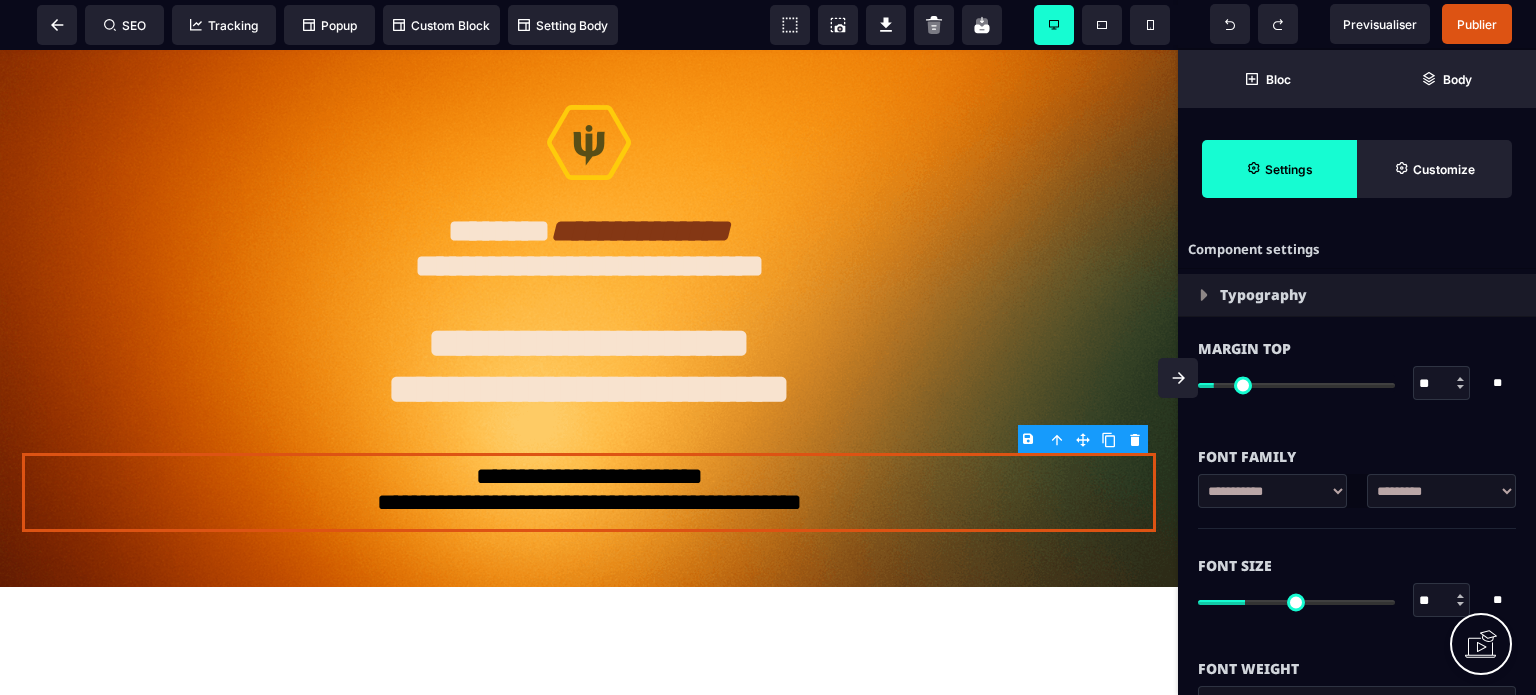 click on "Font Size
**
*
**
All" at bounding box center (1357, 585) 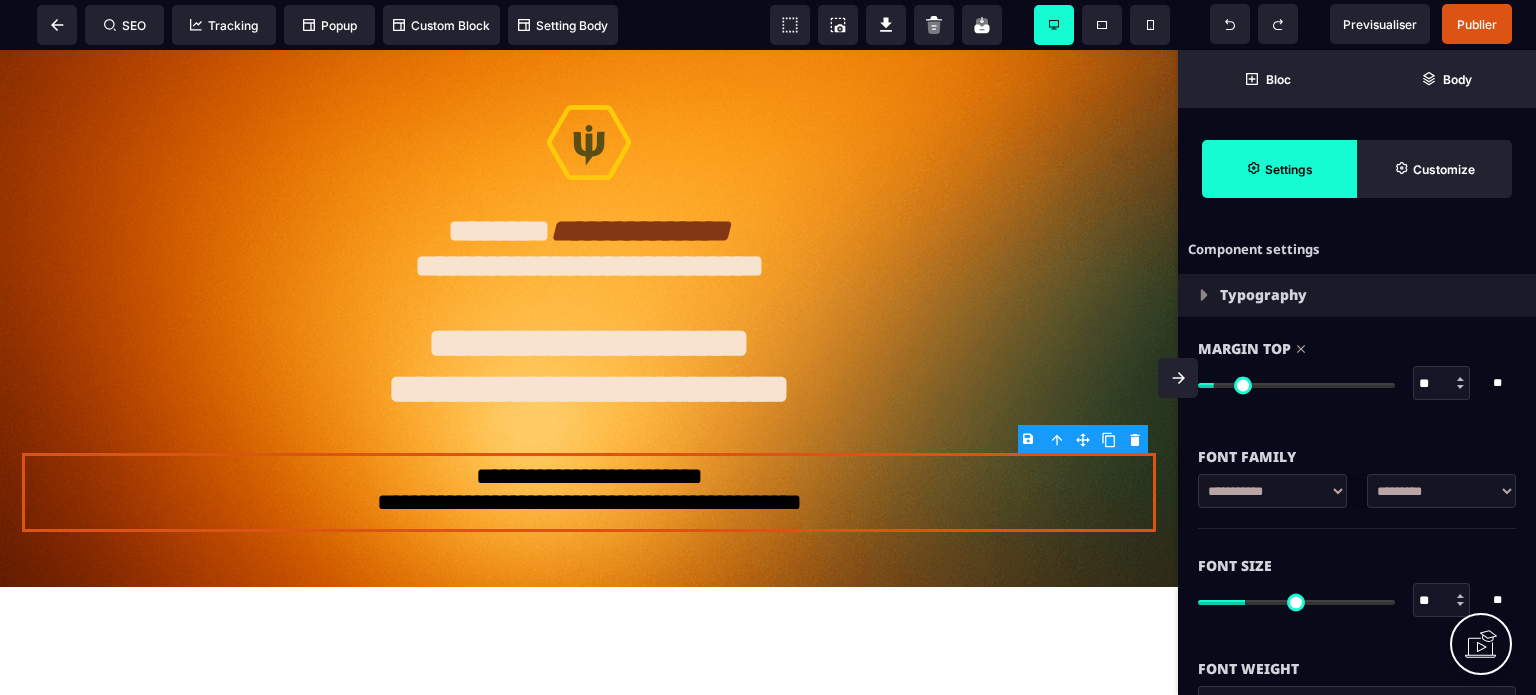 click on "**********" at bounding box center [1441, 491] 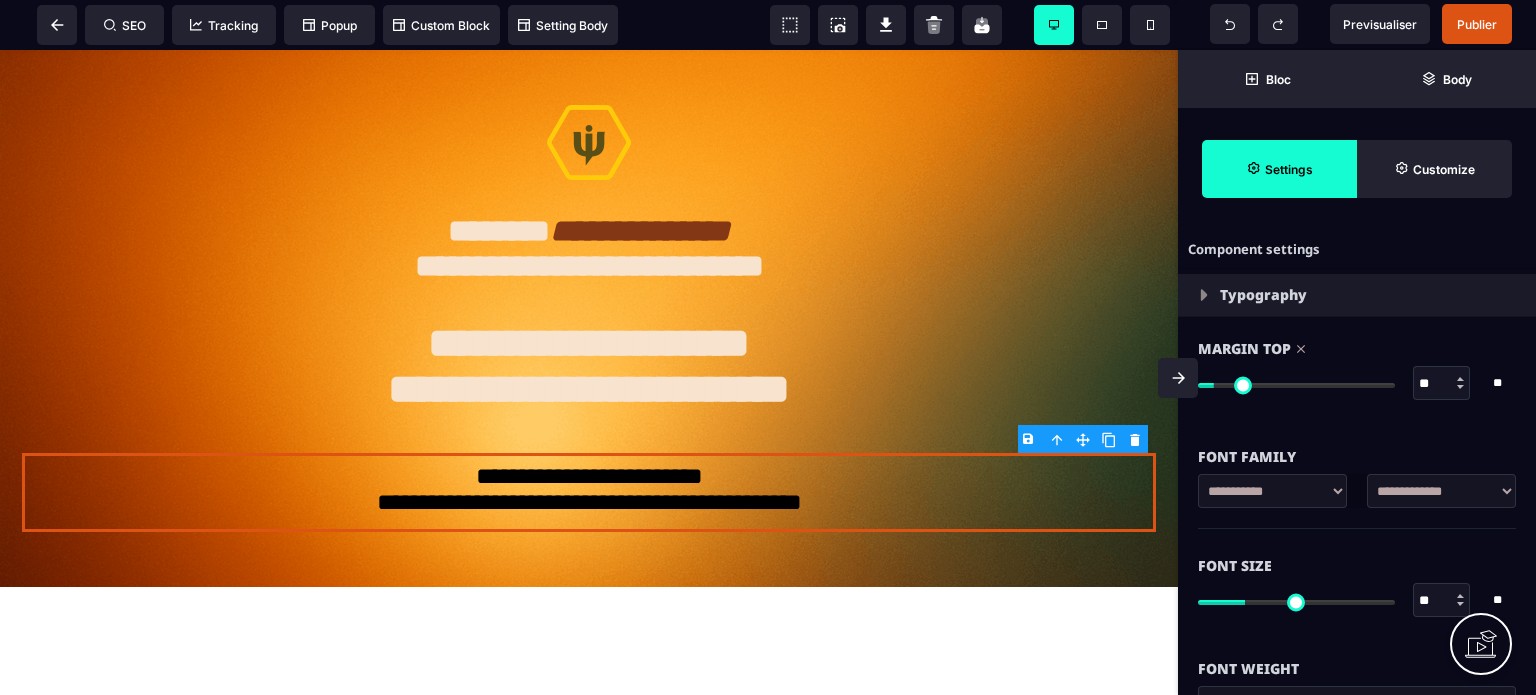 click on "**********" at bounding box center (1441, 491) 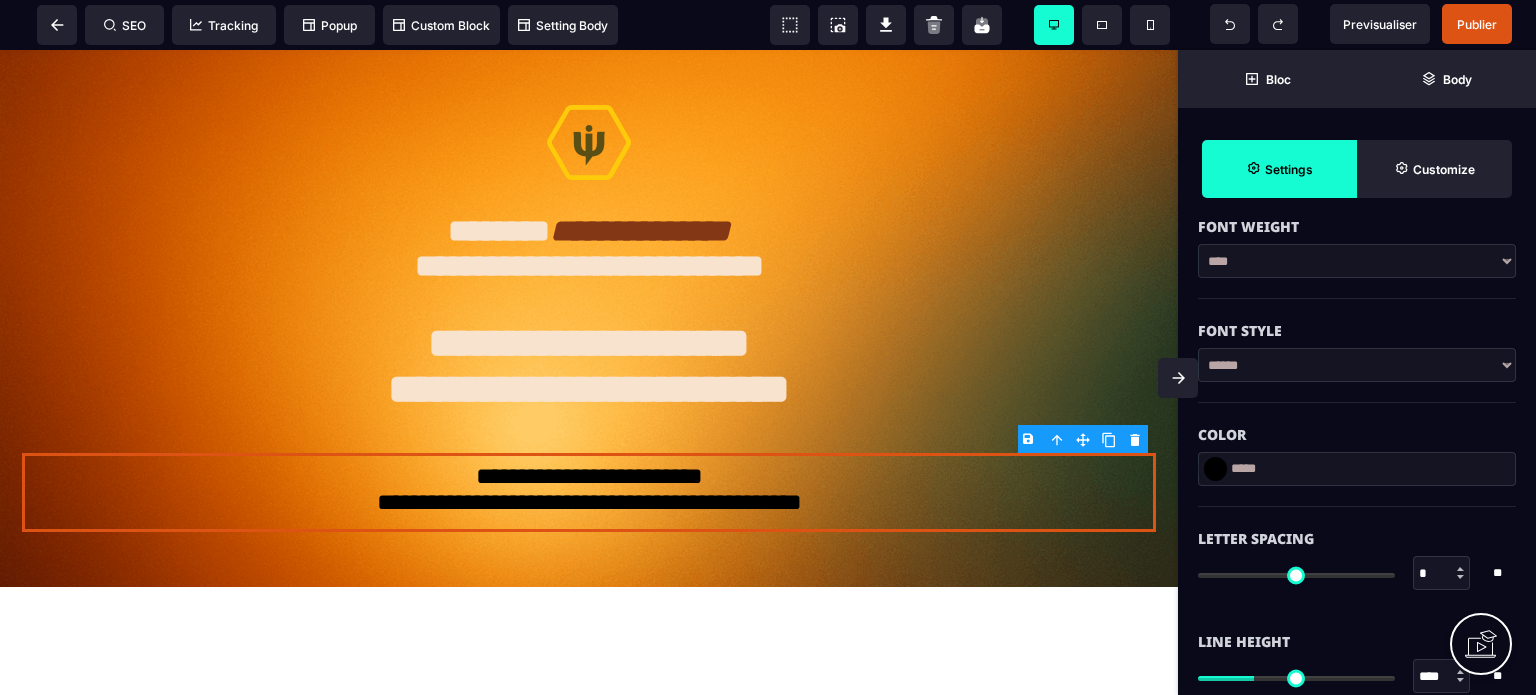 scroll, scrollTop: 440, scrollLeft: 0, axis: vertical 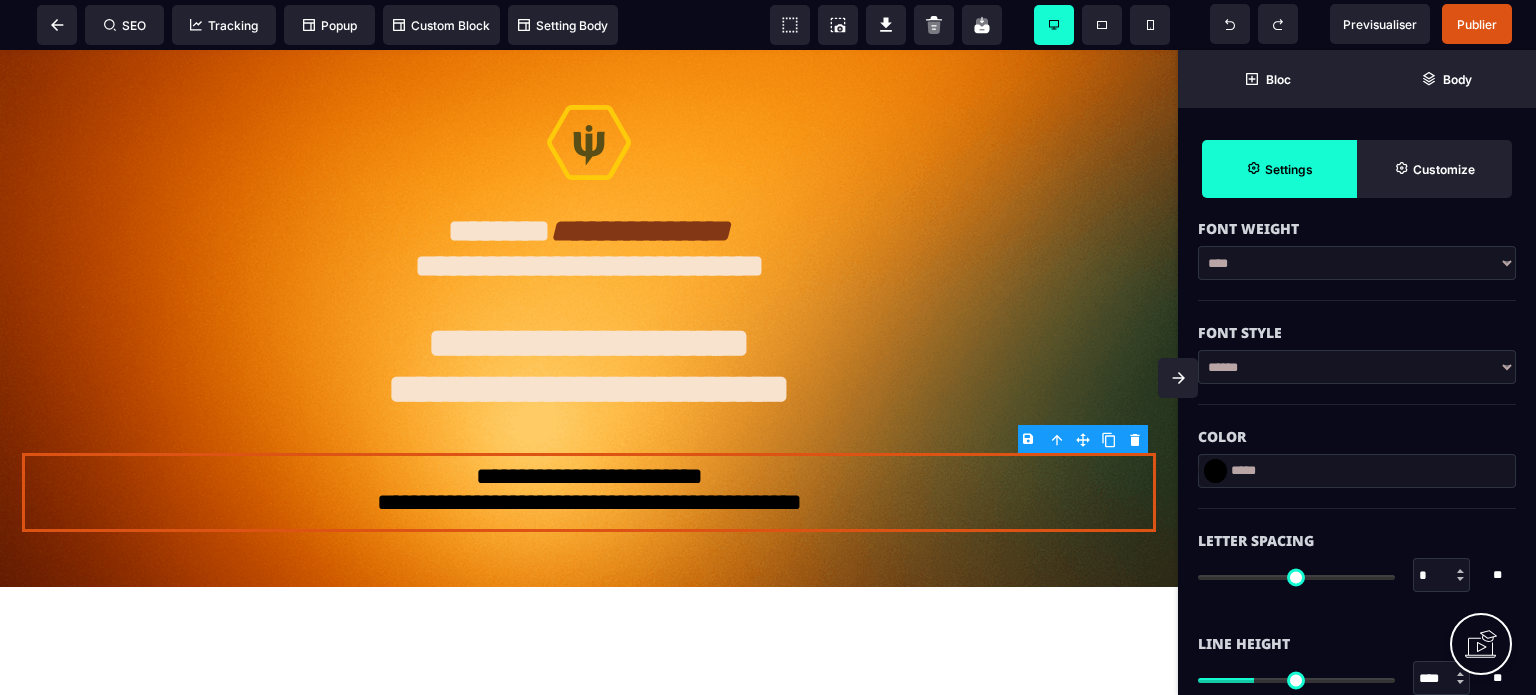 click at bounding box center [1215, 471] 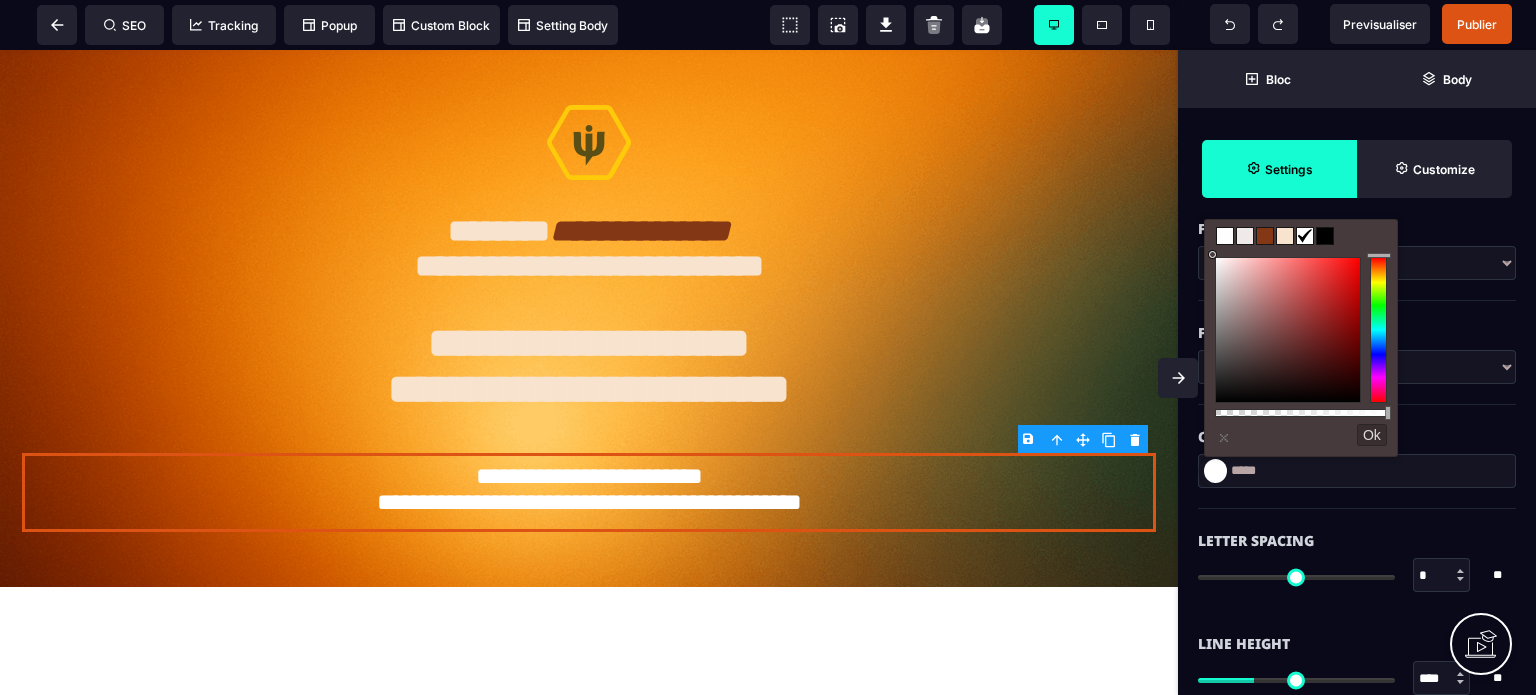 drag, startPoint x: 1219, startPoint y: 265, endPoint x: 1200, endPoint y: 248, distance: 25.495098 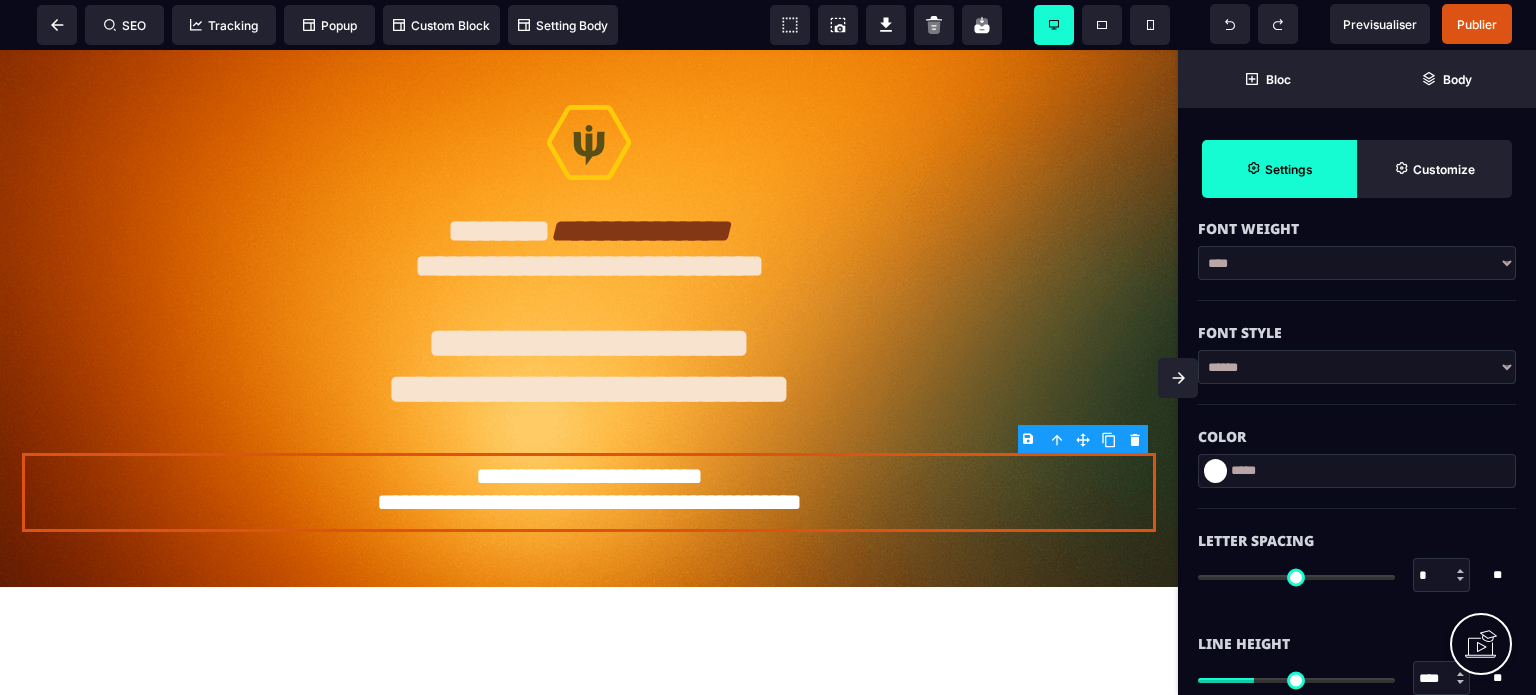 click on "Font Style" at bounding box center (1357, 323) 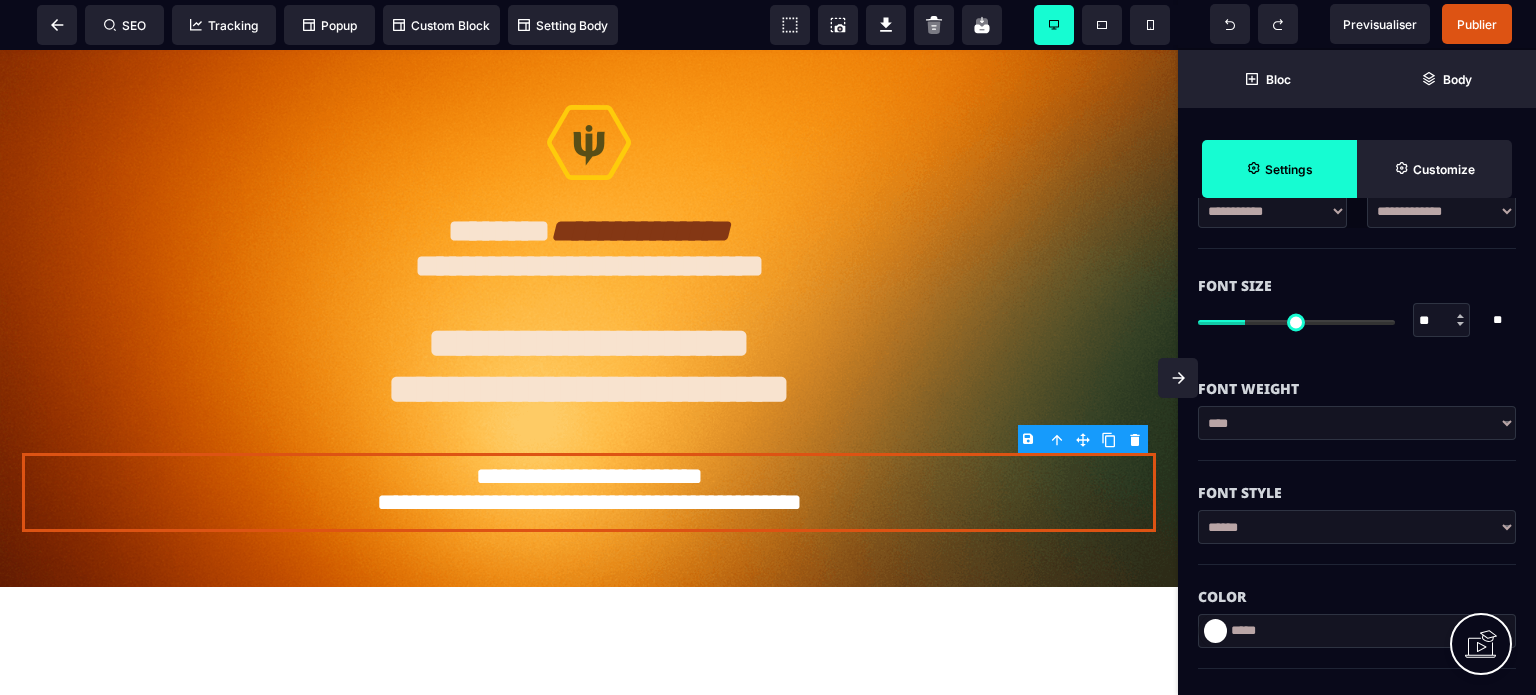 scroll, scrollTop: 240, scrollLeft: 0, axis: vertical 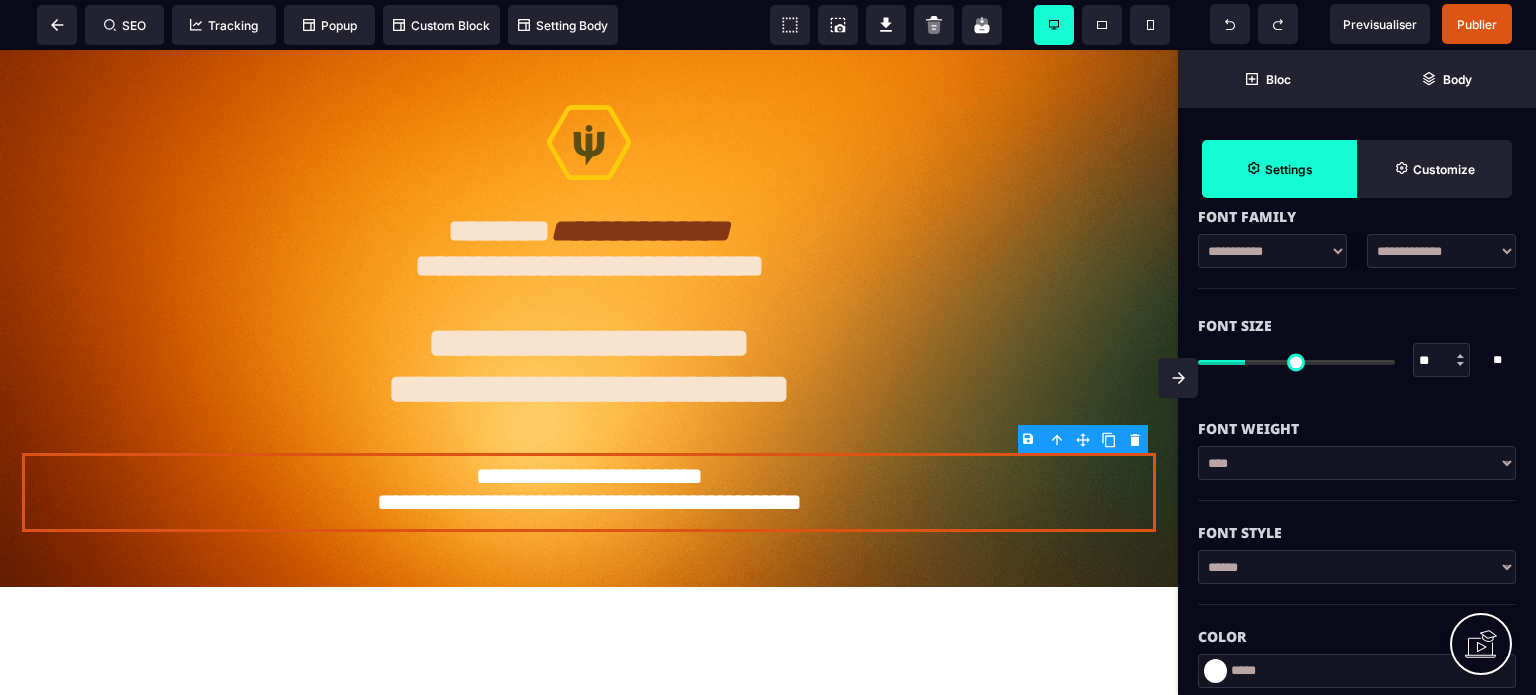 click on "**********" at bounding box center (1357, 463) 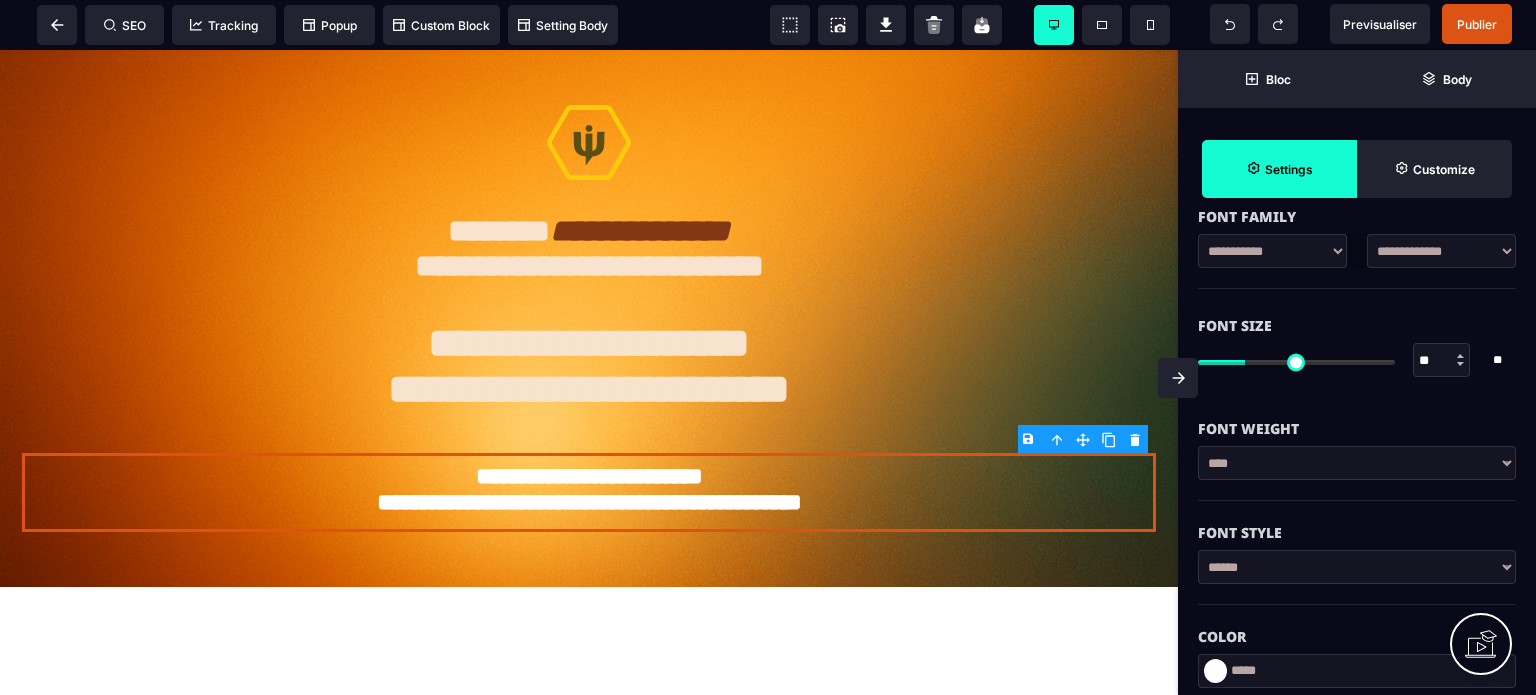 click on "Font Weight" at bounding box center [1357, 429] 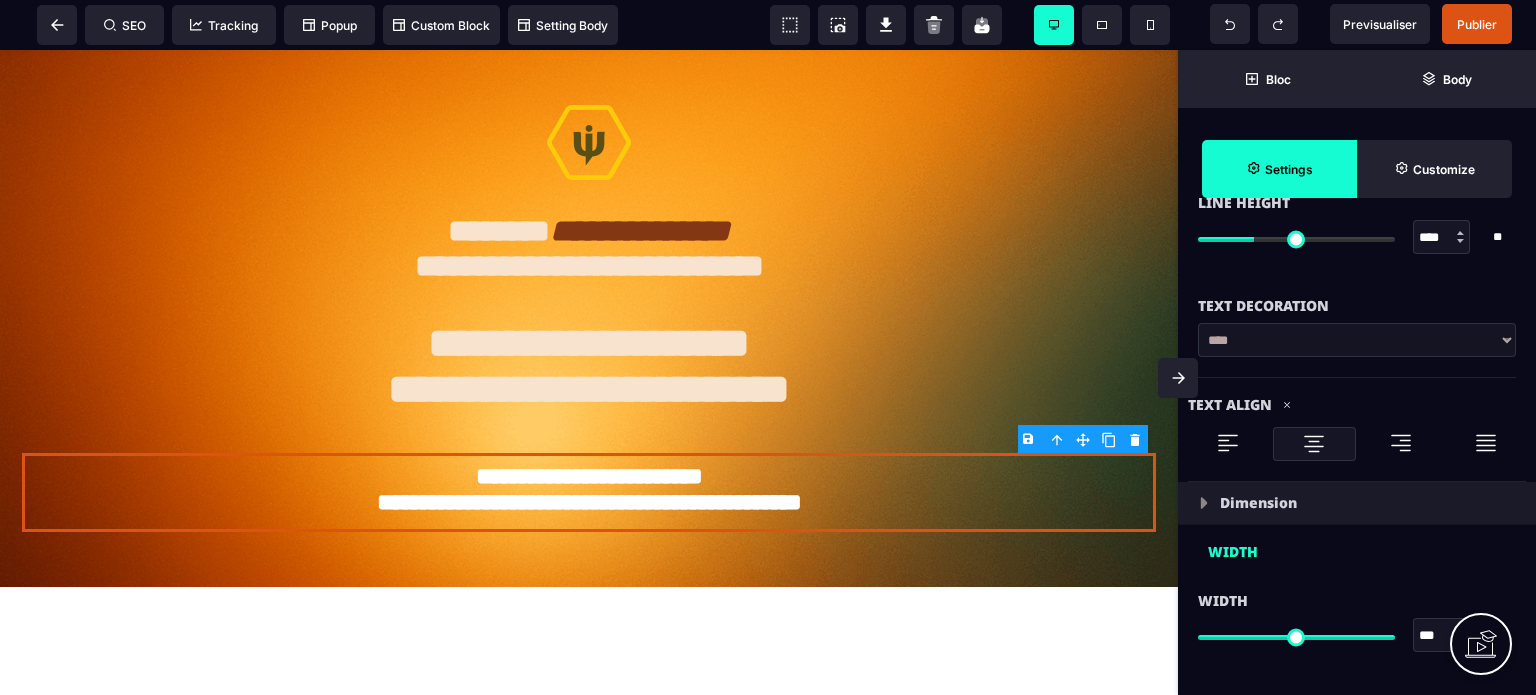 scroll, scrollTop: 800, scrollLeft: 0, axis: vertical 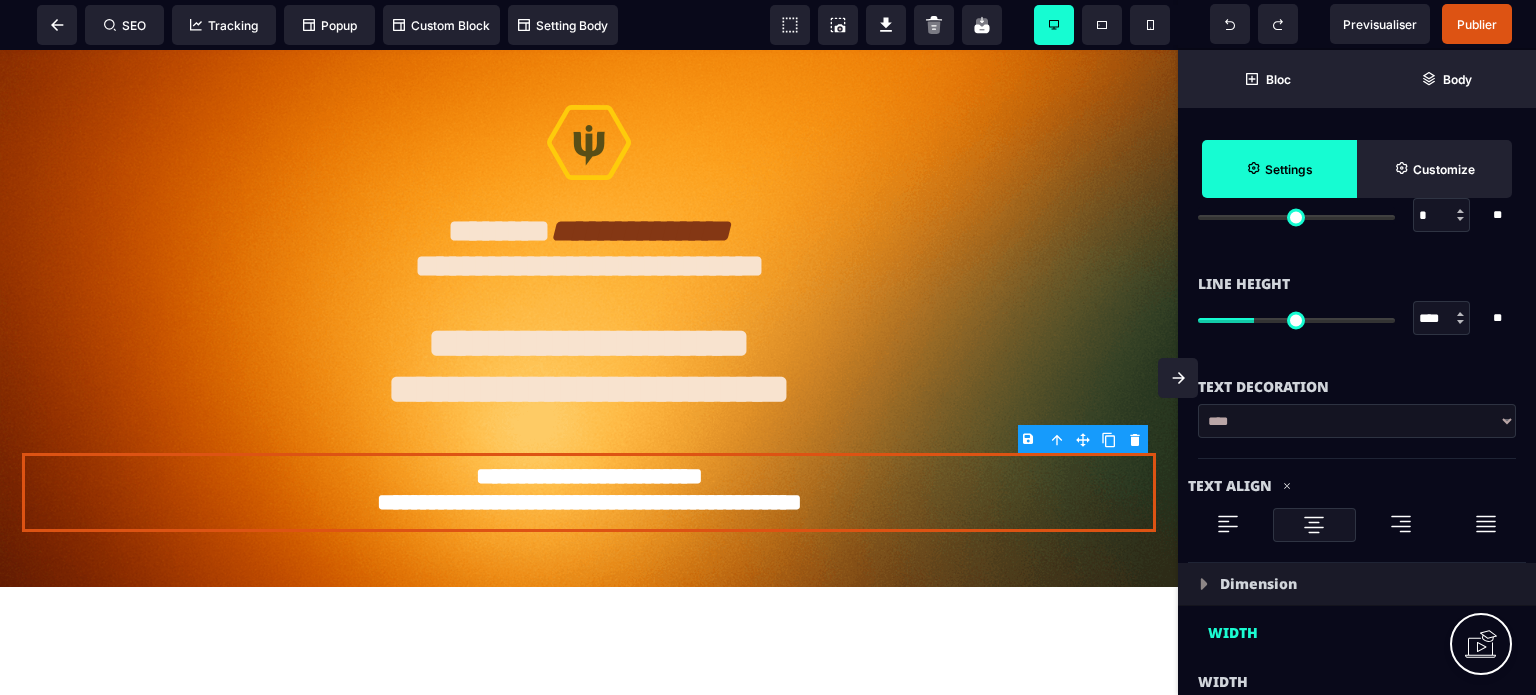 drag, startPoint x: 1449, startPoint y: 316, endPoint x: 1416, endPoint y: 316, distance: 33 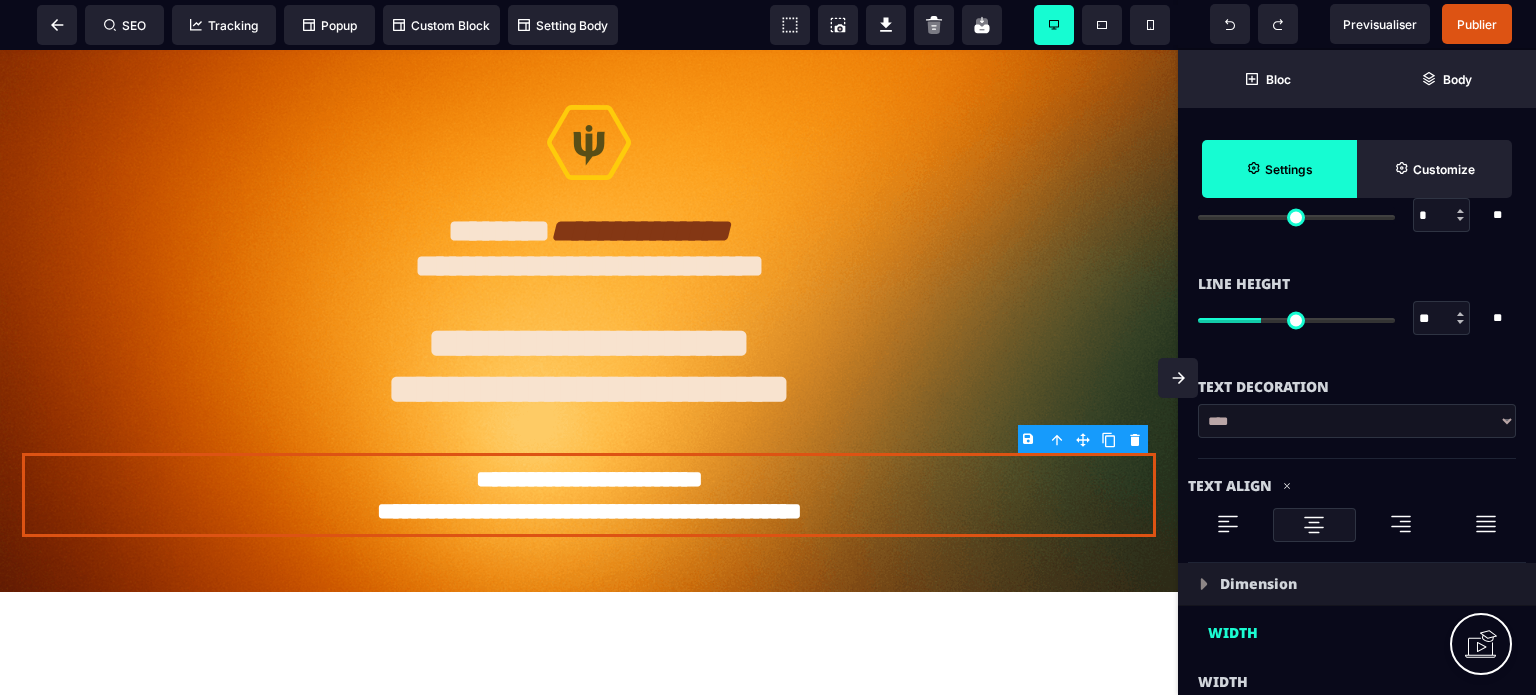 click on "**" at bounding box center [1442, 319] 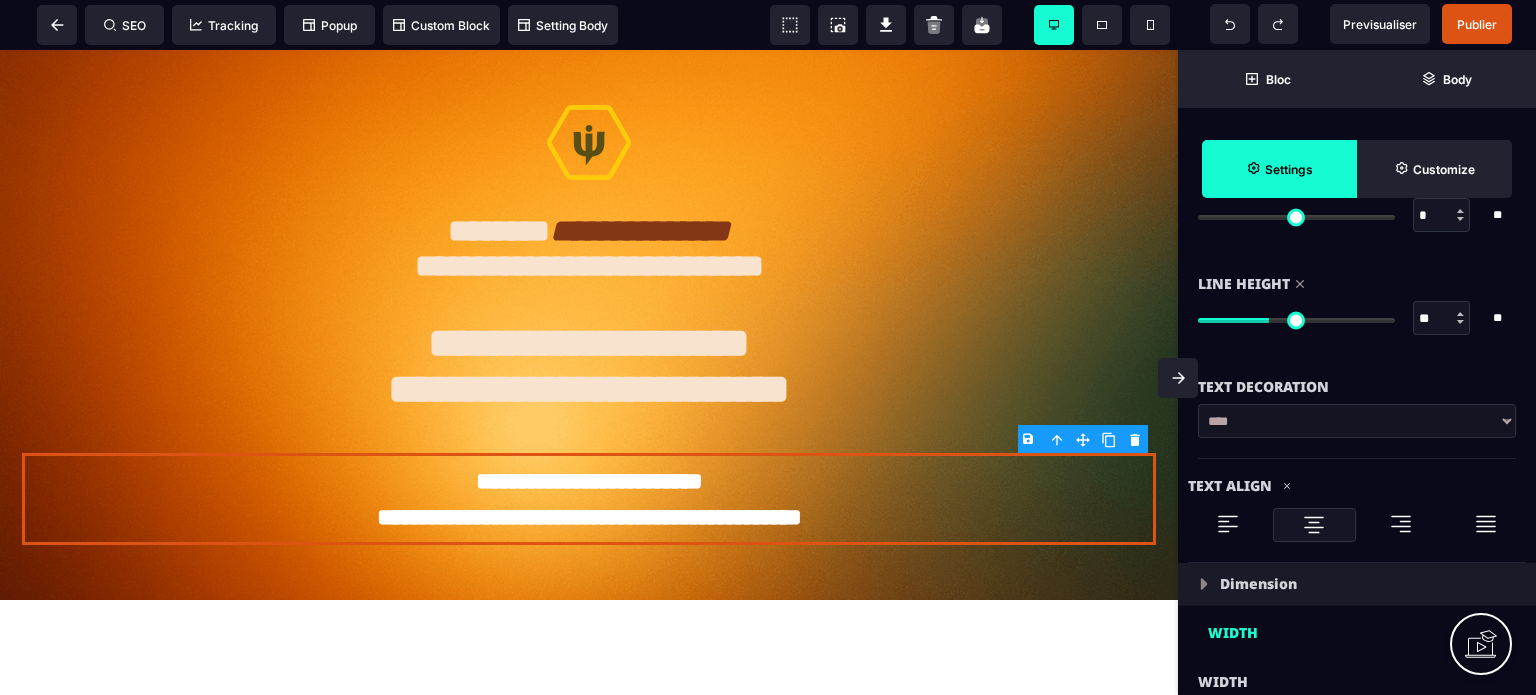 click on "Text Decoration" at bounding box center [1357, 387] 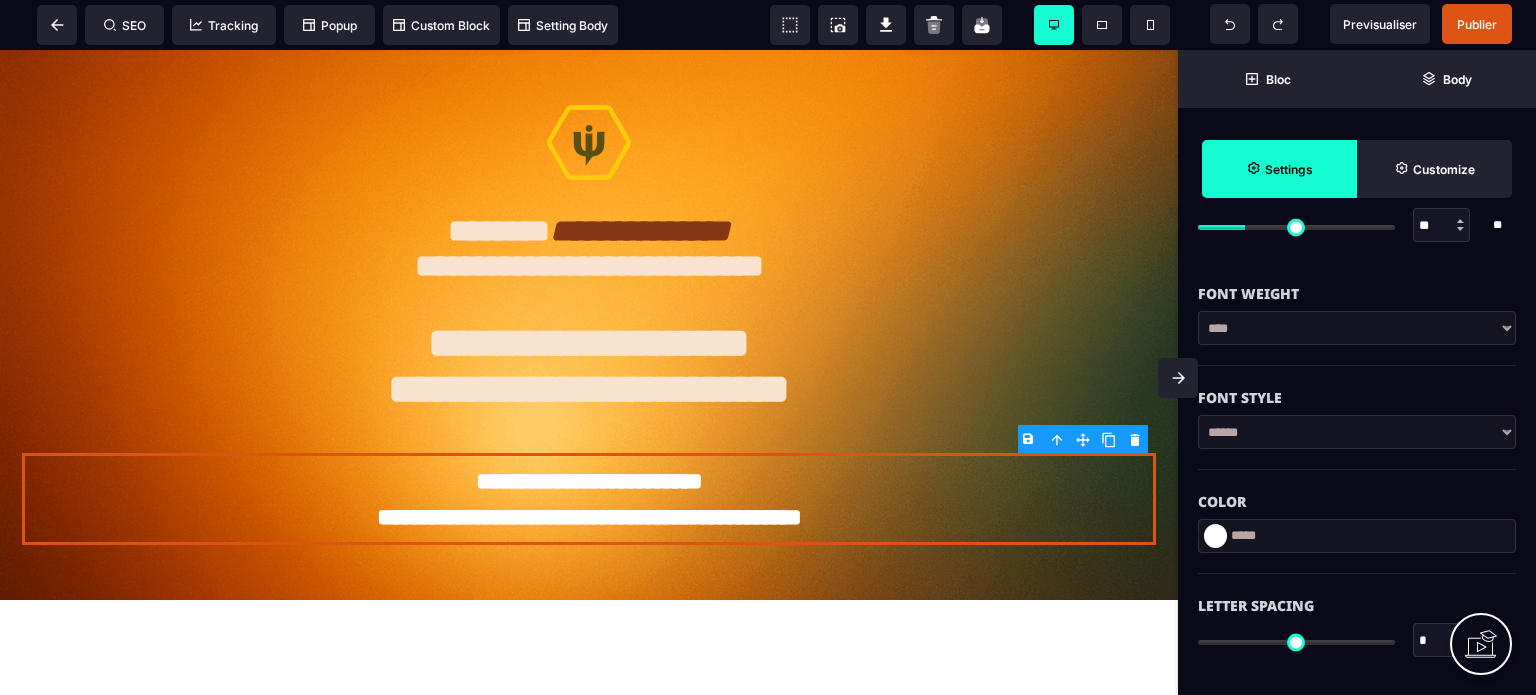 scroll, scrollTop: 320, scrollLeft: 0, axis: vertical 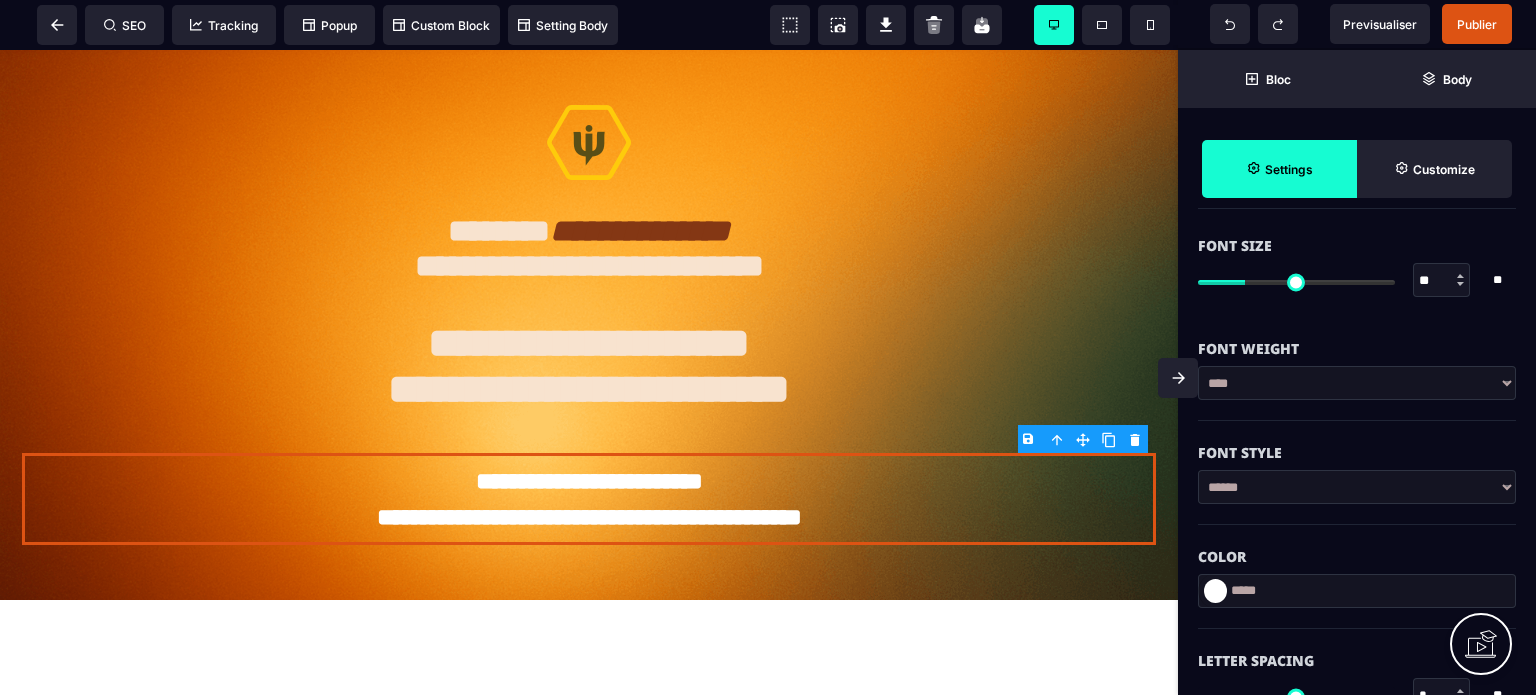 click on "*****" at bounding box center [1357, 591] 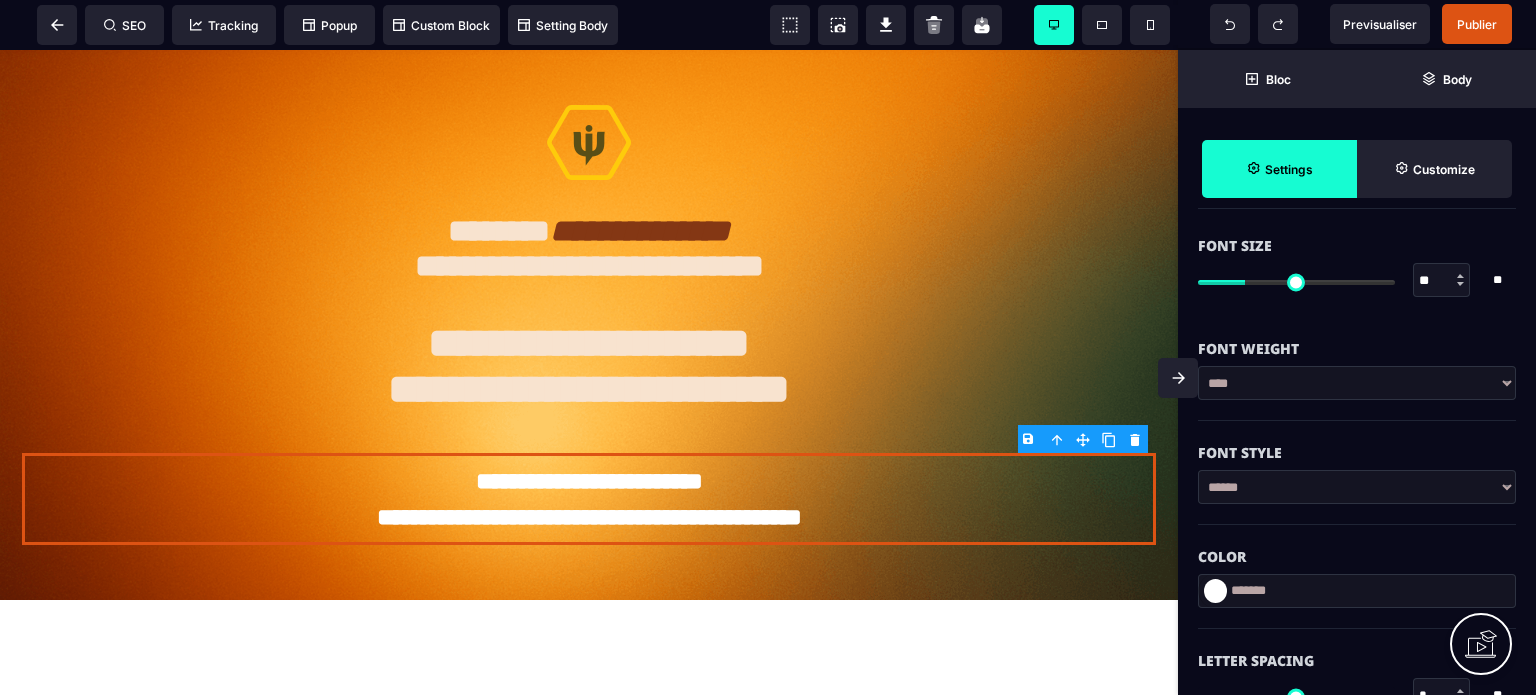 click on "Color" at bounding box center (1357, 557) 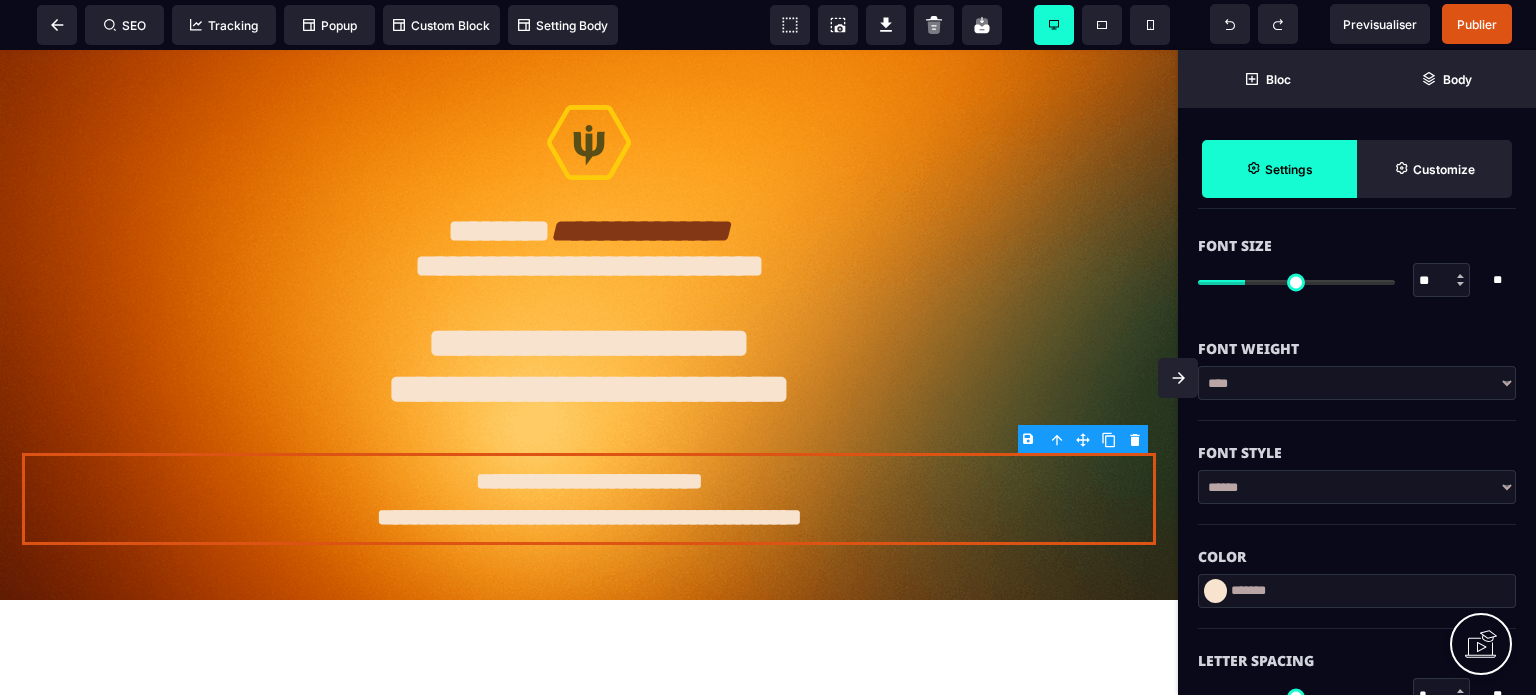 click on "**" at bounding box center (1442, 281) 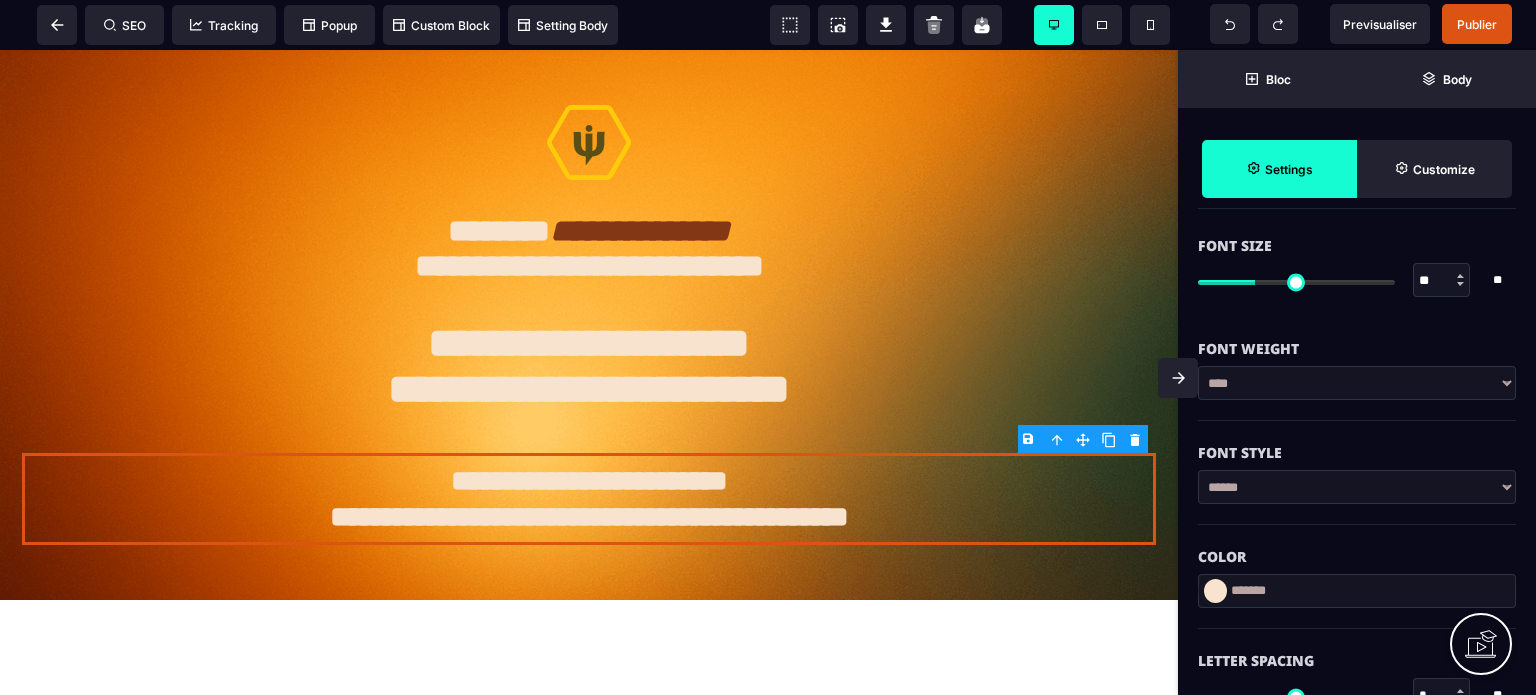 click on "**********" at bounding box center [1357, 383] 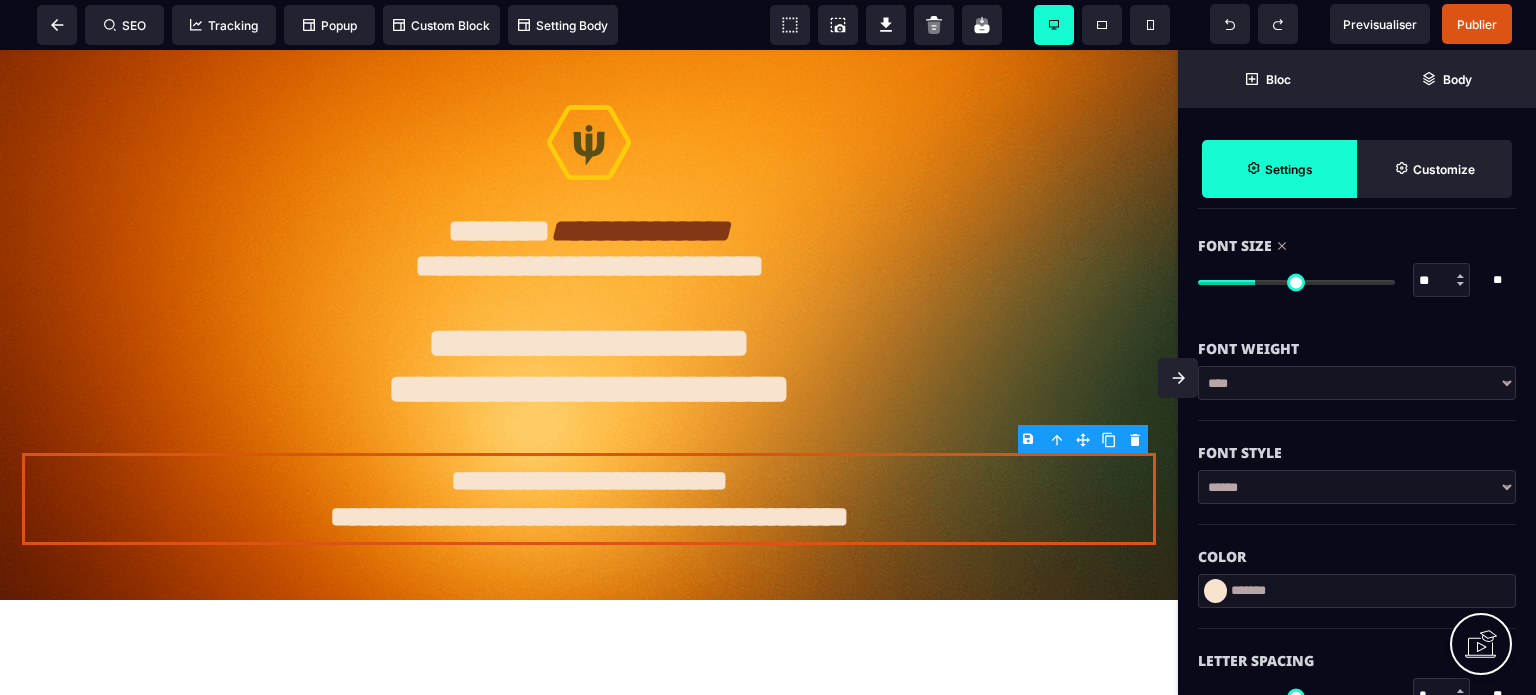 click on "**********" at bounding box center (1357, 383) 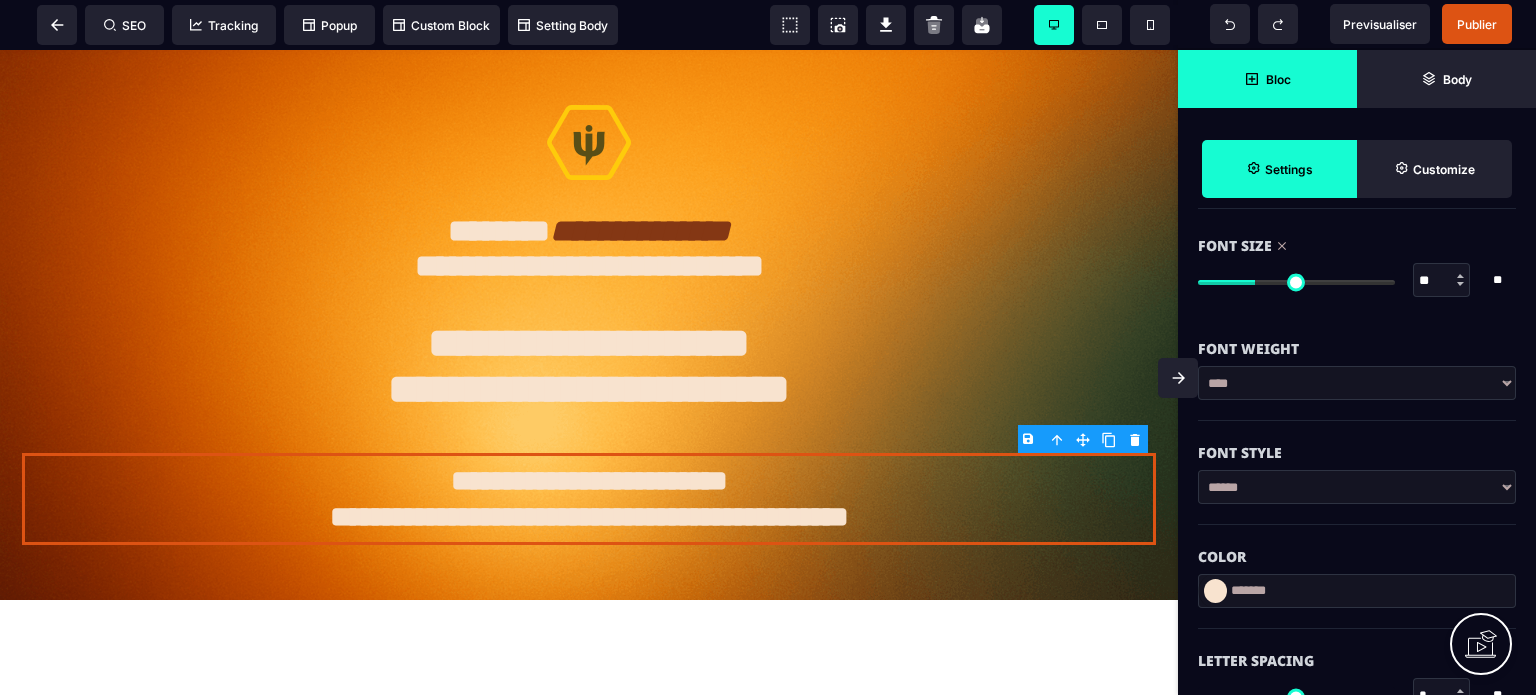 click on "Bloc" at bounding box center (1267, 79) 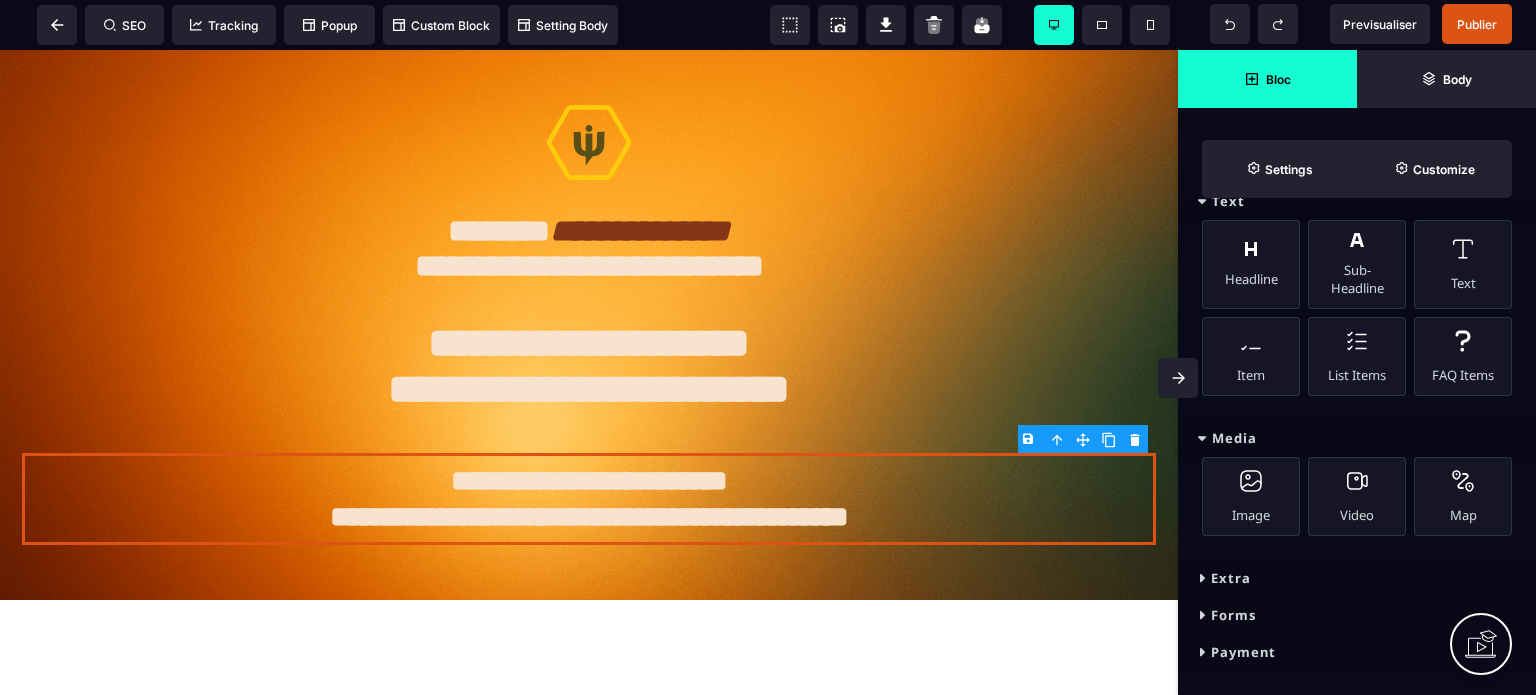 scroll, scrollTop: 119, scrollLeft: 0, axis: vertical 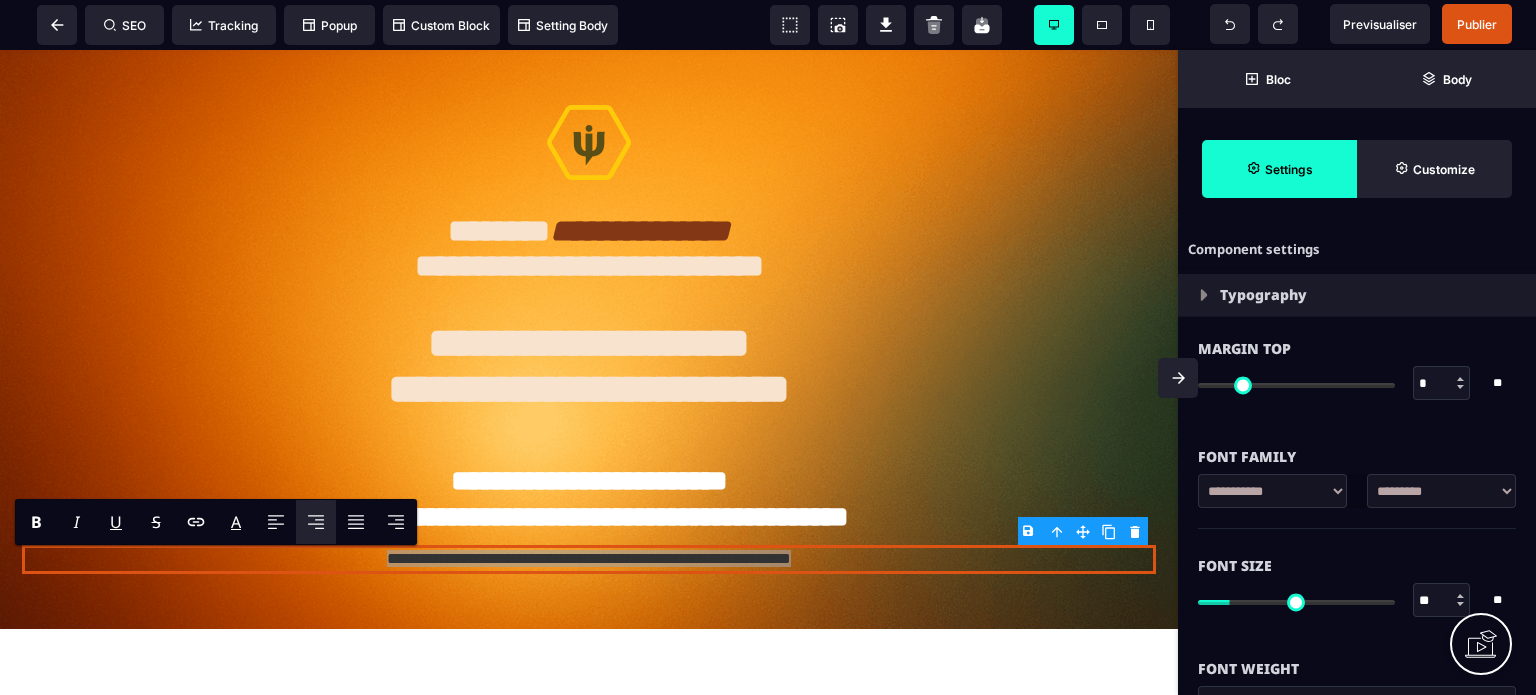 click on "**********" at bounding box center (1441, 491) 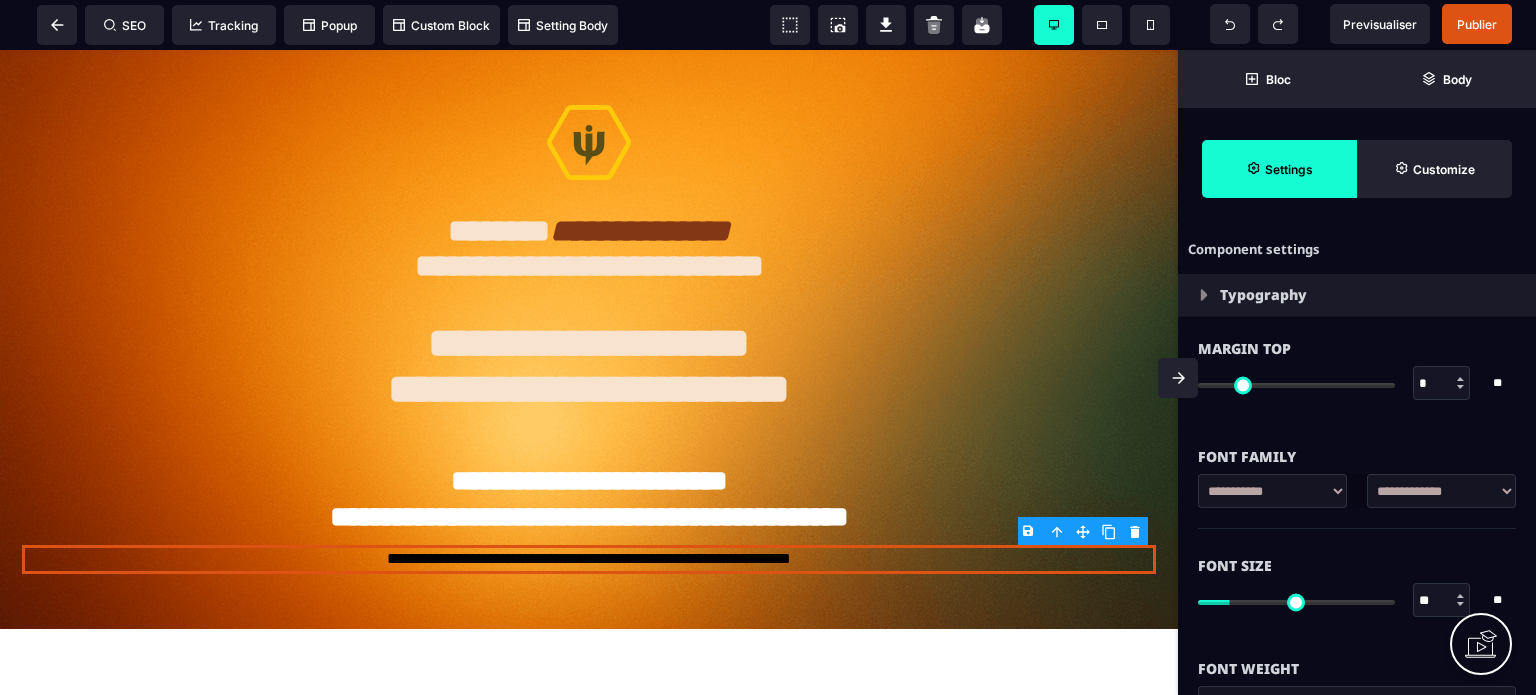 click on "**********" at bounding box center [1441, 491] 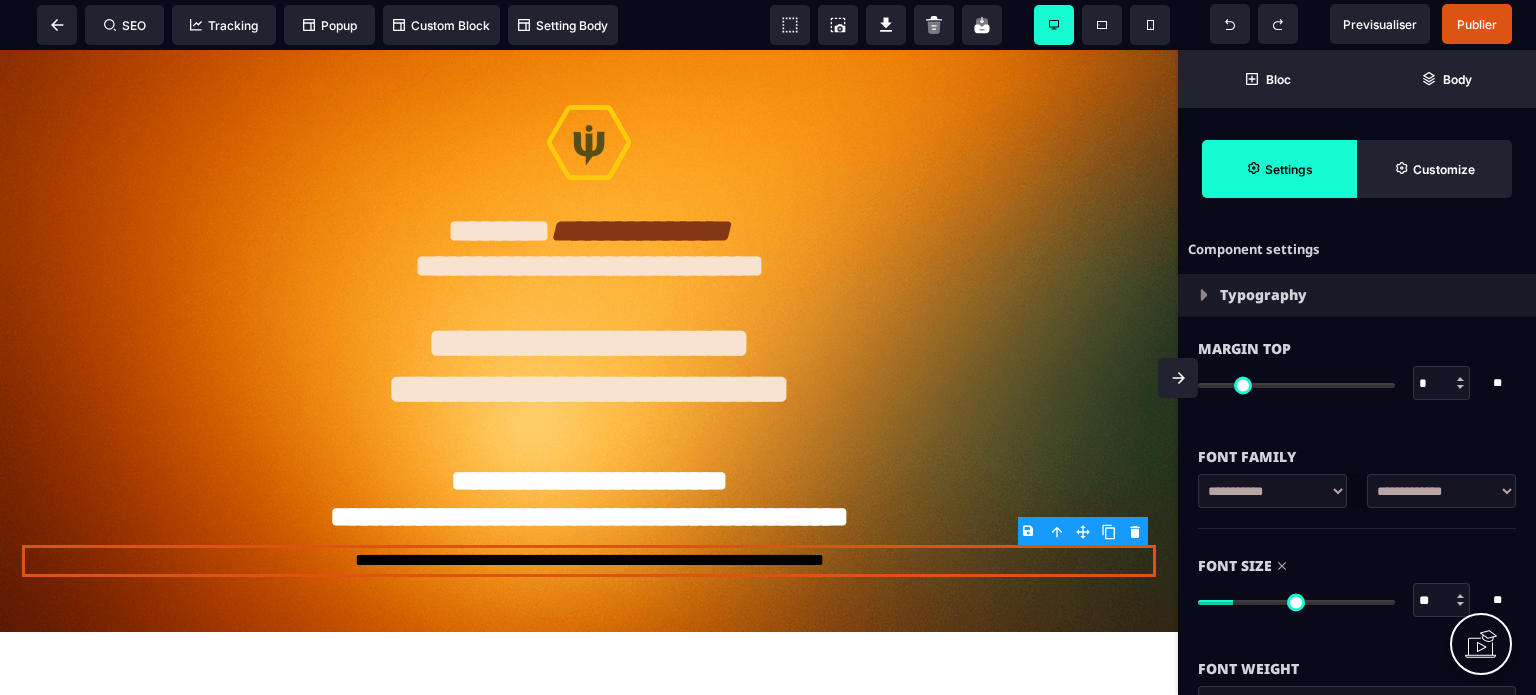 click on "Font Size
**
*
**
All" at bounding box center (1357, 585) 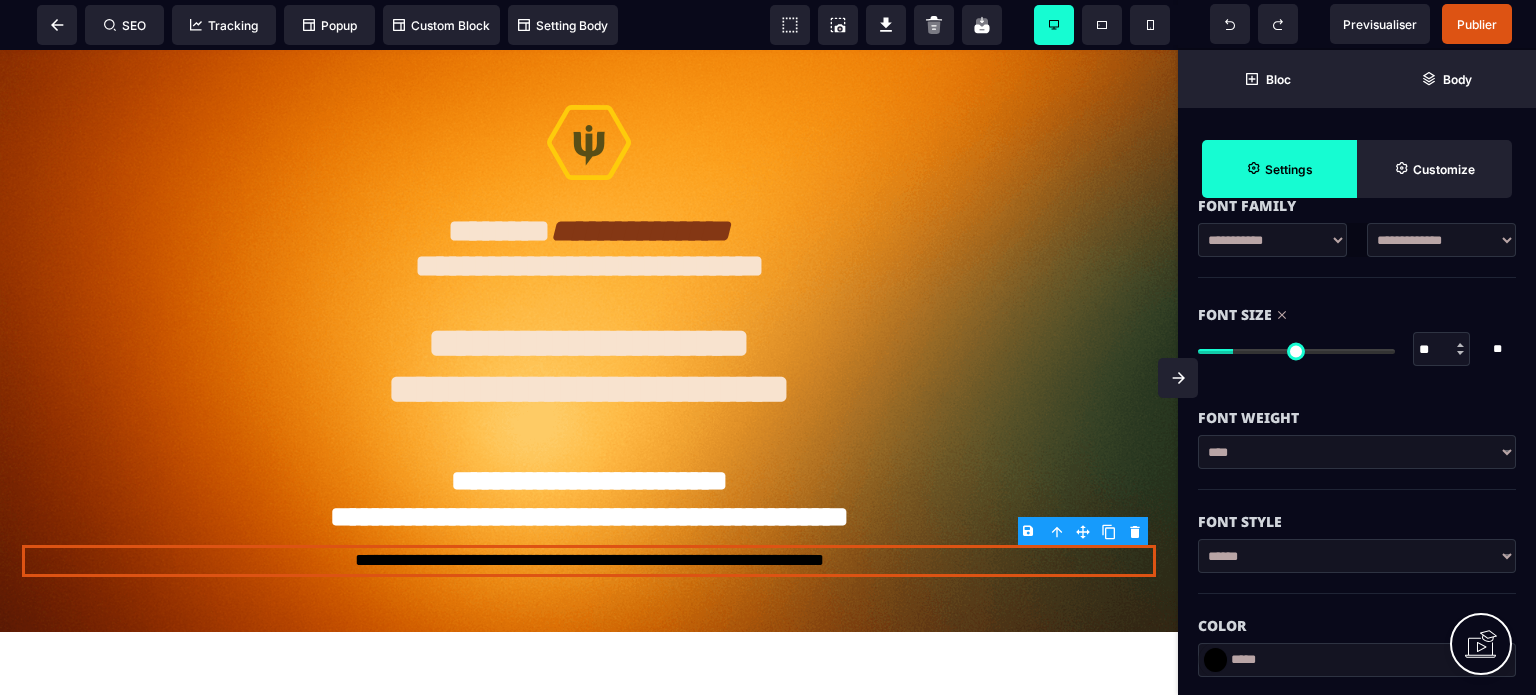 scroll, scrollTop: 280, scrollLeft: 0, axis: vertical 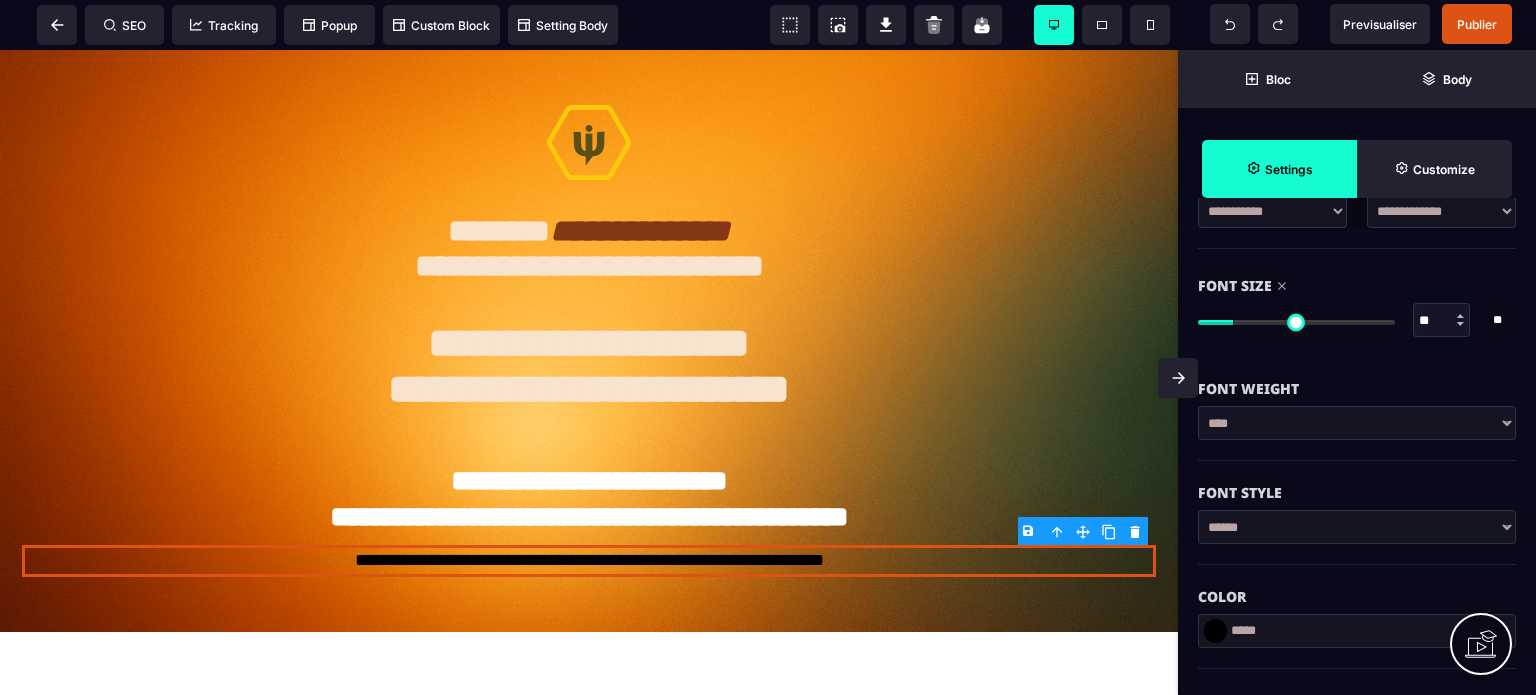 click at bounding box center (1215, 631) 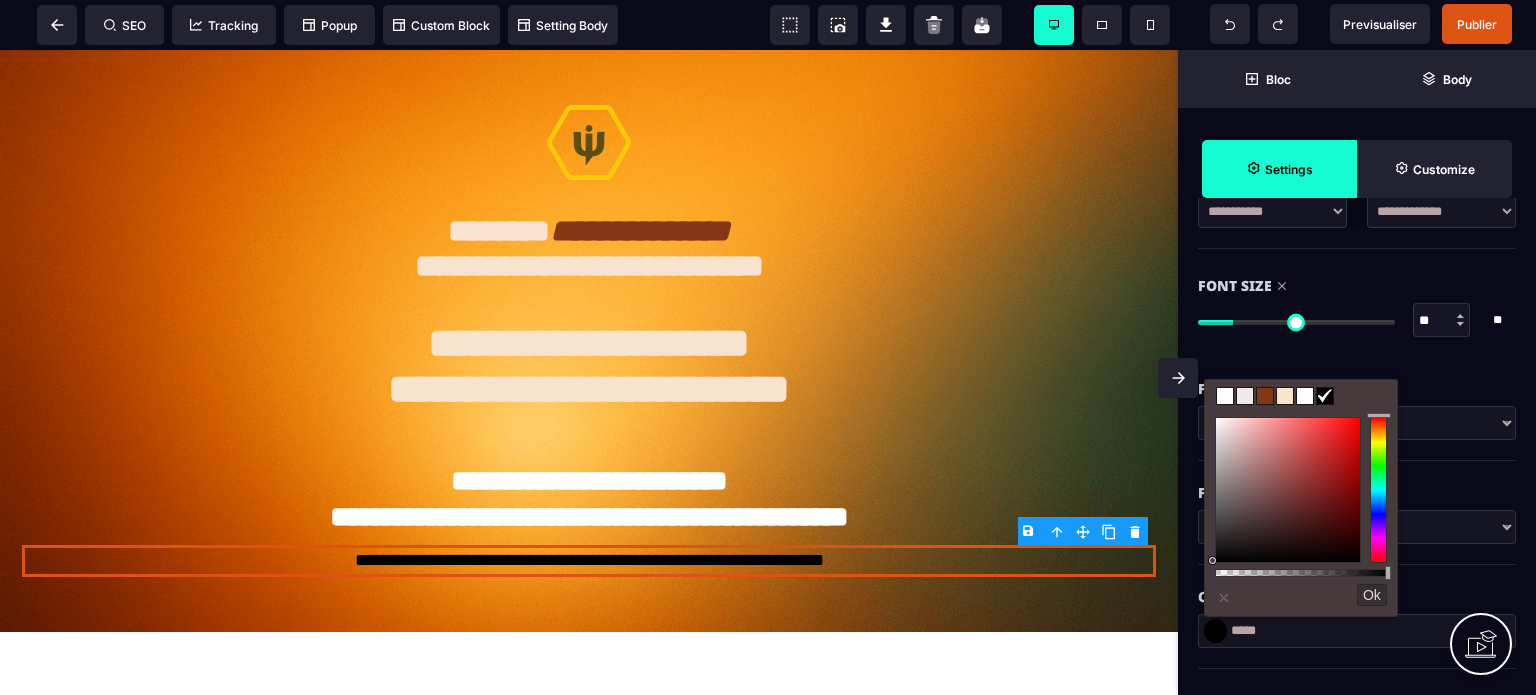 click at bounding box center [1245, 396] 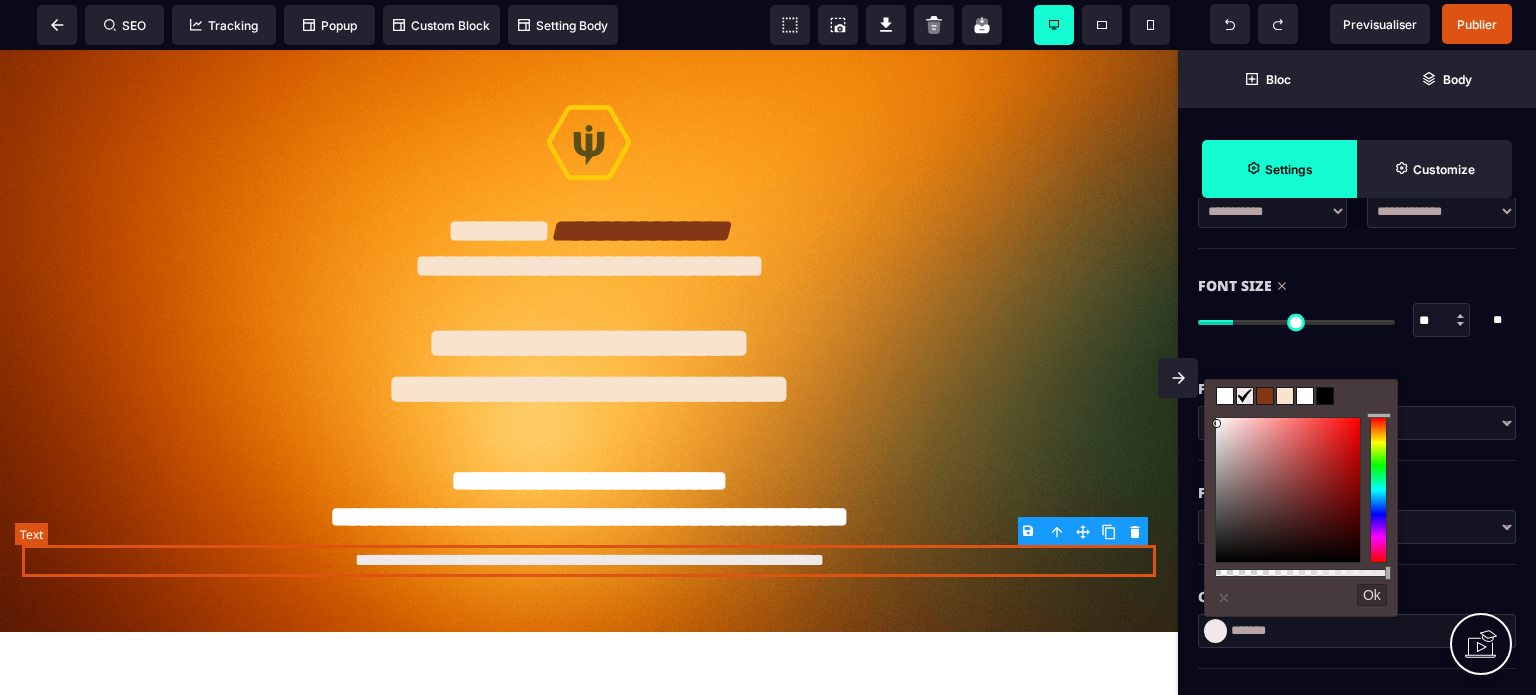 click on "**********" at bounding box center [588, 561] 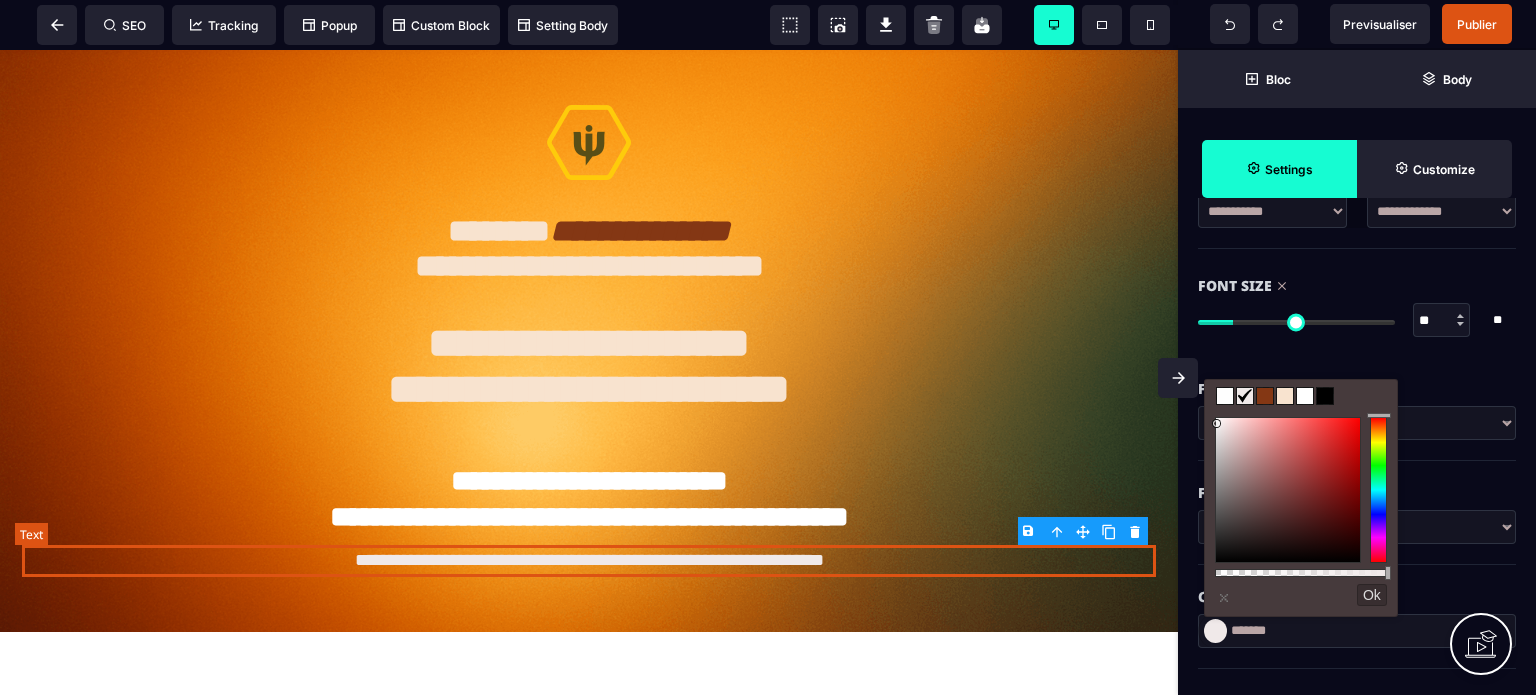 click on "**********" at bounding box center [588, 561] 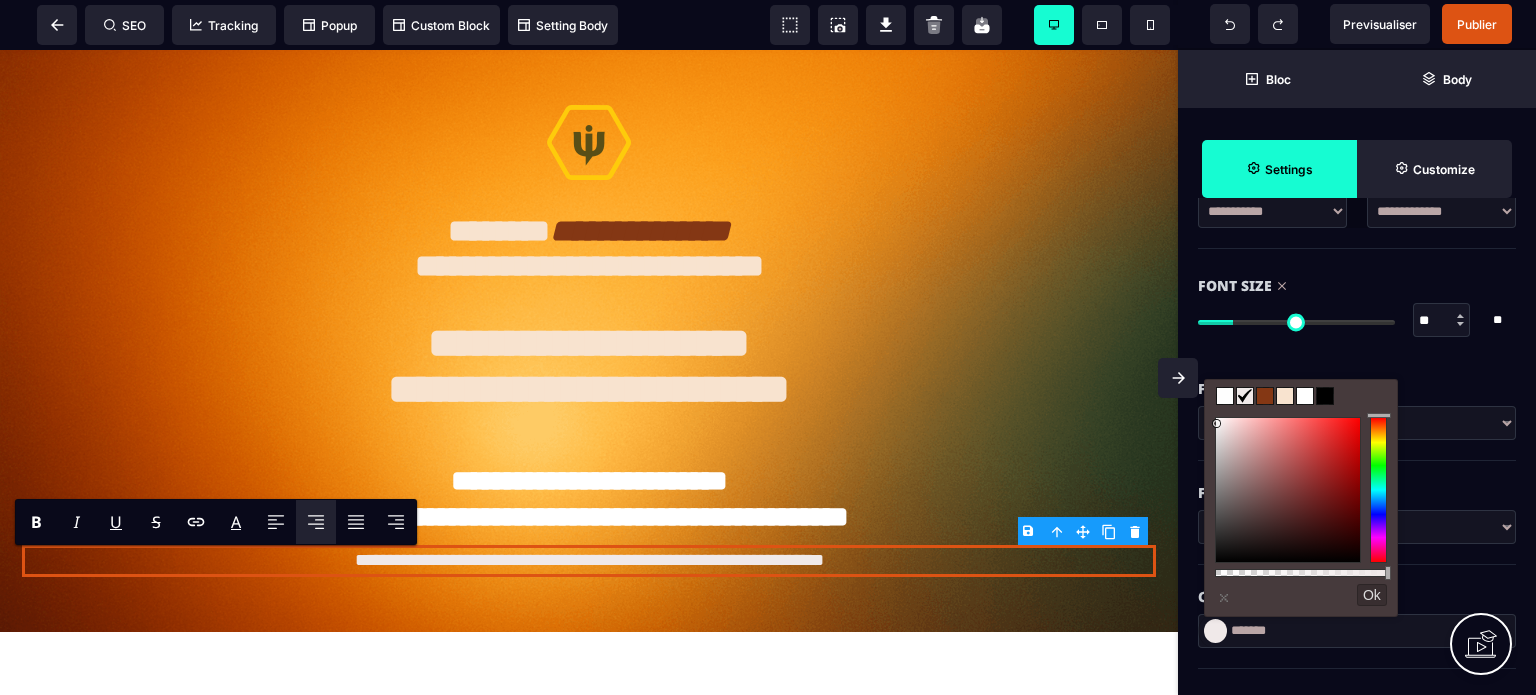 click at bounding box center (1265, 396) 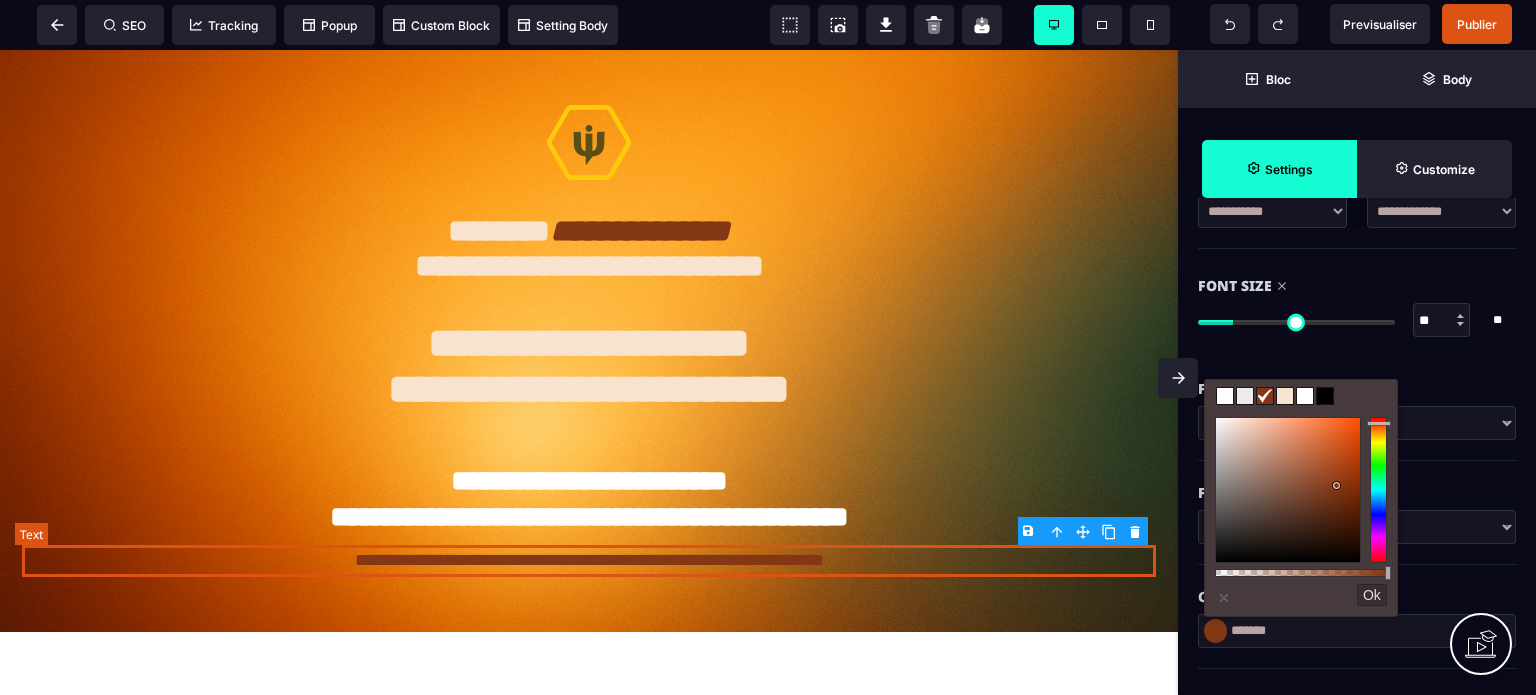 click on "**********" at bounding box center [588, 561] 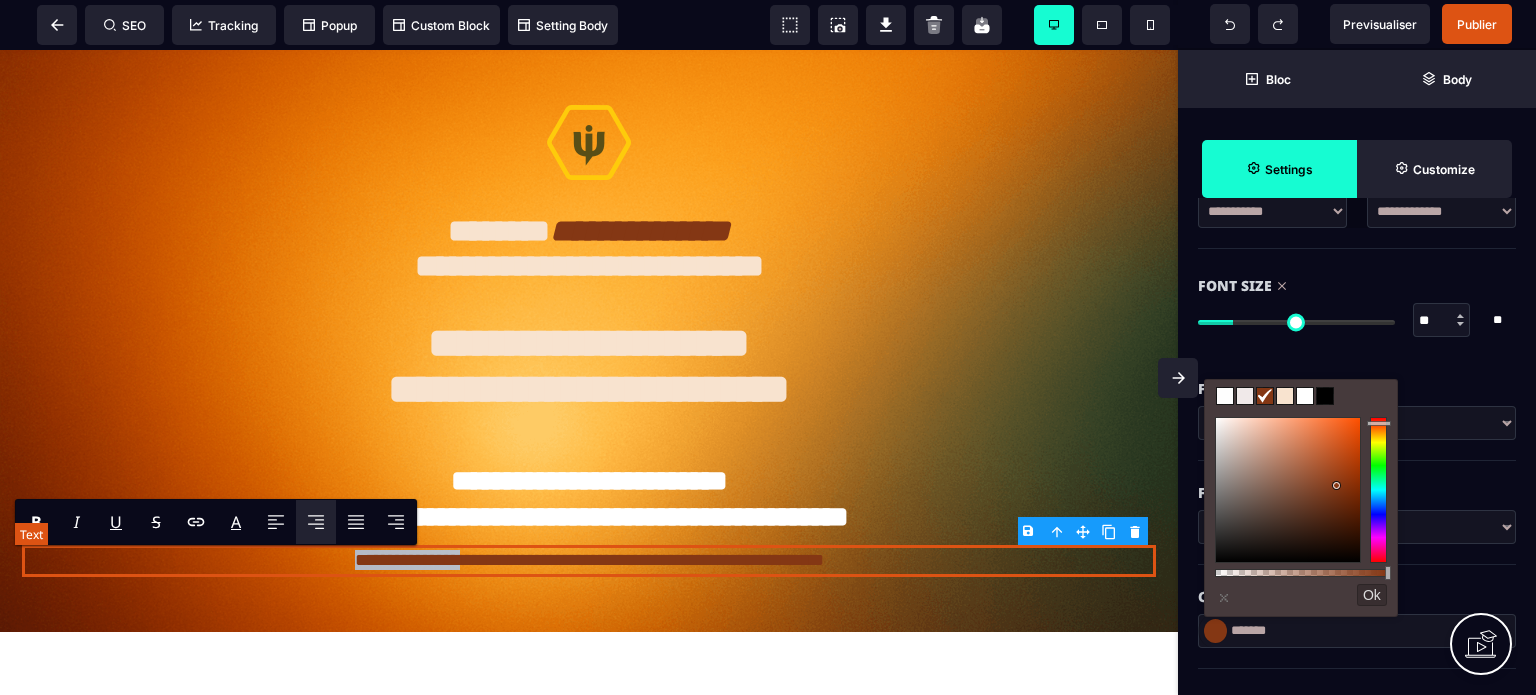 drag, startPoint x: 379, startPoint y: 566, endPoint x: 200, endPoint y: 565, distance: 179.00279 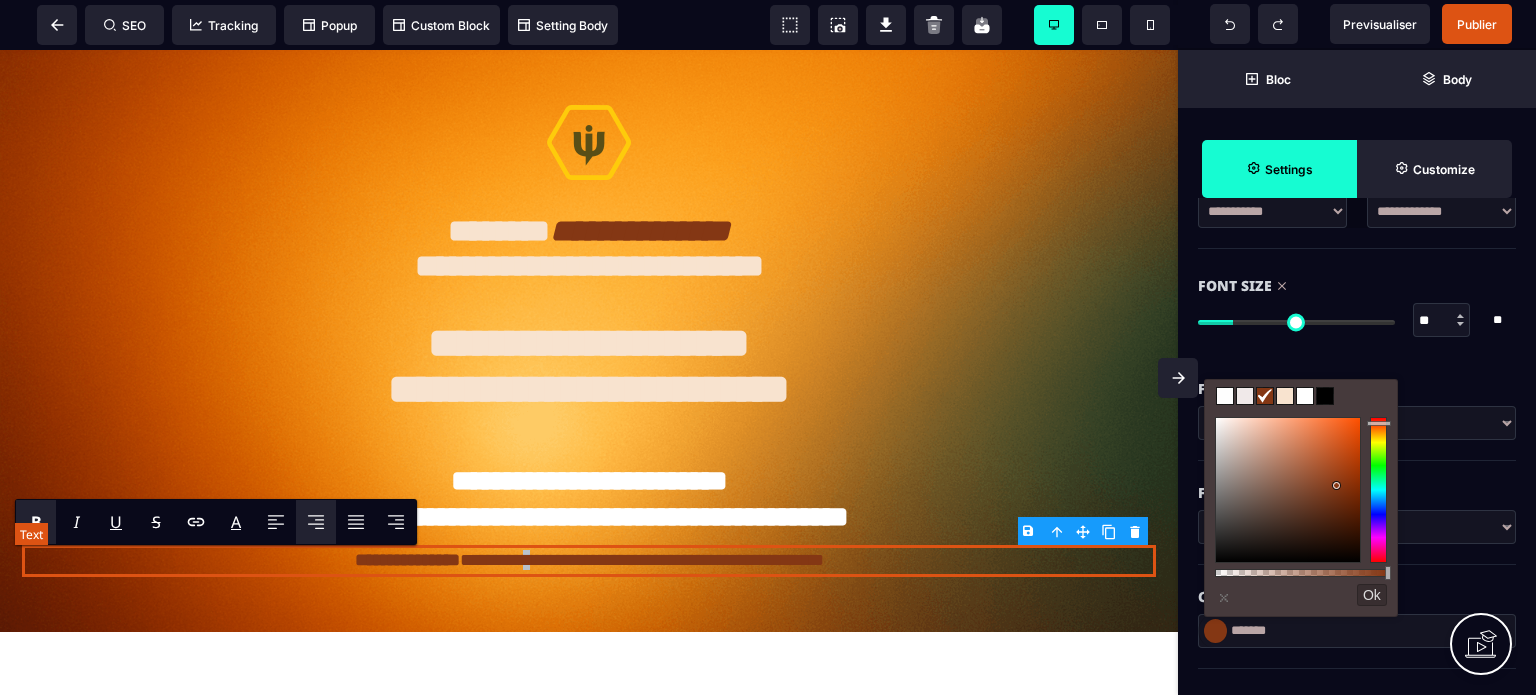 click on "**********" at bounding box center [588, 561] 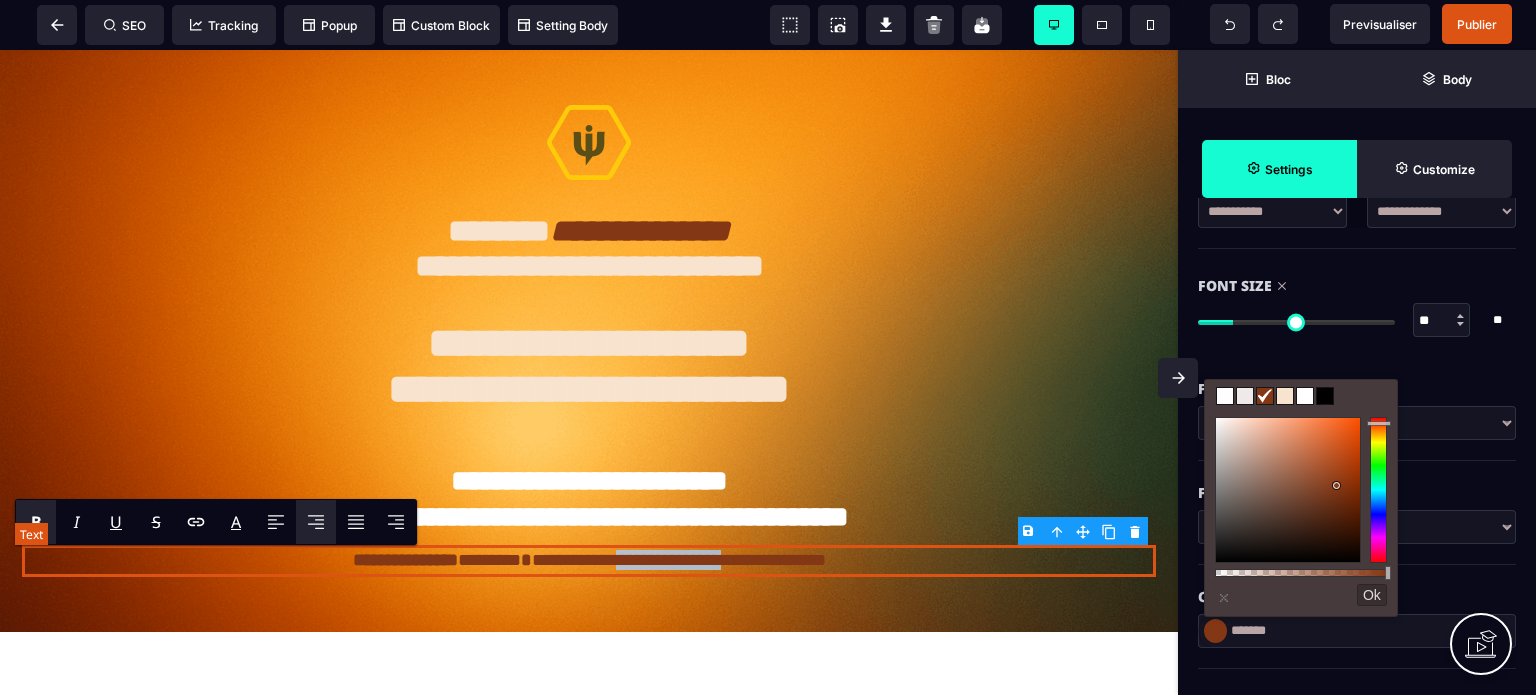 drag, startPoint x: 615, startPoint y: 563, endPoint x: 756, endPoint y: 563, distance: 141 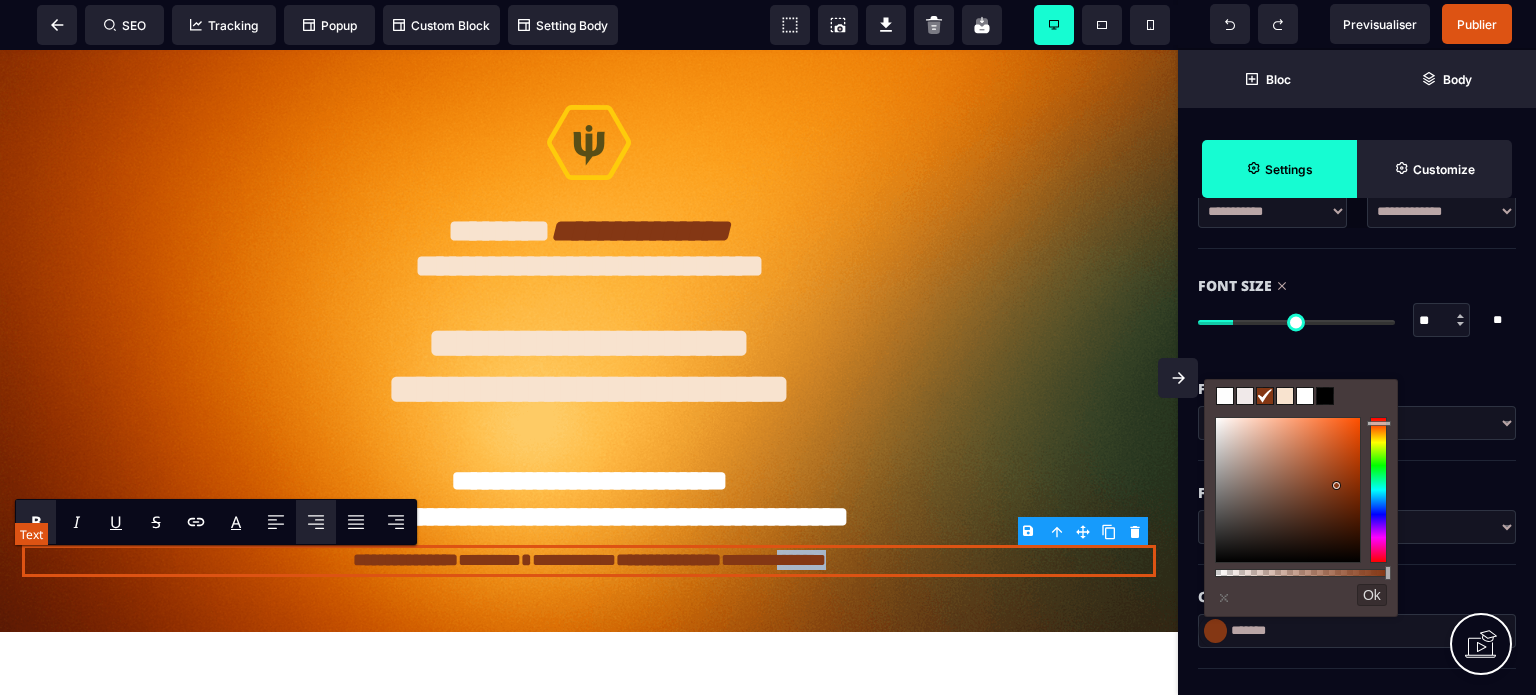drag, startPoint x: 859, startPoint y: 563, endPoint x: 992, endPoint y: 564, distance: 133.00375 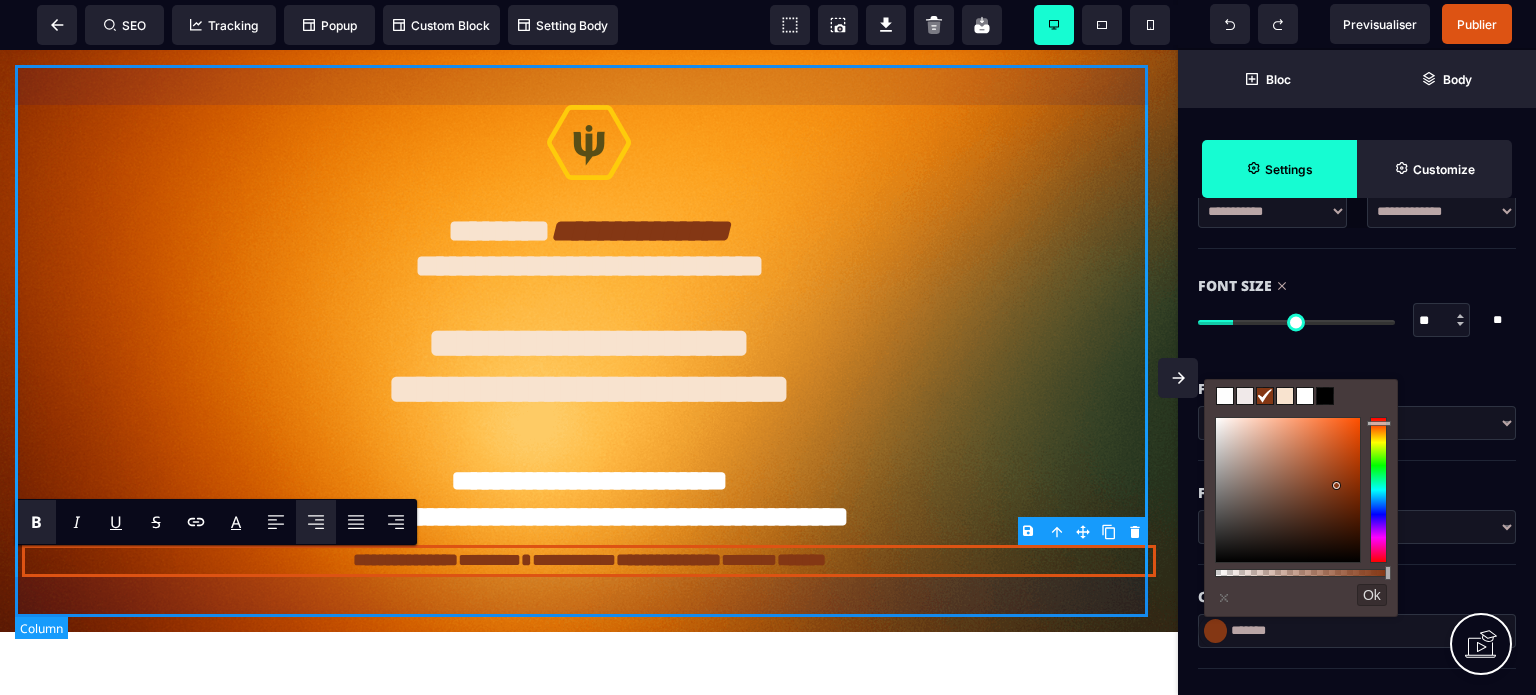 click on "**********" at bounding box center [589, 341] 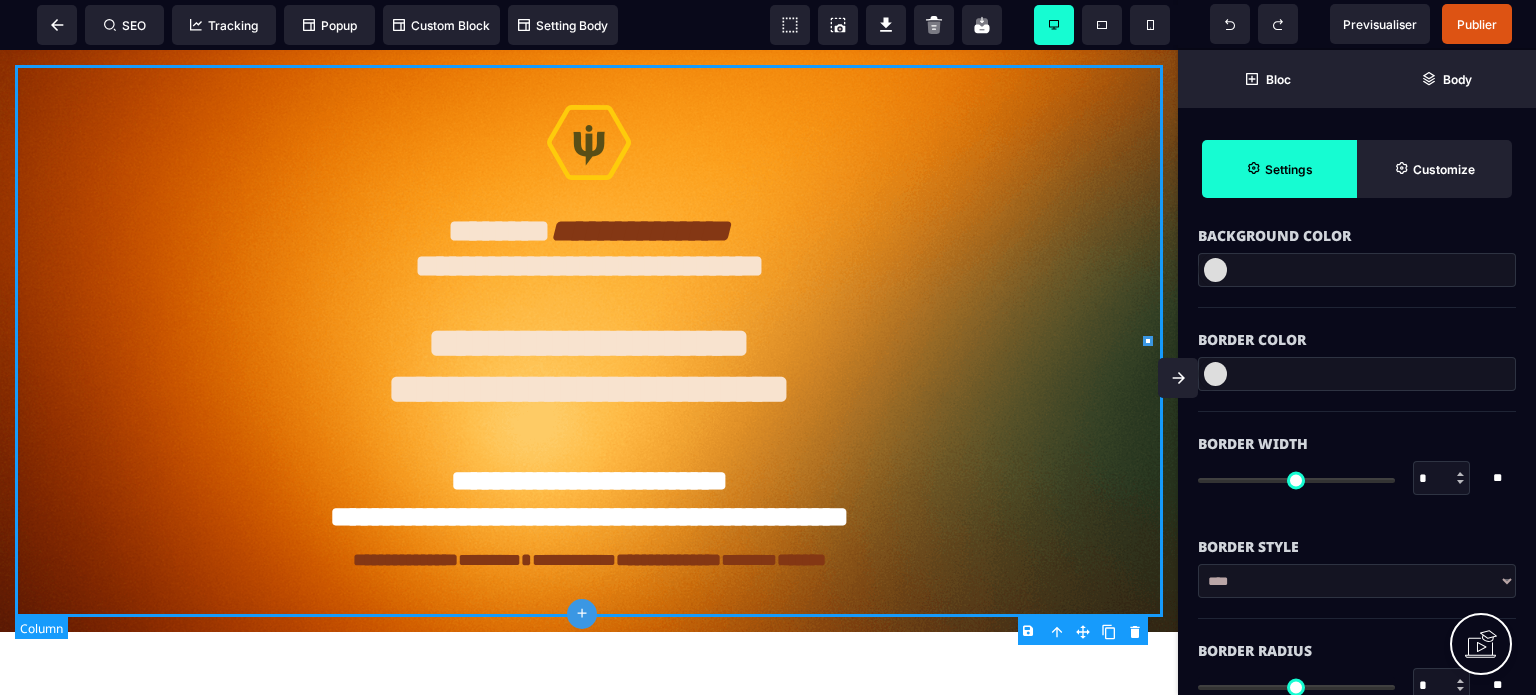 scroll, scrollTop: 0, scrollLeft: 0, axis: both 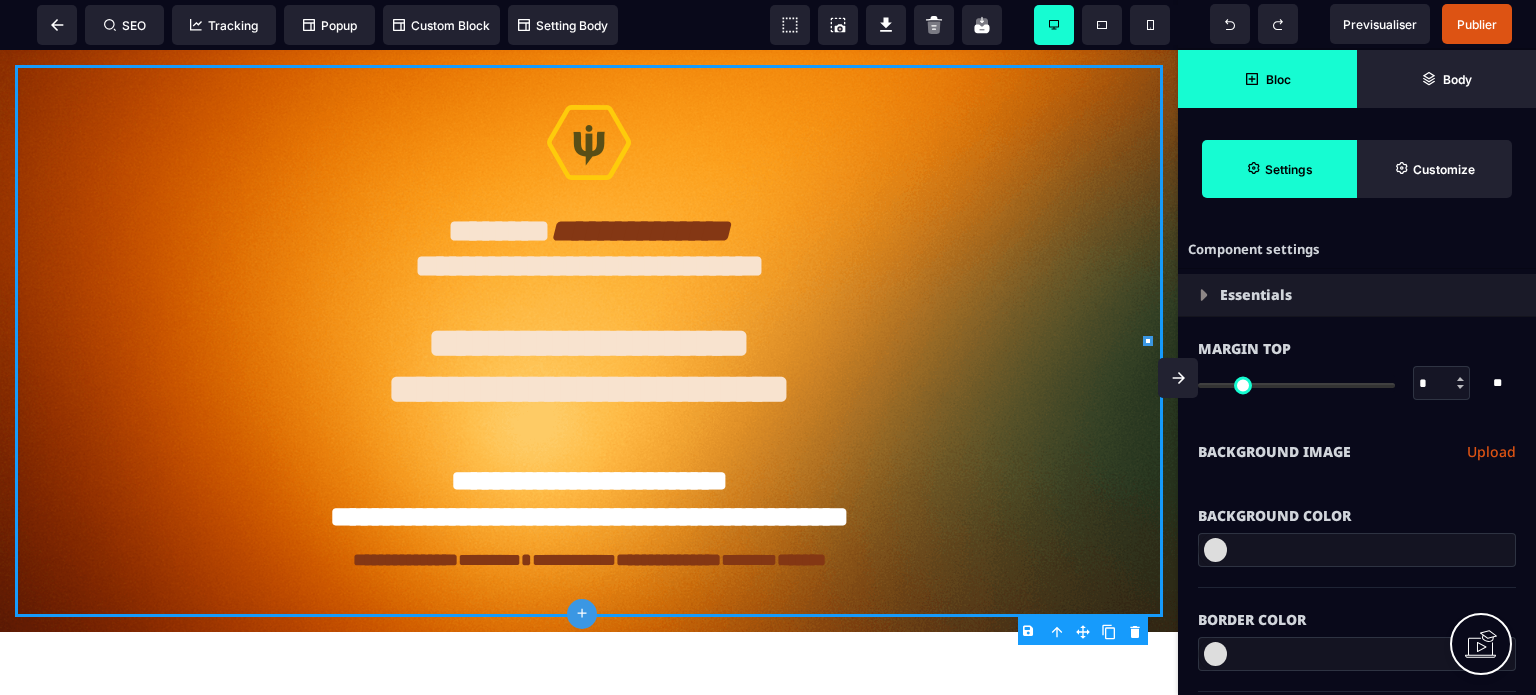 click on "Bloc" at bounding box center [1278, 79] 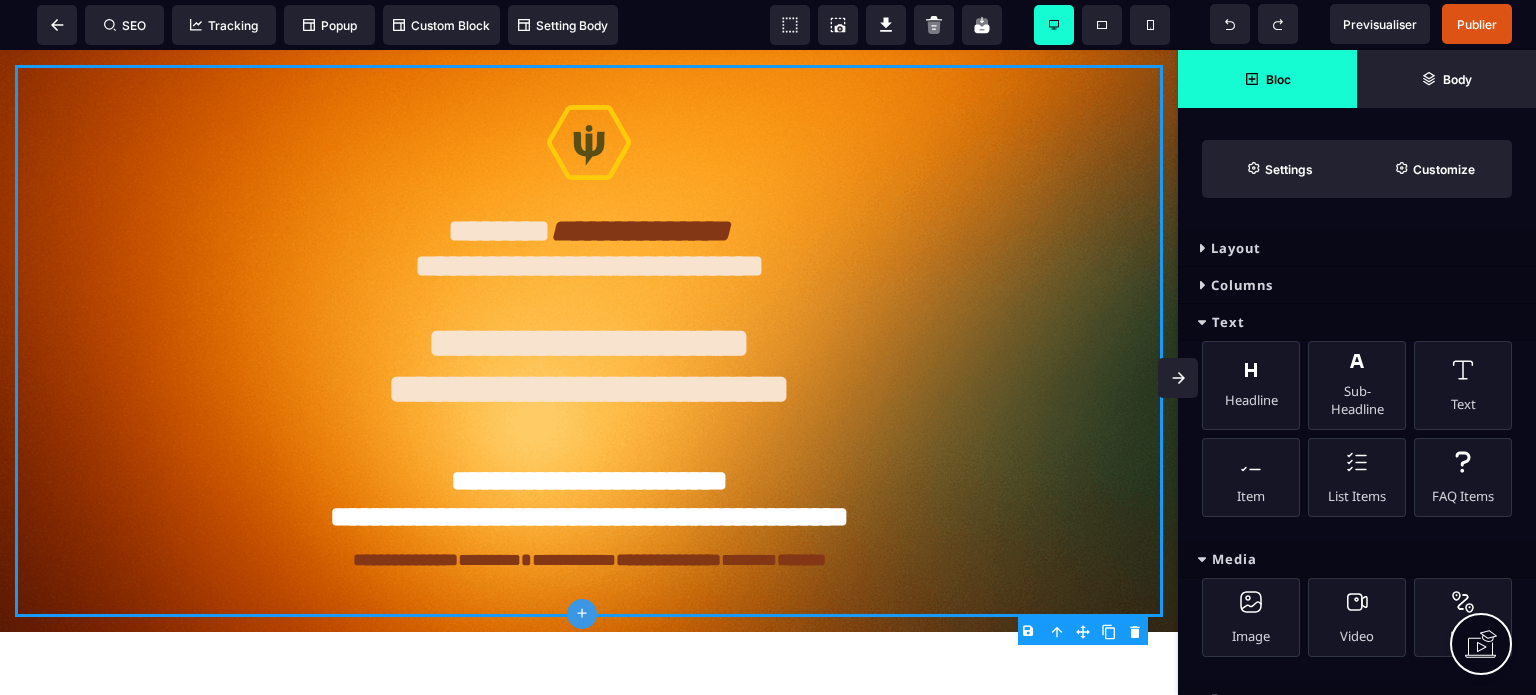 click on "Columns" at bounding box center [1357, 285] 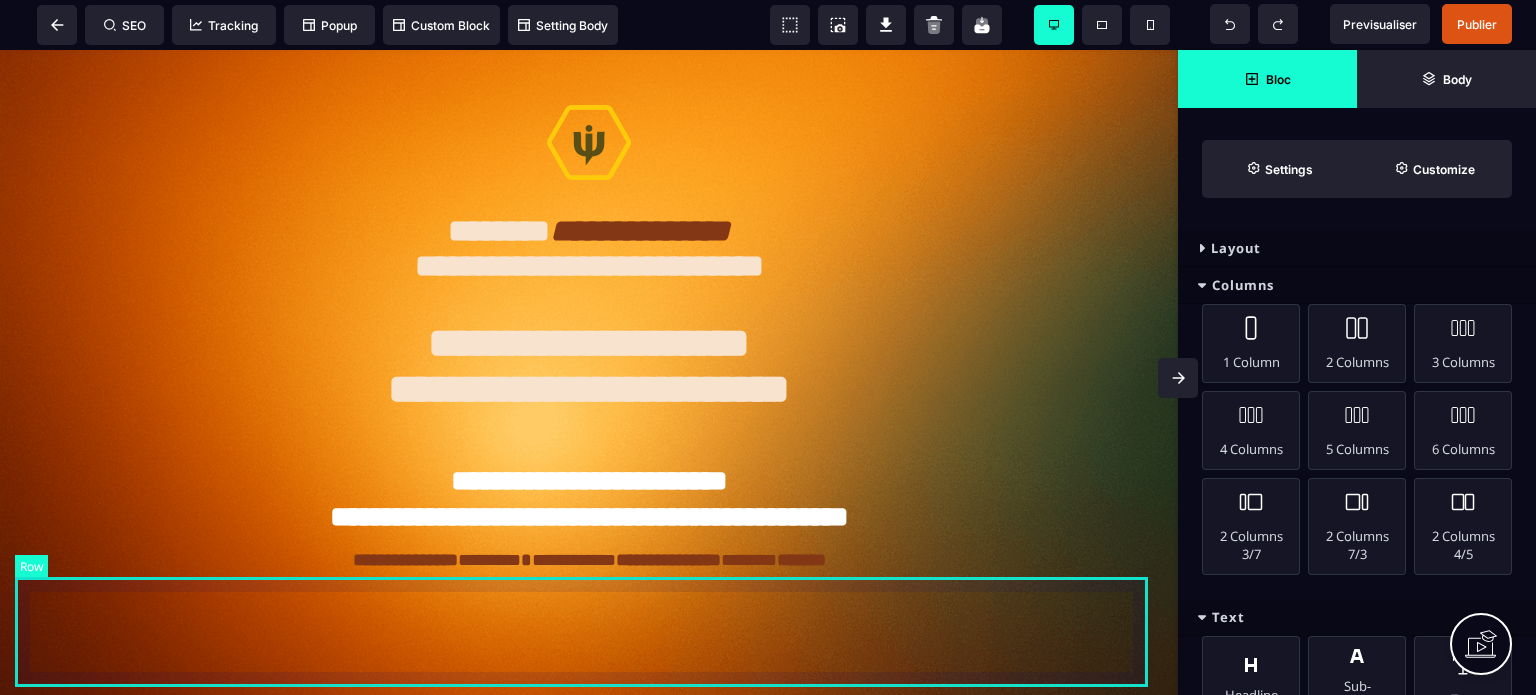 click at bounding box center [589, 632] 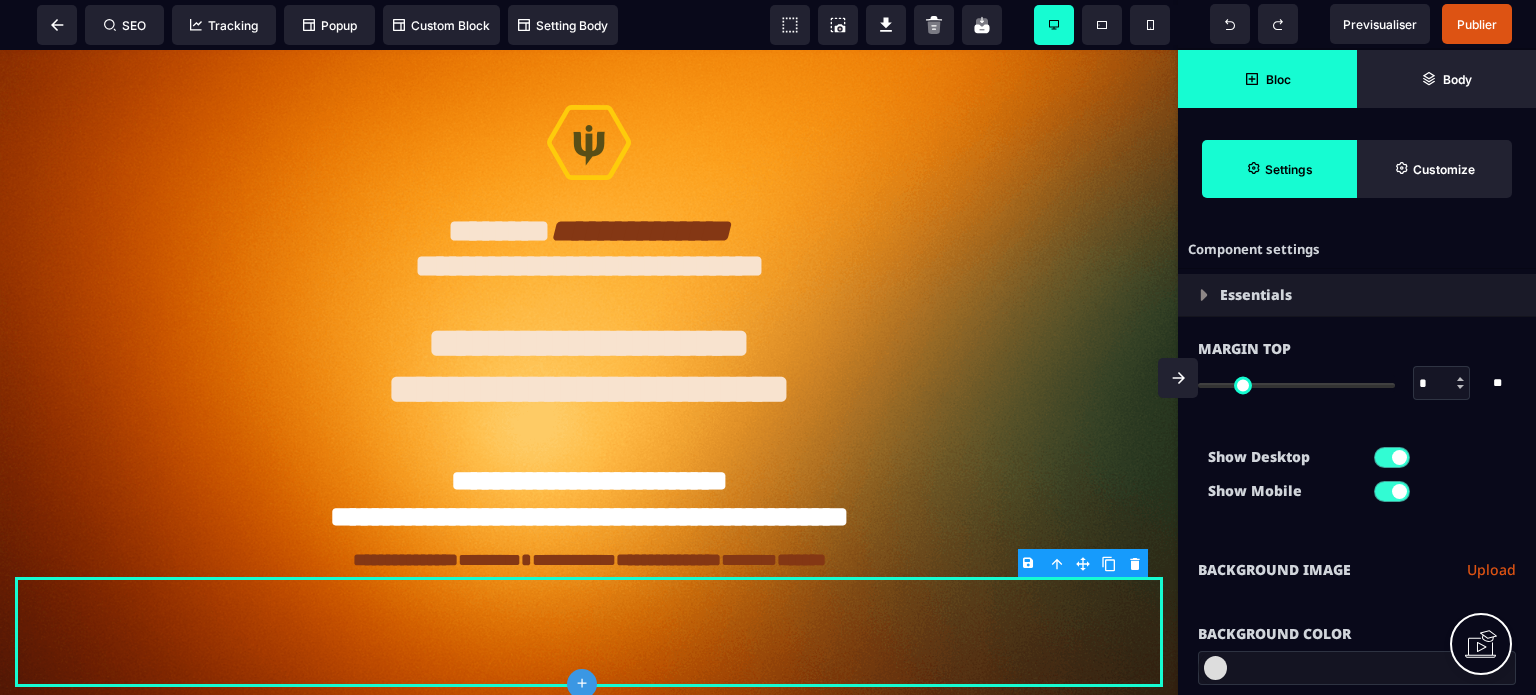 click on "*" at bounding box center (1442, 384) 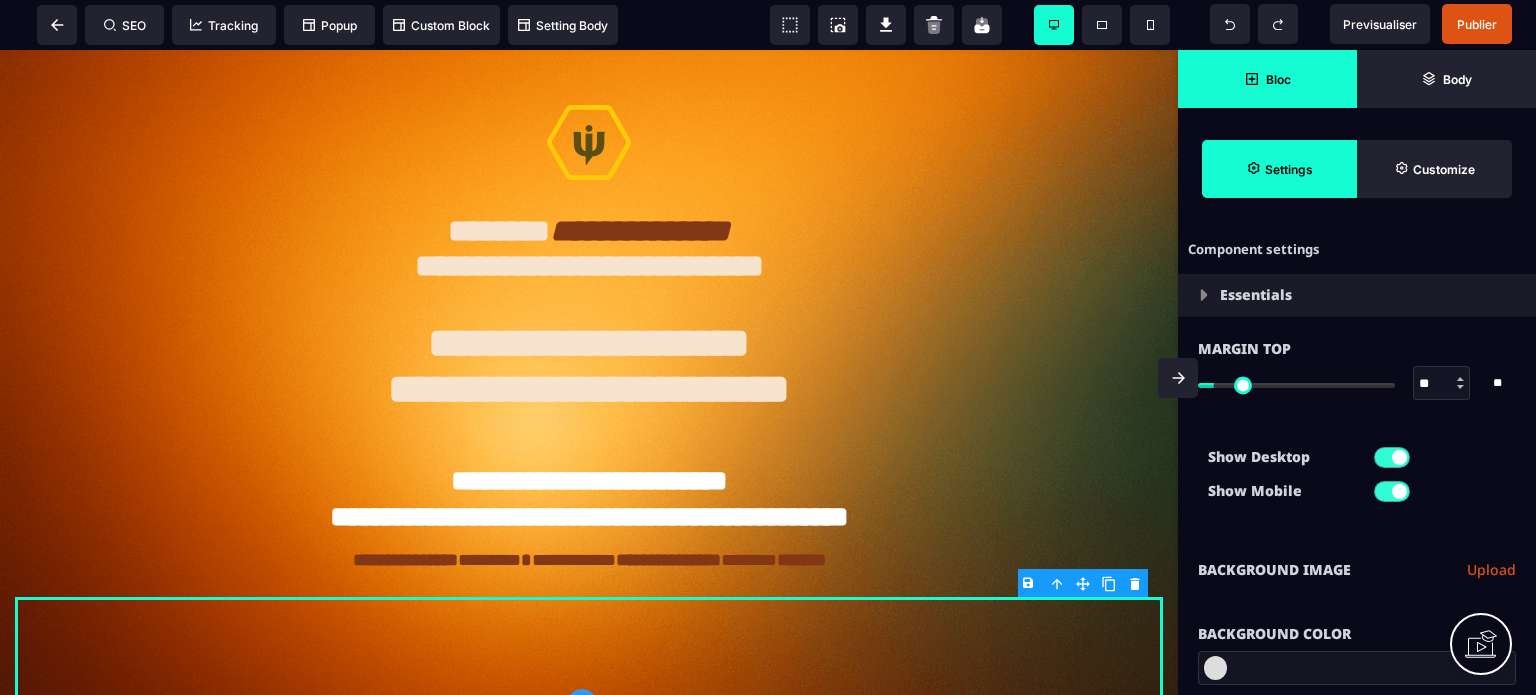 click on "Bloc" at bounding box center [1267, 79] 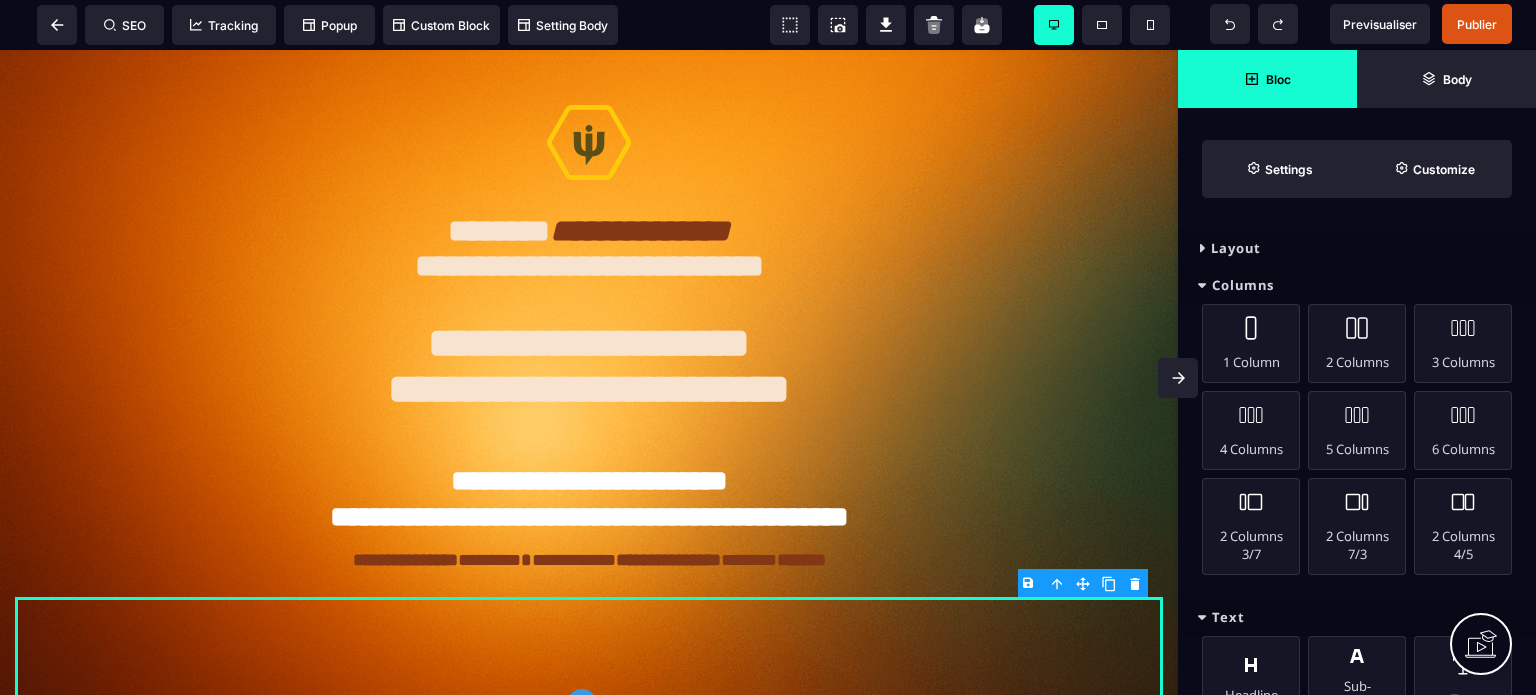 click on "Text" at bounding box center [1357, 617] 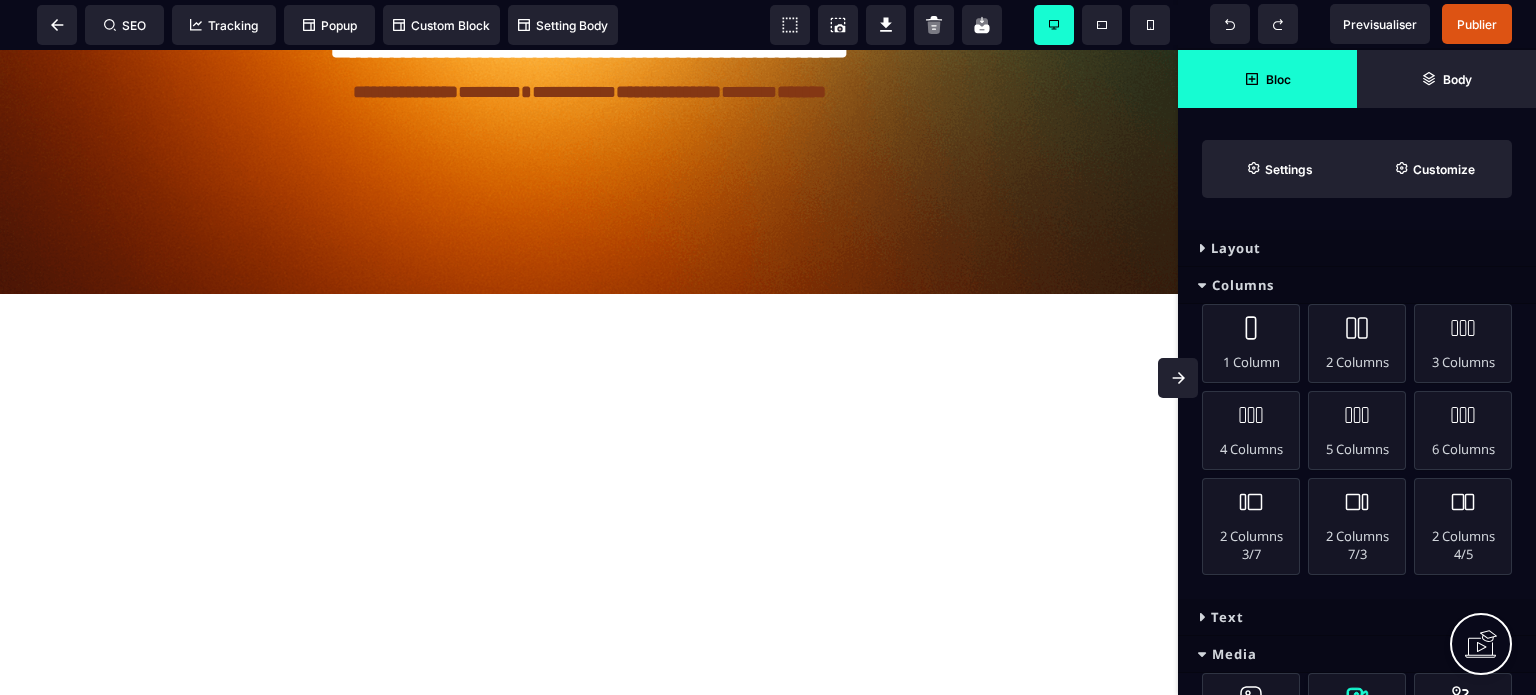 scroll, scrollTop: 540, scrollLeft: 0, axis: vertical 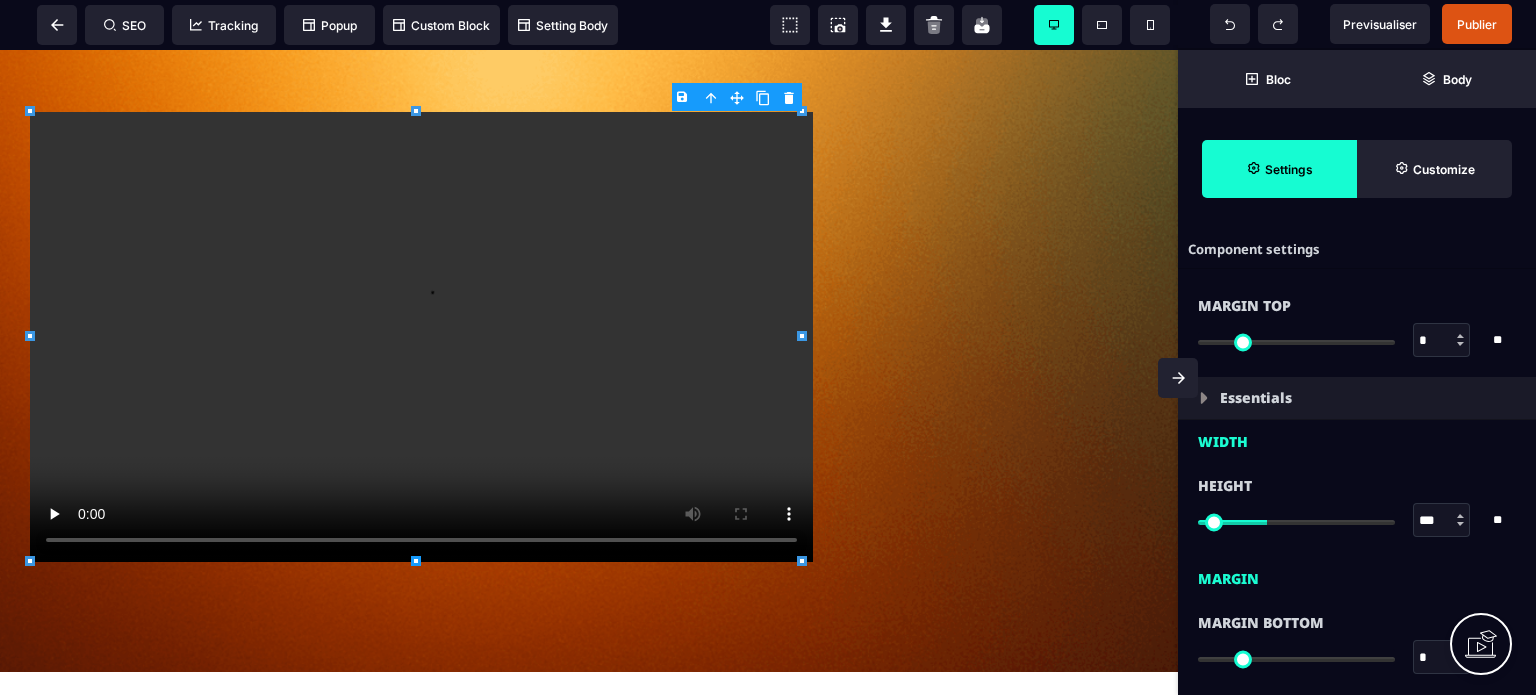 click on "Height
***
*
* * **
All" at bounding box center (1357, 505) 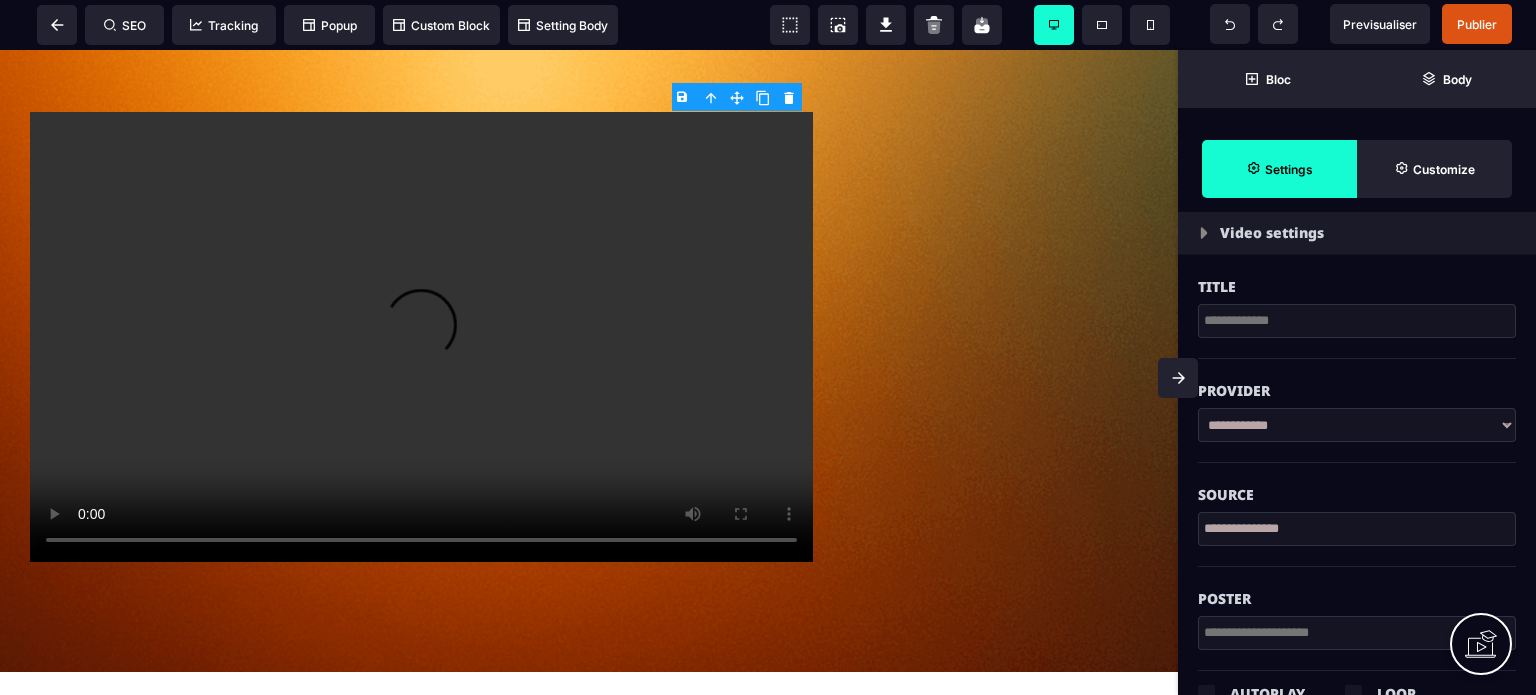 scroll, scrollTop: 720, scrollLeft: 0, axis: vertical 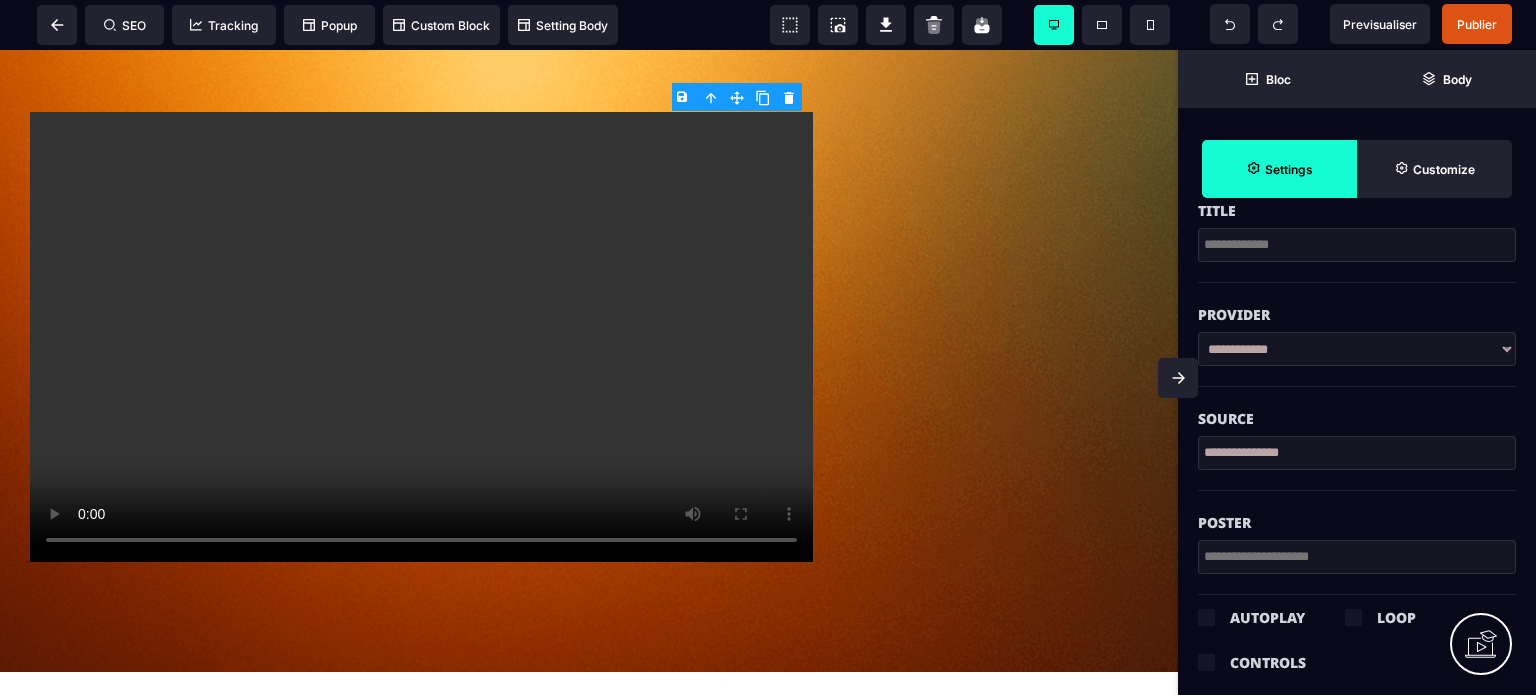 click on "**********" at bounding box center (1357, 349) 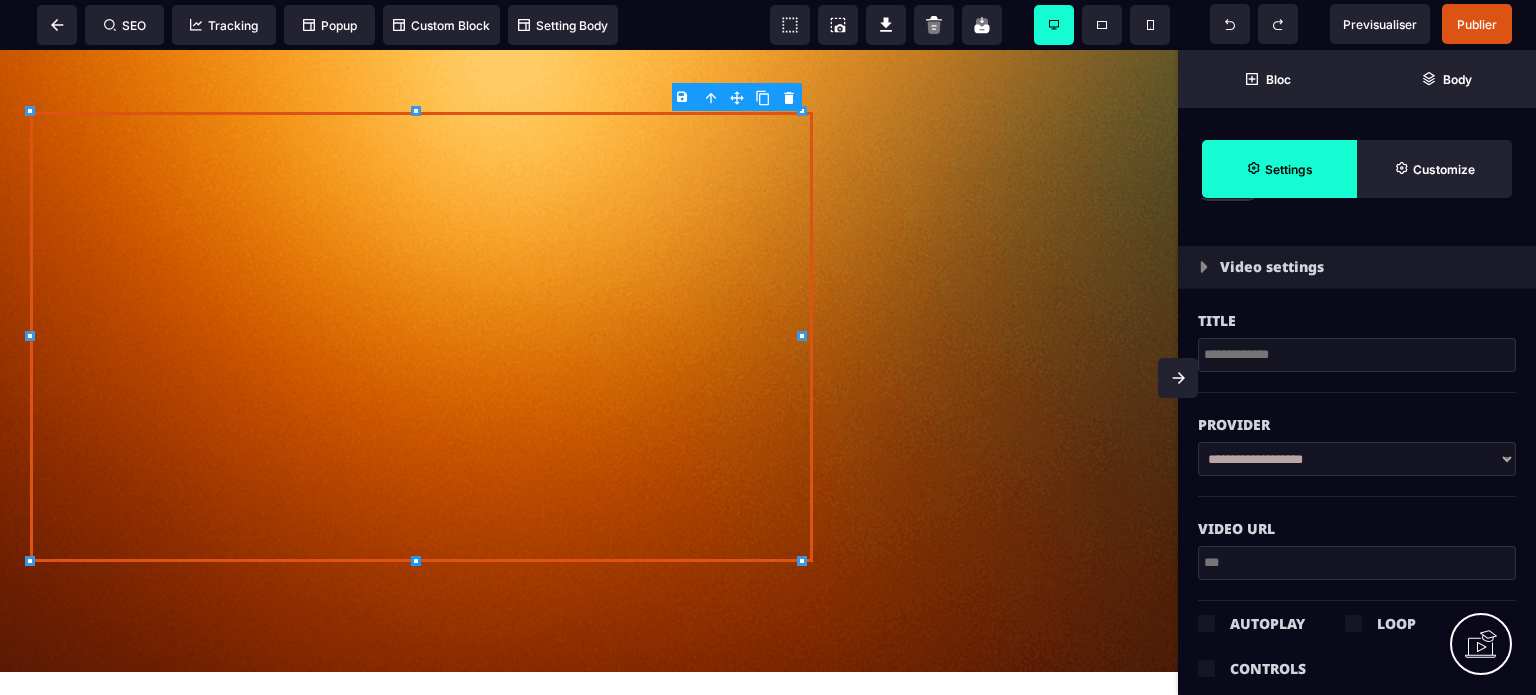 scroll, scrollTop: 0, scrollLeft: 0, axis: both 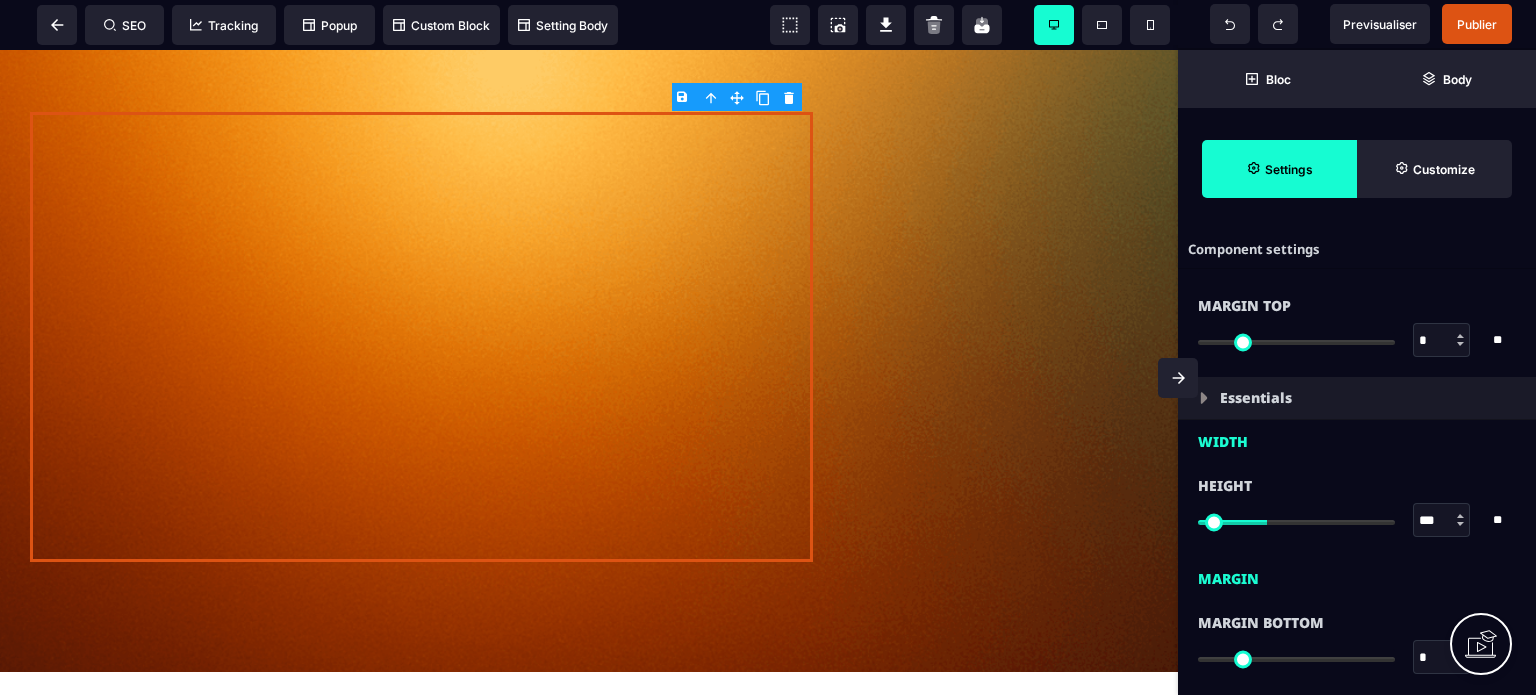 click on "Height
***
*
* * **
All" at bounding box center (1357, 505) 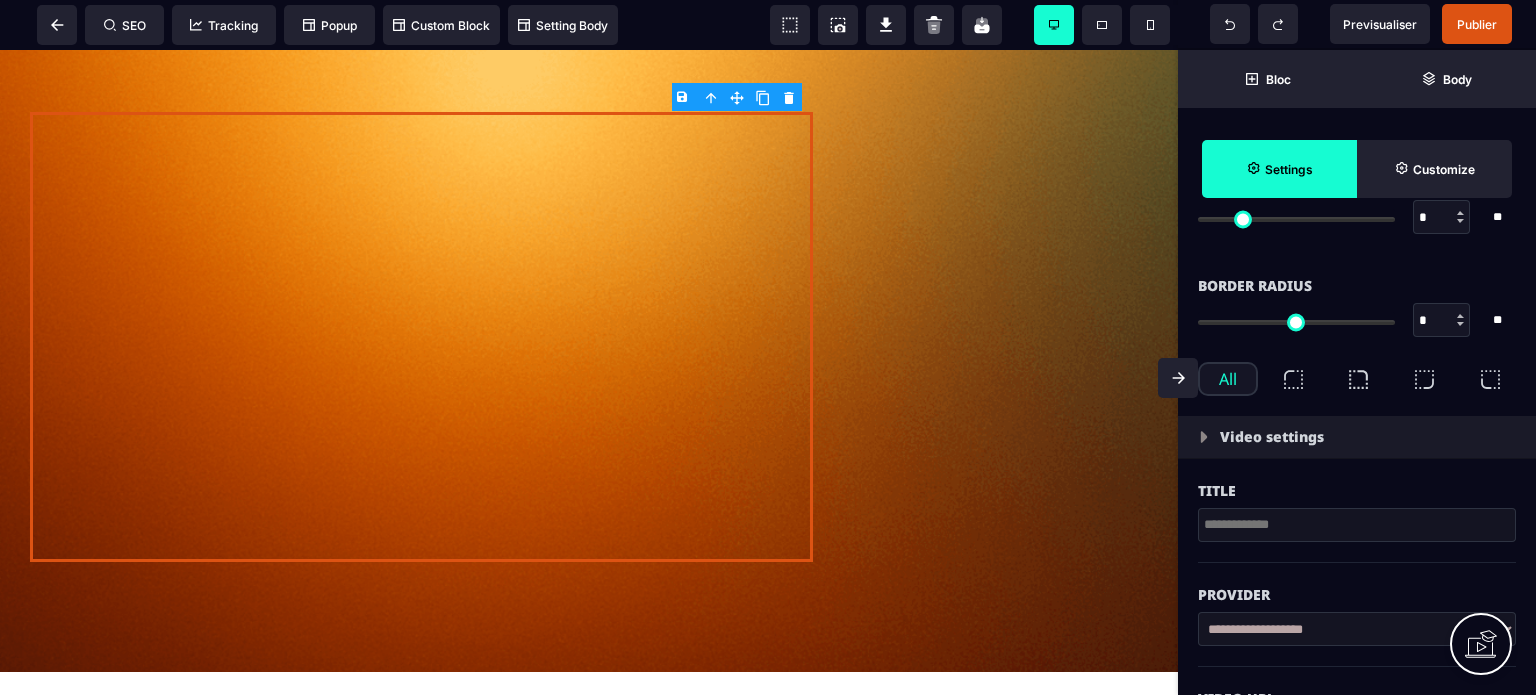 scroll, scrollTop: 480, scrollLeft: 0, axis: vertical 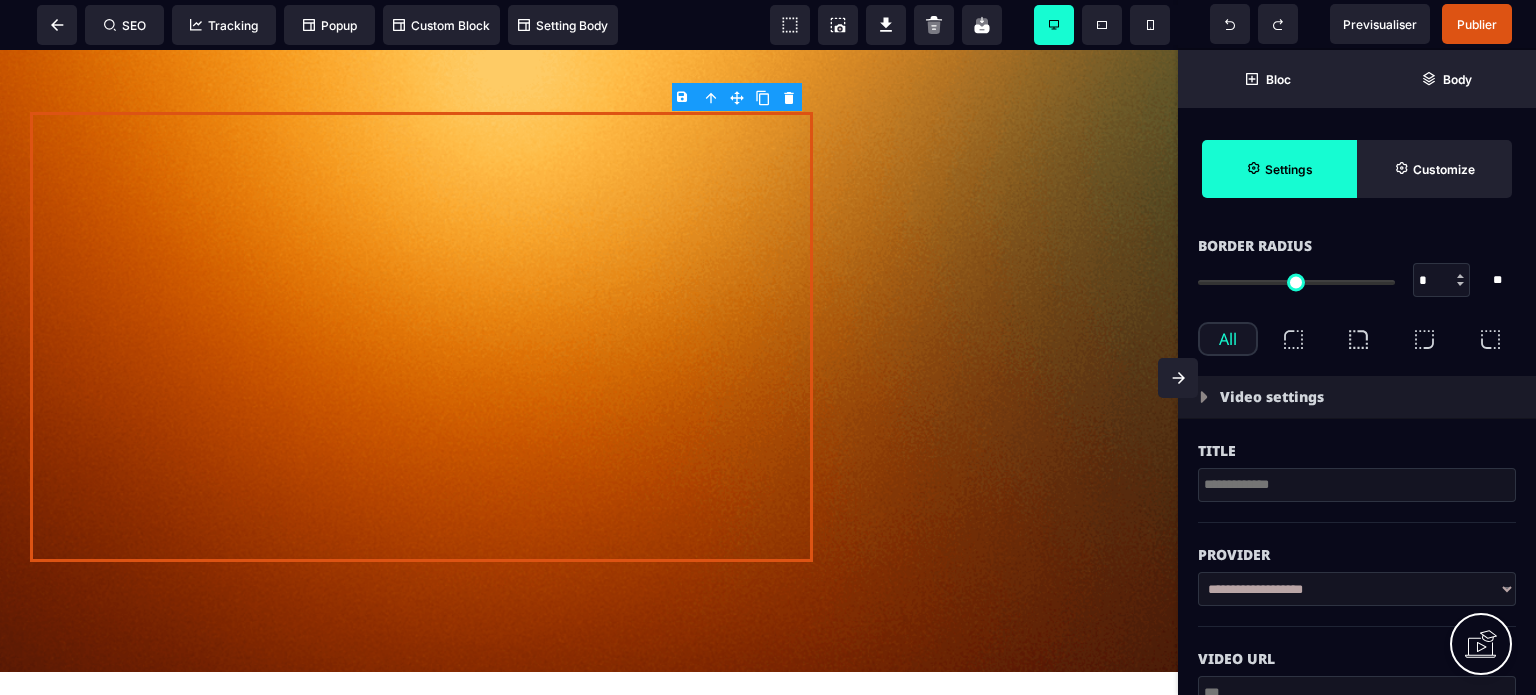 click on "Video URL" at bounding box center (1357, 649) 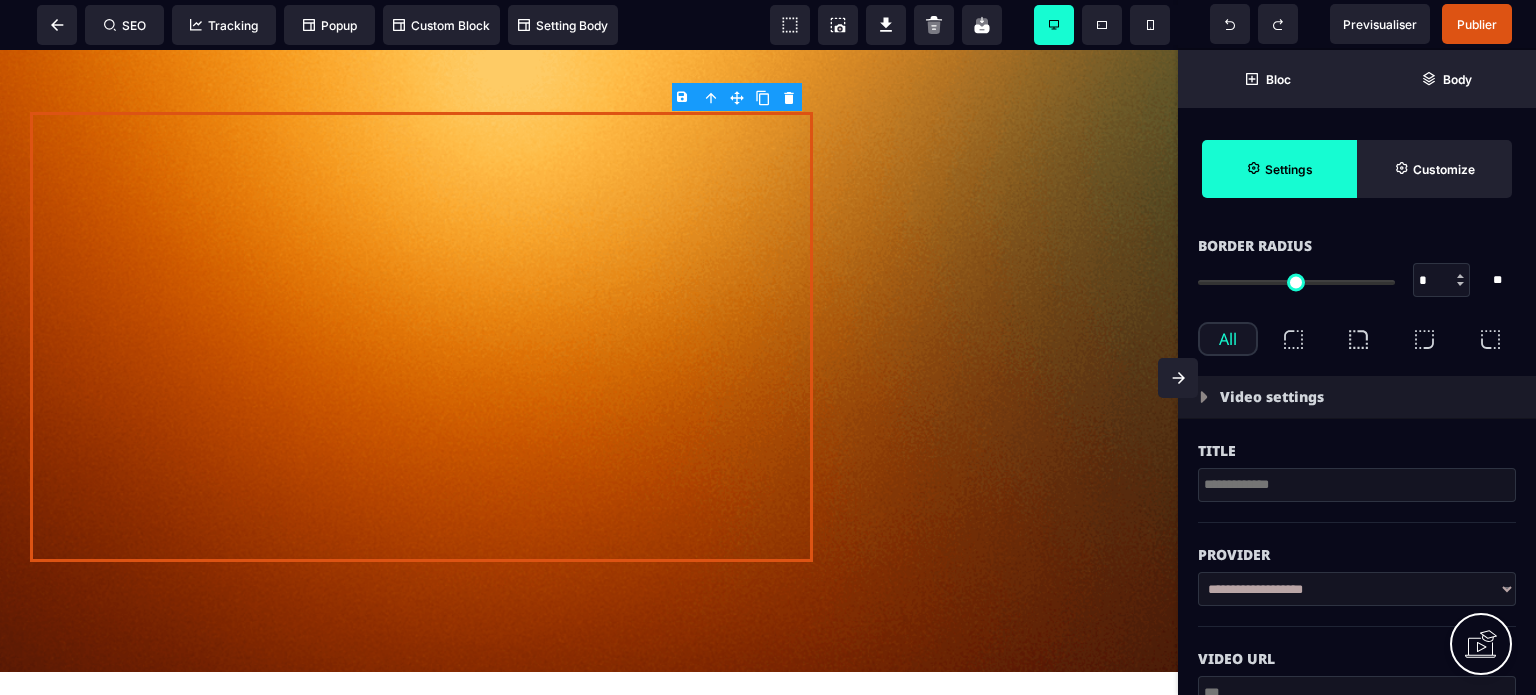 scroll, scrollTop: 520, scrollLeft: 0, axis: vertical 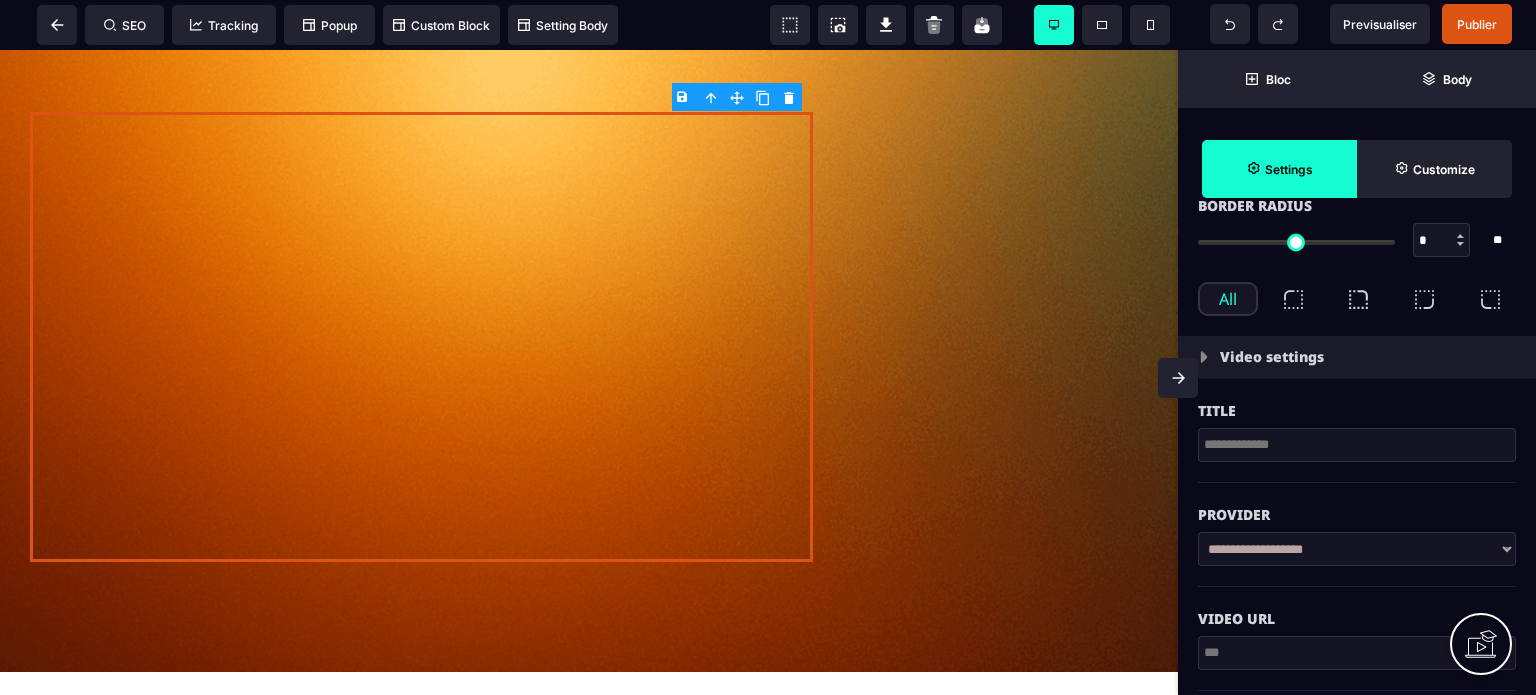 click at bounding box center (1357, 653) 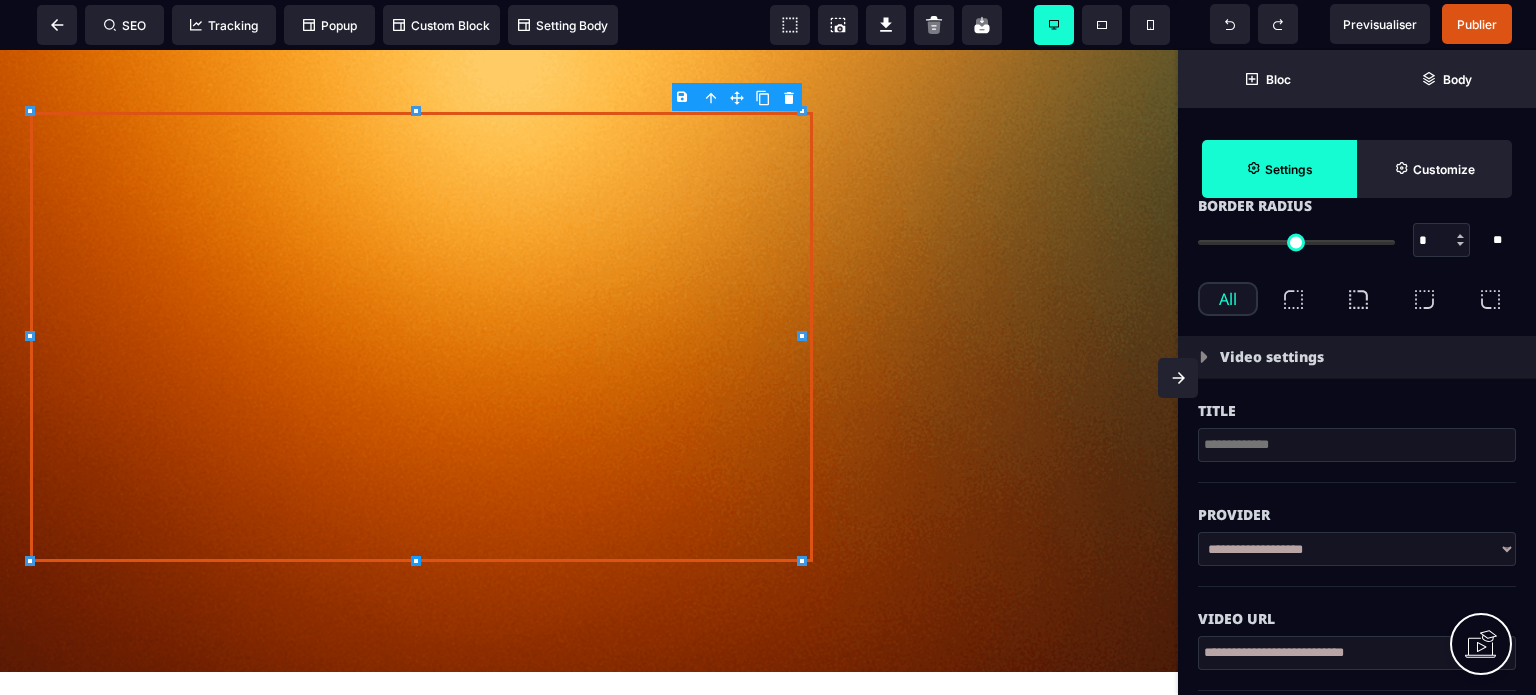 click on "Video URL" at bounding box center (1357, 619) 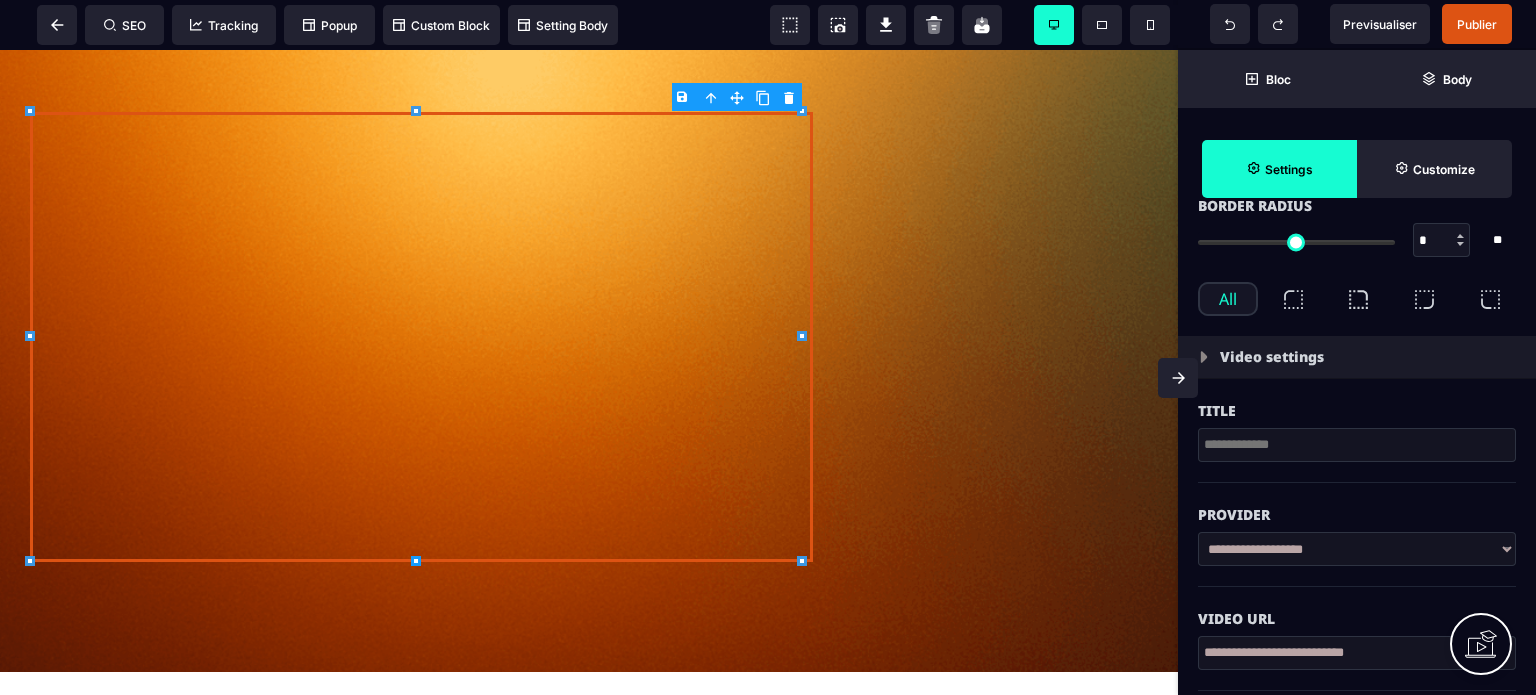 click on "*" at bounding box center [1442, 241] 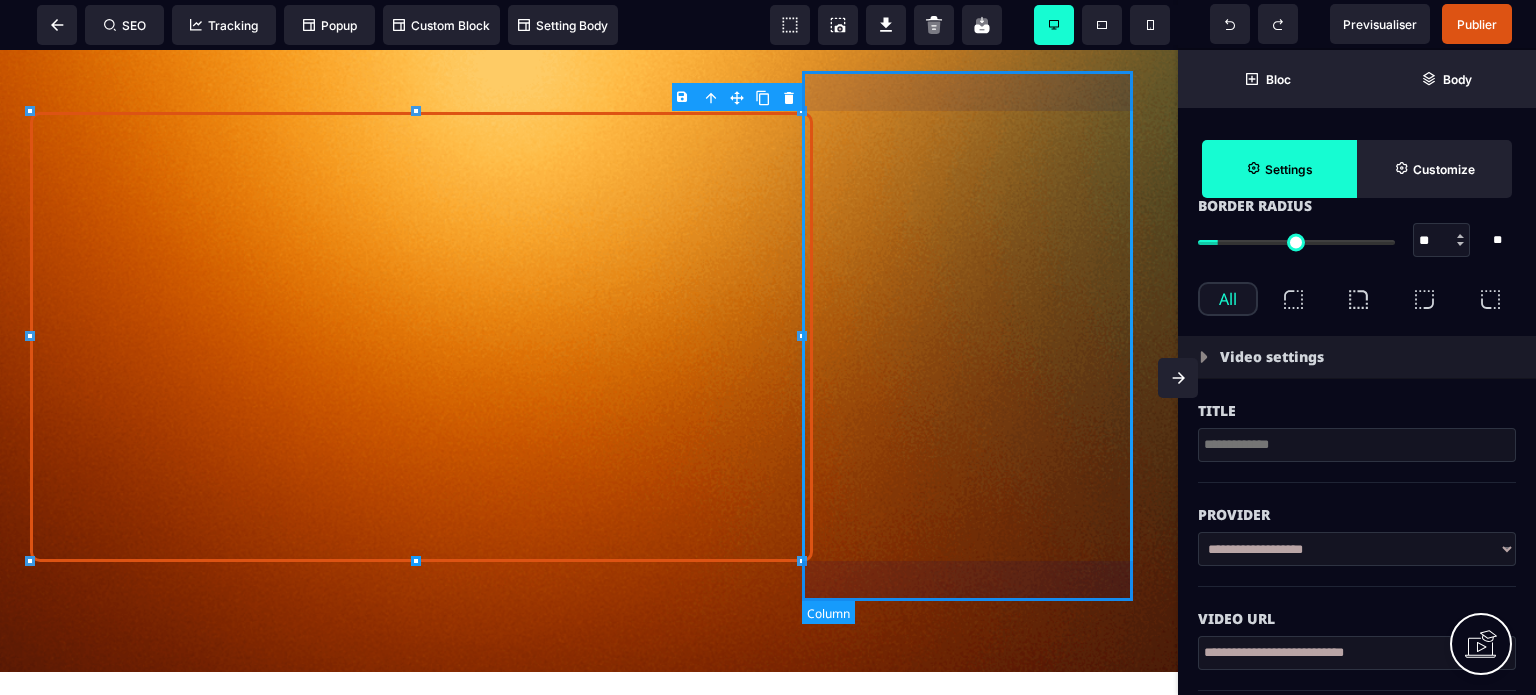 click at bounding box center [980, 337] 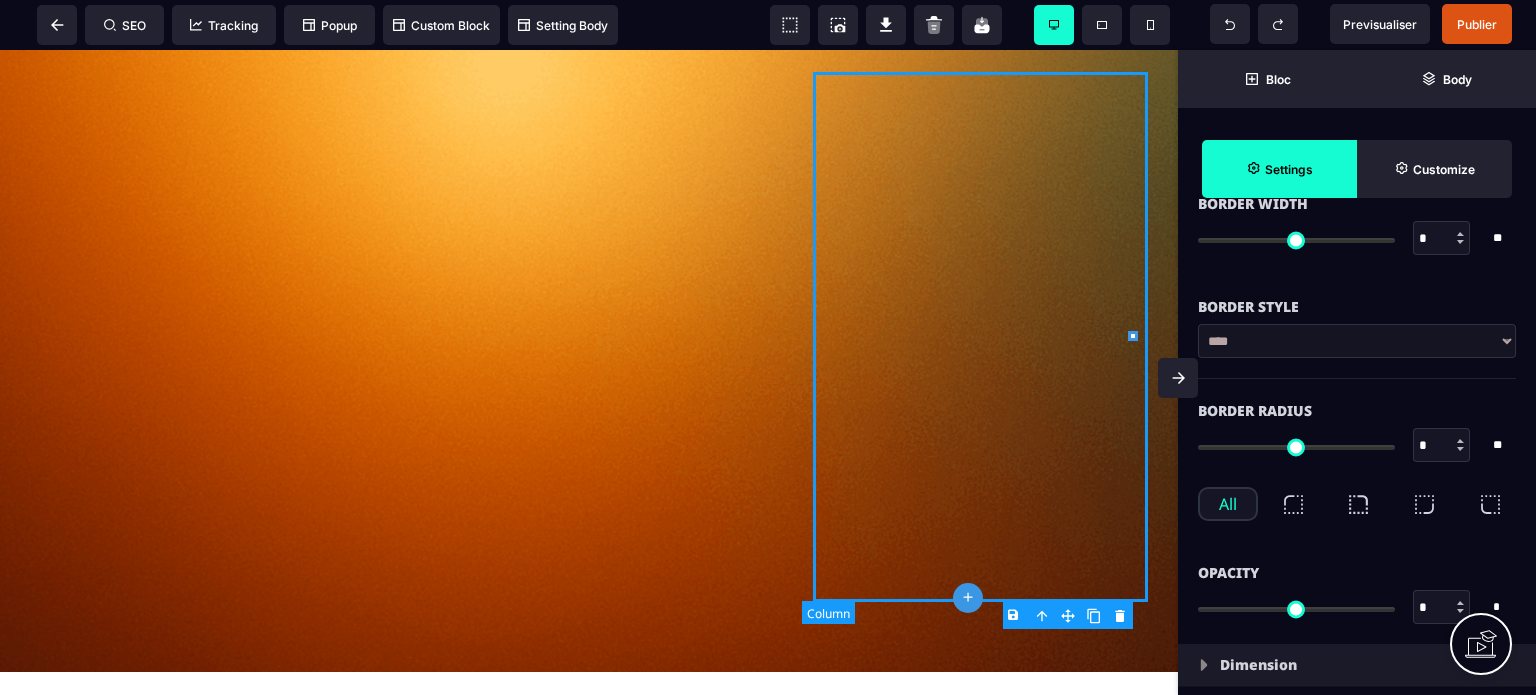 scroll, scrollTop: 0, scrollLeft: 0, axis: both 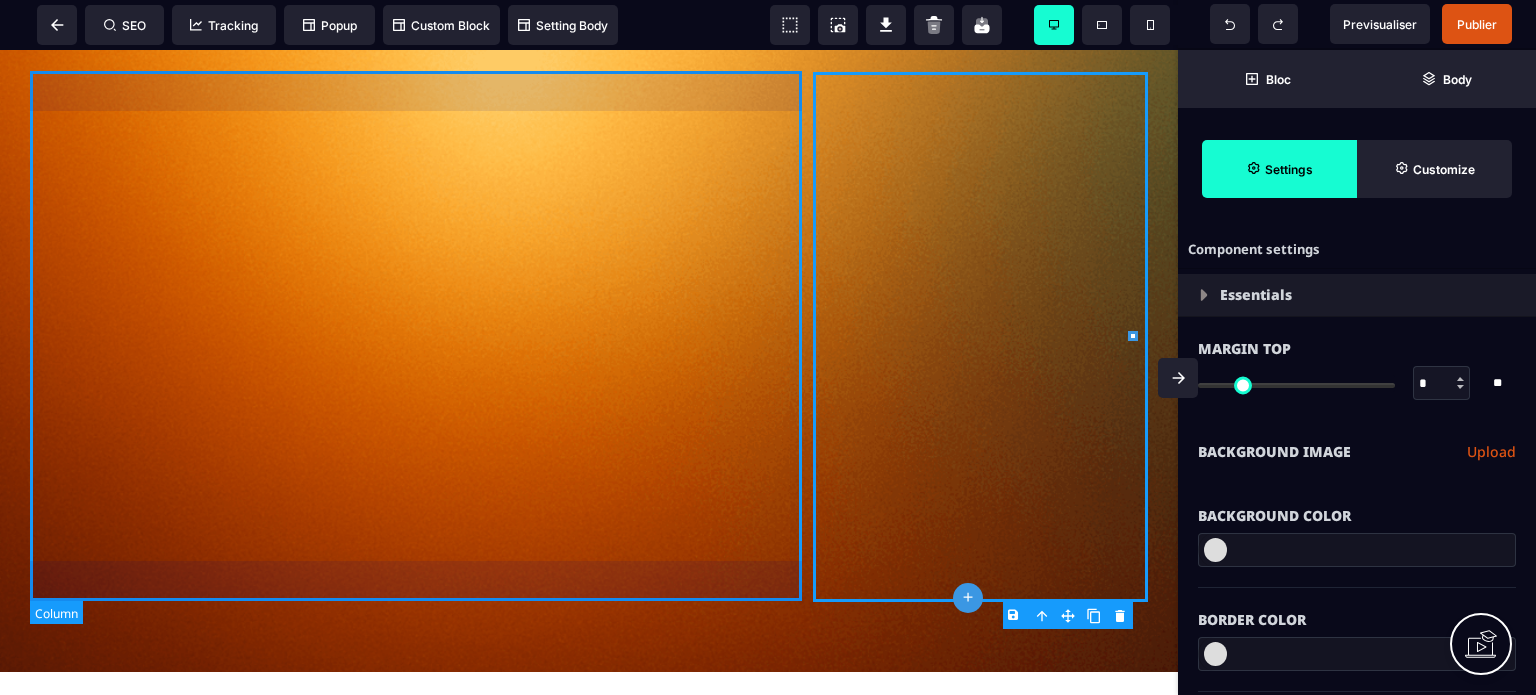 click at bounding box center [421, 337] 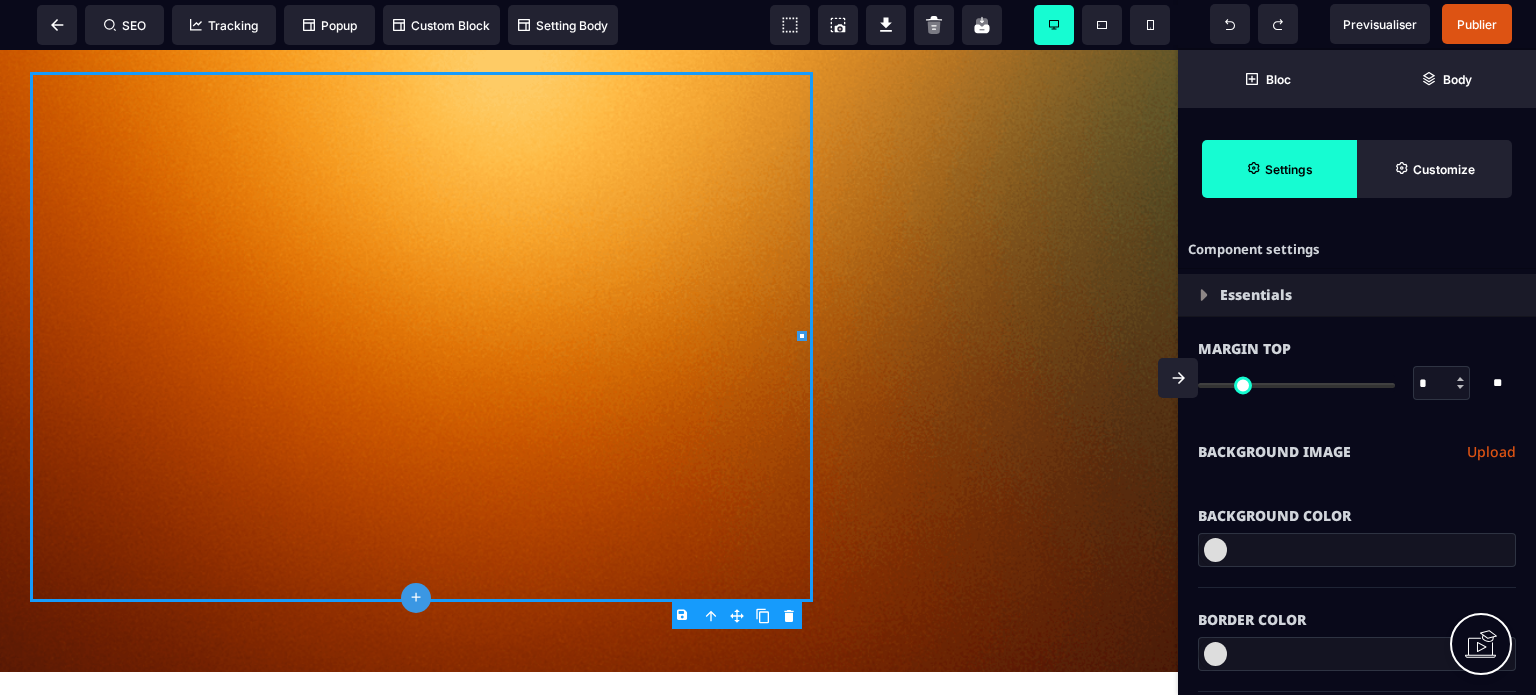 click on "**********" at bounding box center [1357, 452] 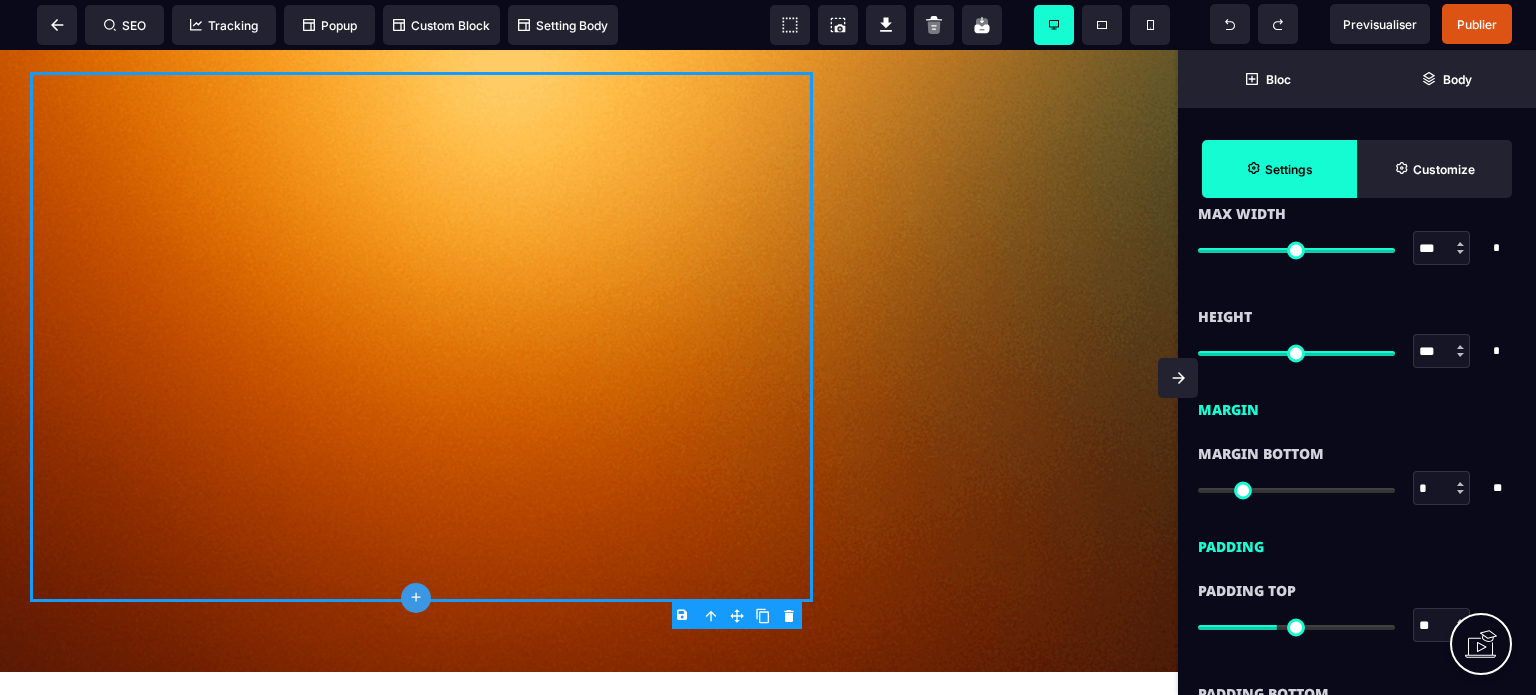 scroll, scrollTop: 1400, scrollLeft: 0, axis: vertical 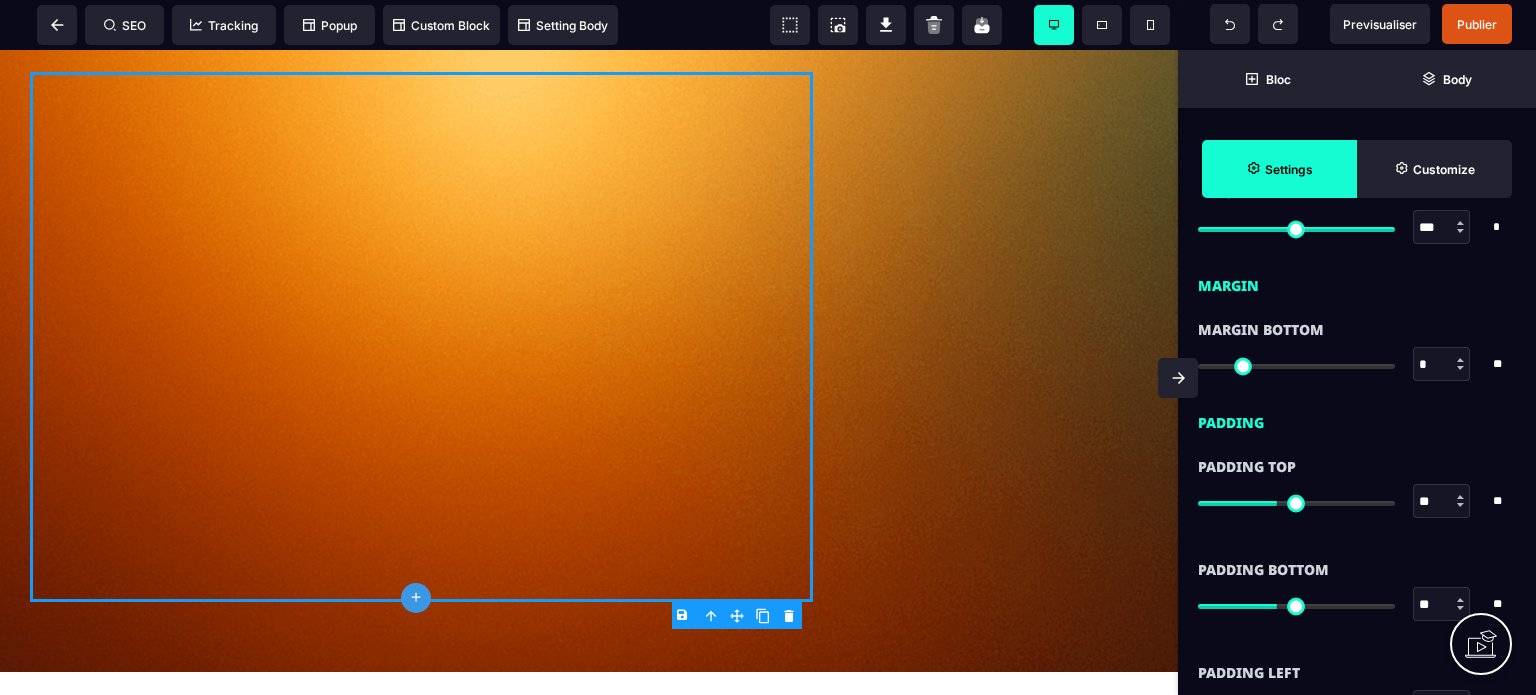 drag, startPoint x: 1425, startPoint y: 503, endPoint x: 1396, endPoint y: 507, distance: 29.274563 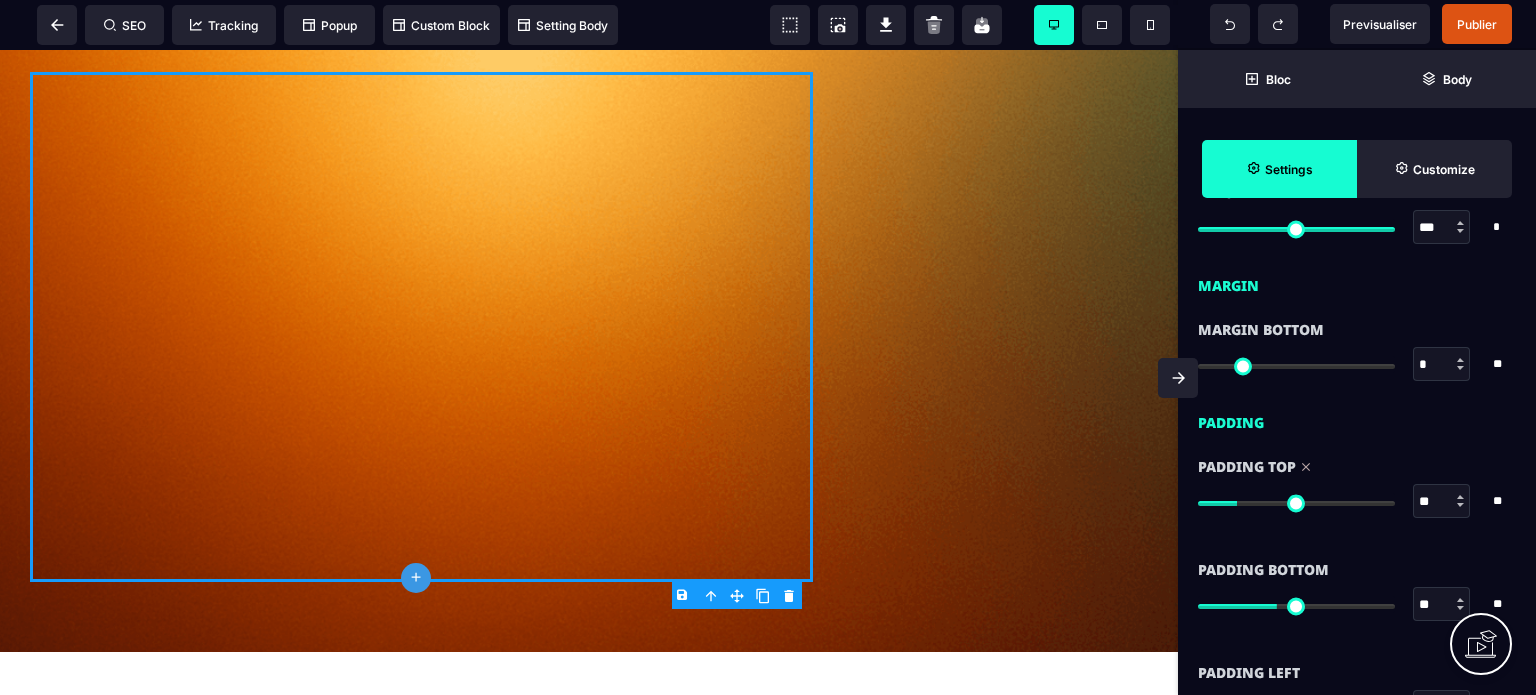 drag, startPoint x: 1427, startPoint y: 607, endPoint x: 1401, endPoint y: 611, distance: 26.305893 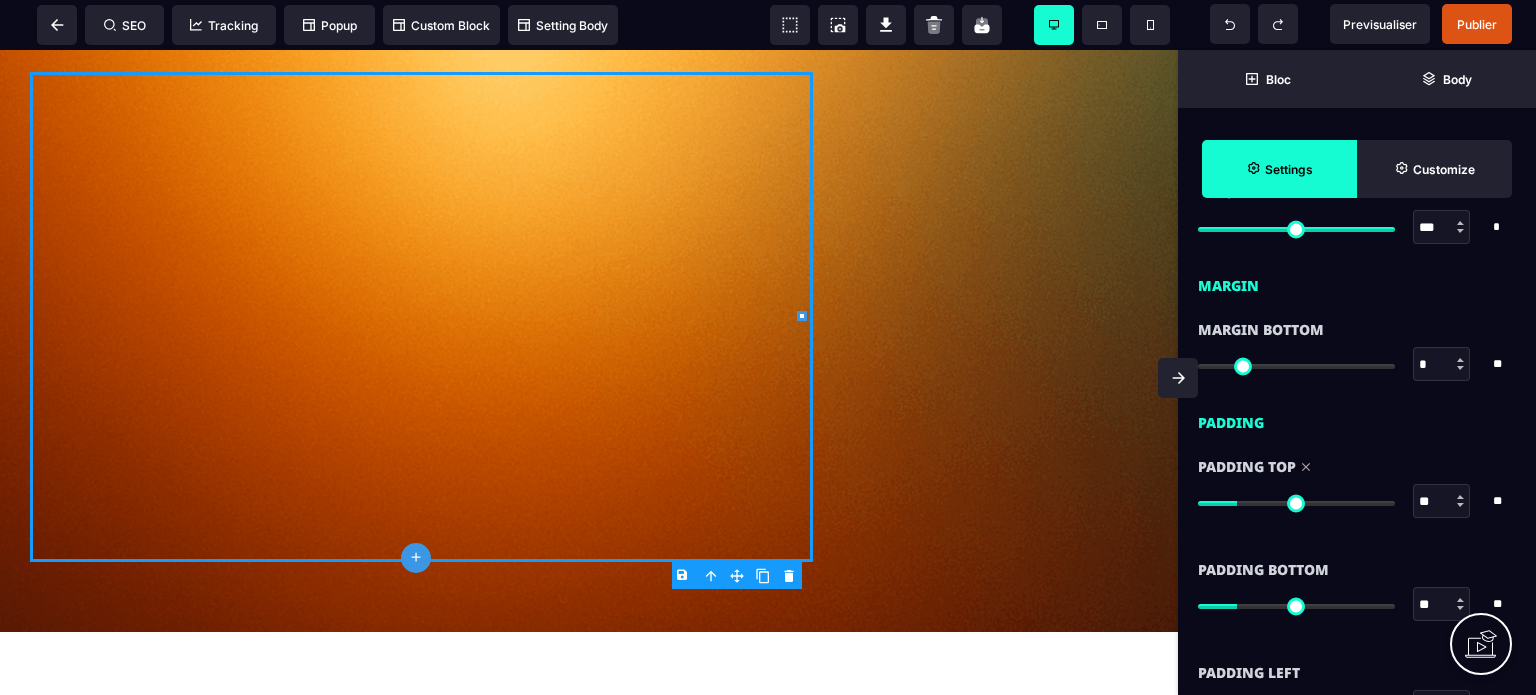click on "Padding Top
**
*
**
All" at bounding box center [1357, 496] 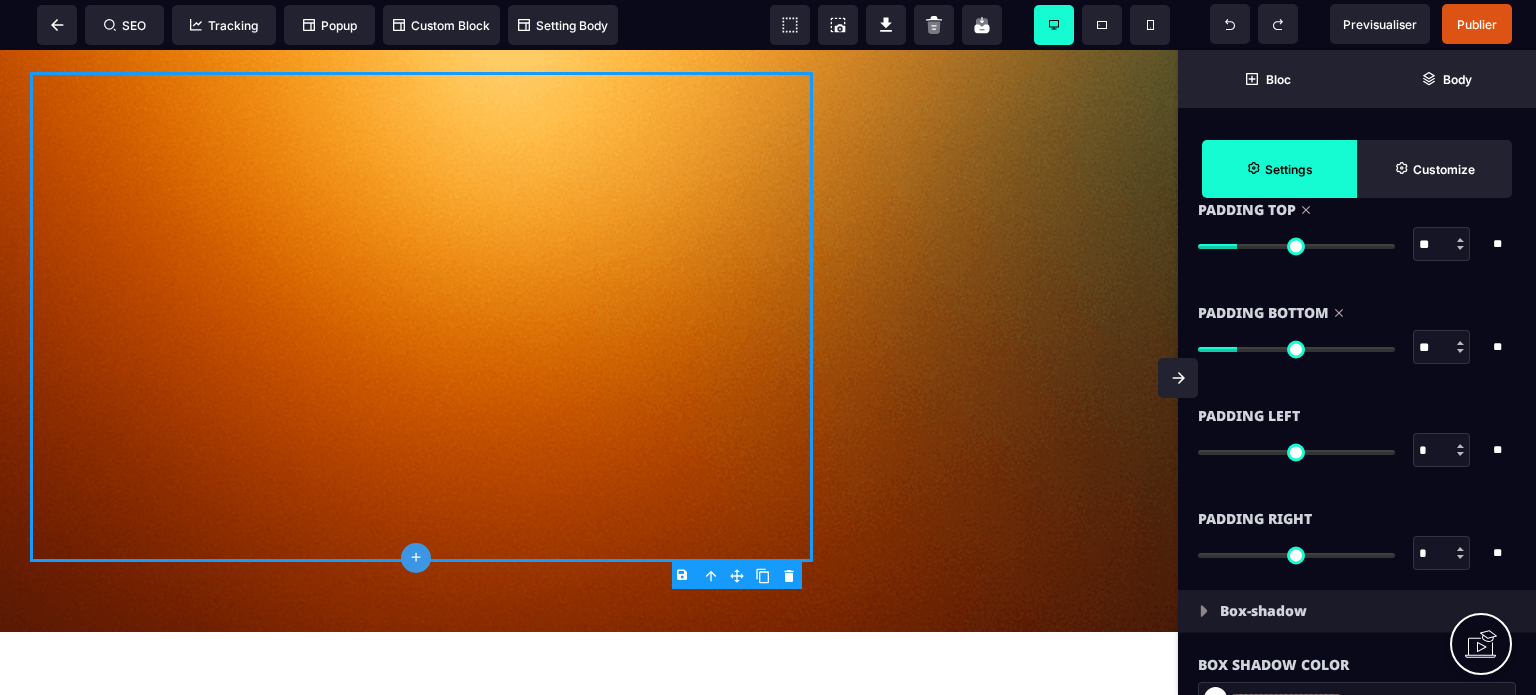 scroll, scrollTop: 1720, scrollLeft: 0, axis: vertical 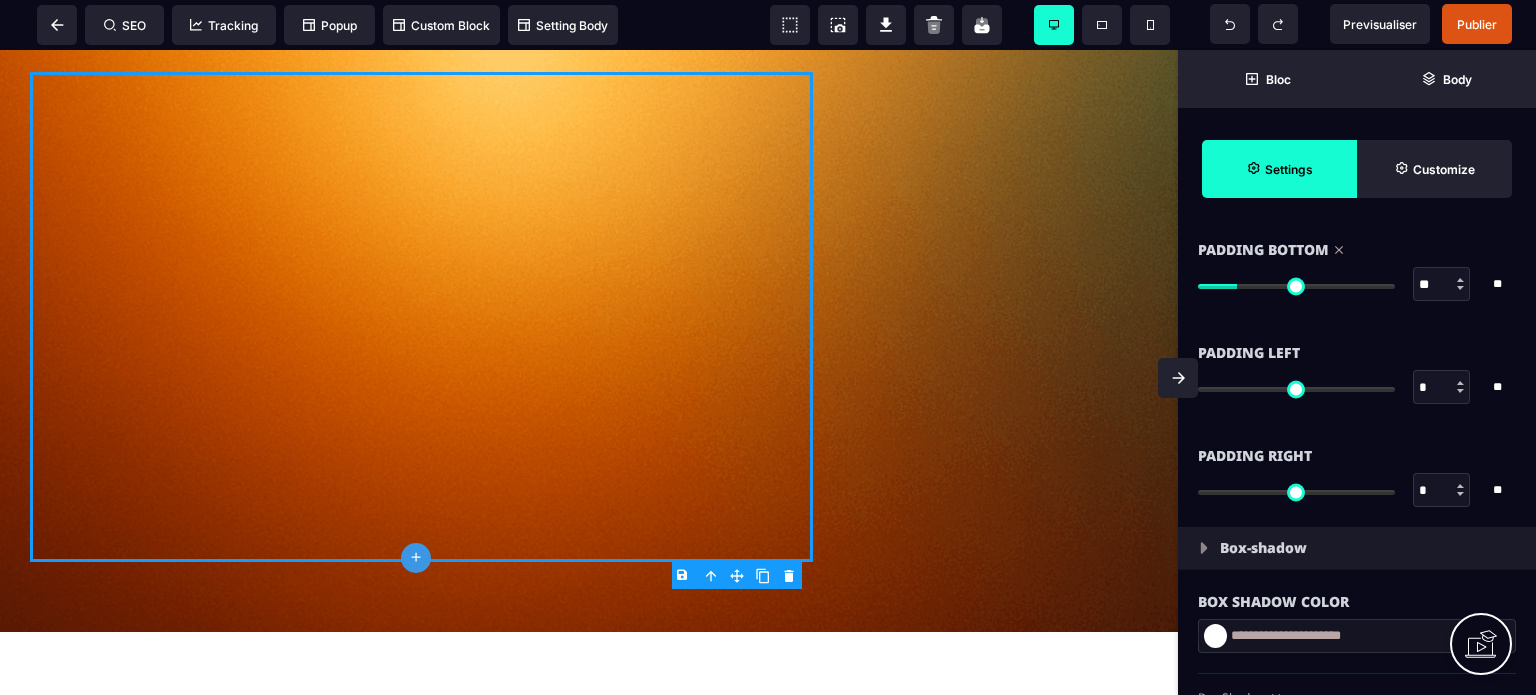 click on "*" at bounding box center [1442, 388] 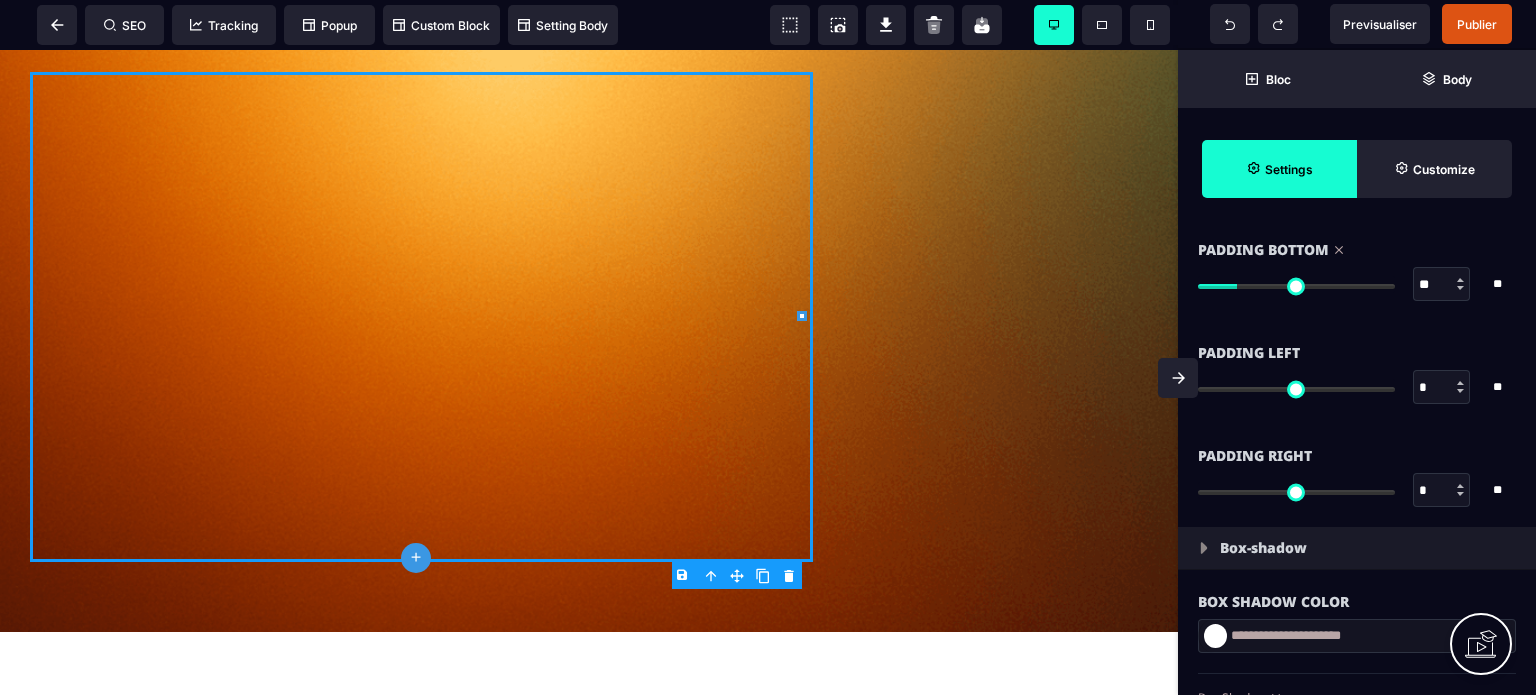 click on "*" at bounding box center [1442, 388] 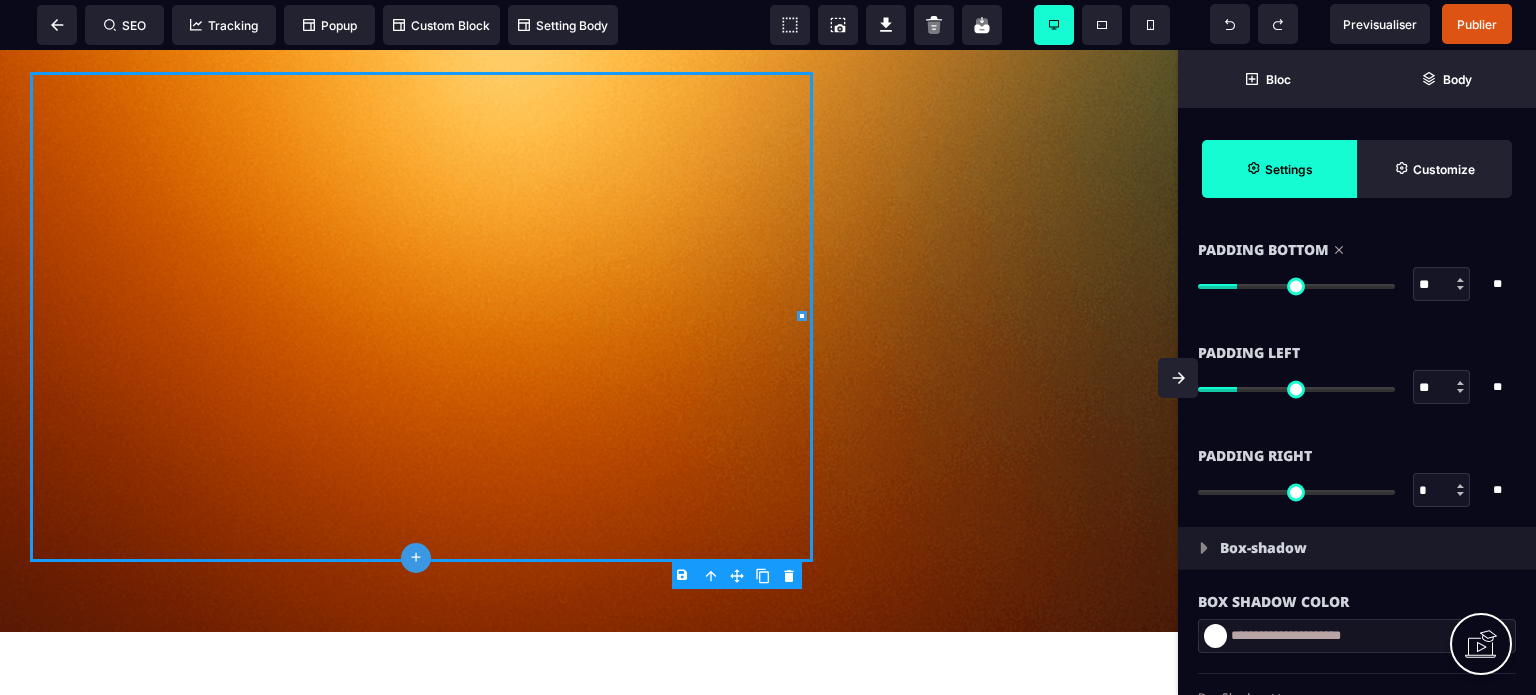 click on "*" at bounding box center (1442, 491) 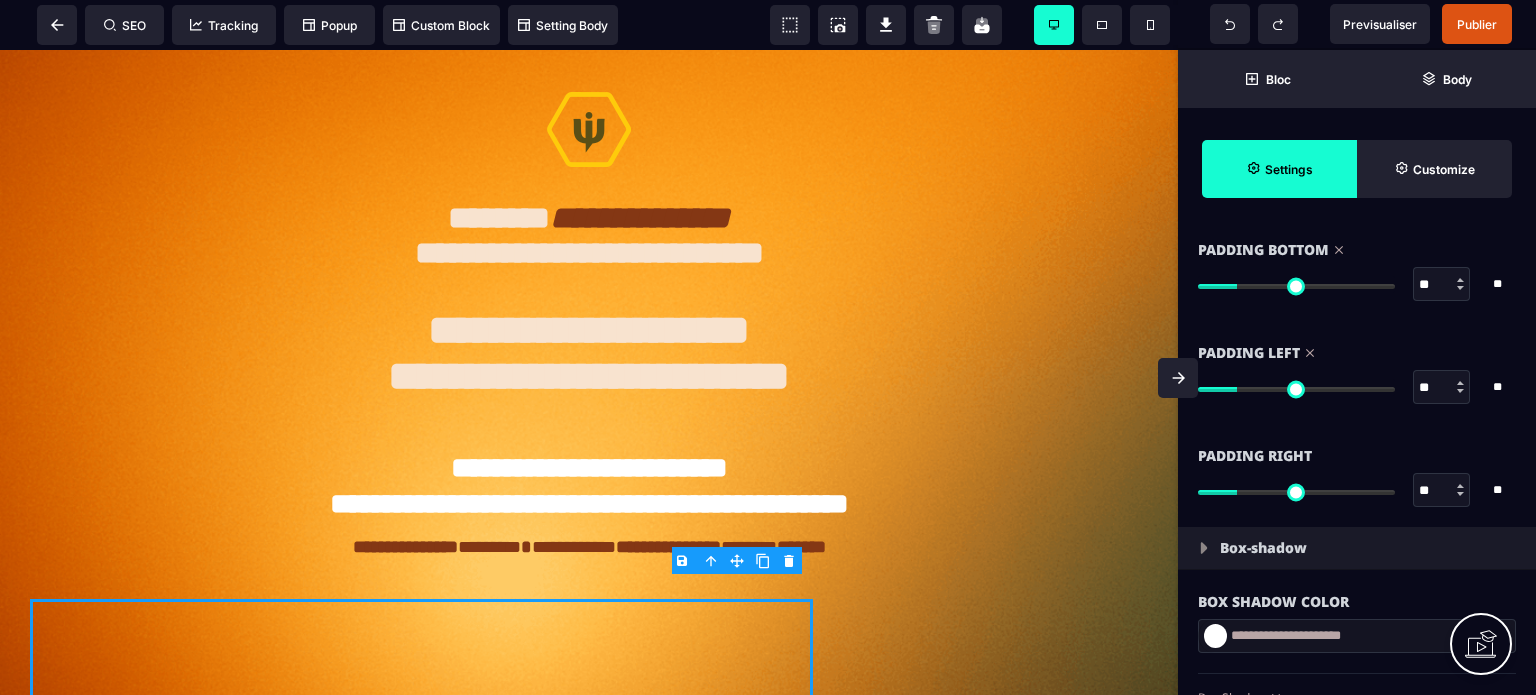scroll, scrollTop: 11, scrollLeft: 0, axis: vertical 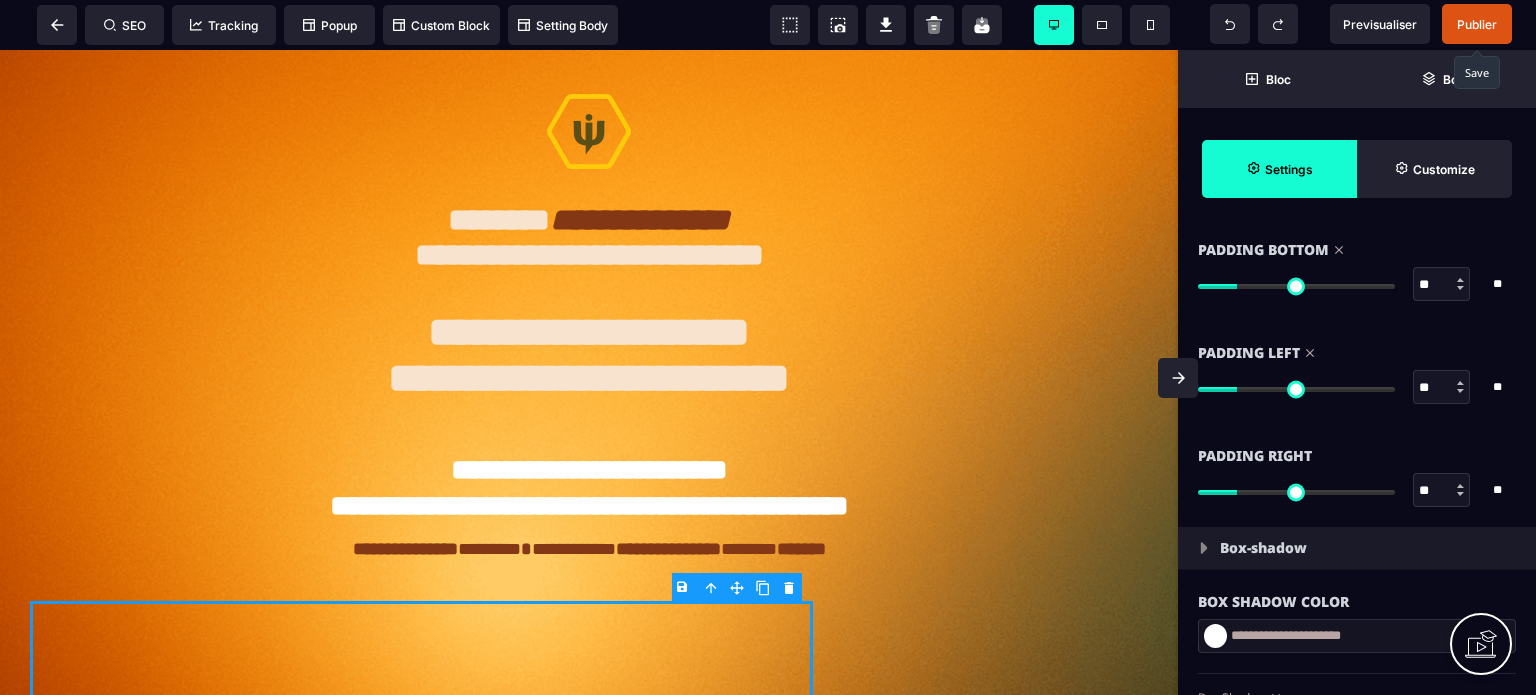 click on "Publier" at bounding box center [1477, 24] 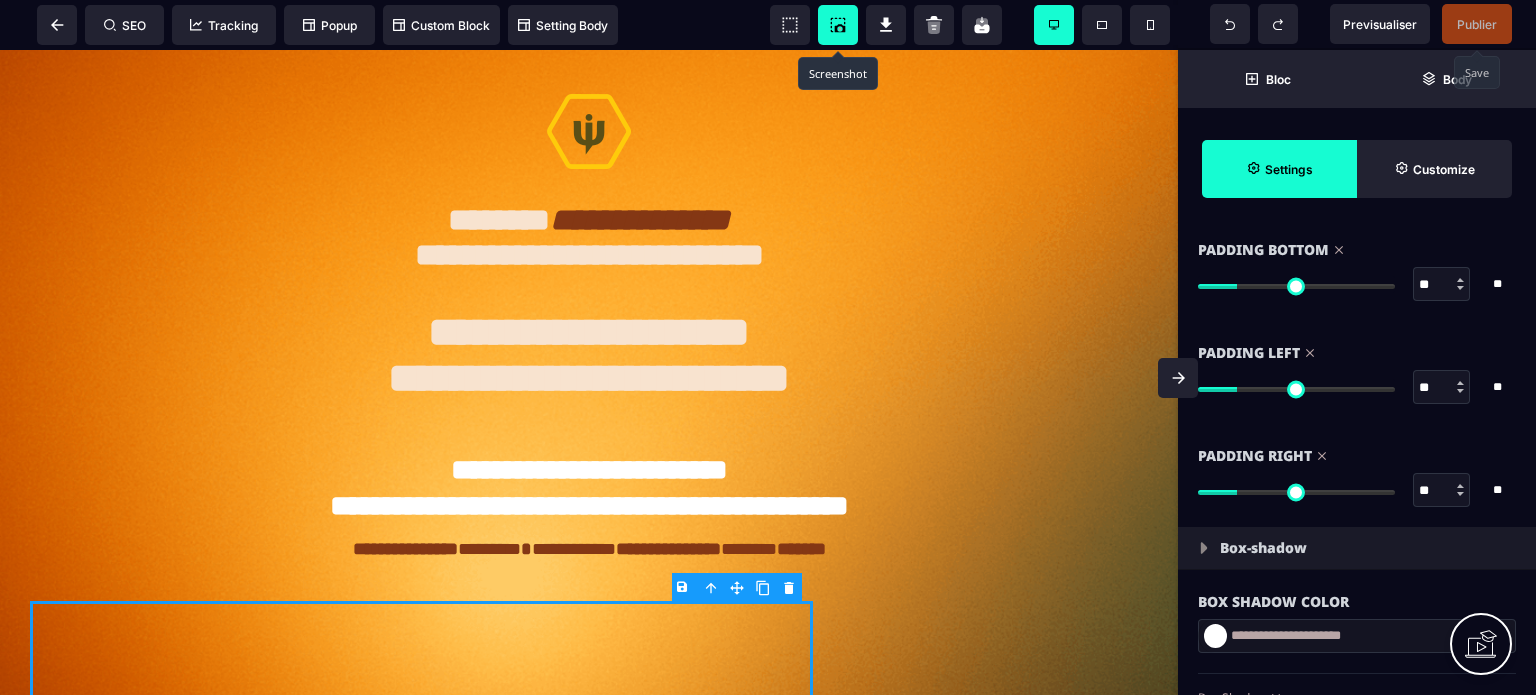 click 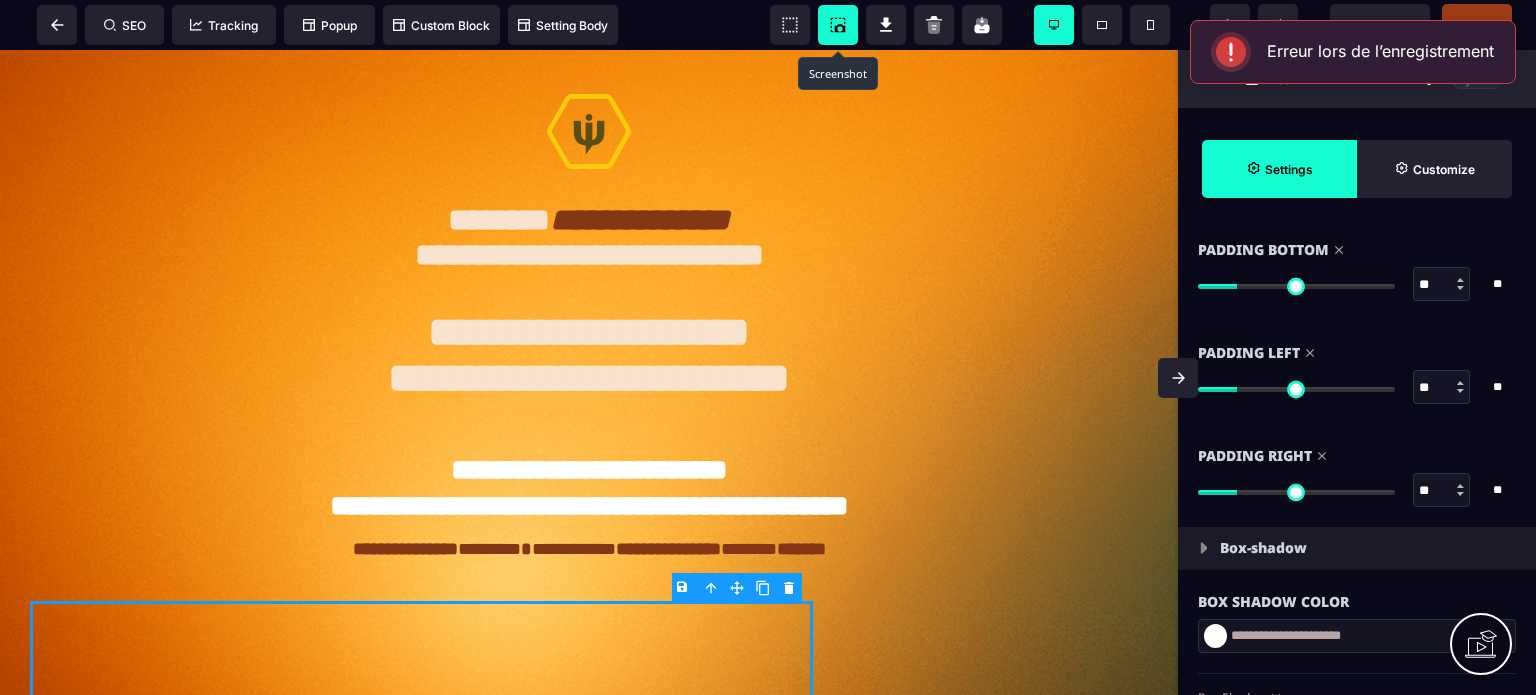 click 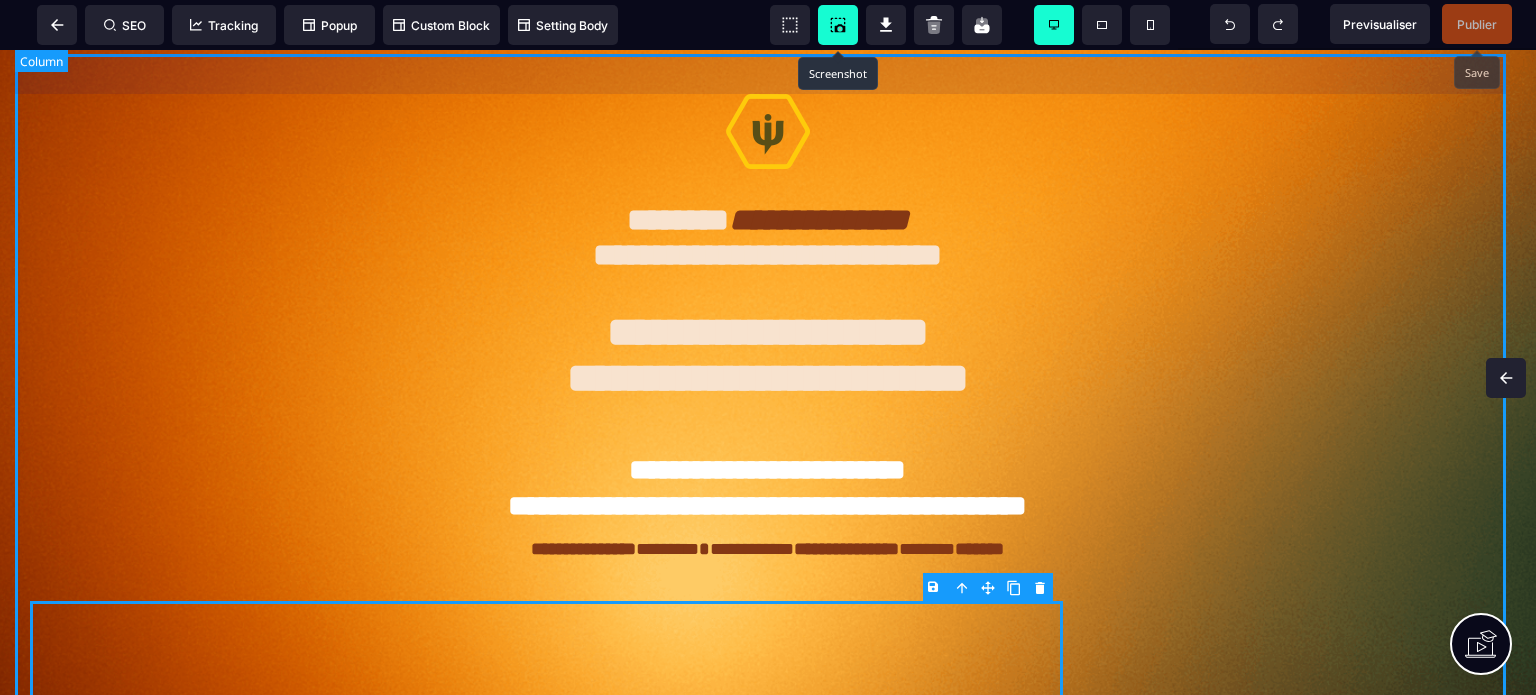 click on "**********" at bounding box center [768, 600] 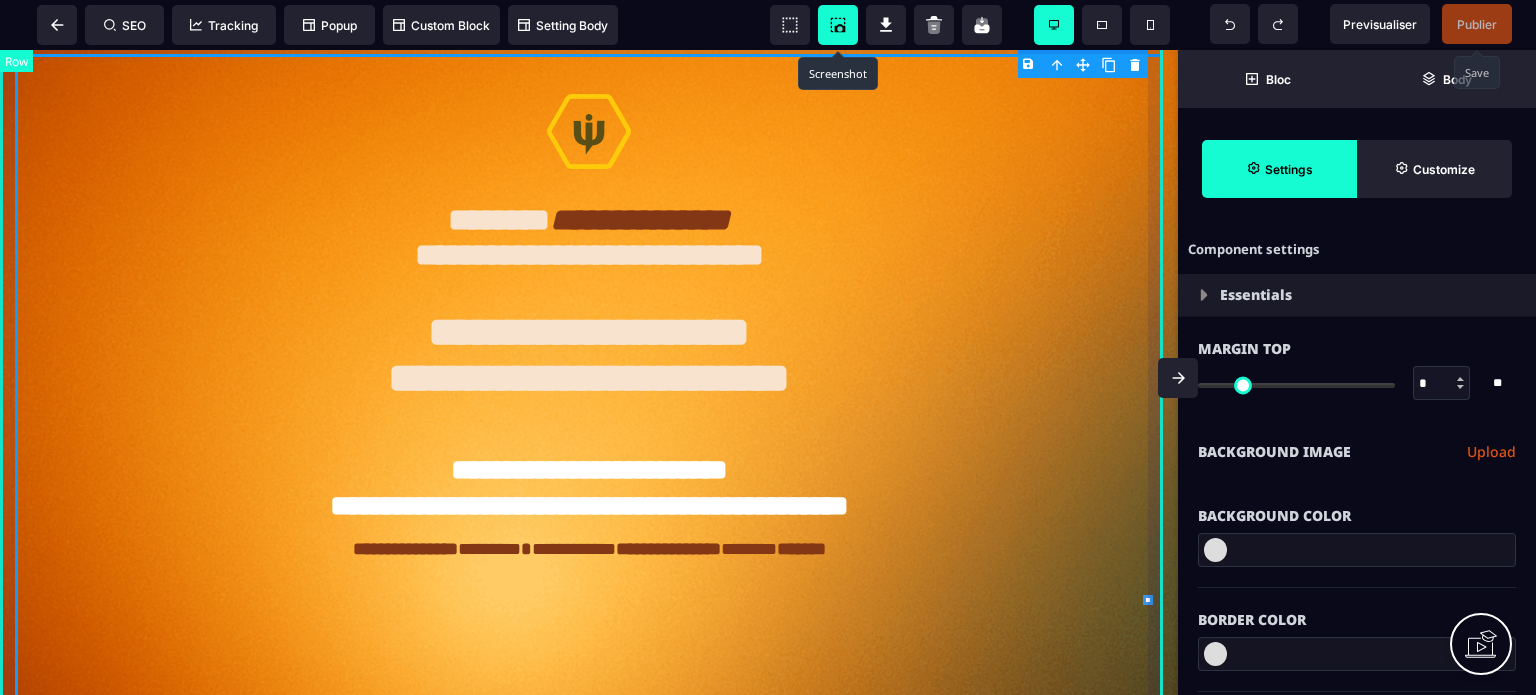 click on "**********" at bounding box center [589, 600] 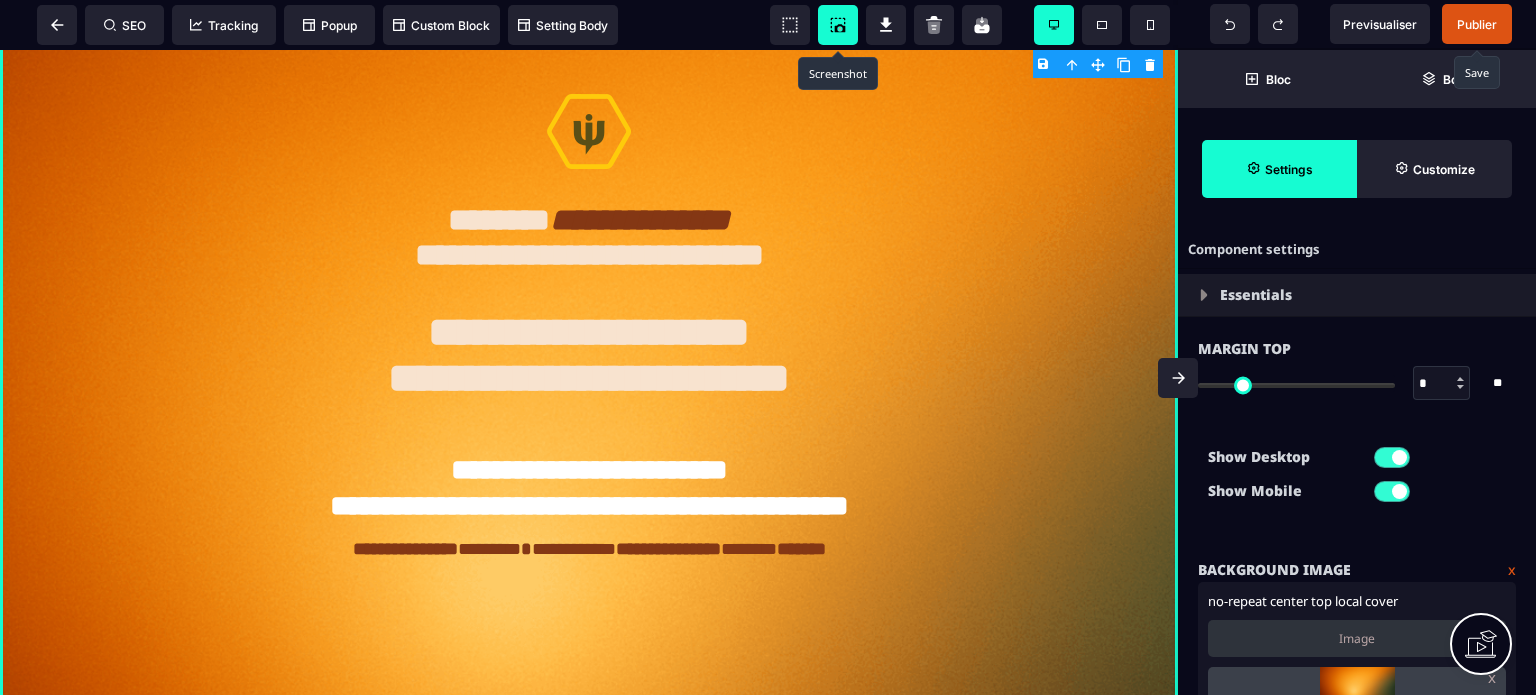 click on "Margin Top
*
*
**
All" at bounding box center (1357, 378) 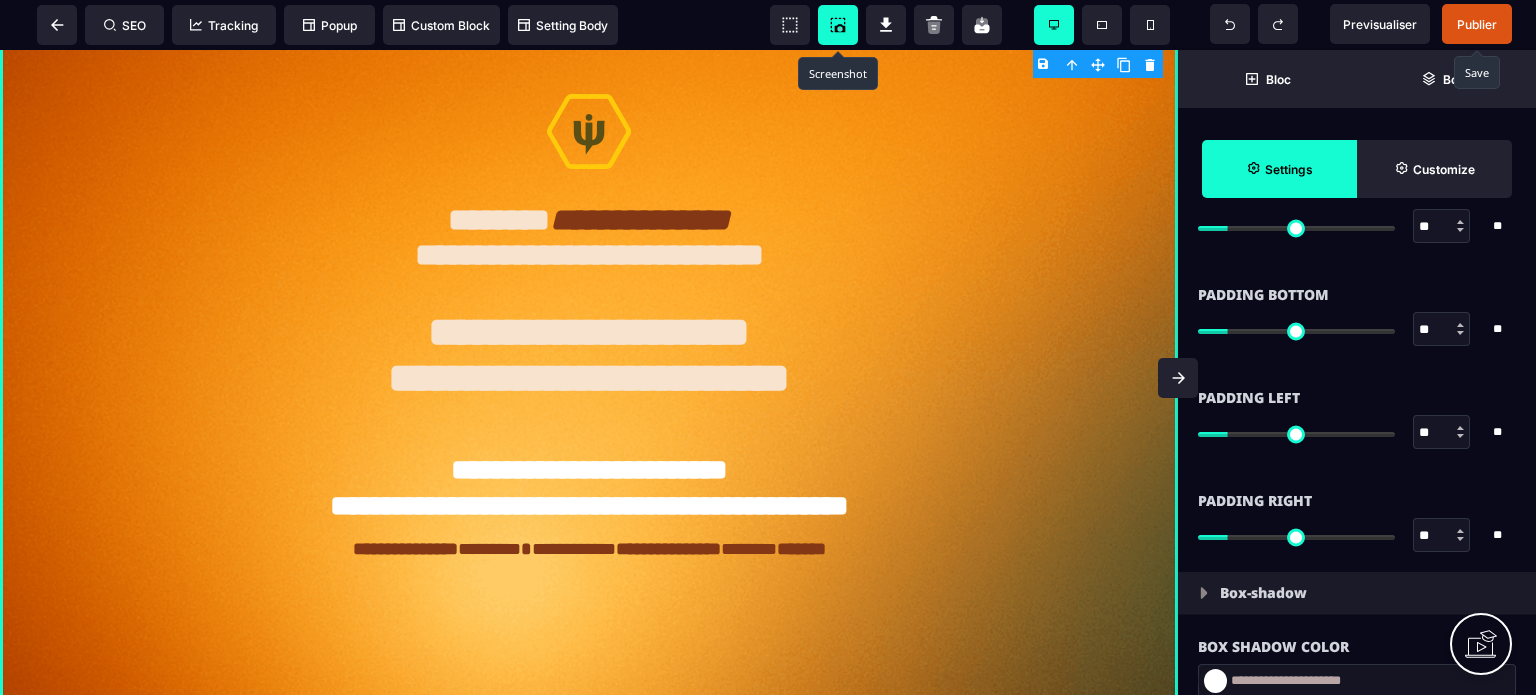 scroll, scrollTop: 2120, scrollLeft: 0, axis: vertical 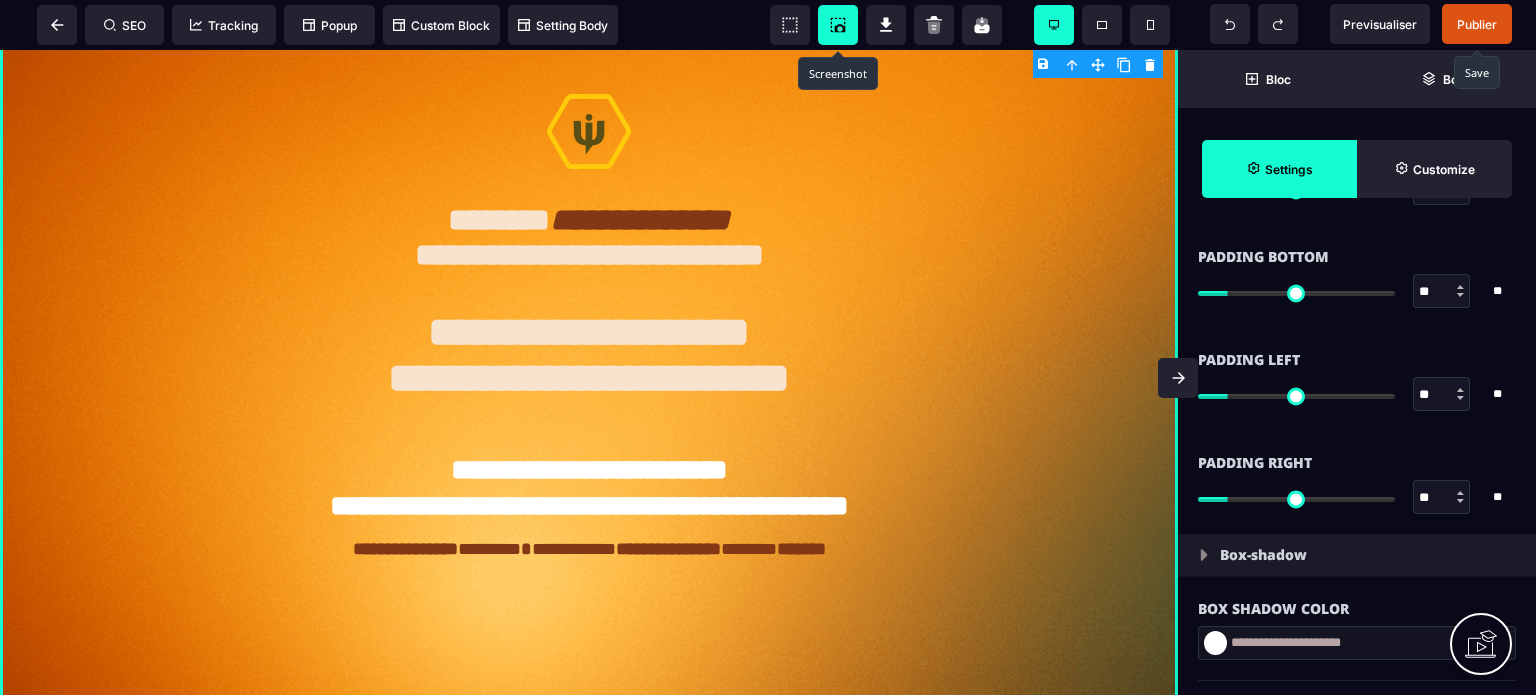 drag, startPoint x: 1436, startPoint y: 490, endPoint x: 1404, endPoint y: 490, distance: 32 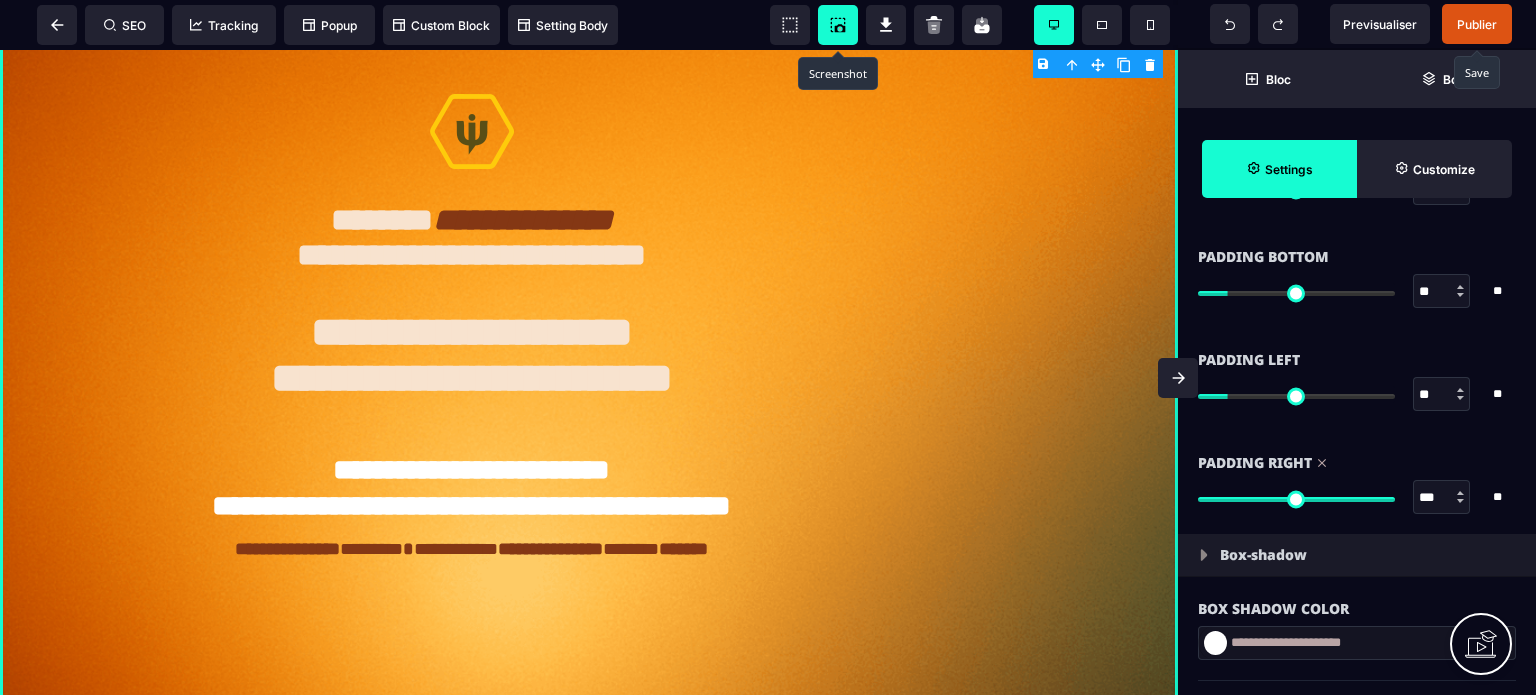 drag, startPoint x: 1432, startPoint y: 391, endPoint x: 1399, endPoint y: 386, distance: 33.37664 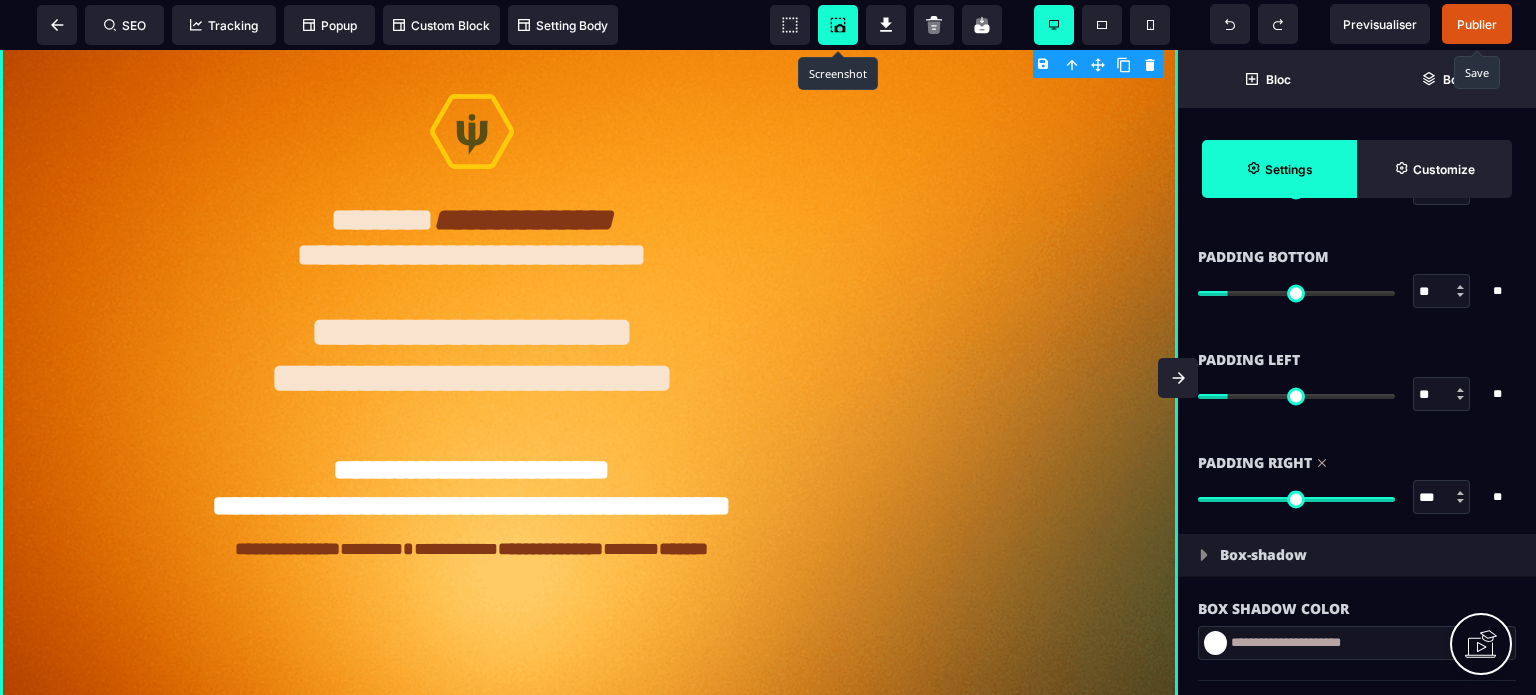 click on "**
*
**" at bounding box center [1357, 394] 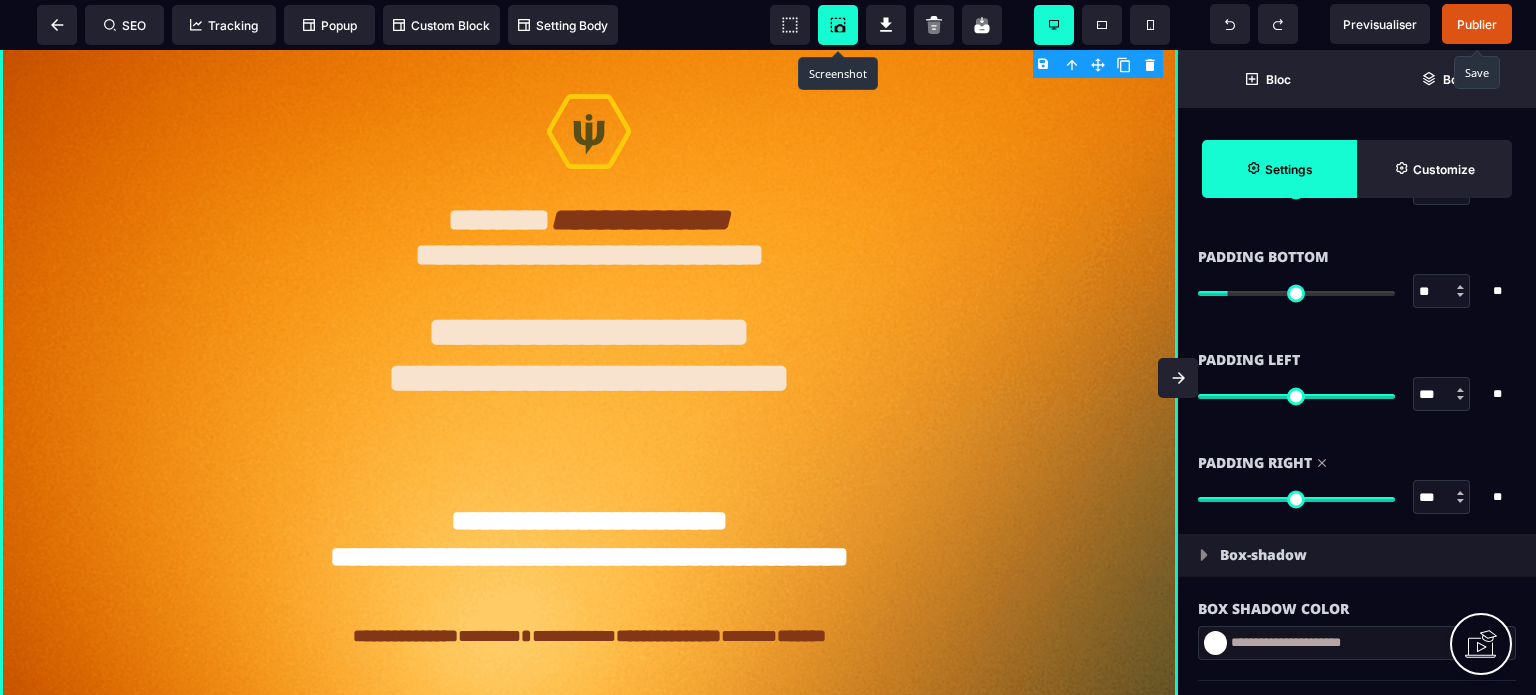 click at bounding box center [1178, 378] 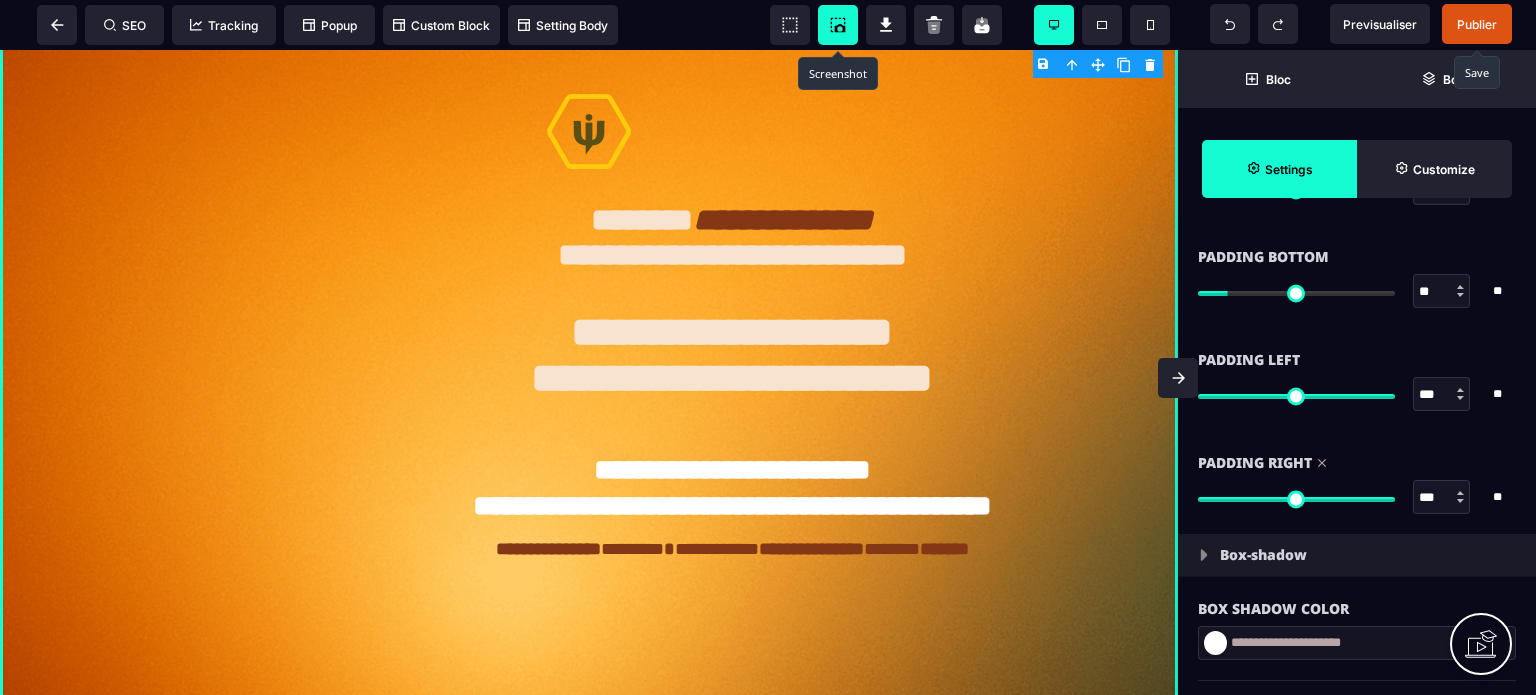 scroll, scrollTop: 0, scrollLeft: 0, axis: both 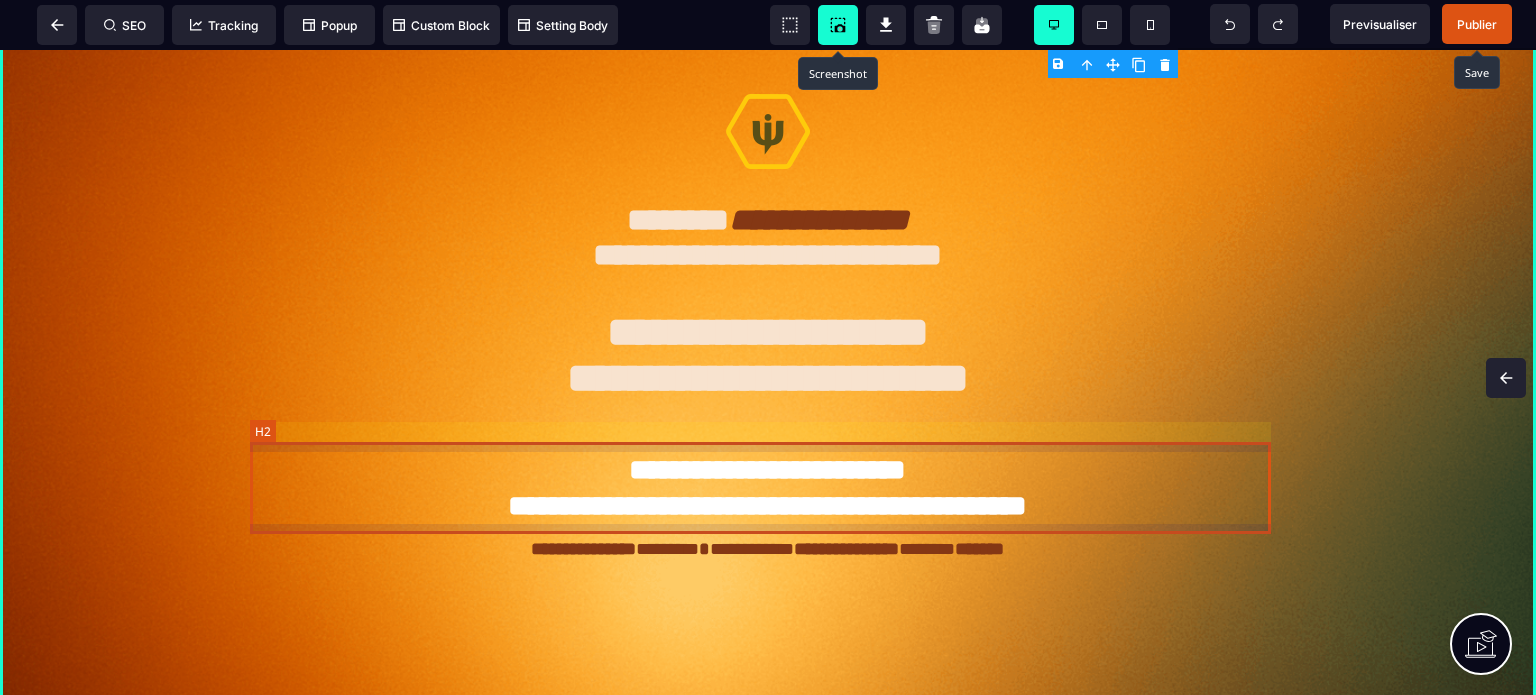 click on "**********" at bounding box center [768, 488] 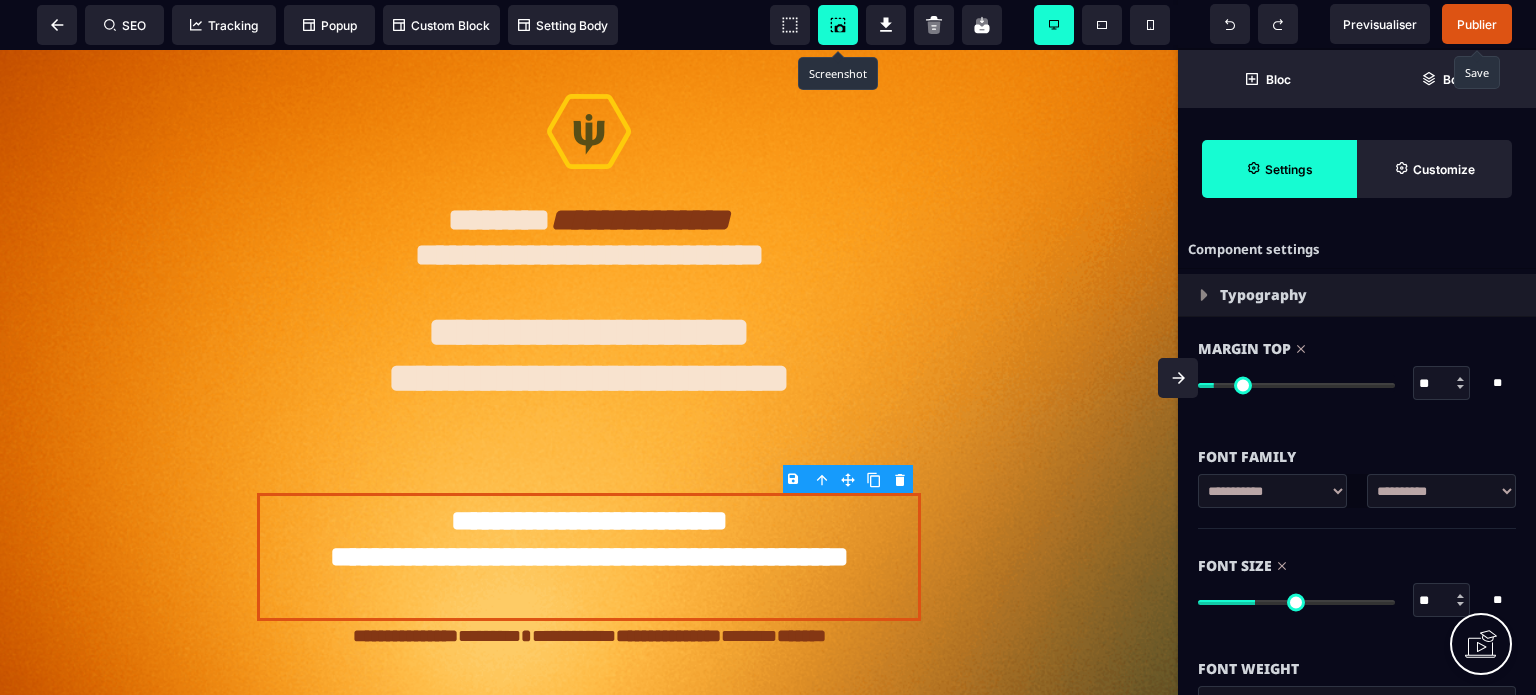 drag, startPoint x: 1425, startPoint y: 383, endPoint x: 1411, endPoint y: 384, distance: 14.035668 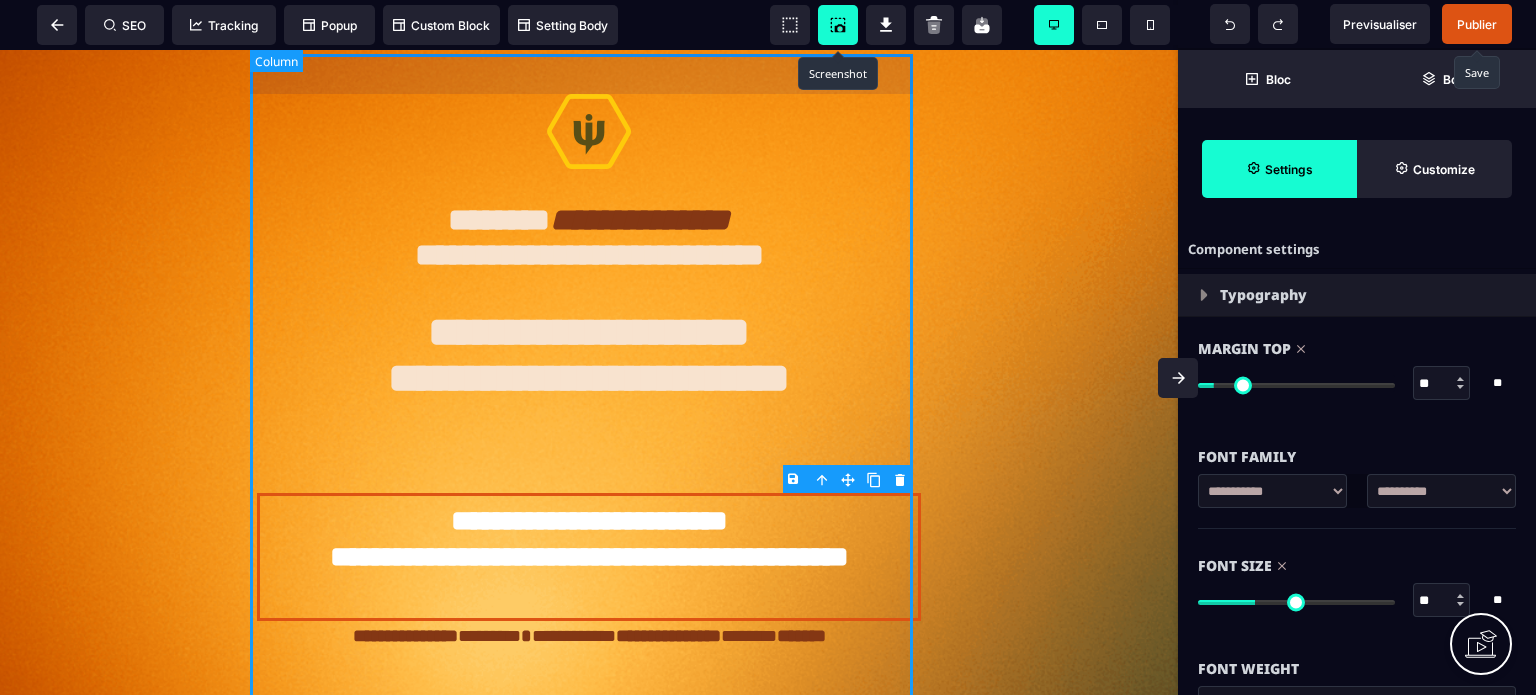 click on "**********" at bounding box center [589, 655] 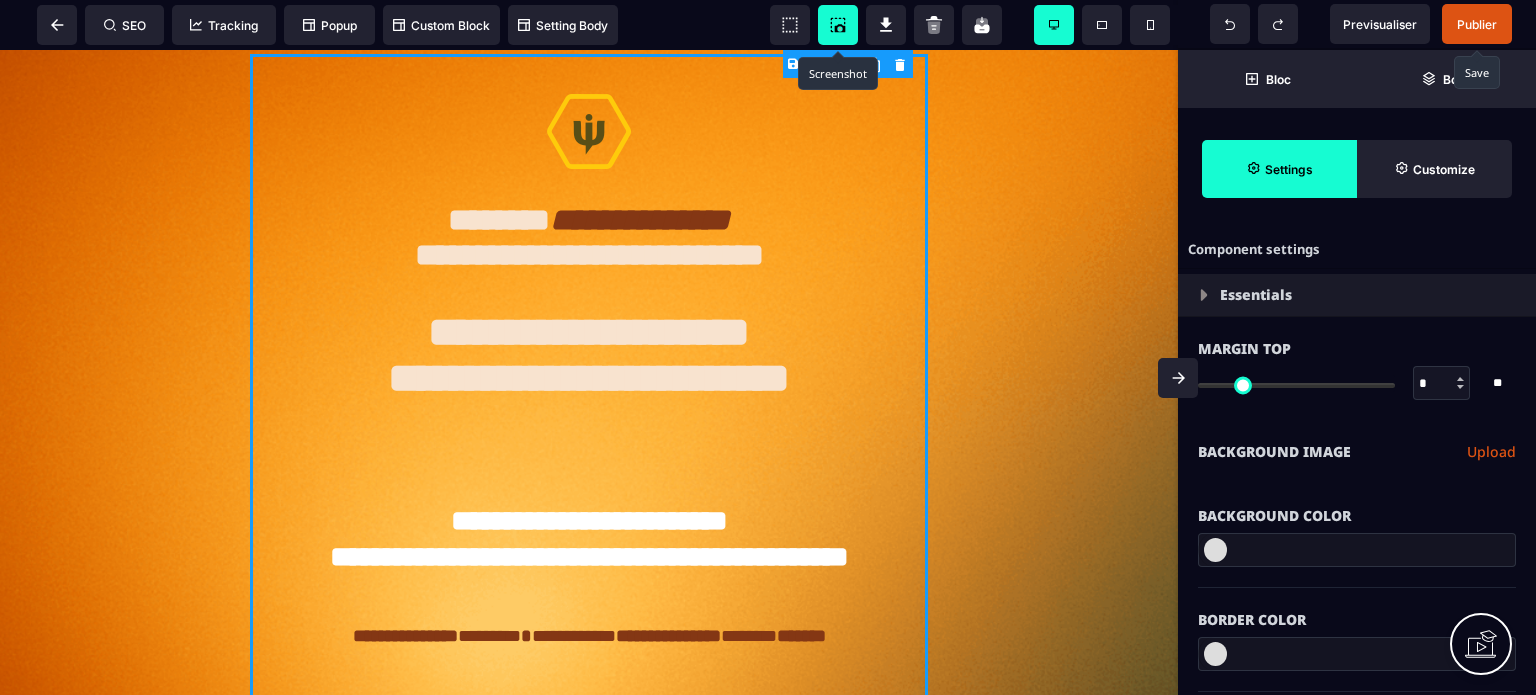 click on "**********" at bounding box center [1357, 452] 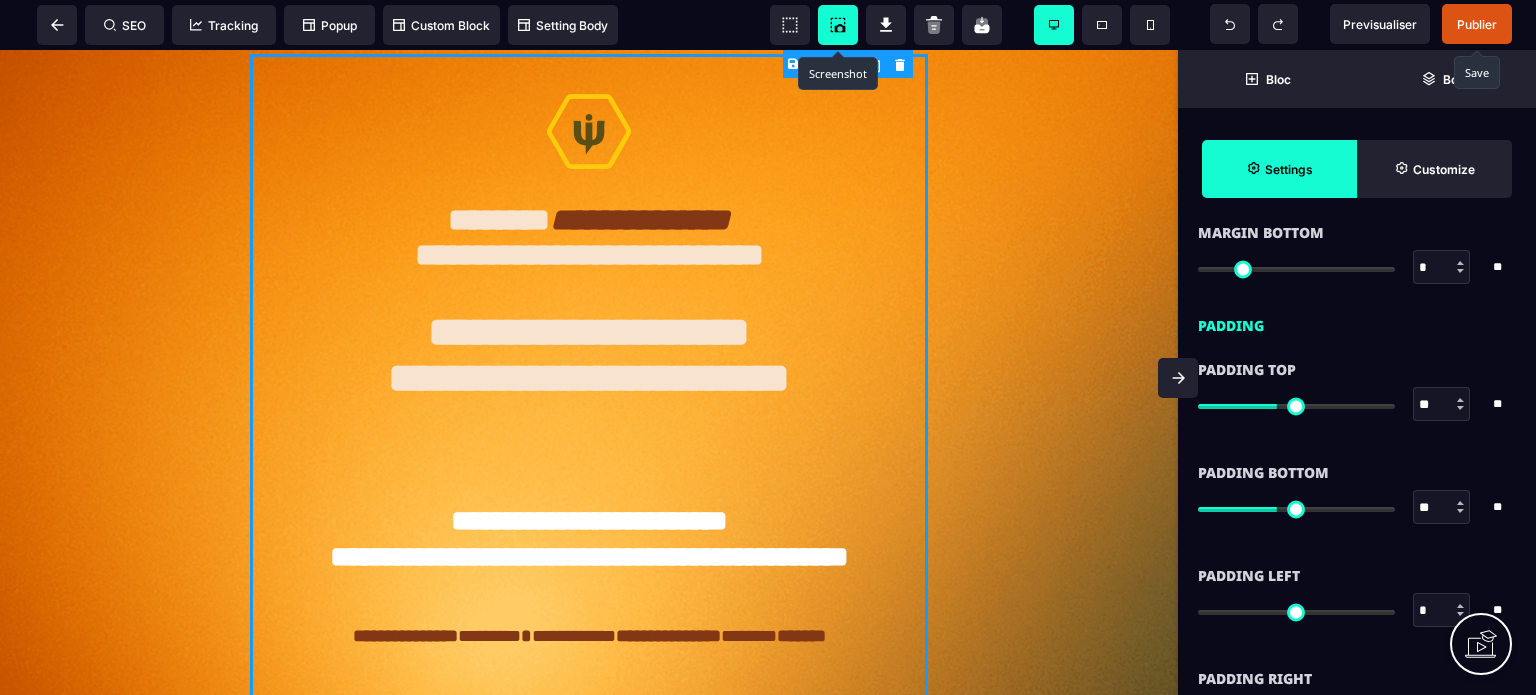 scroll, scrollTop: 1520, scrollLeft: 0, axis: vertical 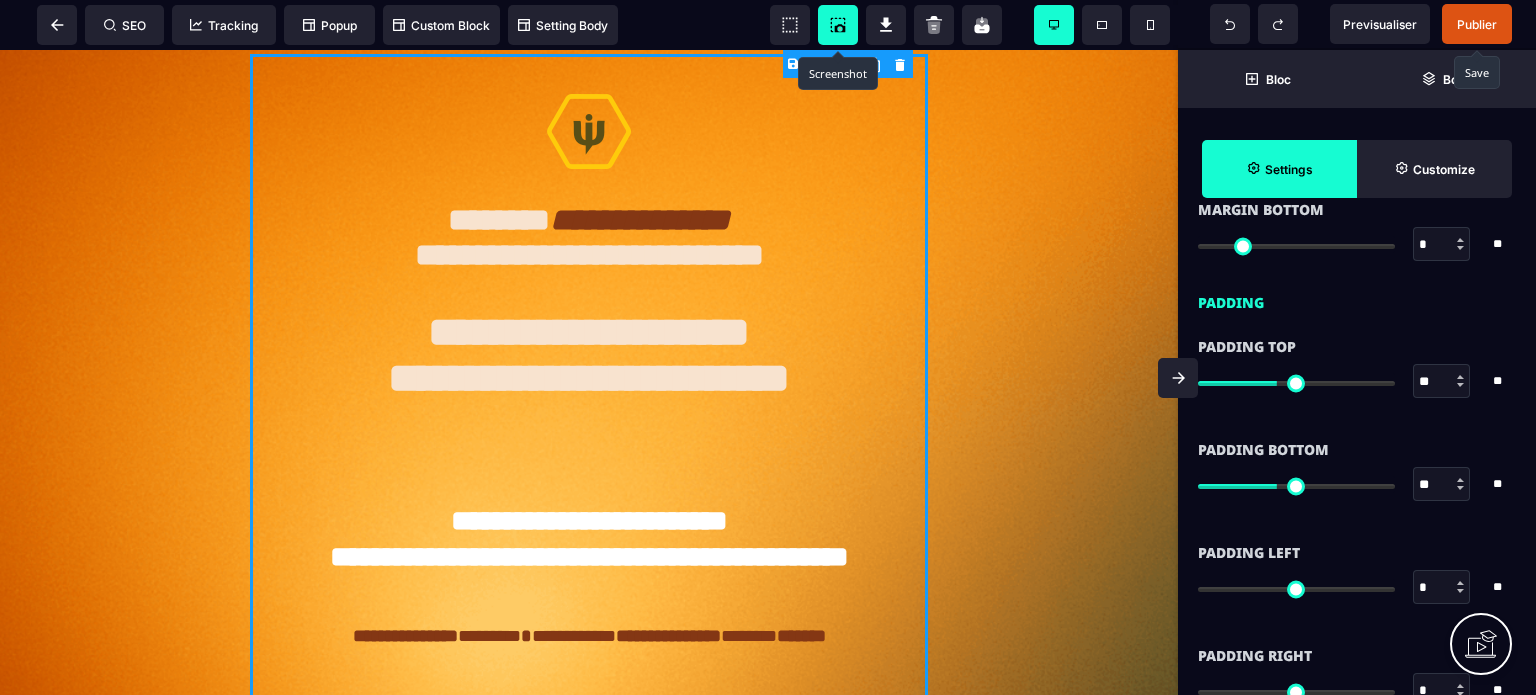 drag, startPoint x: 1426, startPoint y: 382, endPoint x: 1404, endPoint y: 383, distance: 22.022715 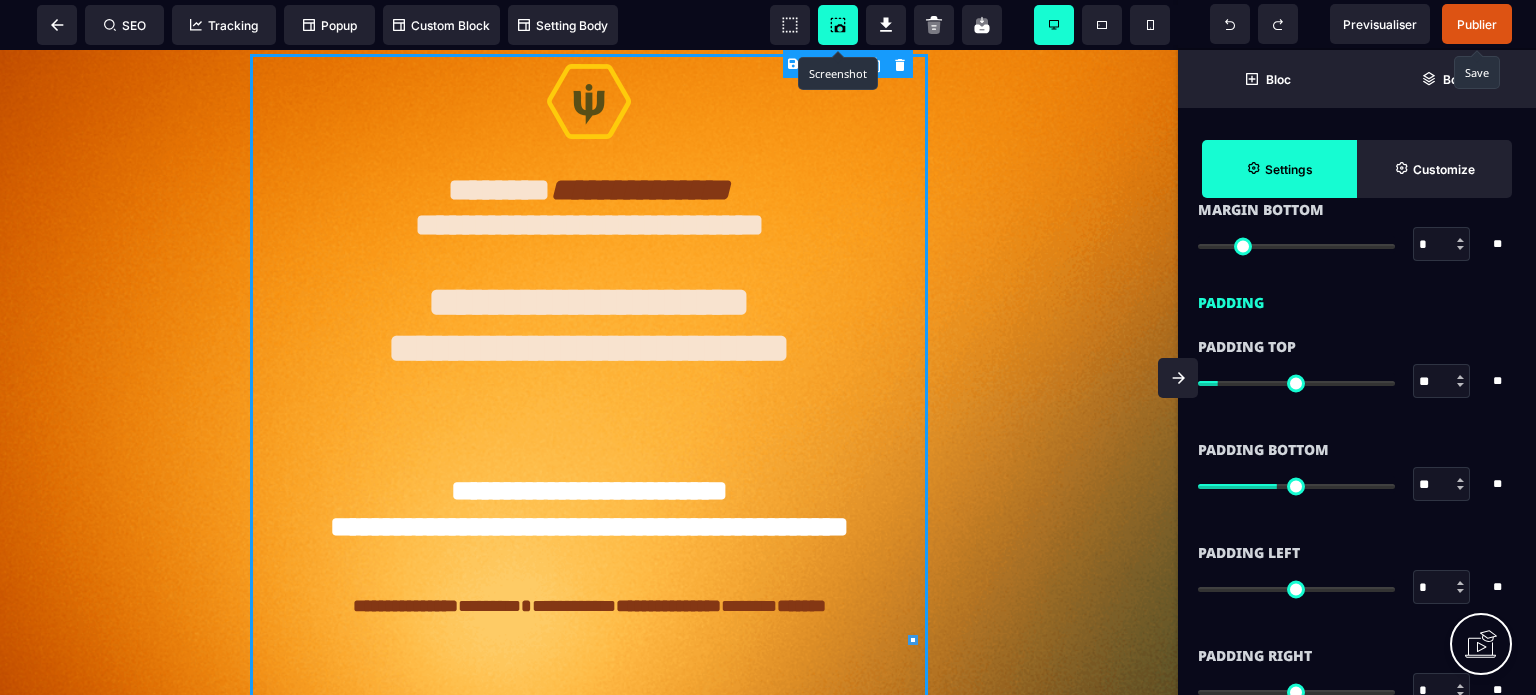 click 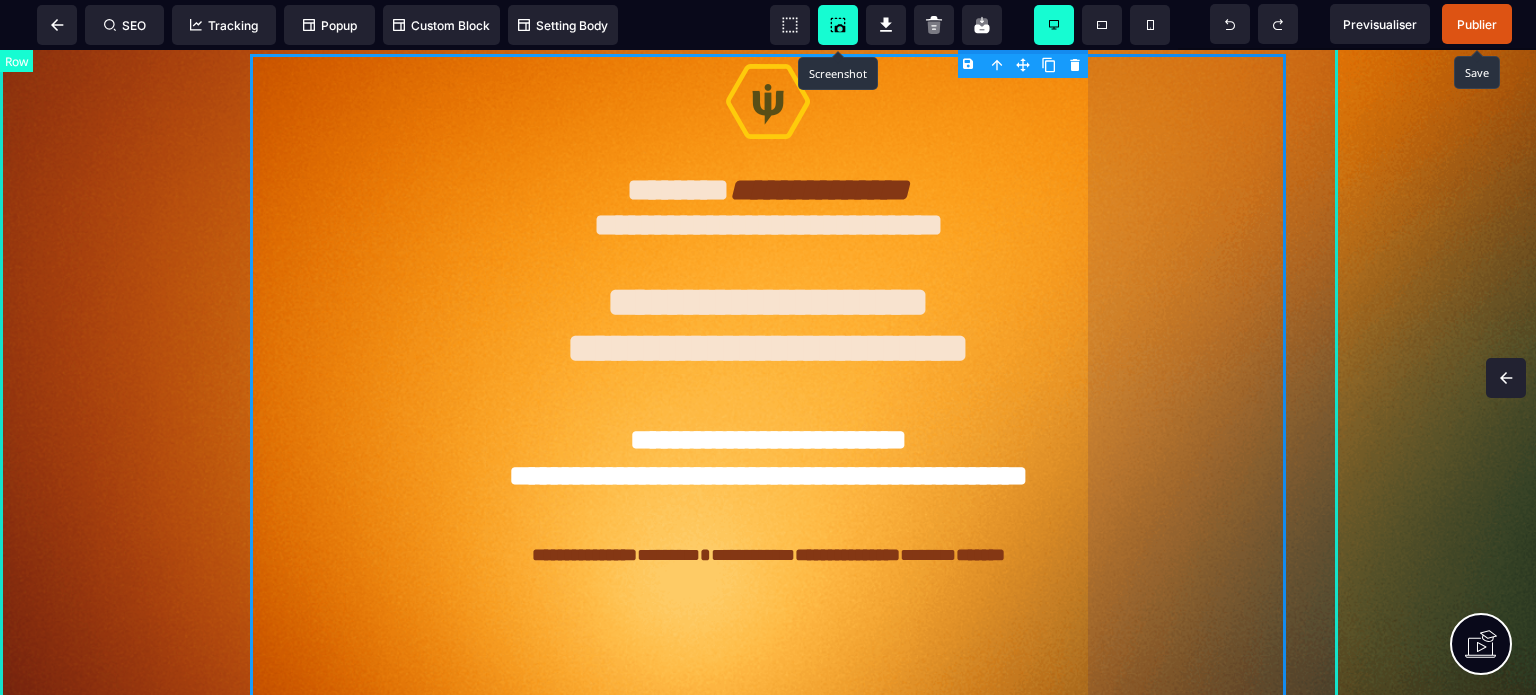 scroll, scrollTop: 0, scrollLeft: 0, axis: both 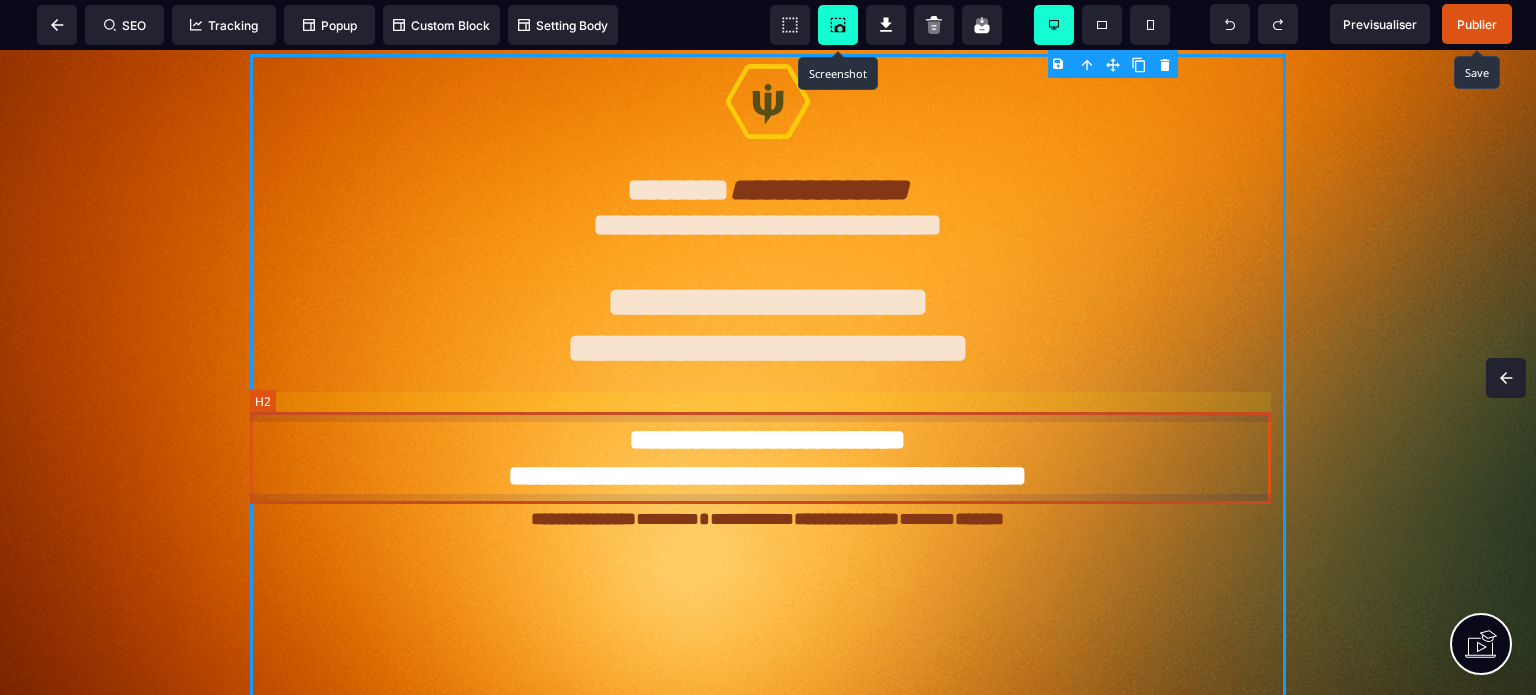 click on "**********" at bounding box center (768, 458) 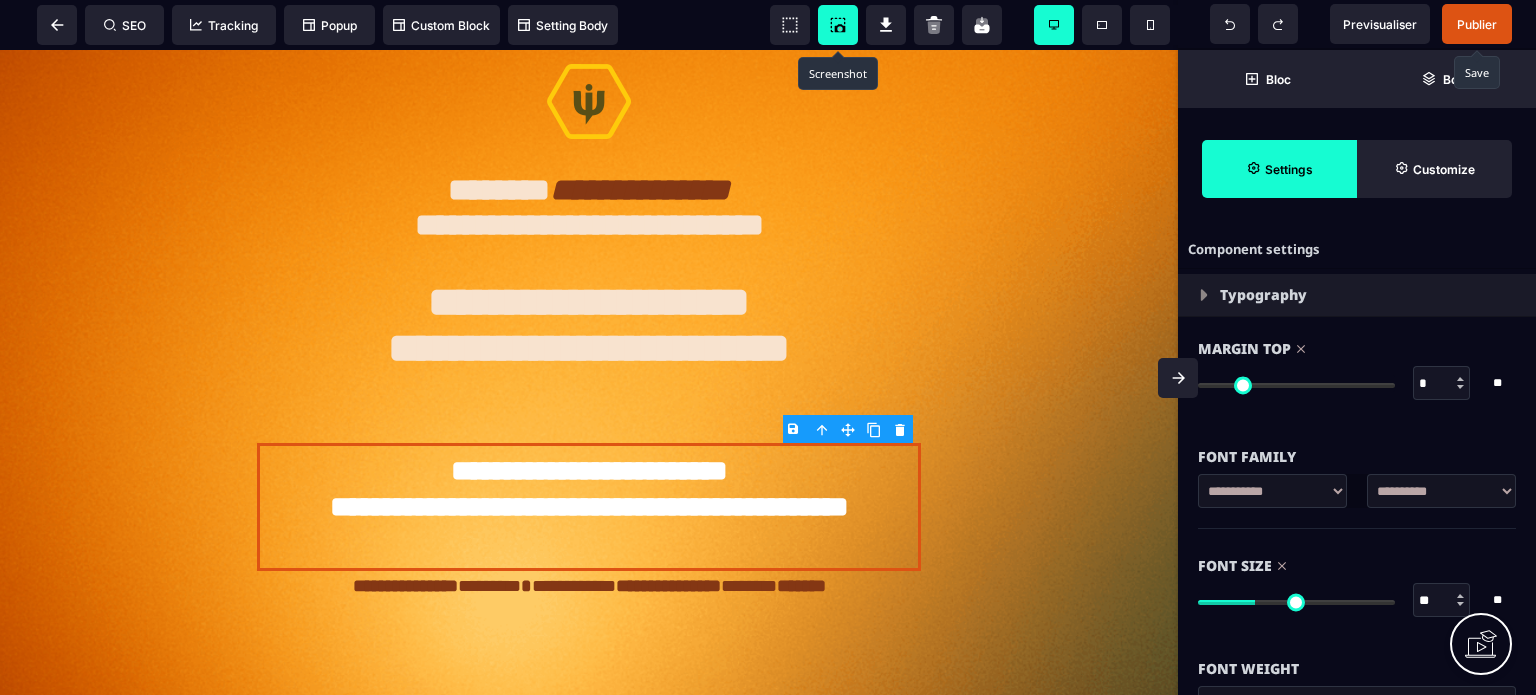 drag, startPoint x: 1222, startPoint y: 387, endPoint x: 1144, endPoint y: 400, distance: 79.07591 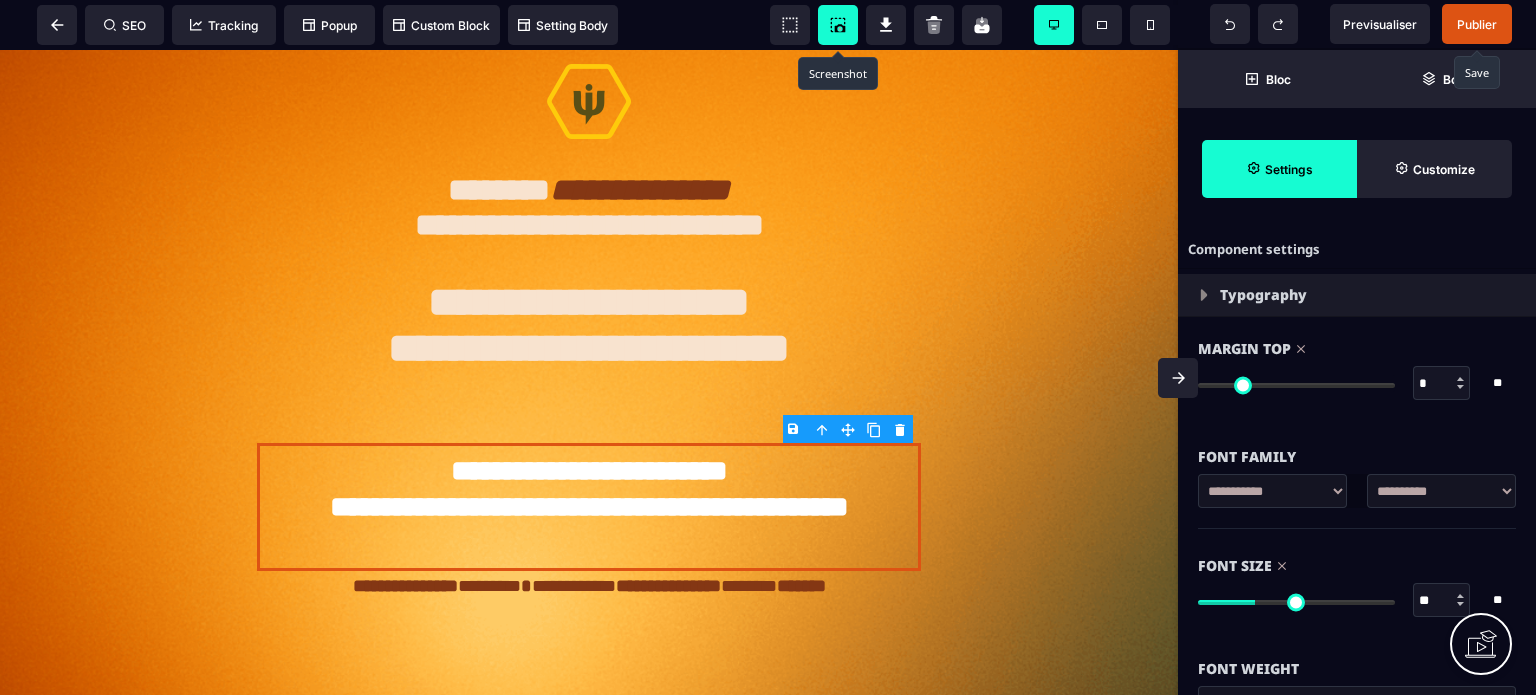 click at bounding box center [1296, 385] 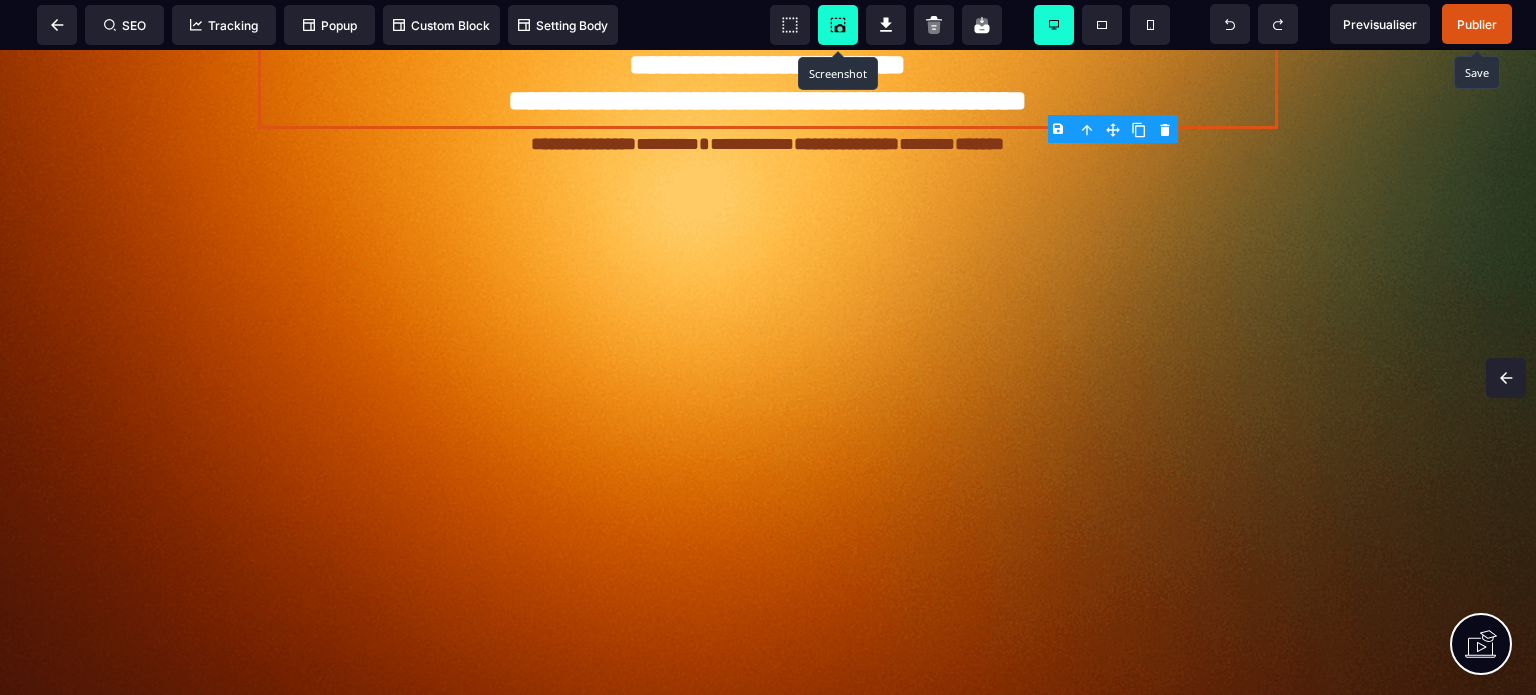 scroll, scrollTop: 364, scrollLeft: 0, axis: vertical 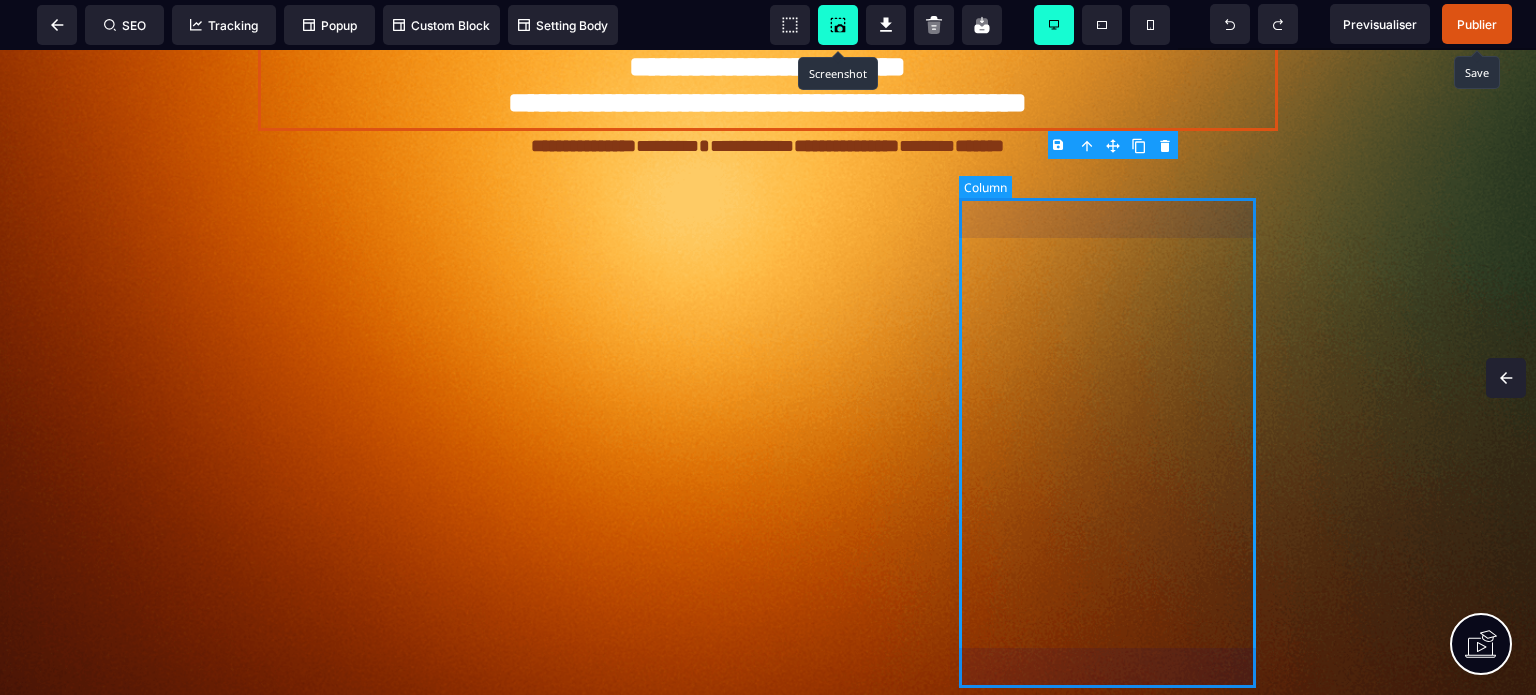 click at bounding box center (1120, 443) 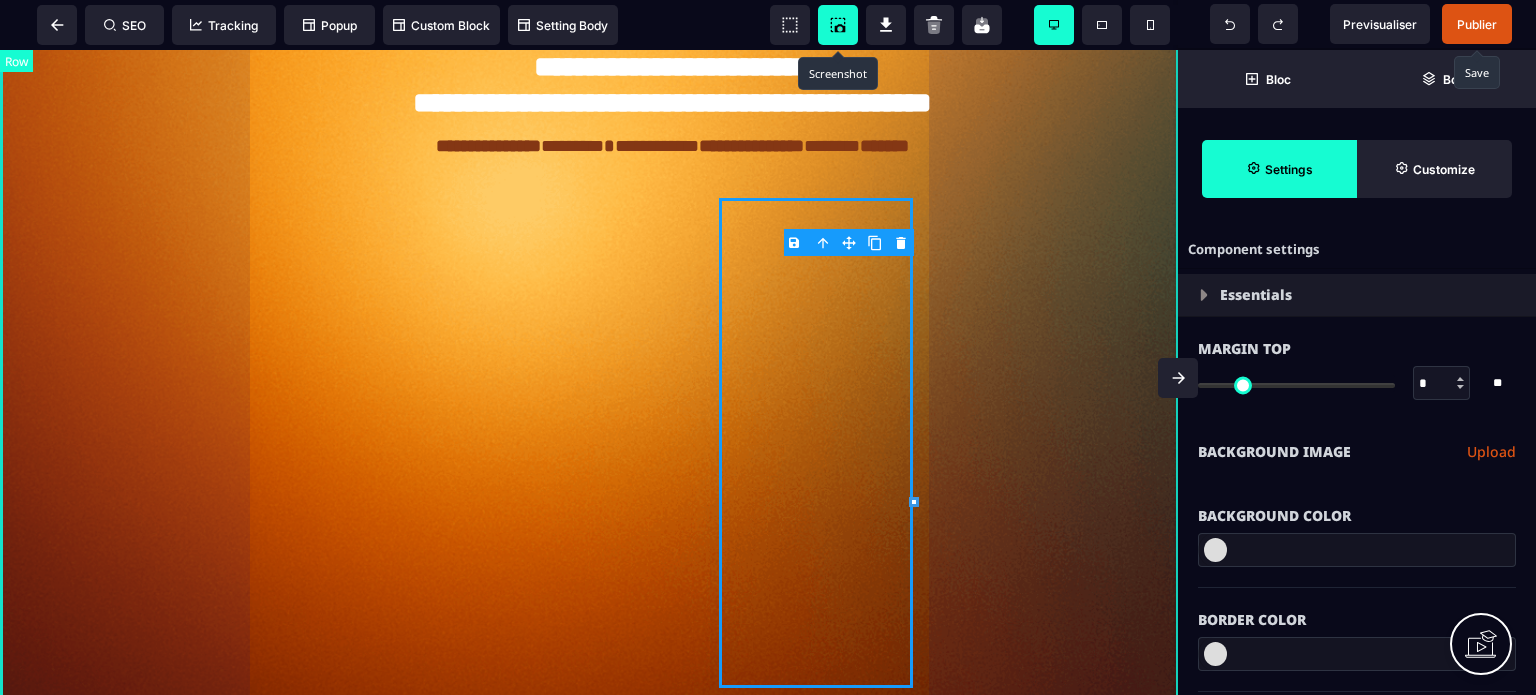 scroll, scrollTop: 415, scrollLeft: 0, axis: vertical 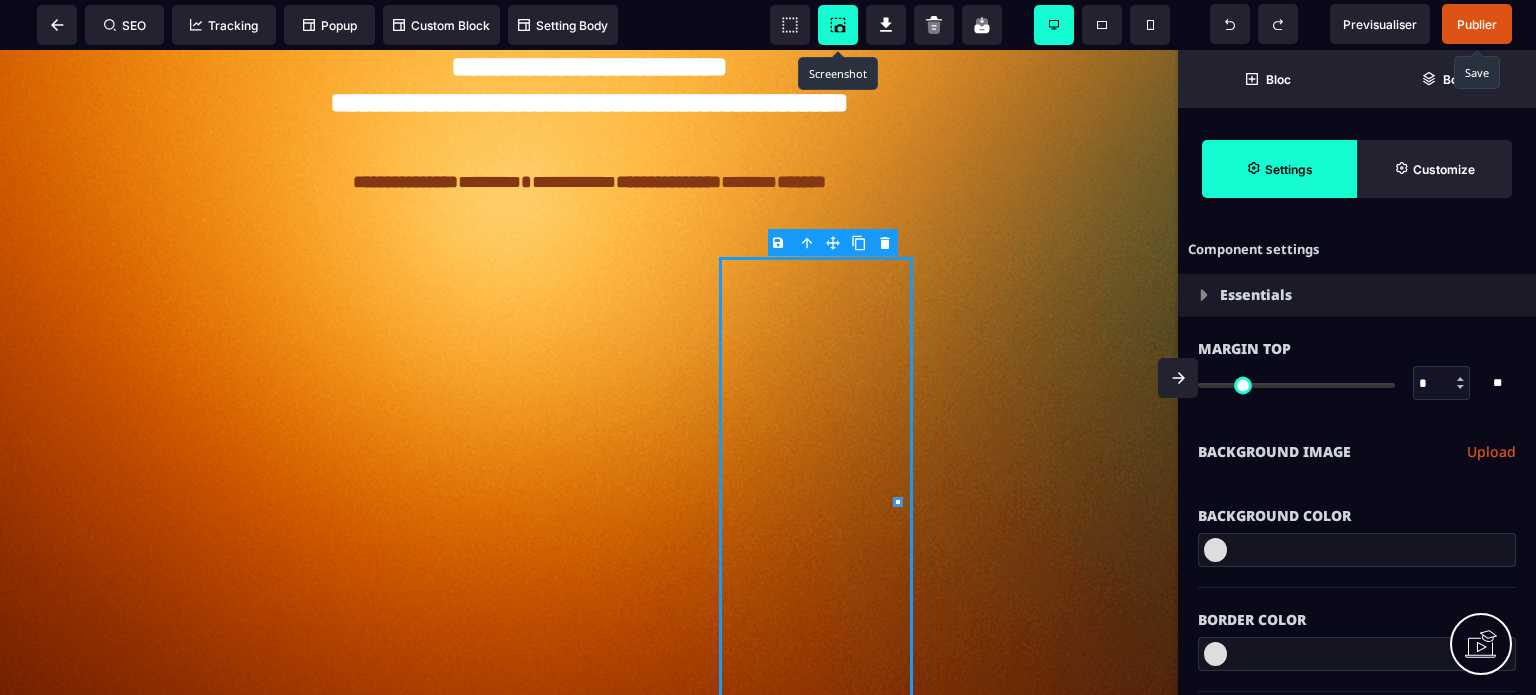click on "Background Color" at bounding box center (1357, 506) 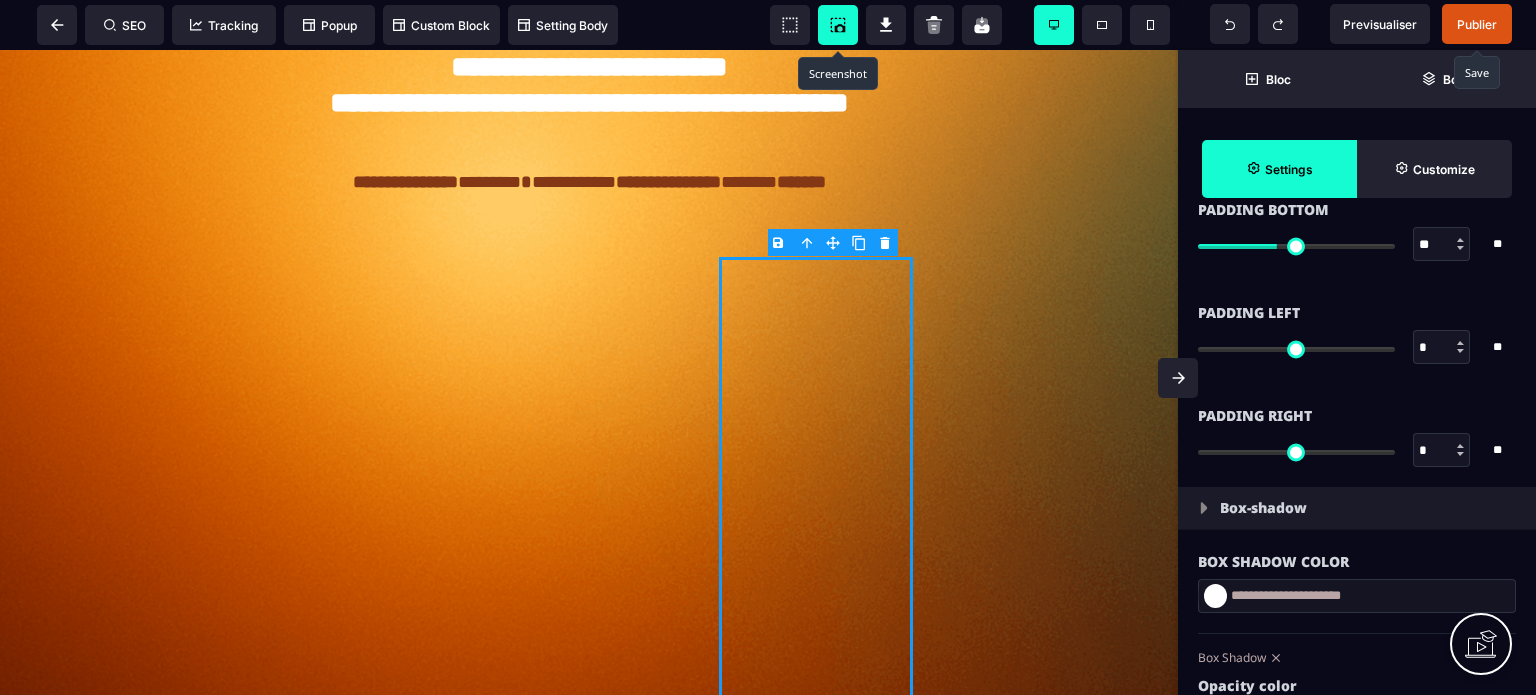 scroll, scrollTop: 1720, scrollLeft: 0, axis: vertical 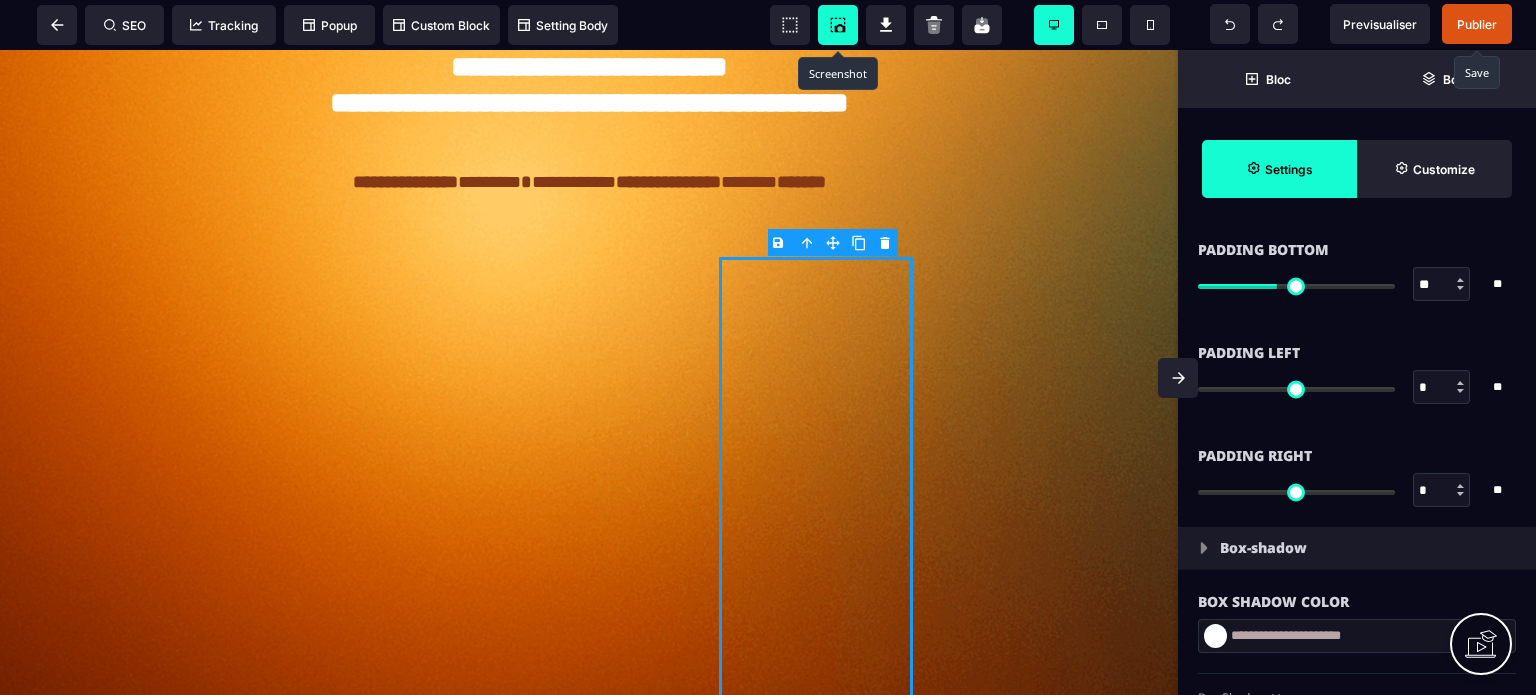 click on "*" at bounding box center (1442, 388) 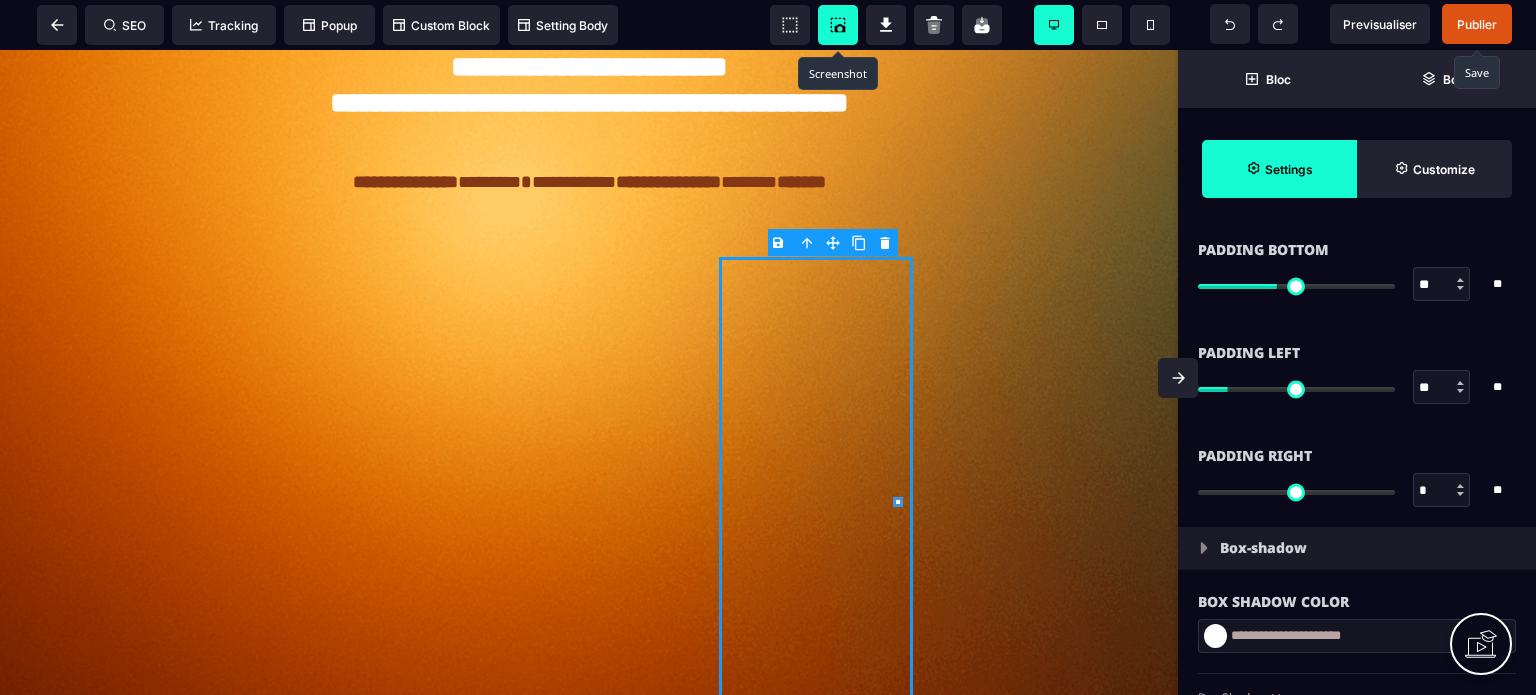 click on "*" at bounding box center (1442, 491) 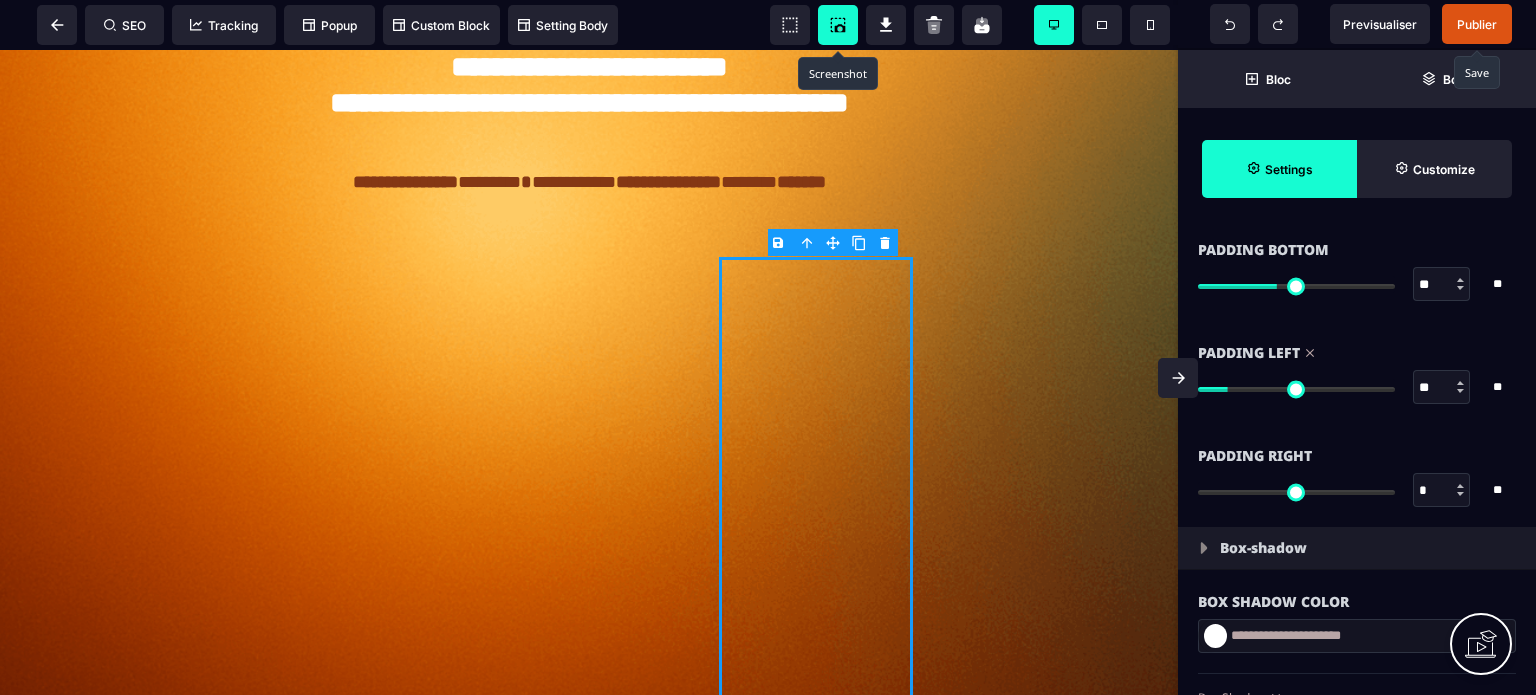 click on "*" at bounding box center [1442, 491] 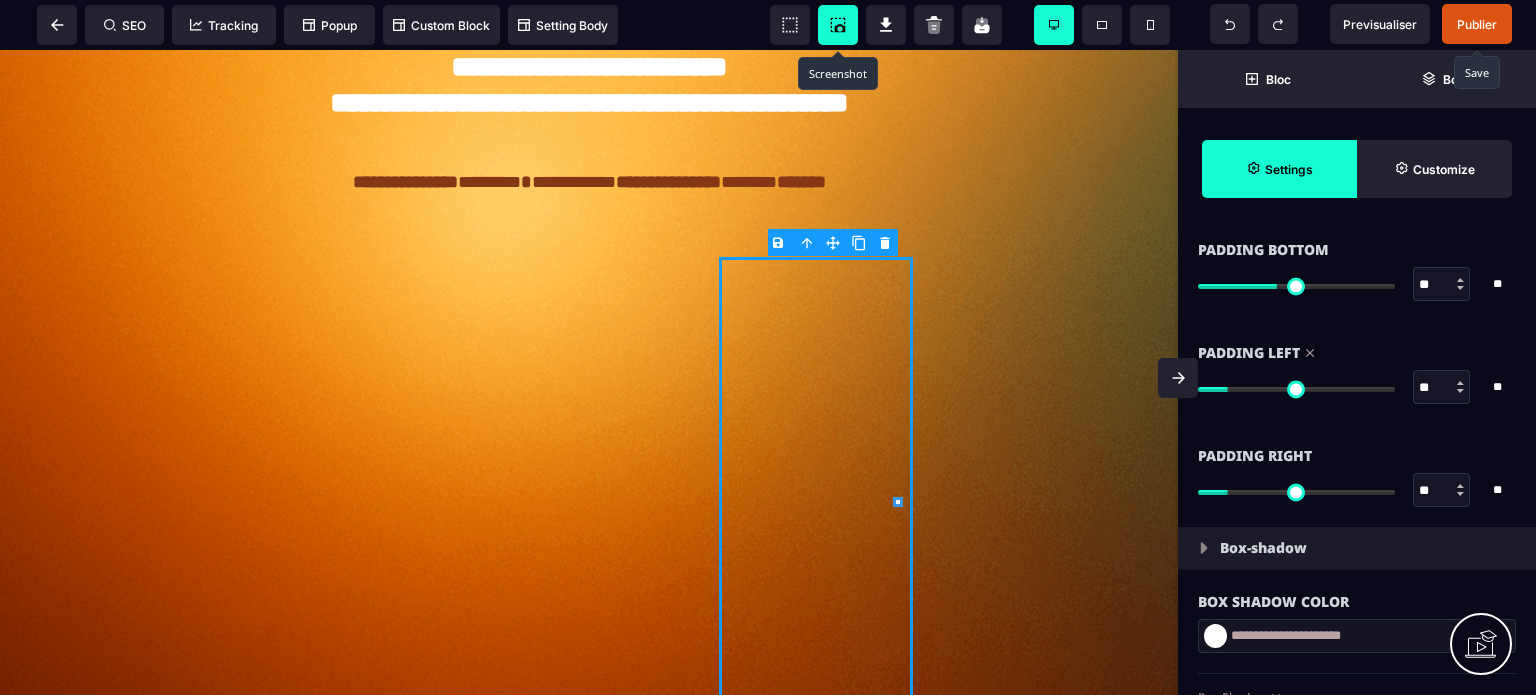 click on "Padding Right" at bounding box center (1357, 456) 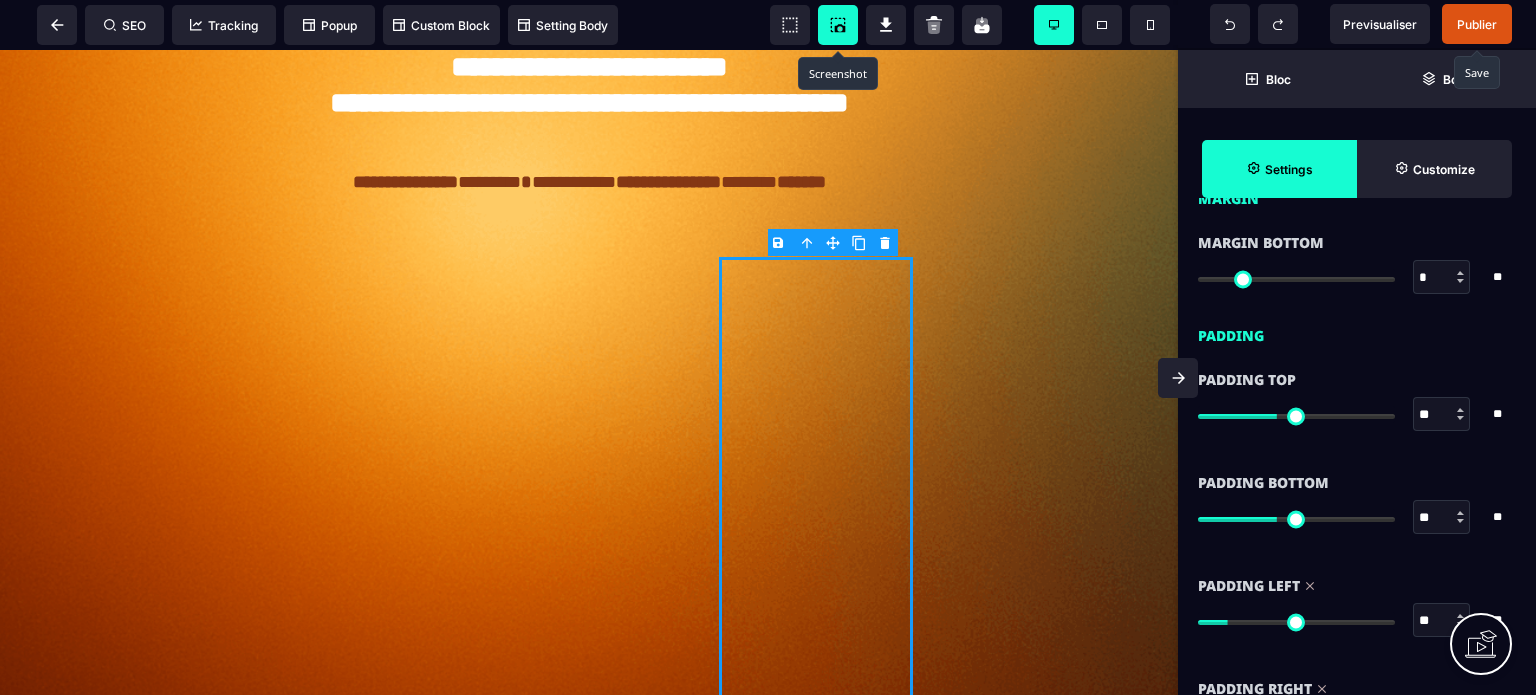 scroll, scrollTop: 1480, scrollLeft: 0, axis: vertical 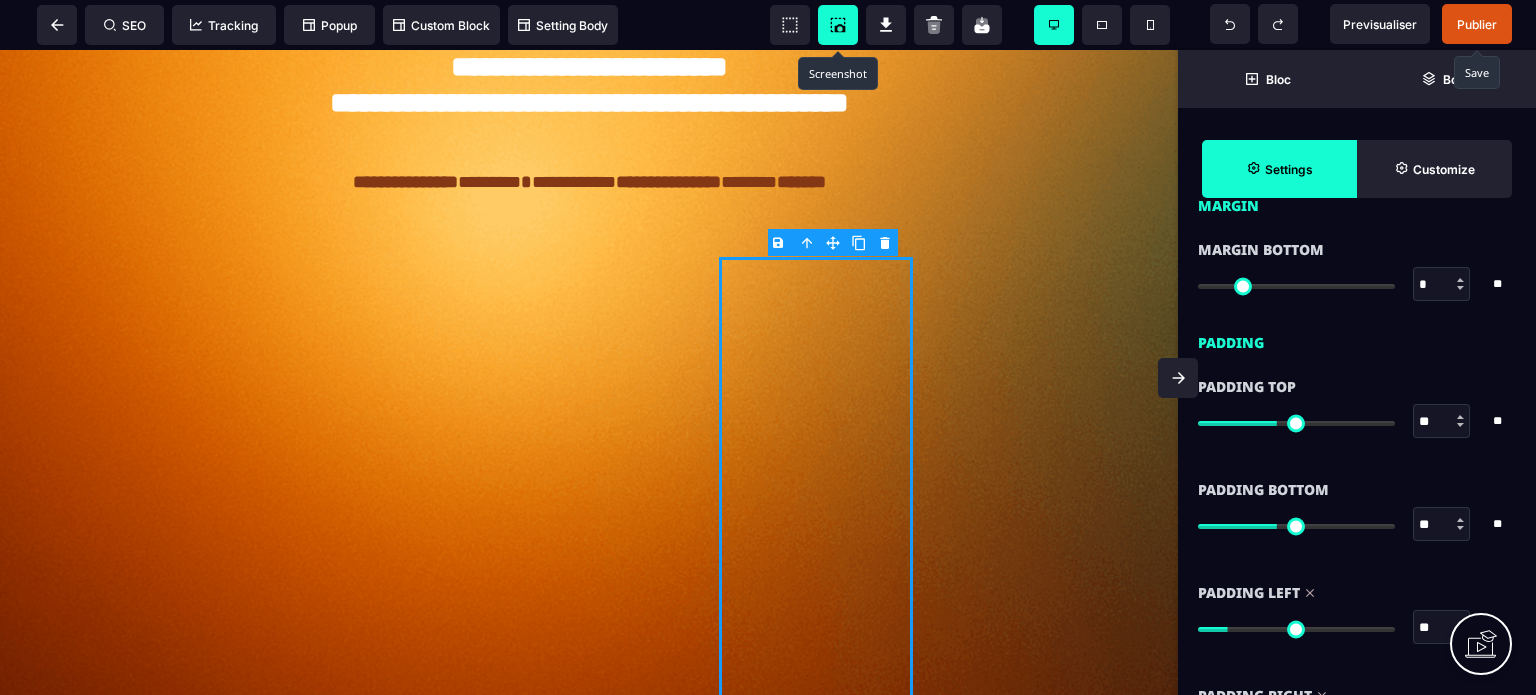 drag, startPoint x: 1434, startPoint y: 517, endPoint x: 1400, endPoint y: 517, distance: 34 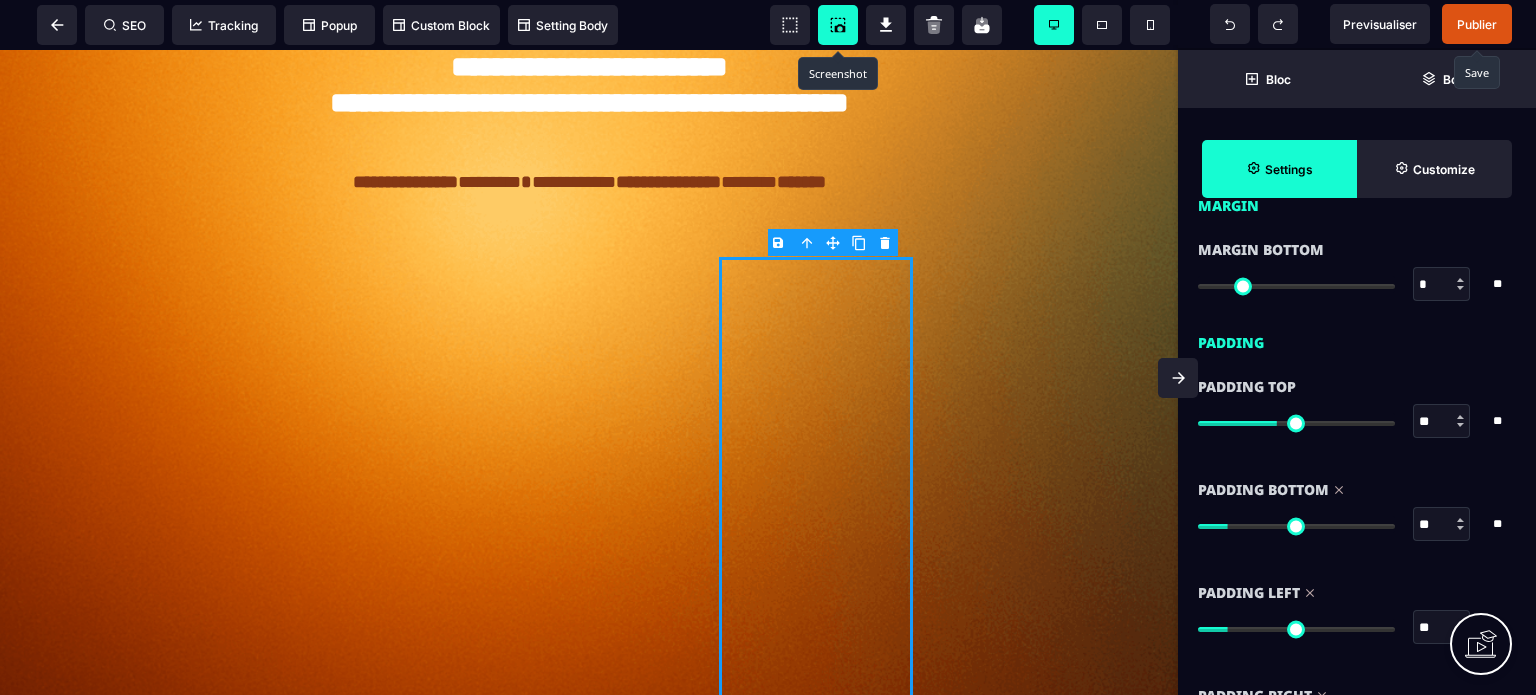 drag, startPoint x: 1434, startPoint y: 418, endPoint x: 1388, endPoint y: 419, distance: 46.010868 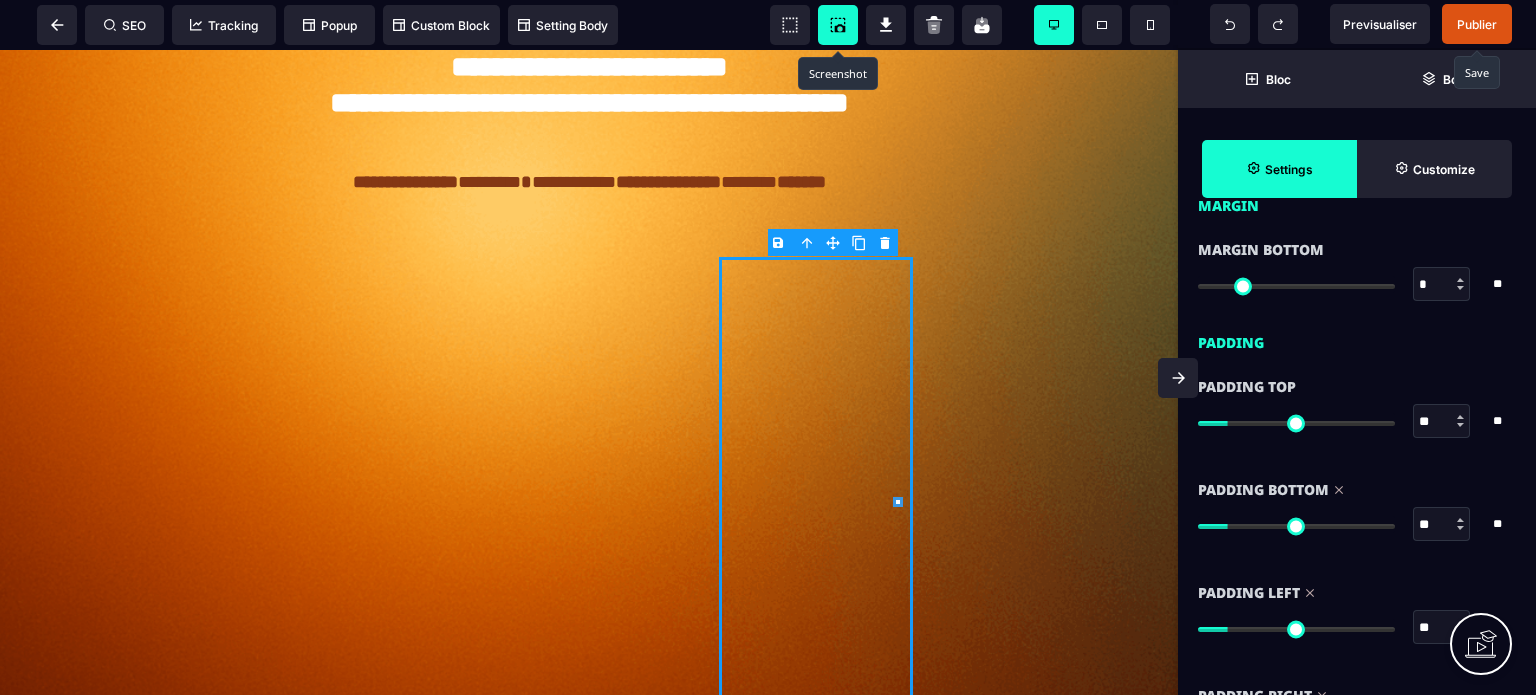 click on "Padding" at bounding box center [1357, 338] 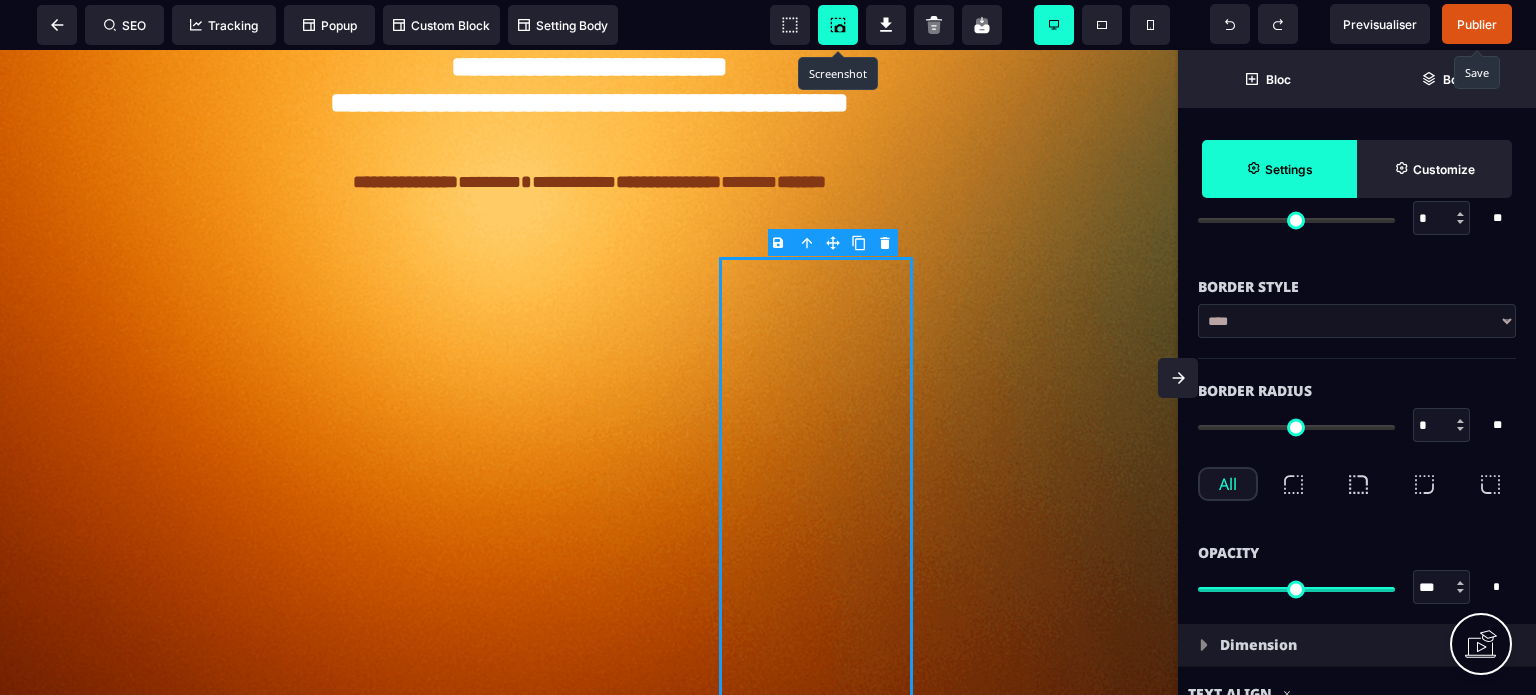 scroll, scrollTop: 528, scrollLeft: 0, axis: vertical 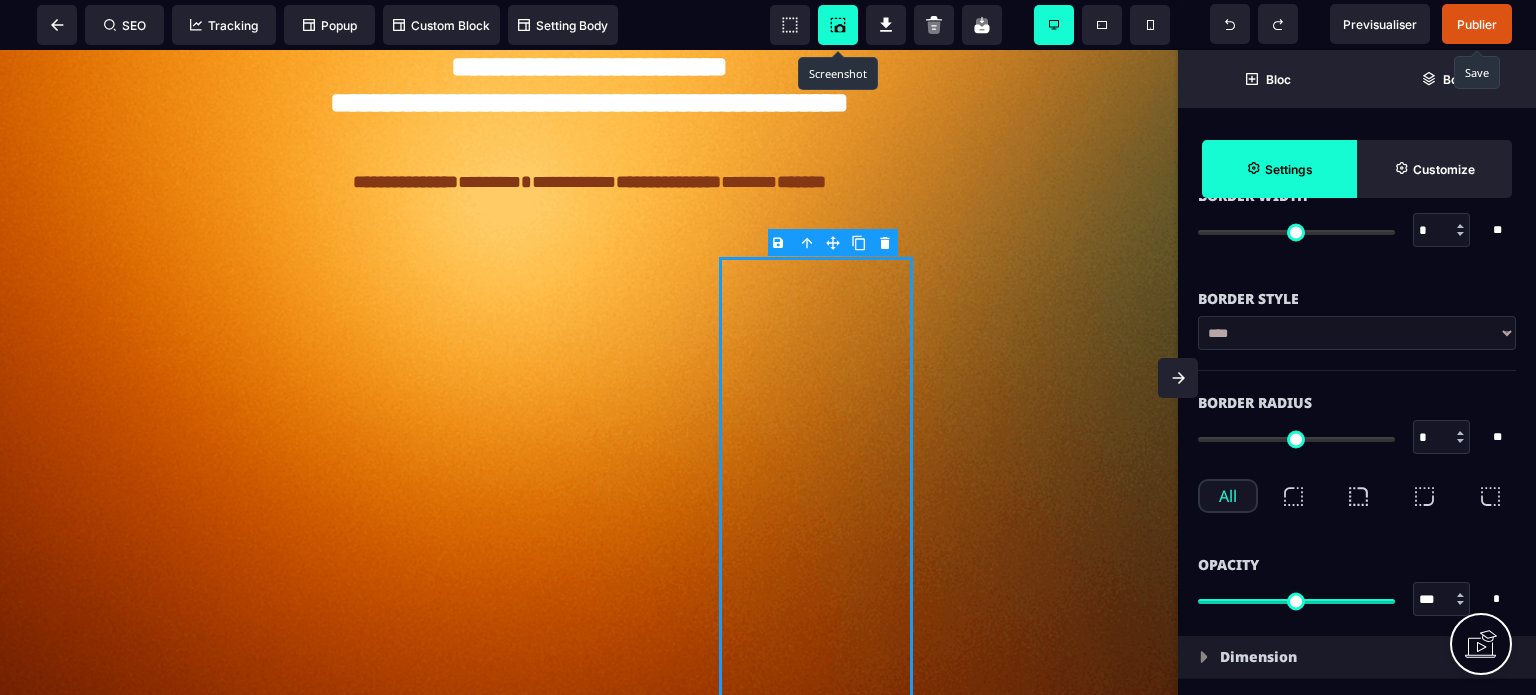 click on "*" at bounding box center [1442, 438] 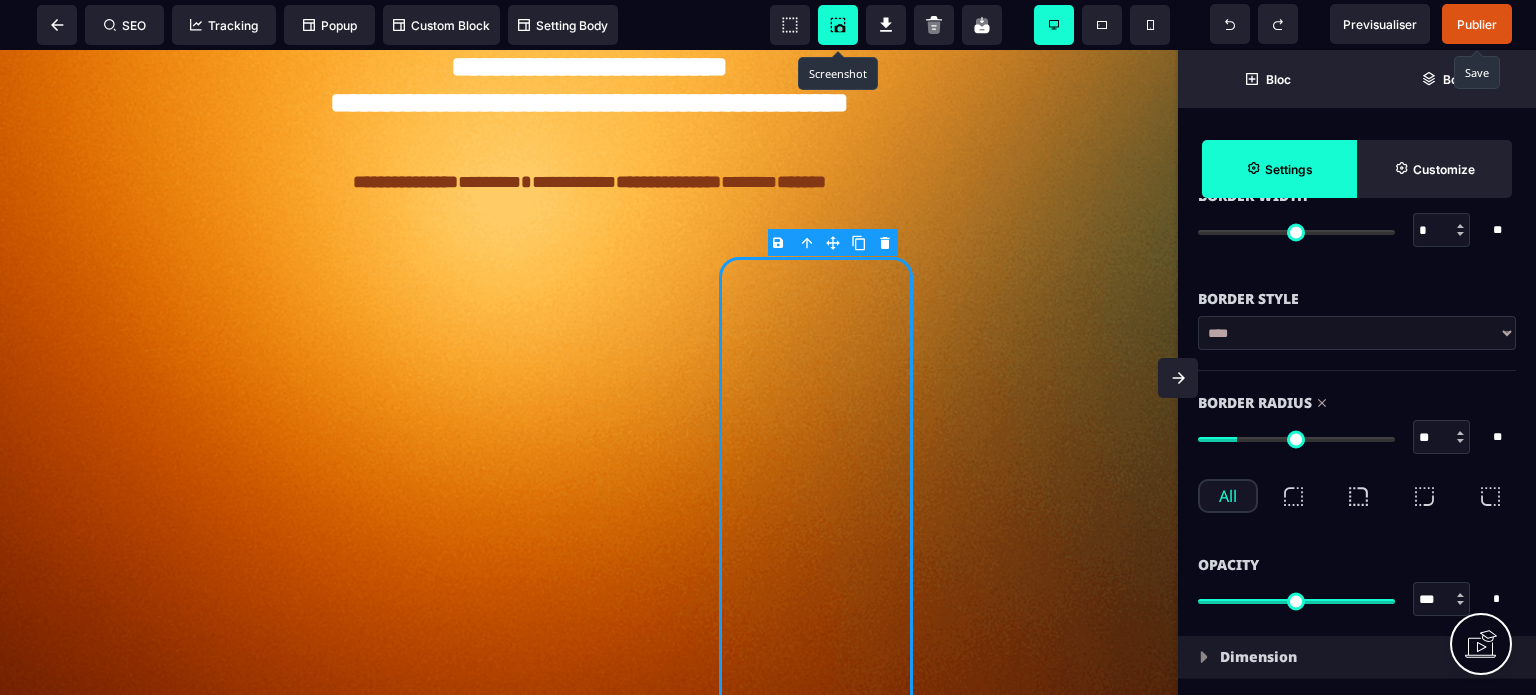 click on "Border Radius" at bounding box center [1357, 403] 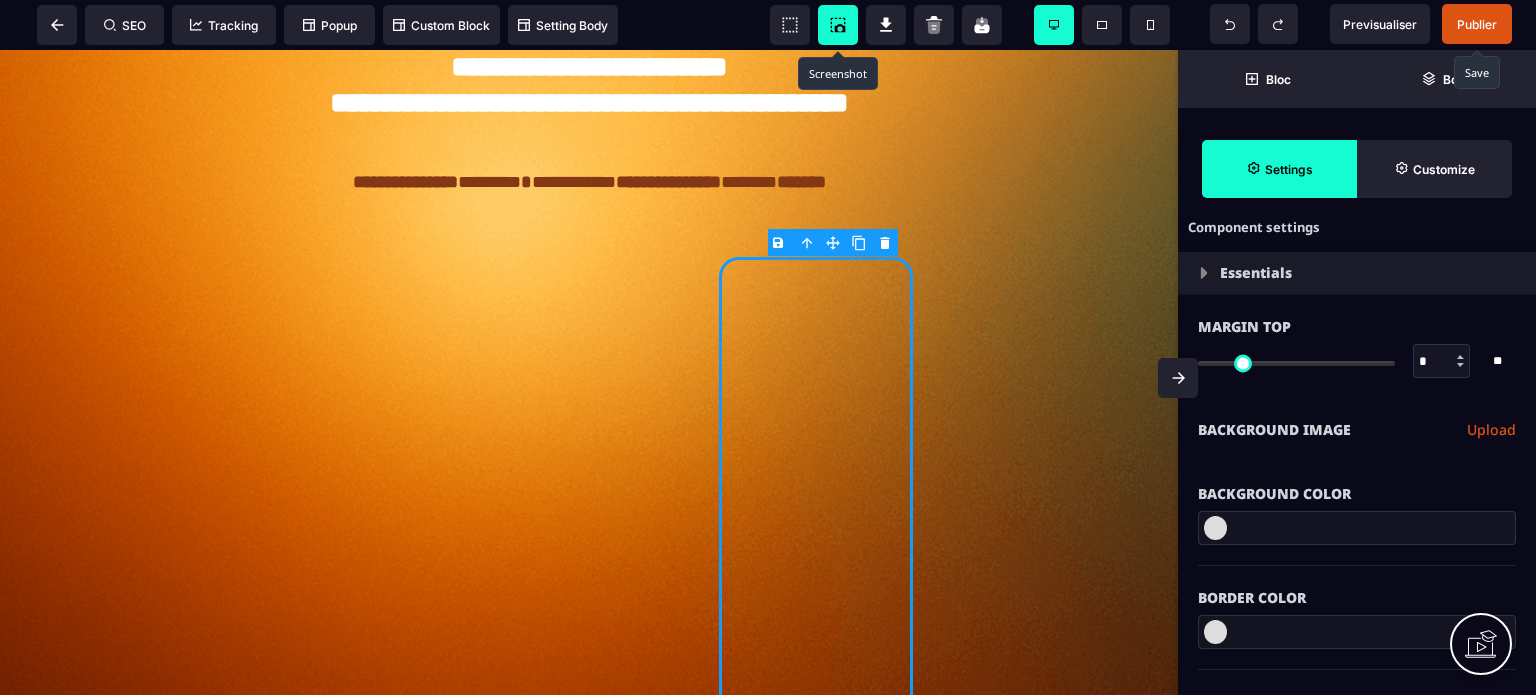 scroll, scrollTop: 8, scrollLeft: 0, axis: vertical 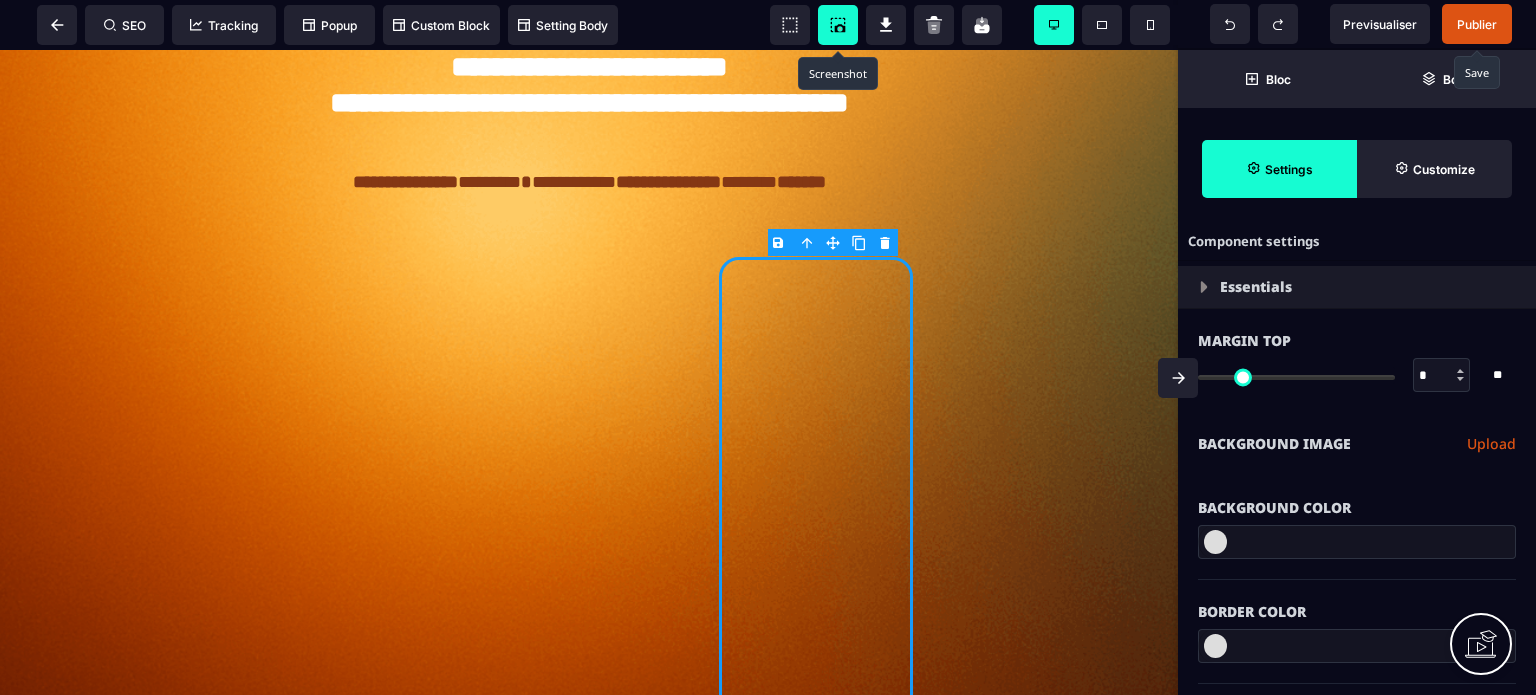 click on "Upload" at bounding box center [1491, 444] 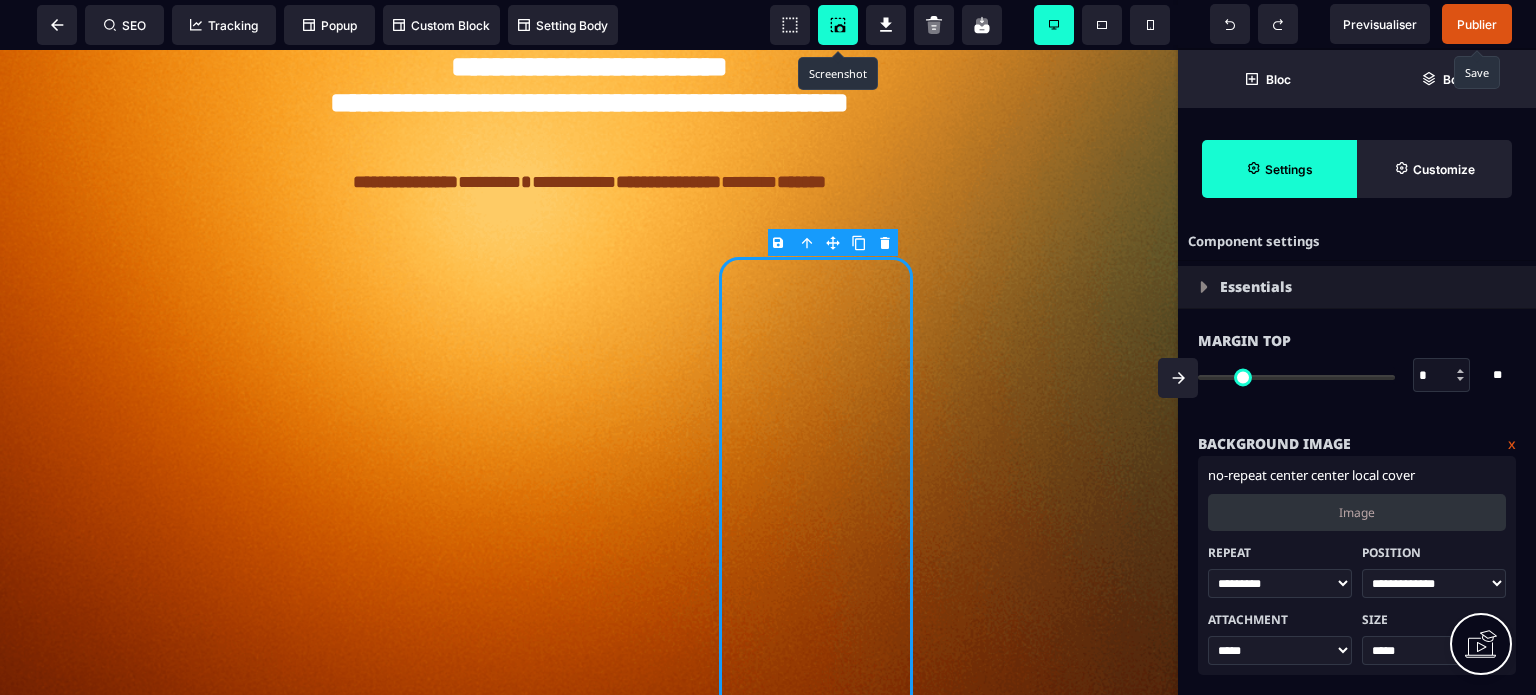 click on "Image" at bounding box center [1357, 512] 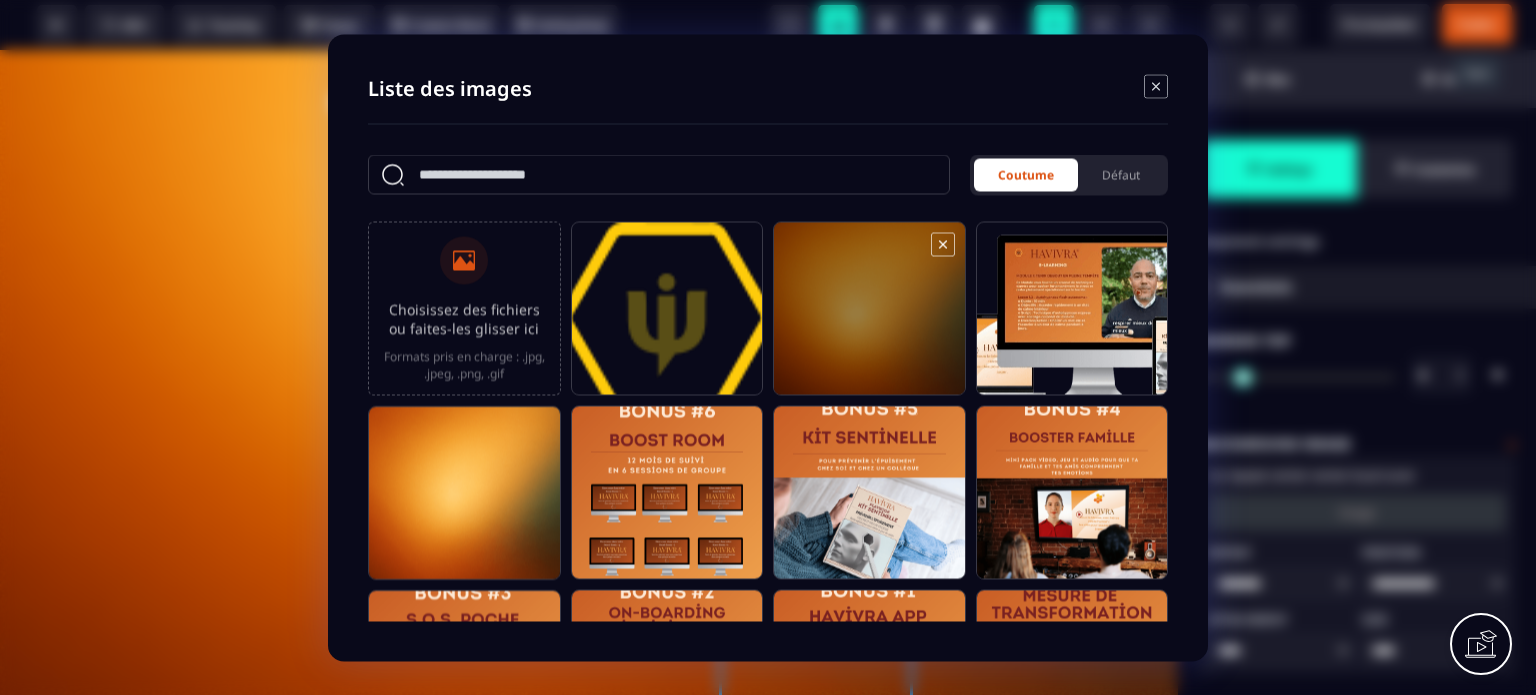 click at bounding box center [869, 317] 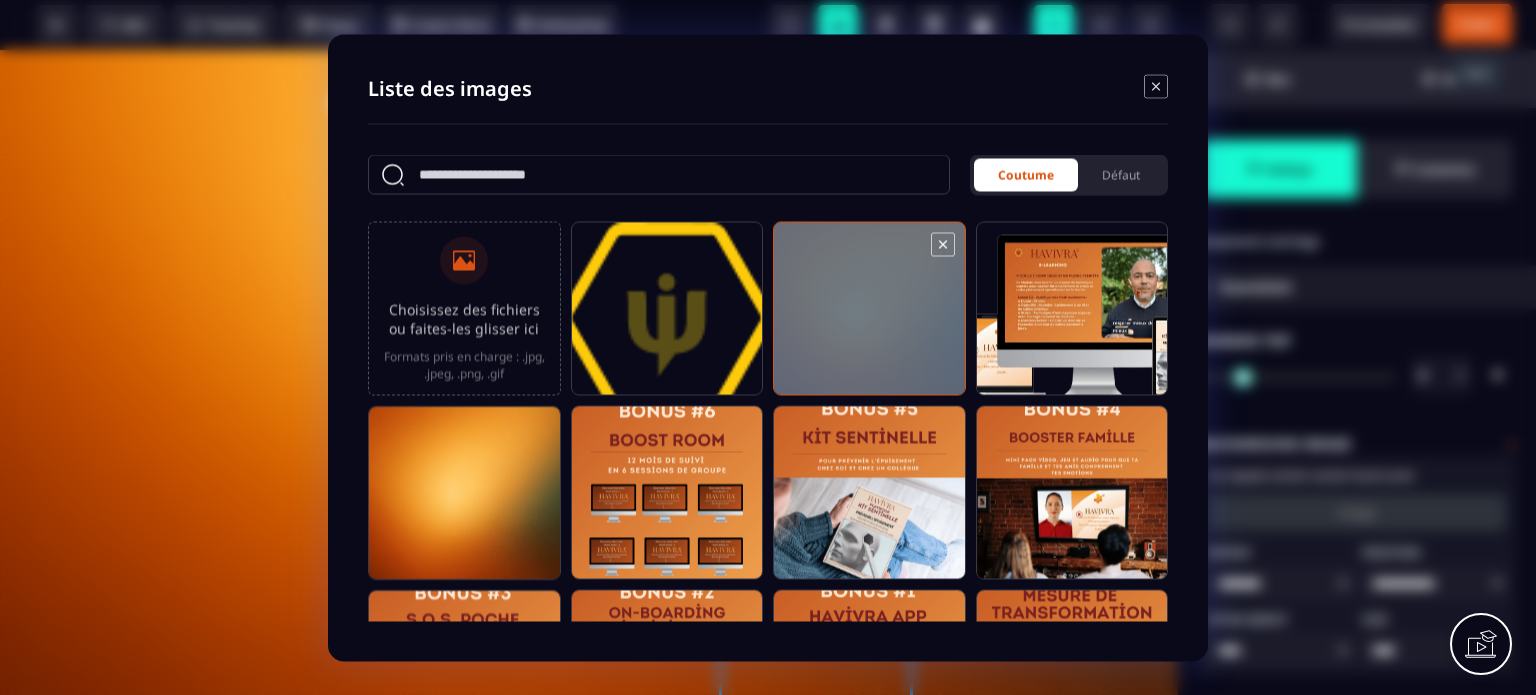 click at bounding box center [869, 317] 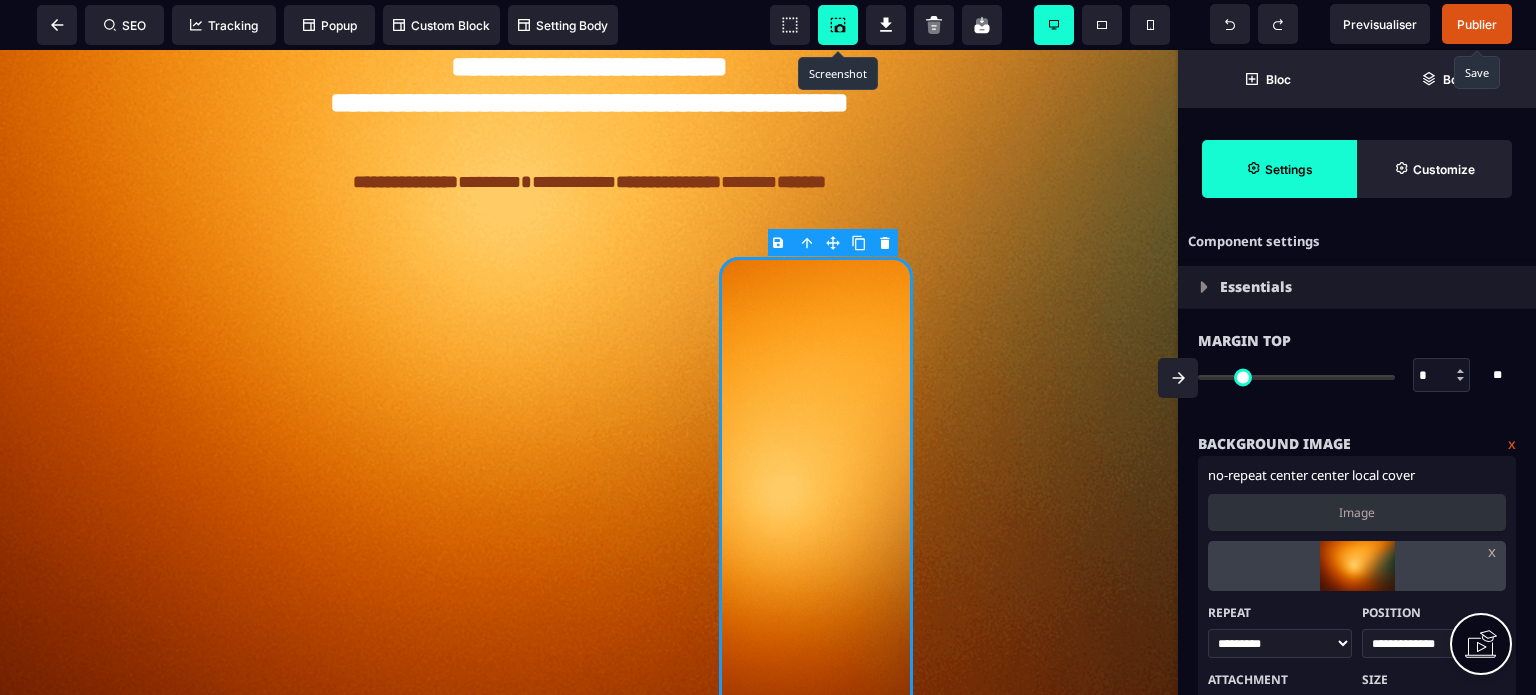 click on "**********" at bounding box center [1357, 583] 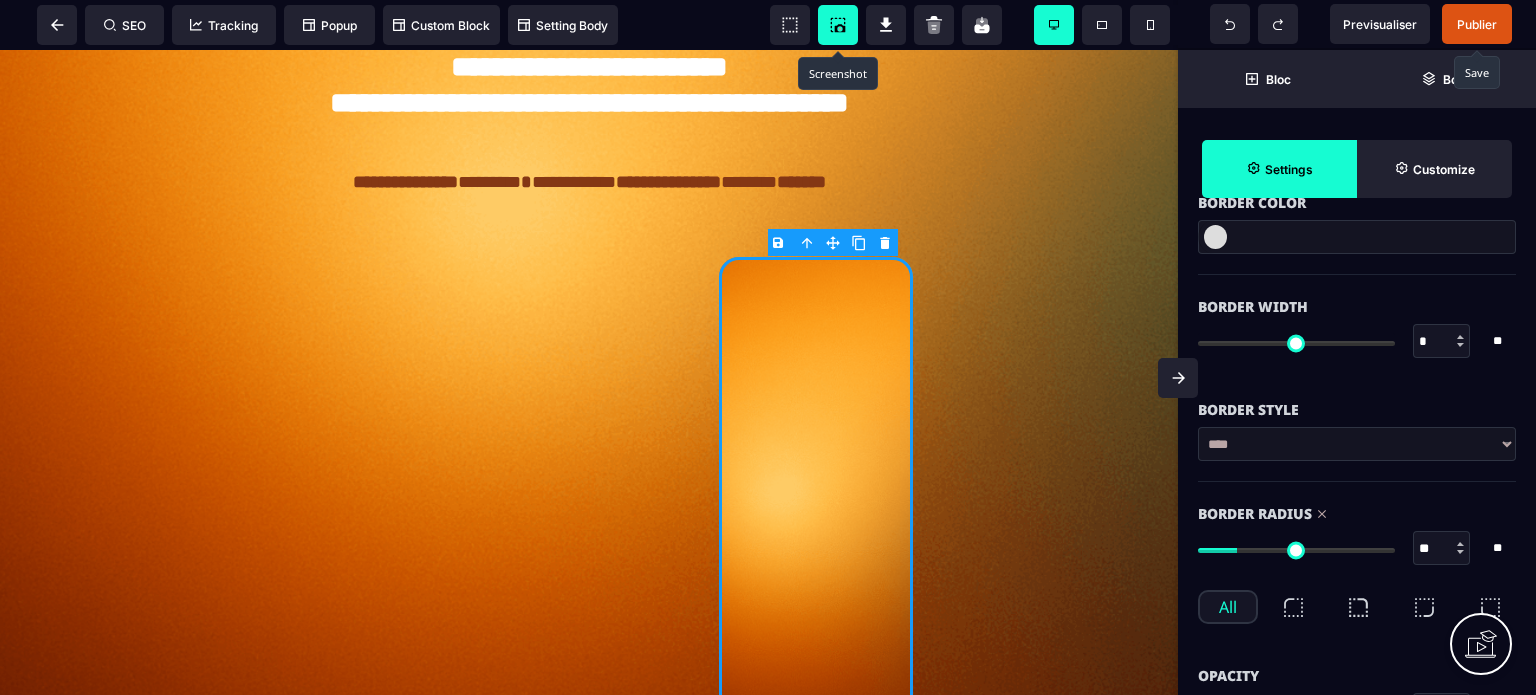 scroll, scrollTop: 648, scrollLeft: 0, axis: vertical 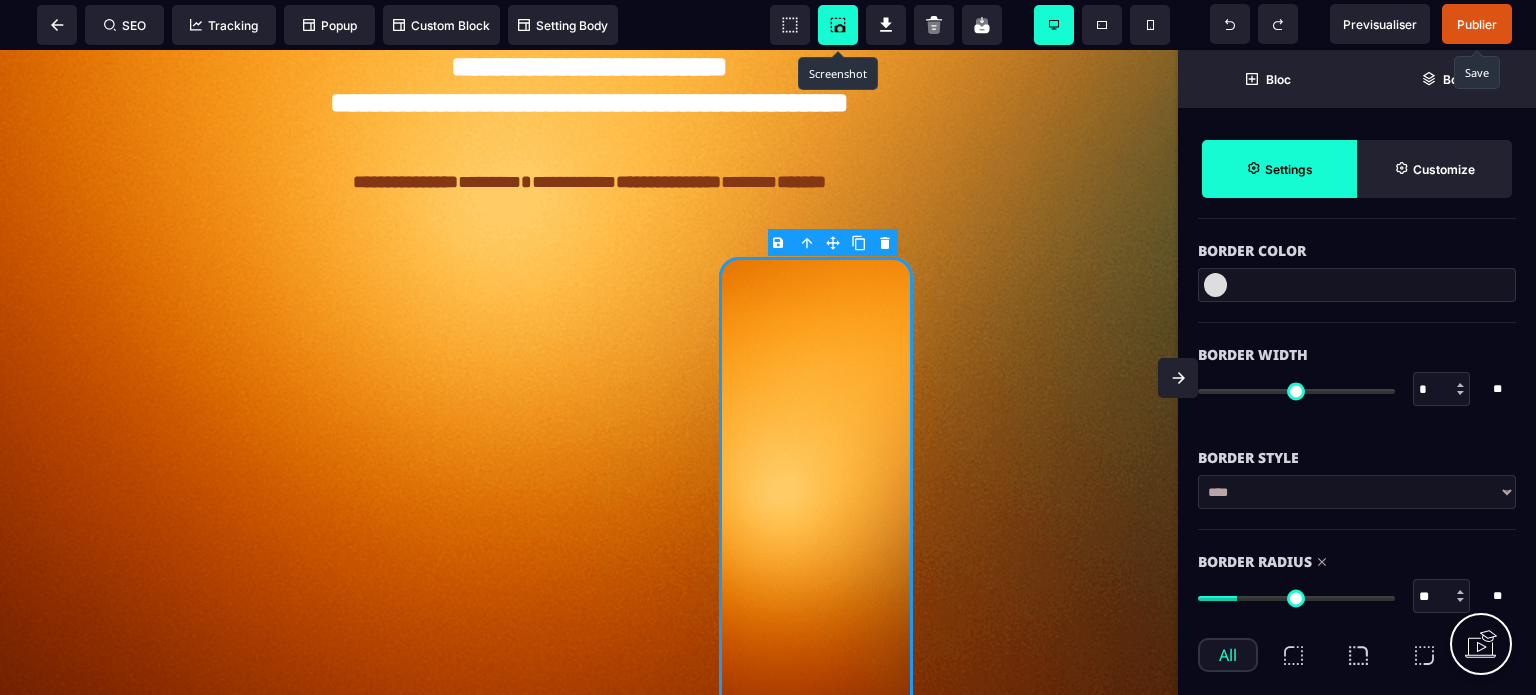 click on "**** ****** ****** ****** ***** ****** ****** ***** ***** ****** ******* *******" at bounding box center [1357, 492] 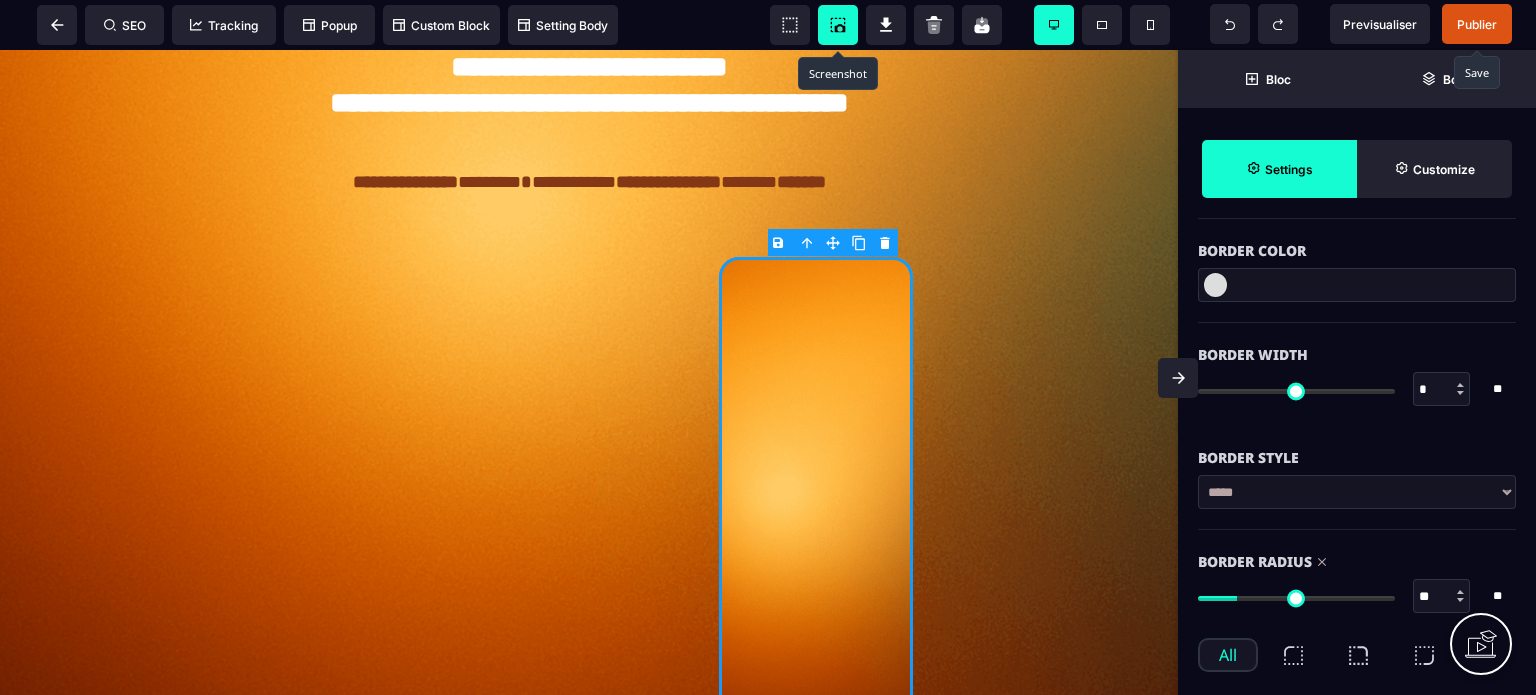 click on "**** ****** ****** ****** ***** ****** ****** ***** ***** ****** ******* *******" at bounding box center (1357, 492) 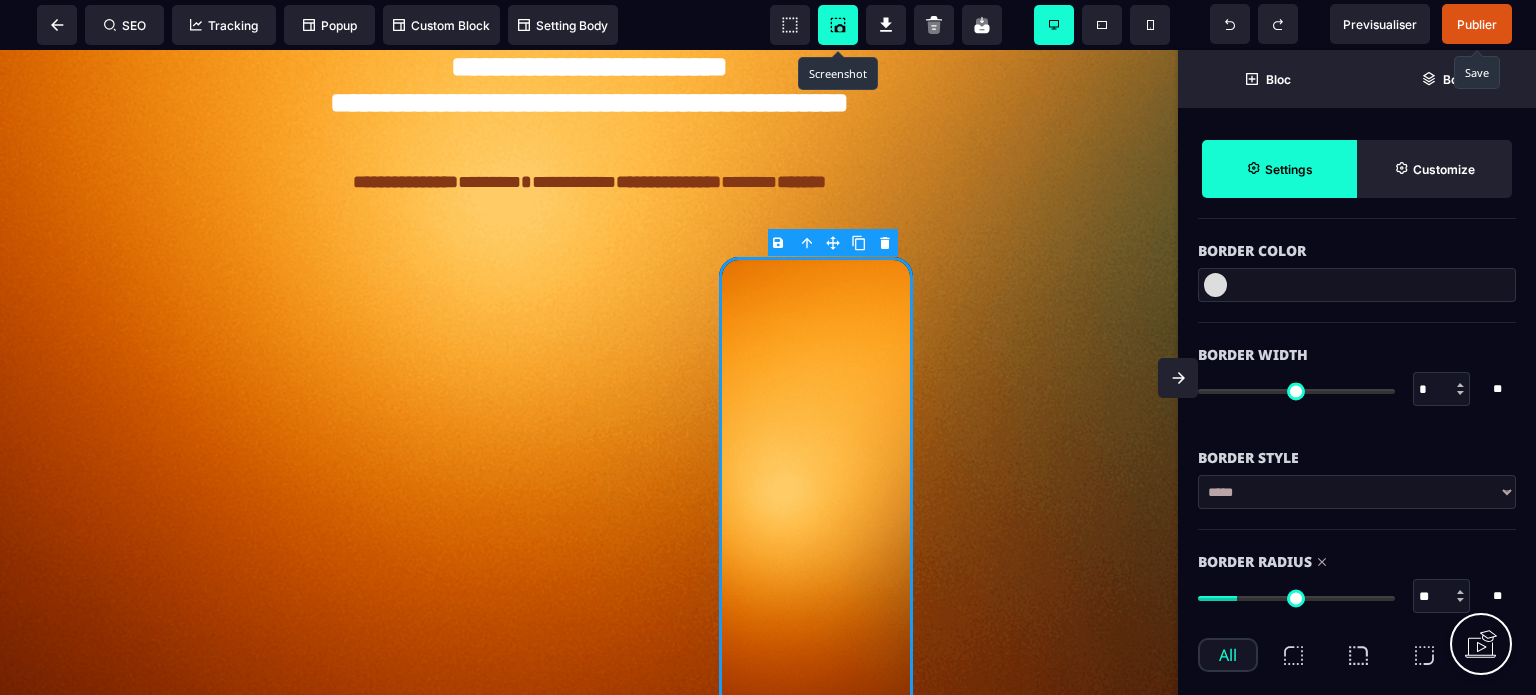 drag, startPoint x: 1443, startPoint y: 381, endPoint x: 1412, endPoint y: 393, distance: 33.24154 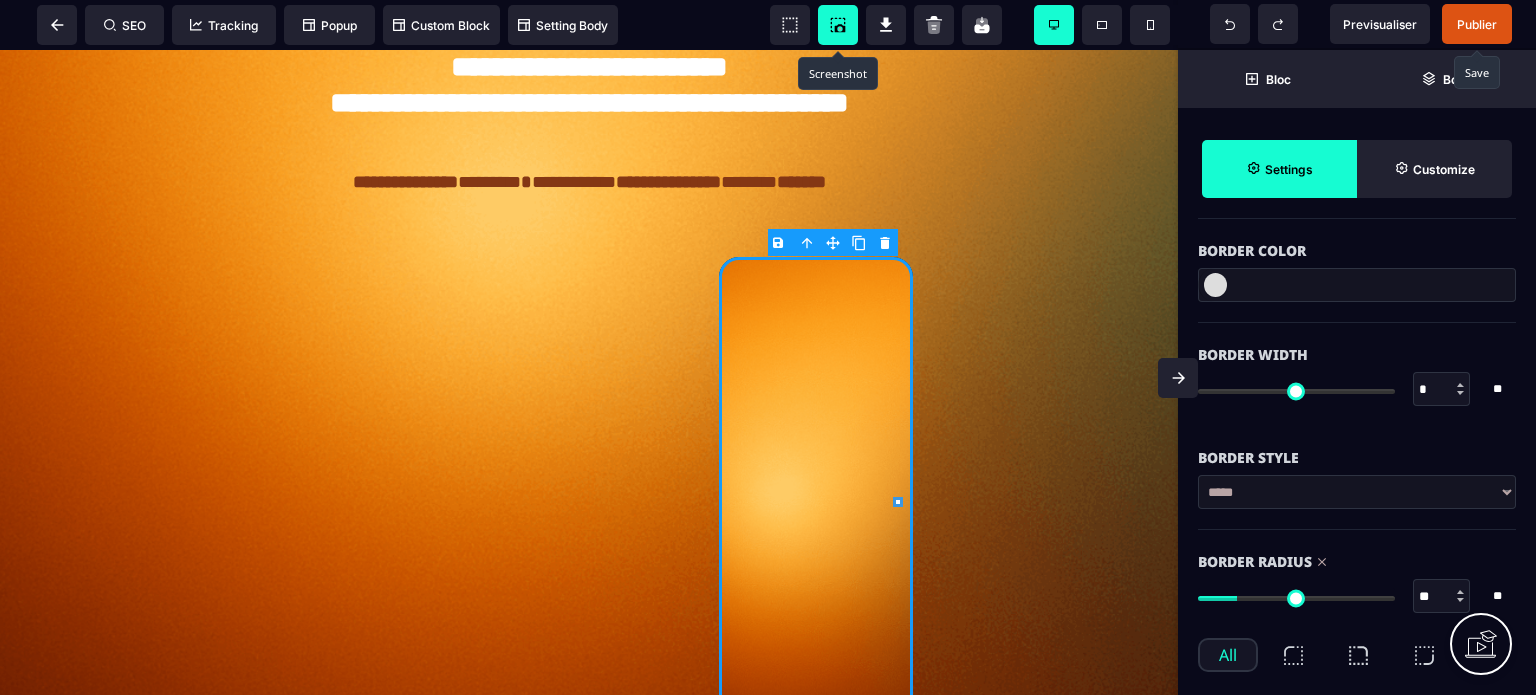 click at bounding box center (1215, 285) 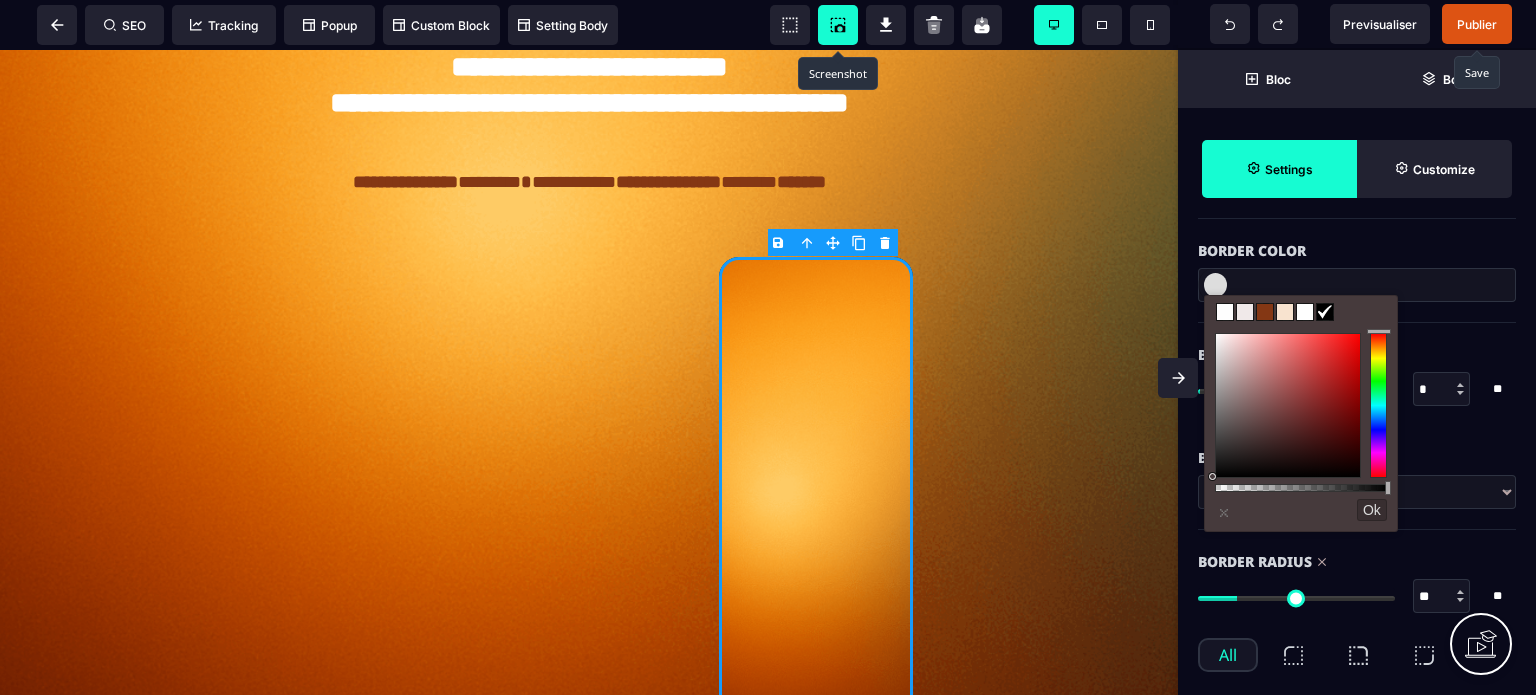 click at bounding box center (1285, 312) 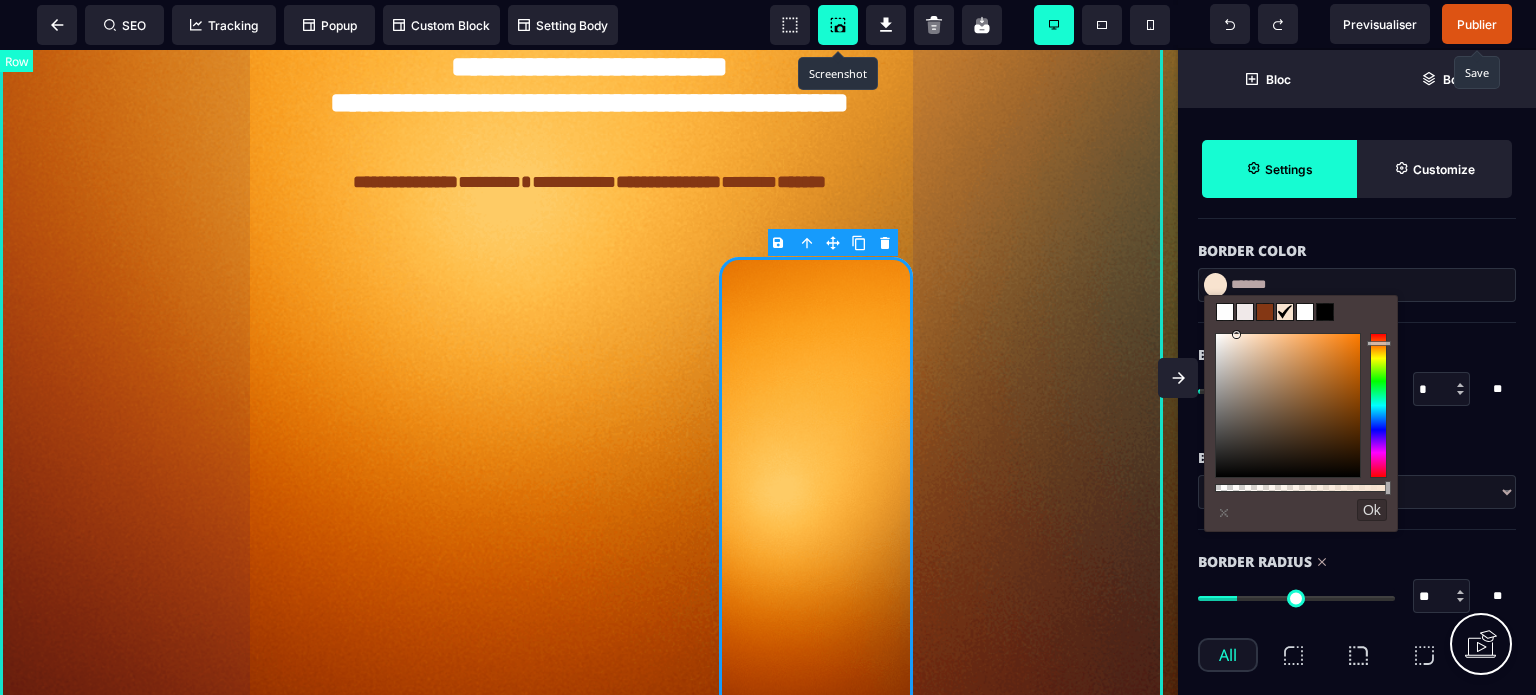 click on "**********" at bounding box center [589, 226] 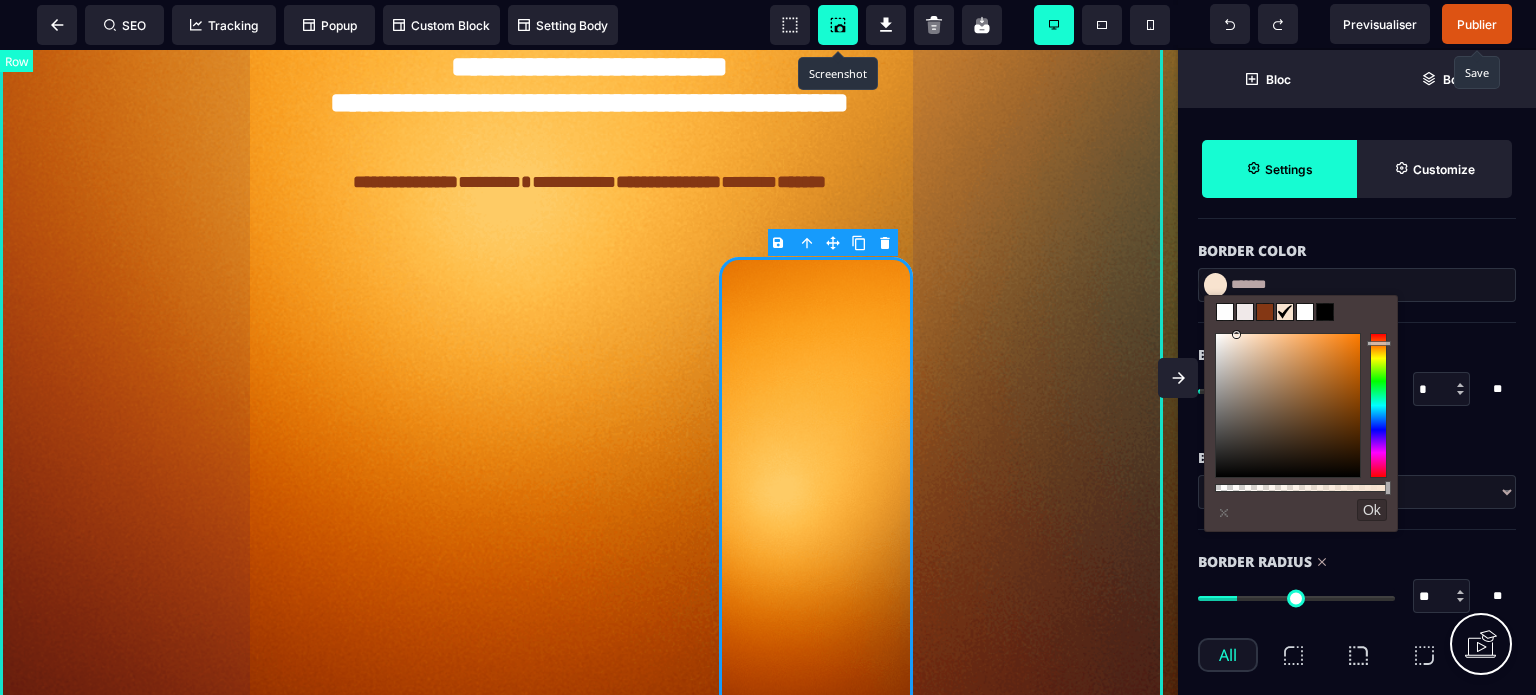 scroll, scrollTop: 0, scrollLeft: 0, axis: both 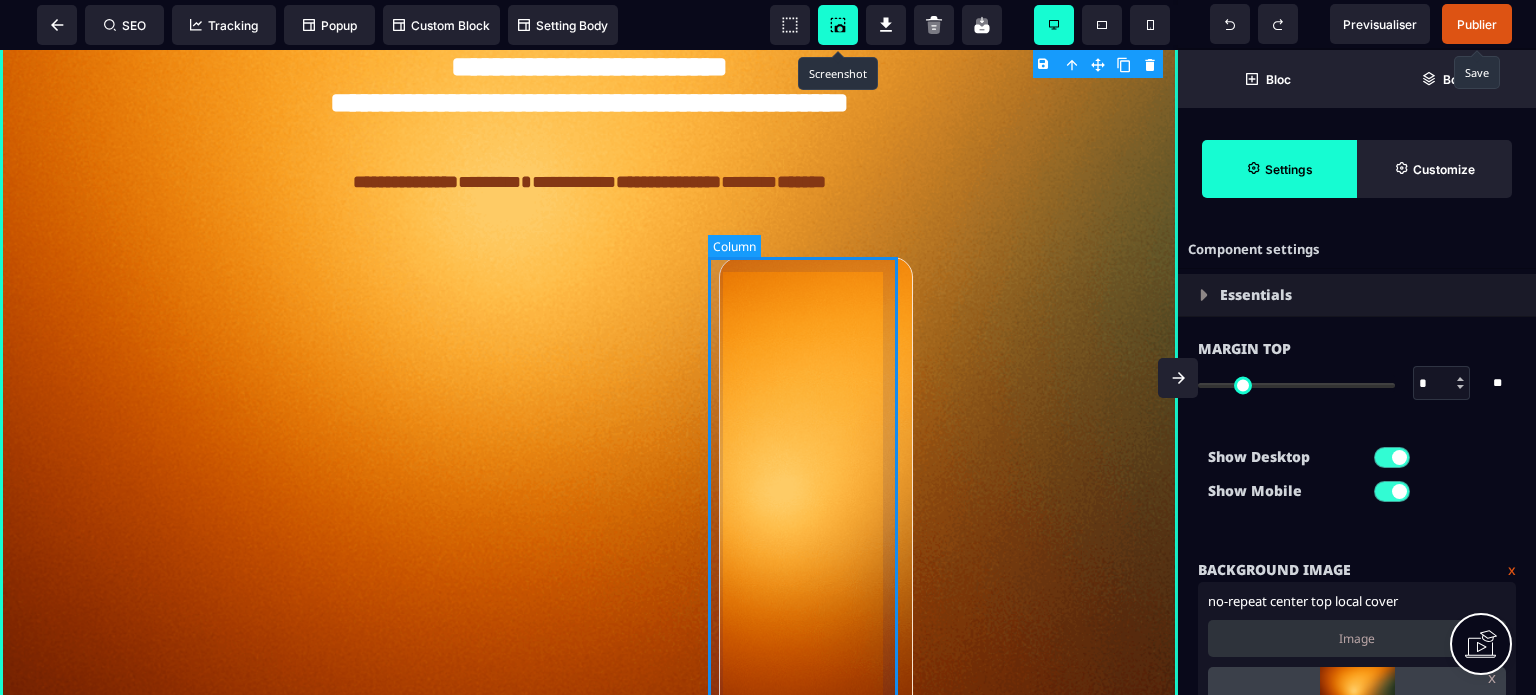 click at bounding box center [816, 502] 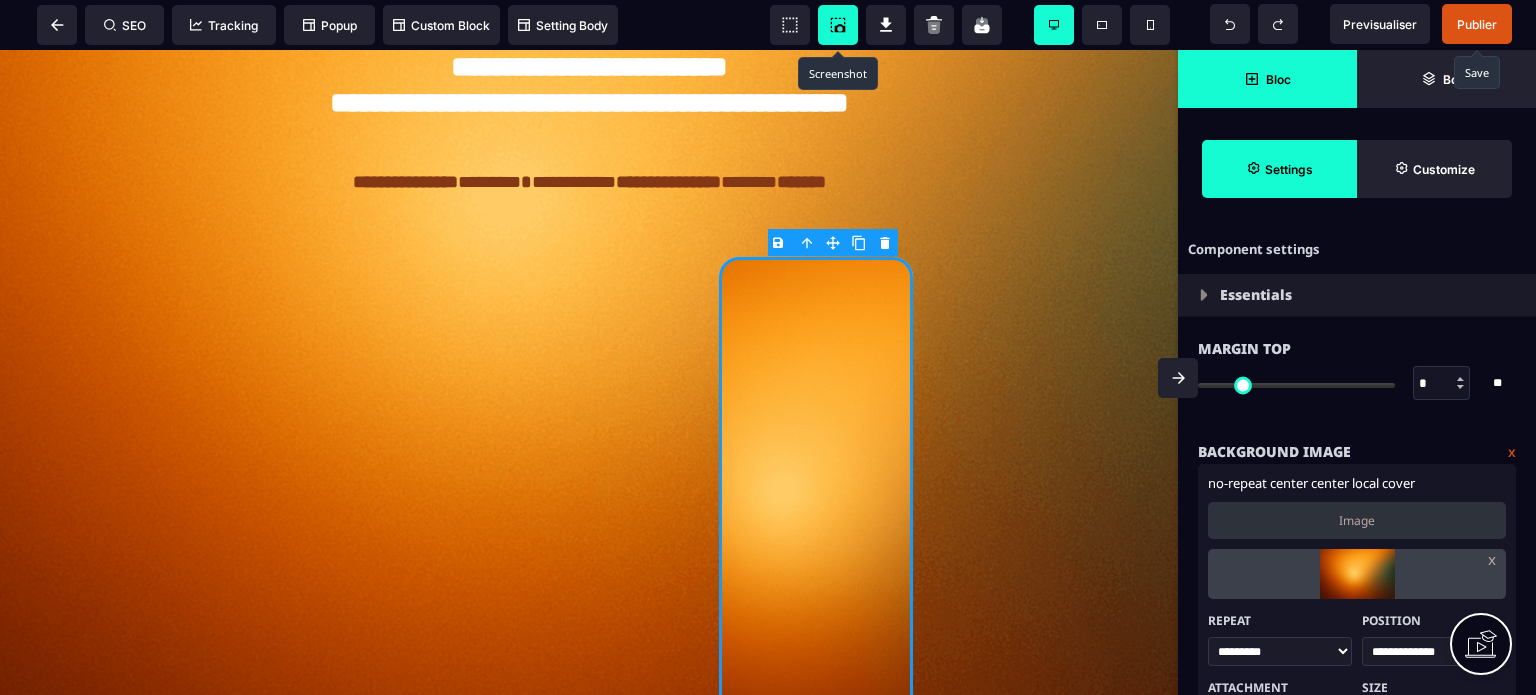 click on "Bloc" at bounding box center (1267, 79) 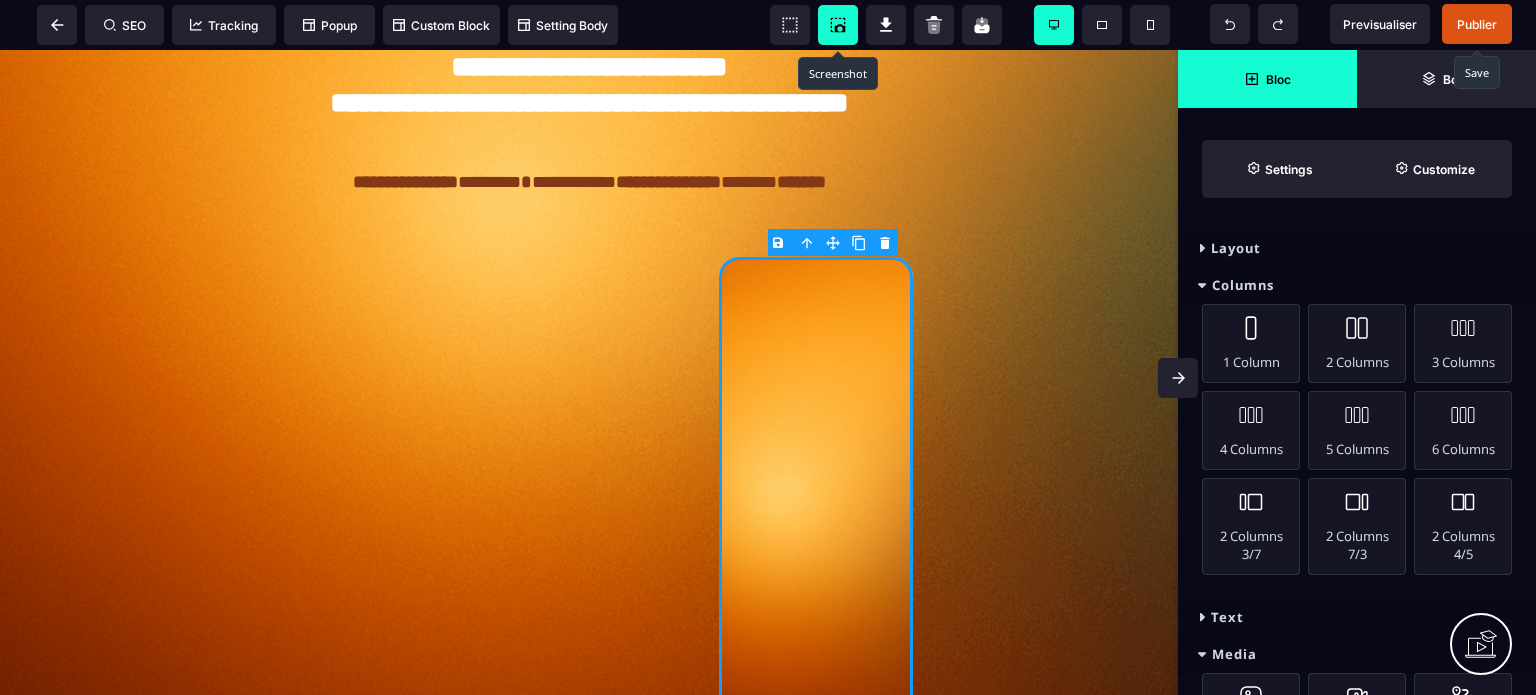 click on "Columns" at bounding box center (1357, 285) 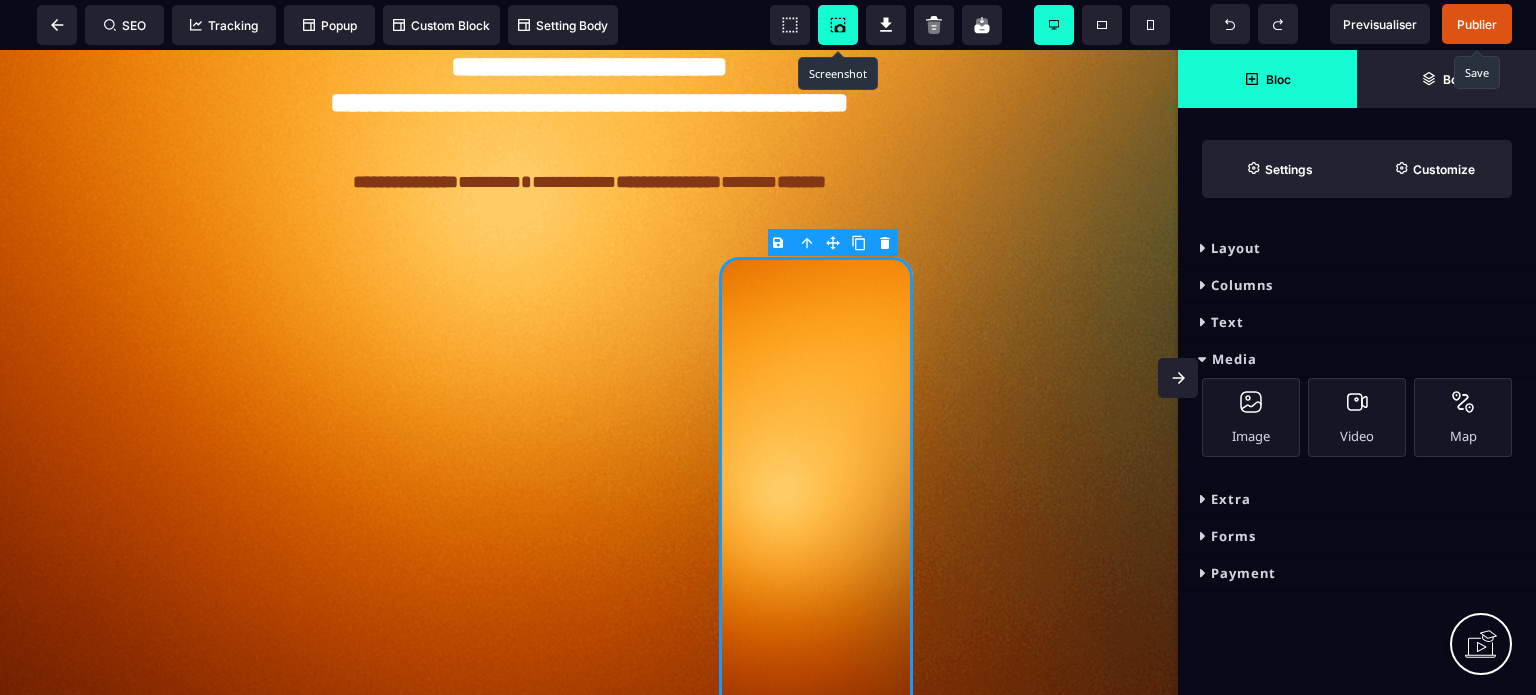 click on "Extra" at bounding box center [1357, 499] 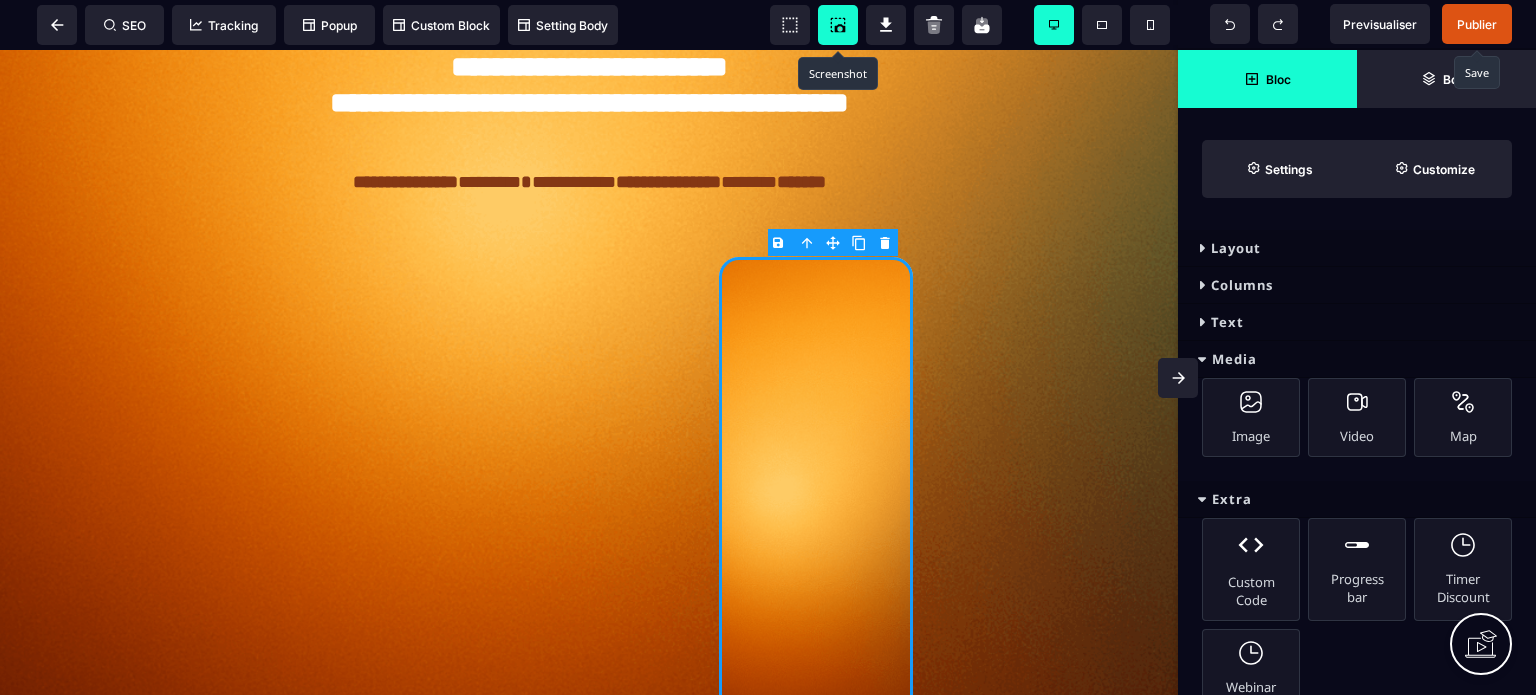 click on "Media" at bounding box center [1357, 359] 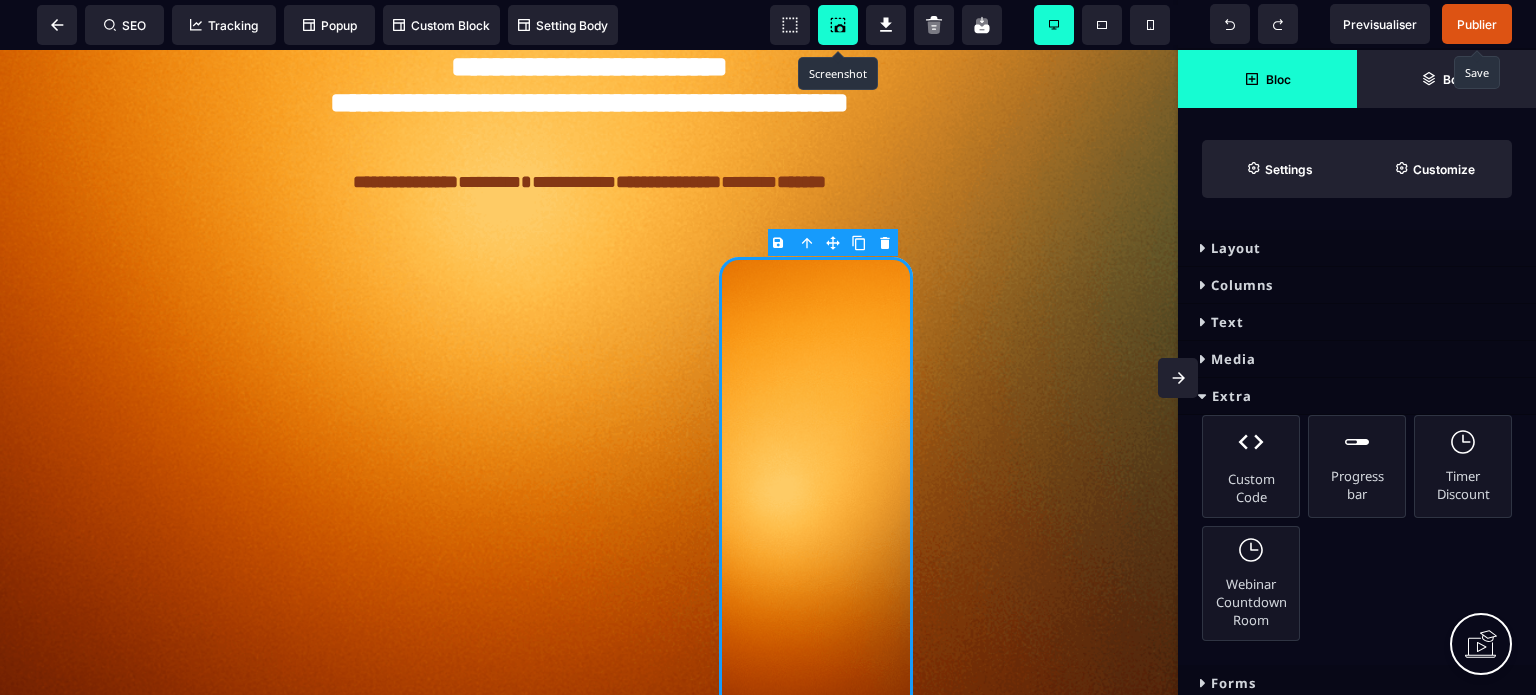click on "Text" at bounding box center [1357, 322] 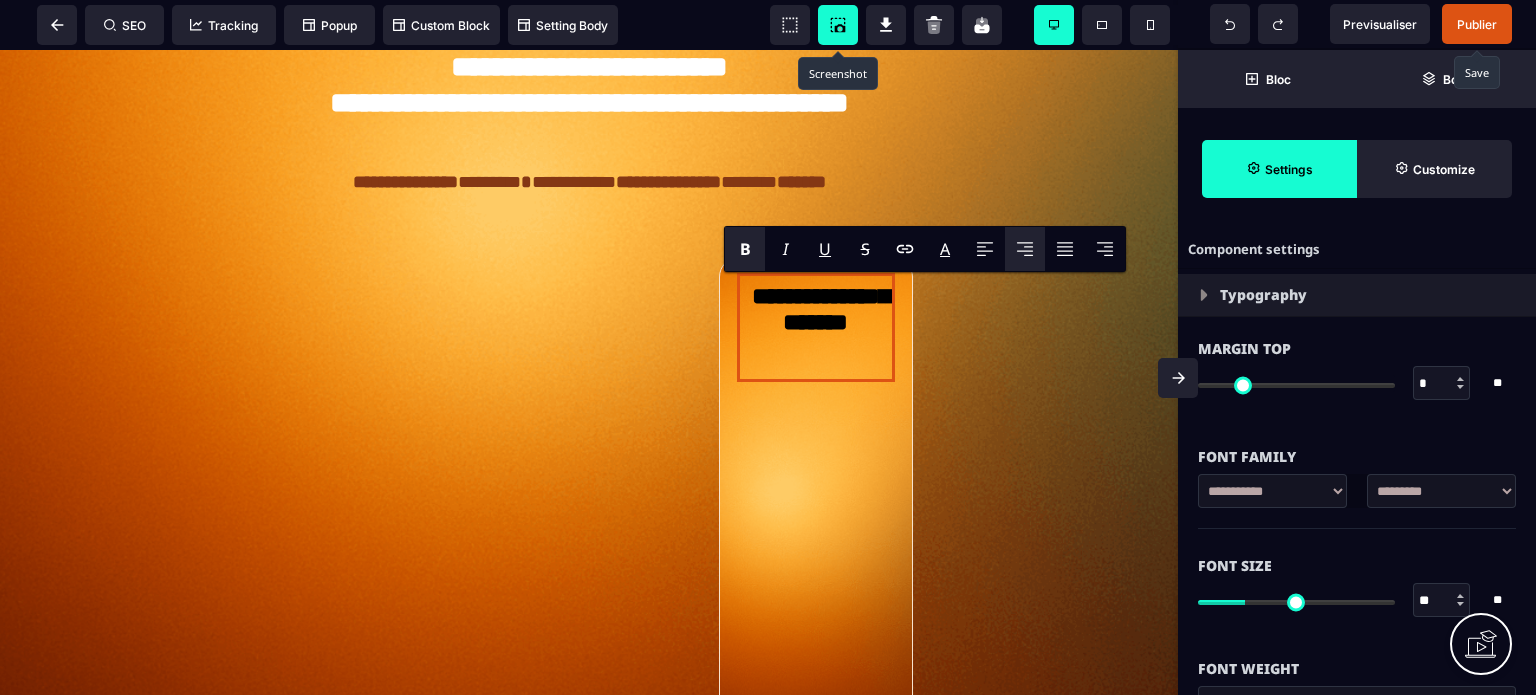 click on "**********" at bounding box center [1441, 491] 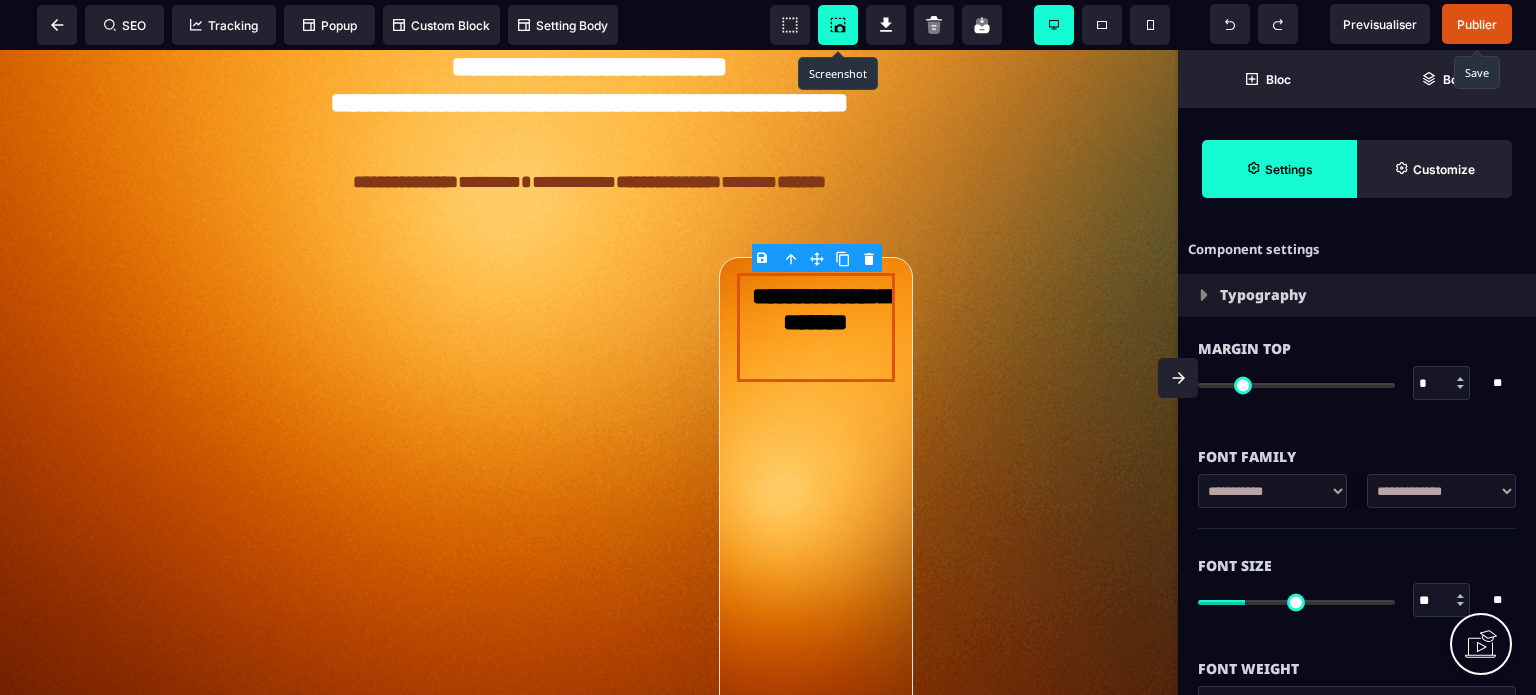 click on "**********" at bounding box center [1441, 491] 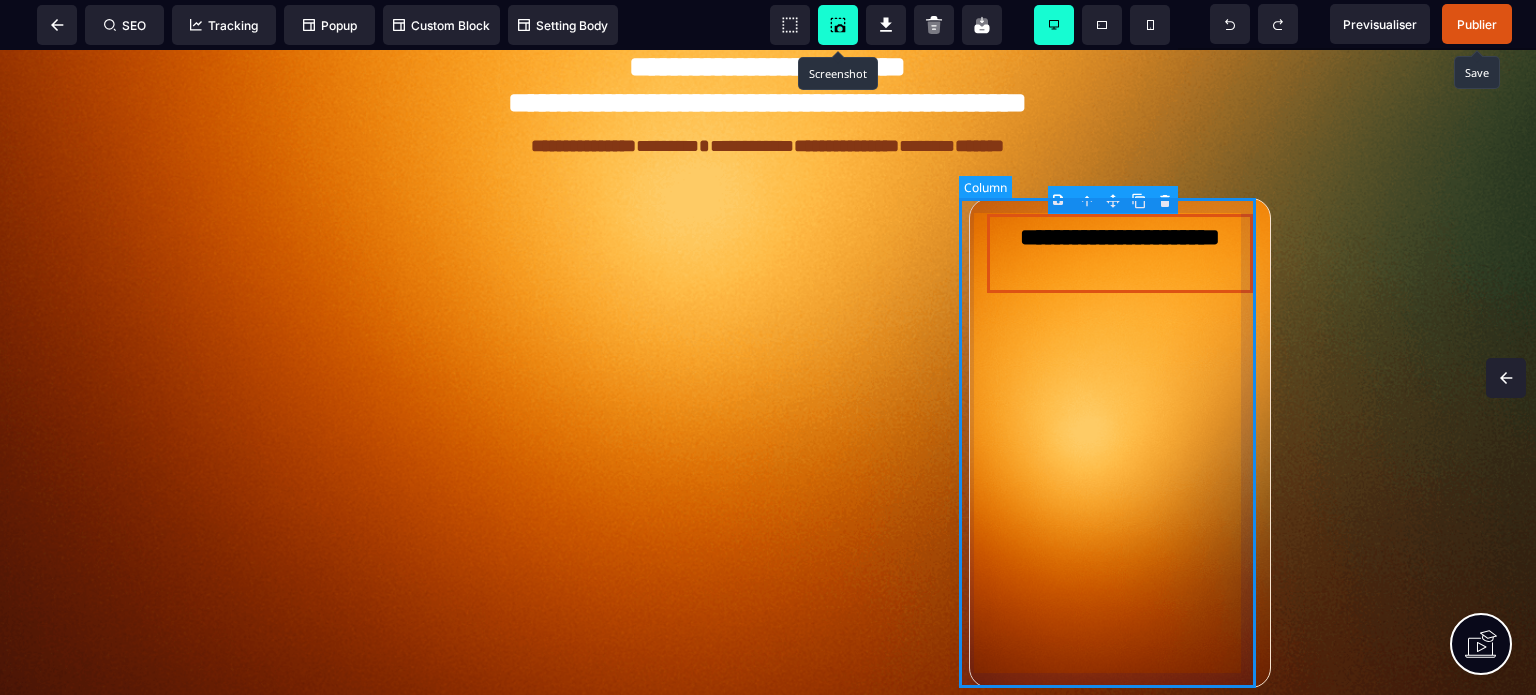 click on "**********" at bounding box center (1120, 443) 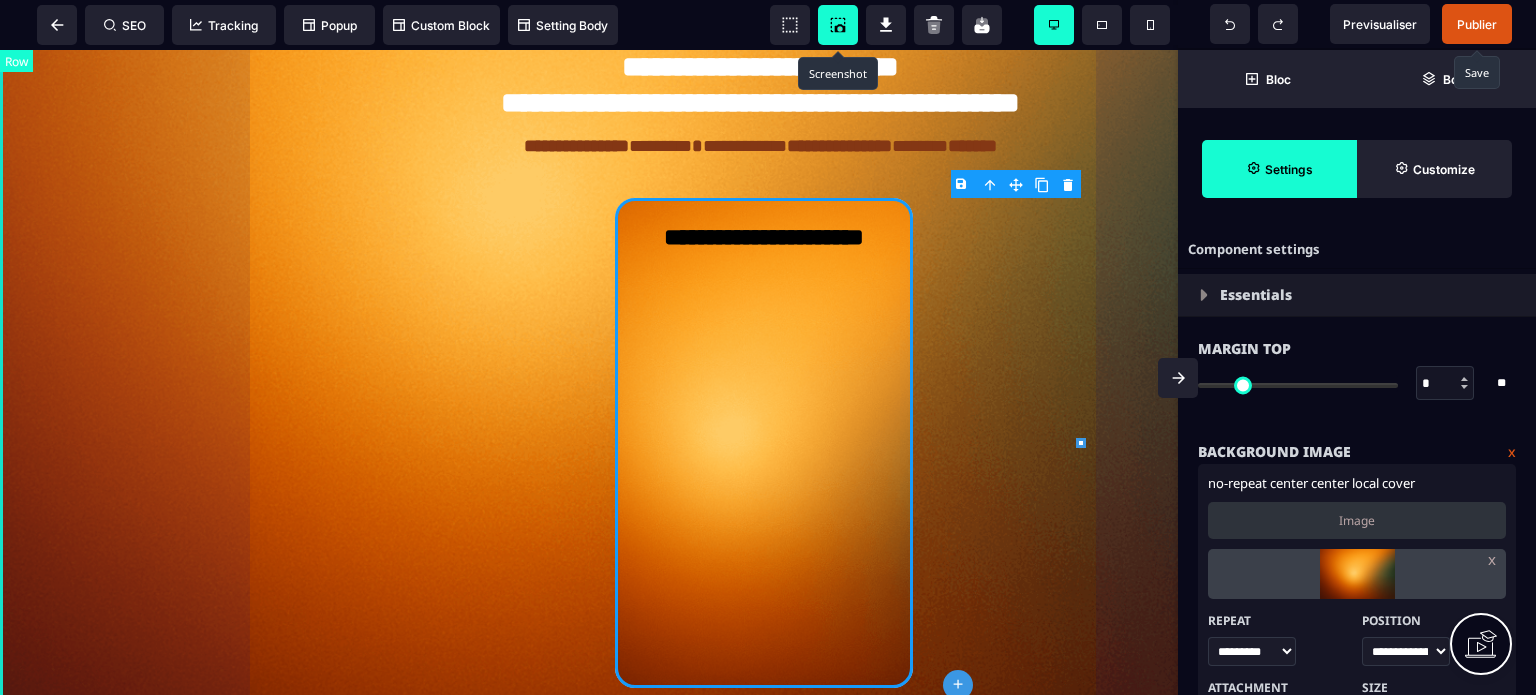scroll, scrollTop: 415, scrollLeft: 0, axis: vertical 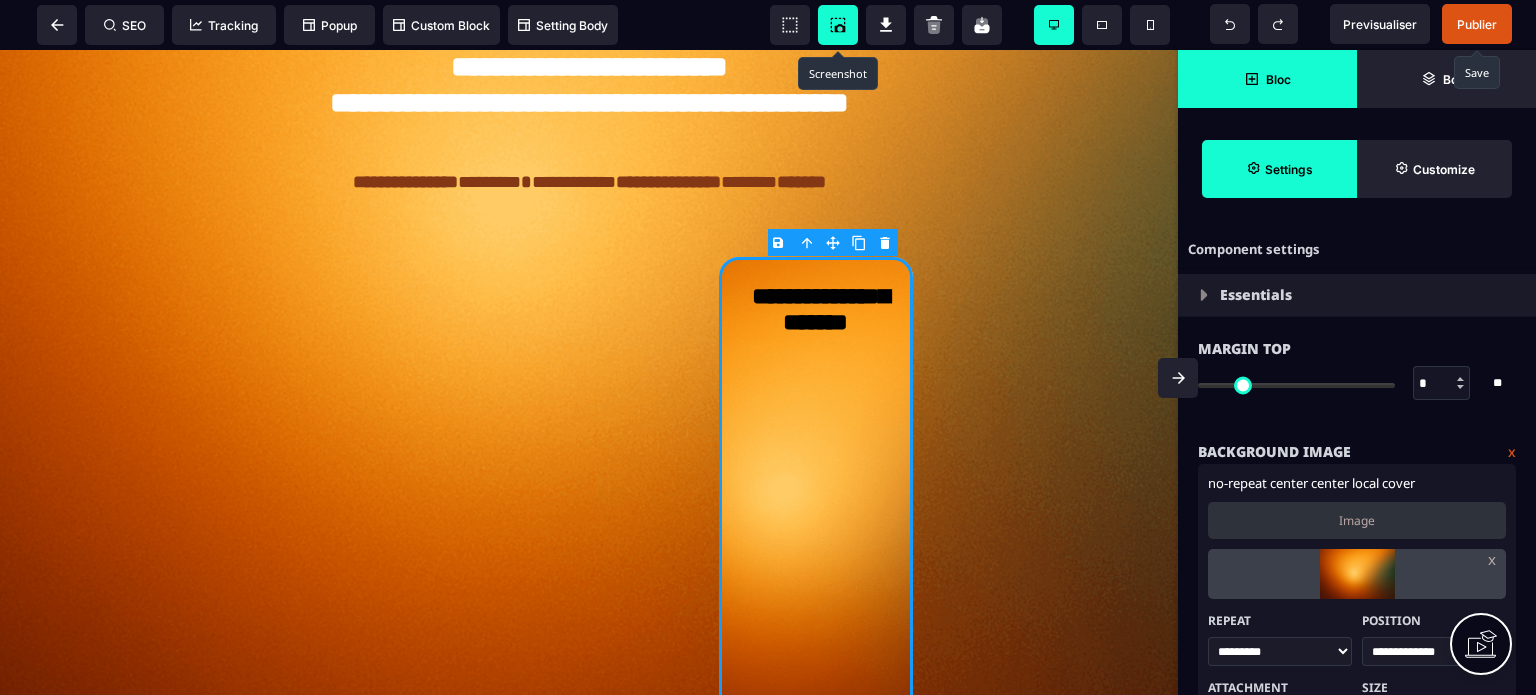 click on "Bloc" at bounding box center (1267, 79) 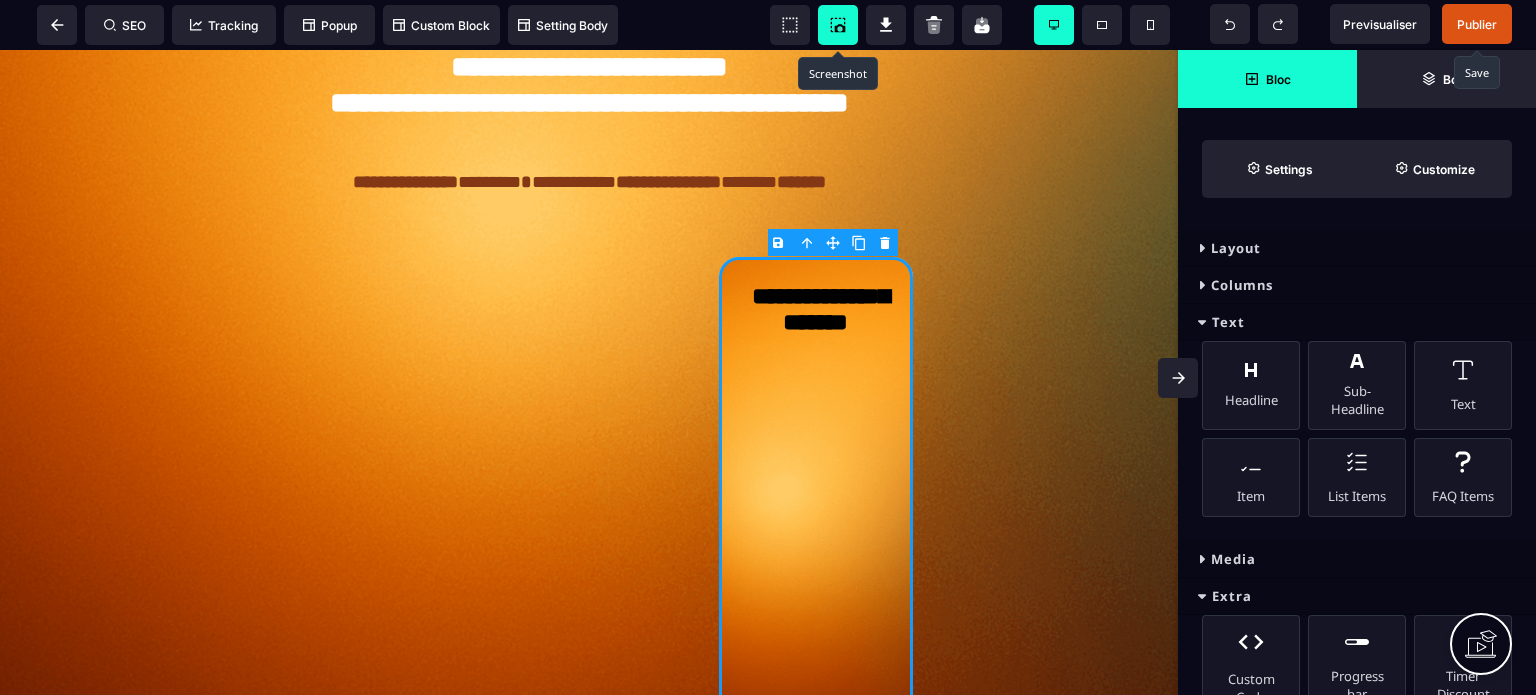 click on "Media" at bounding box center (1357, 559) 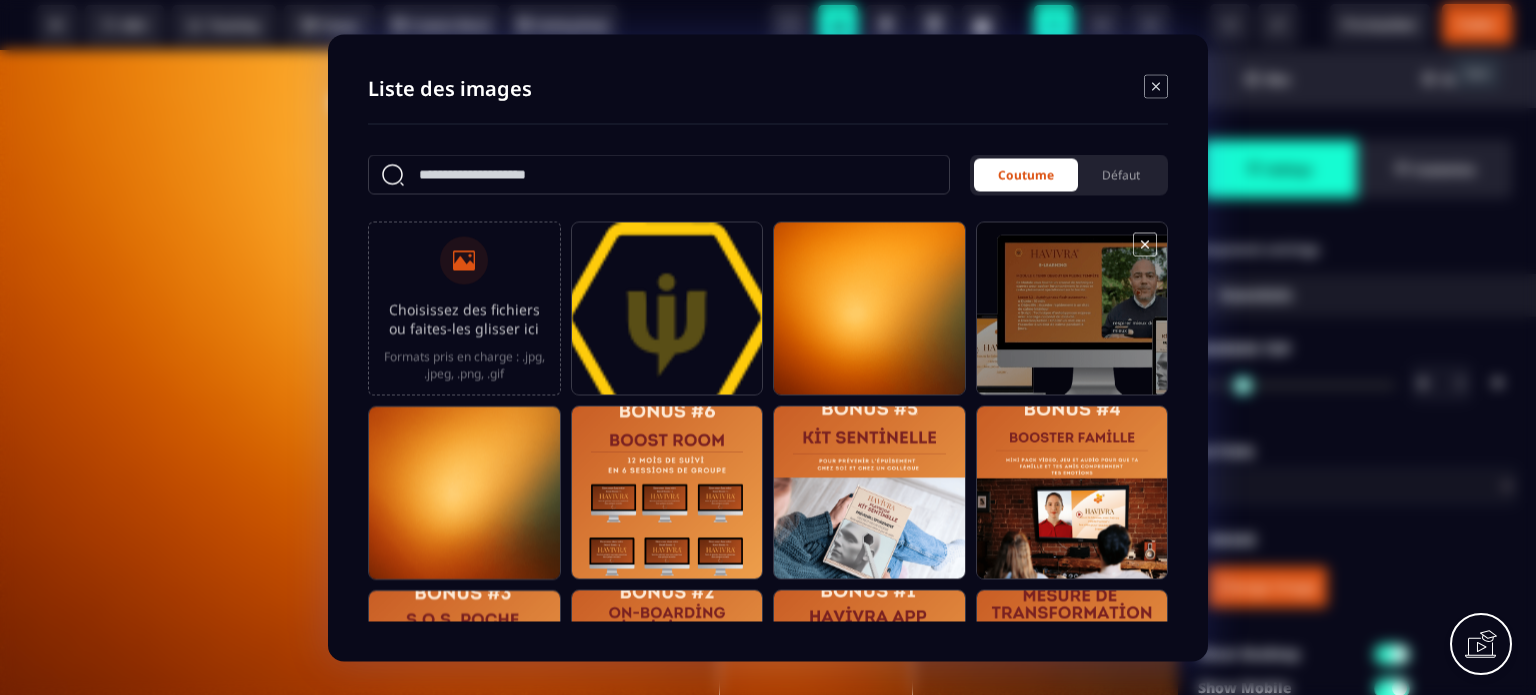click at bounding box center [1072, 317] 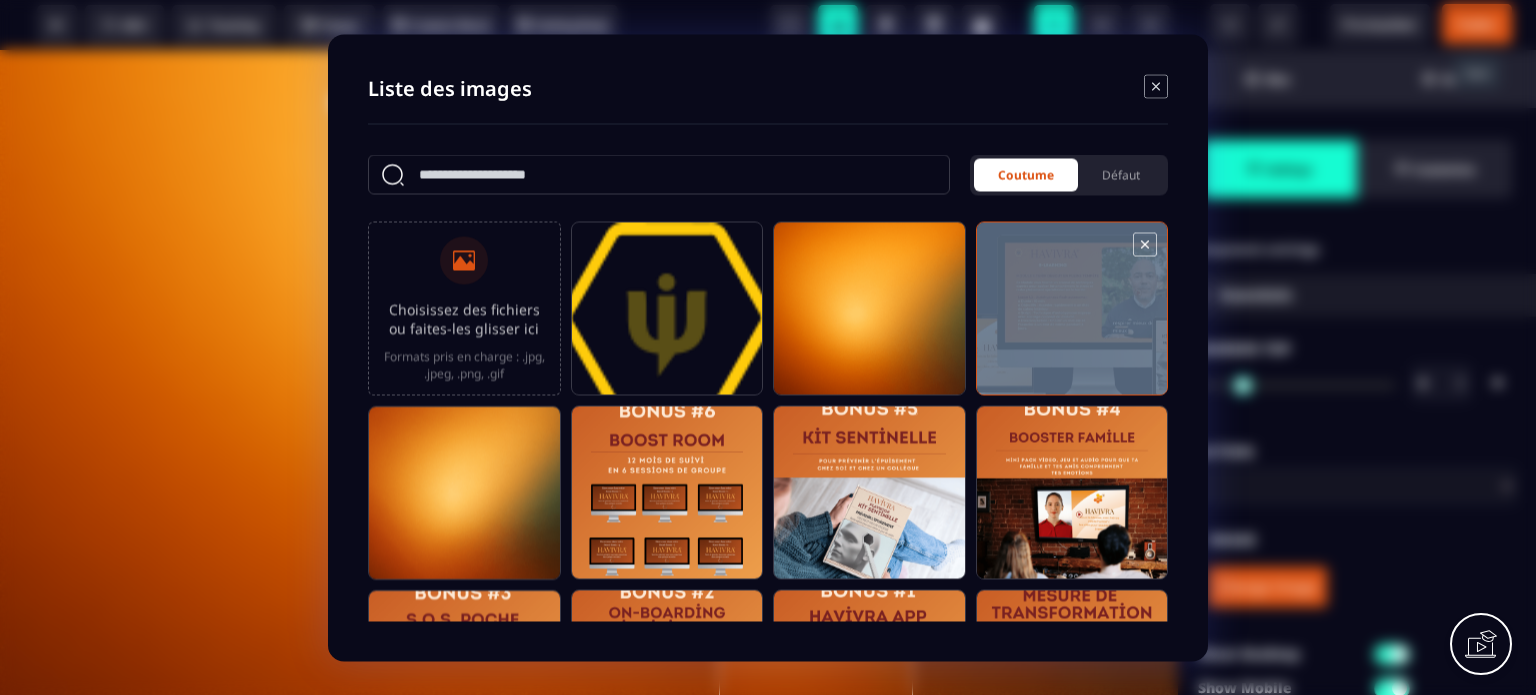 click at bounding box center (1072, 317) 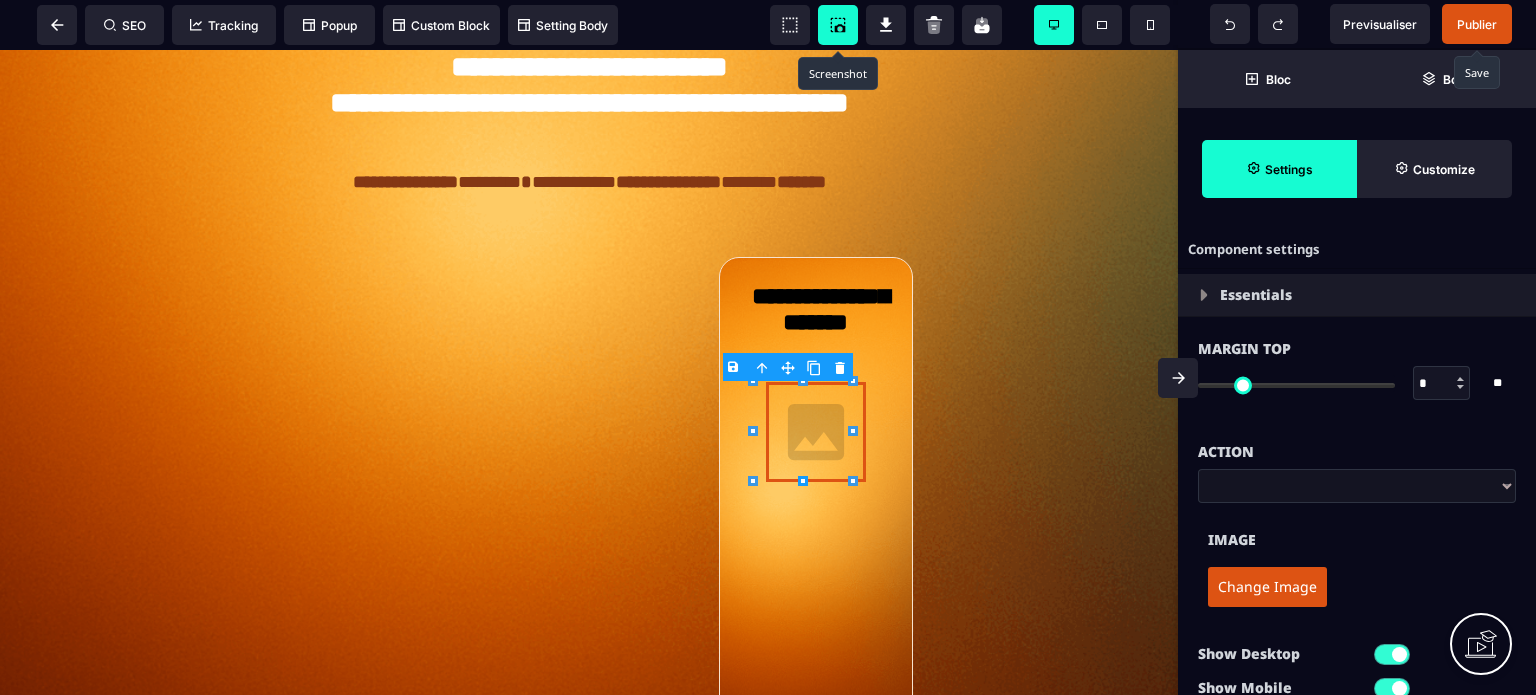 click on "Change Image" at bounding box center (1267, 587) 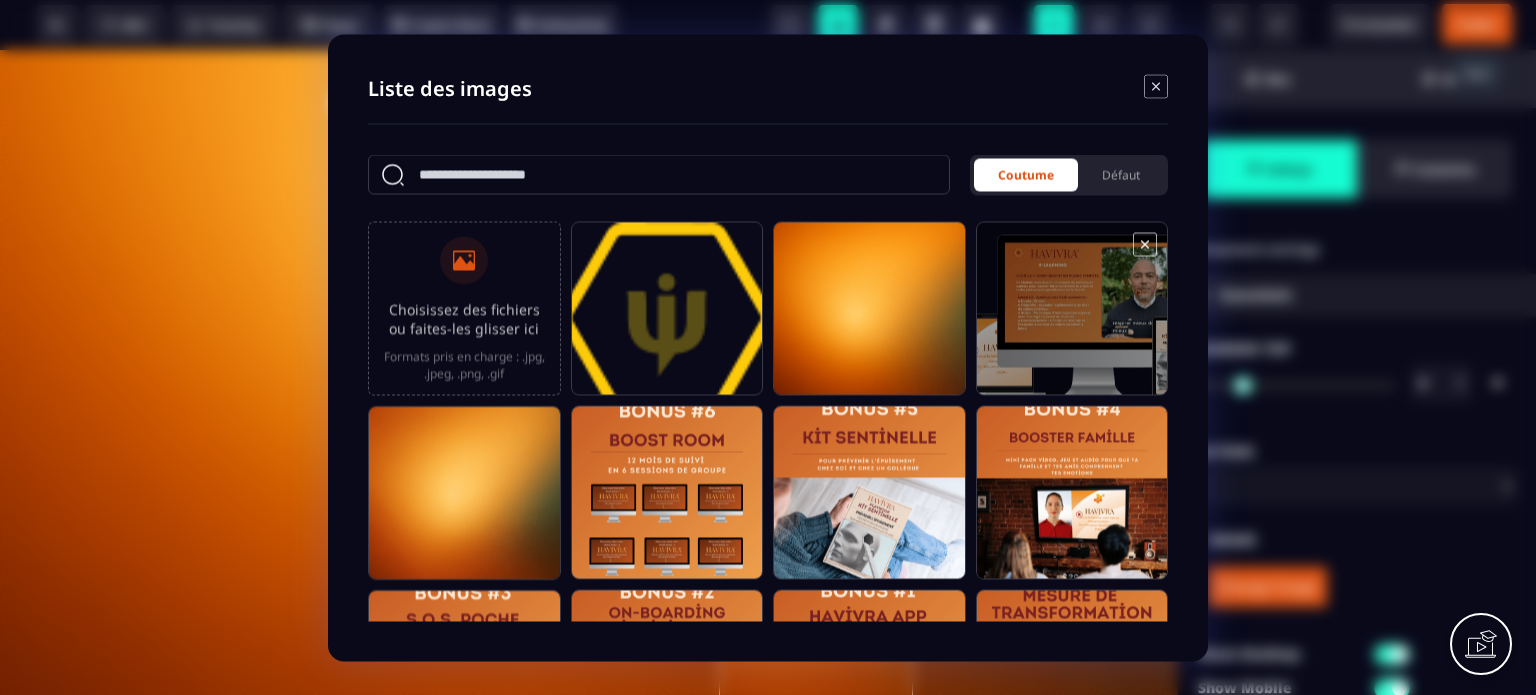 click at bounding box center (1072, 317) 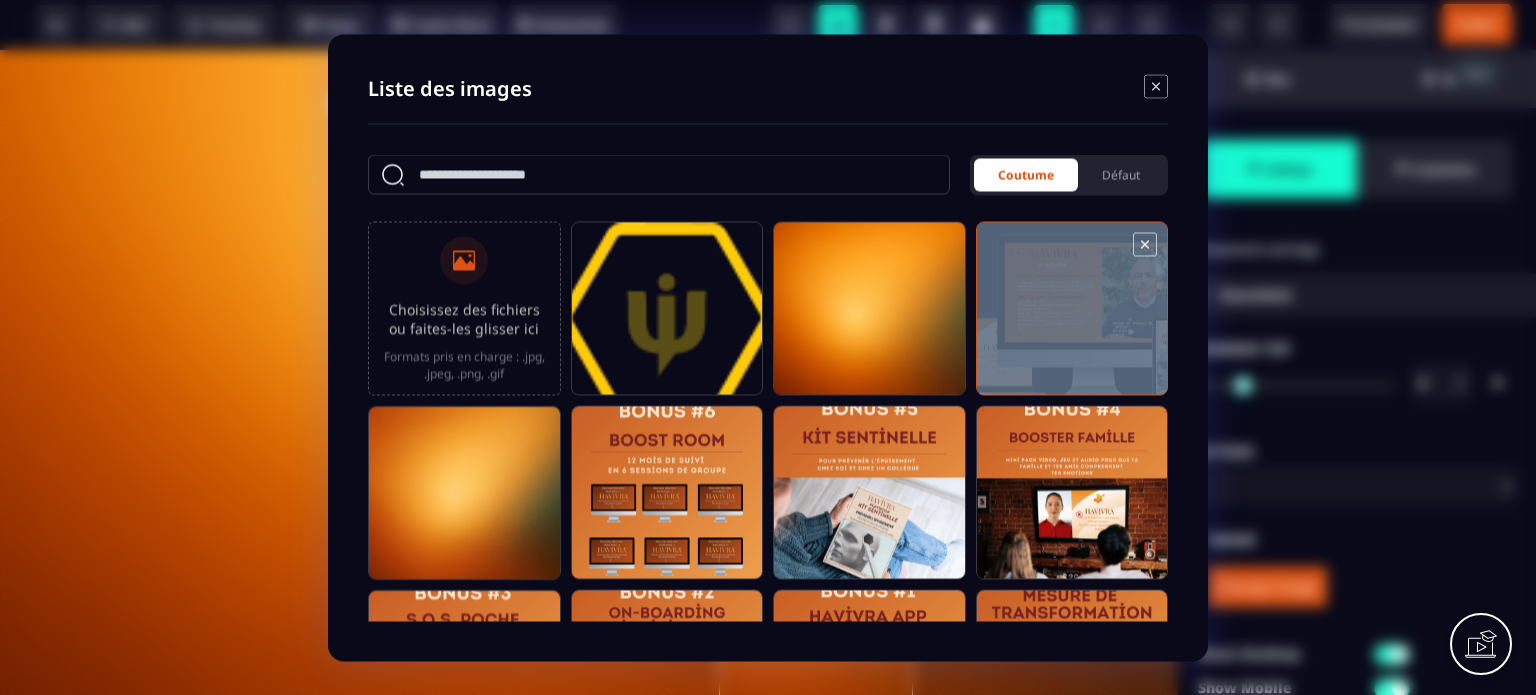 click at bounding box center [1072, 317] 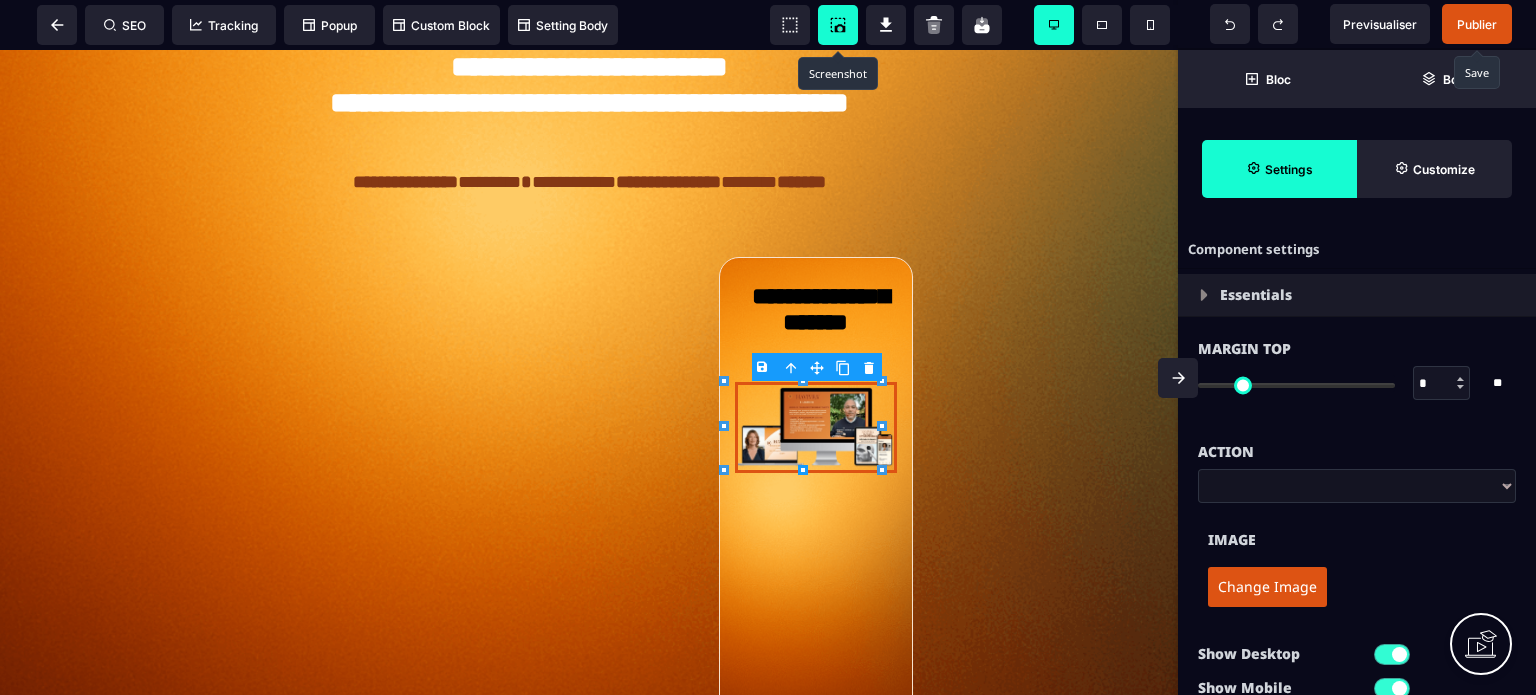 click on "*" at bounding box center [1442, 384] 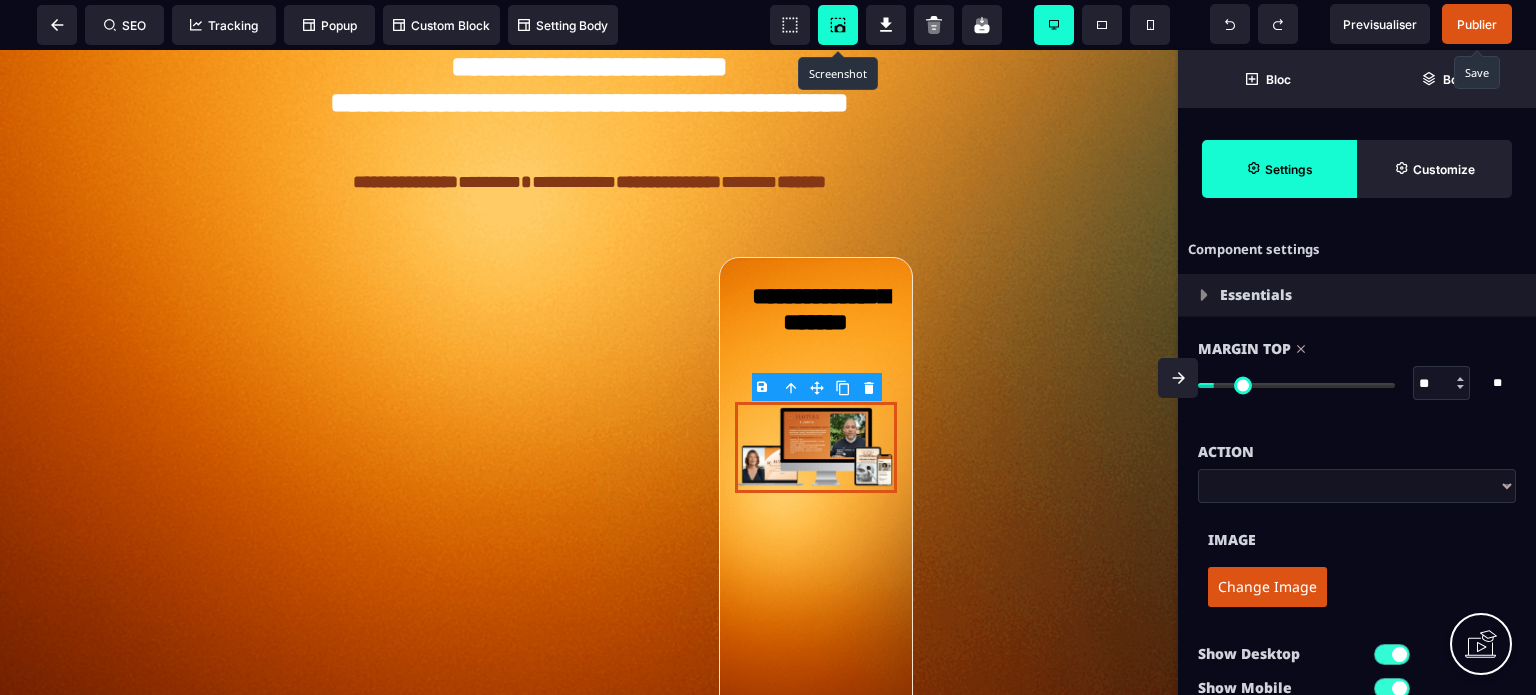 click on "Change Image" at bounding box center (1357, 587) 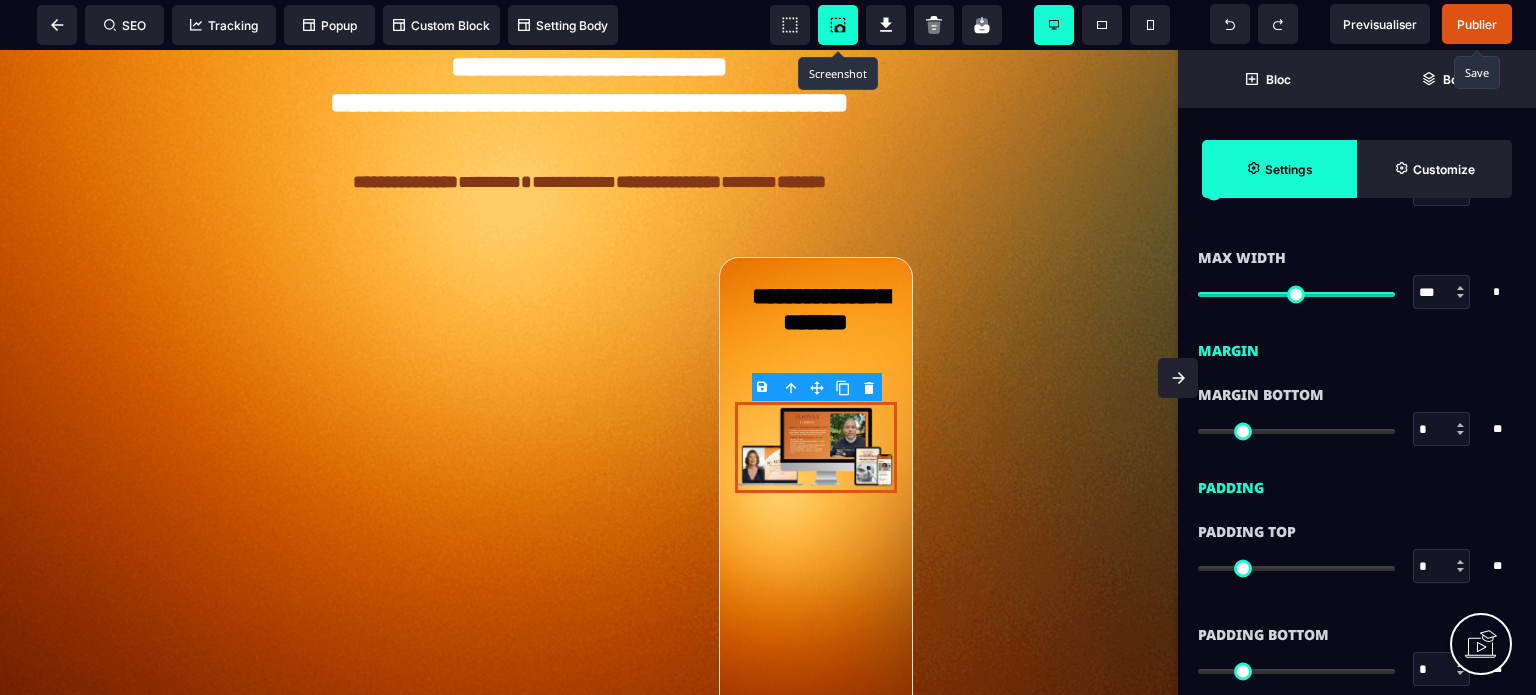 scroll, scrollTop: 847, scrollLeft: 0, axis: vertical 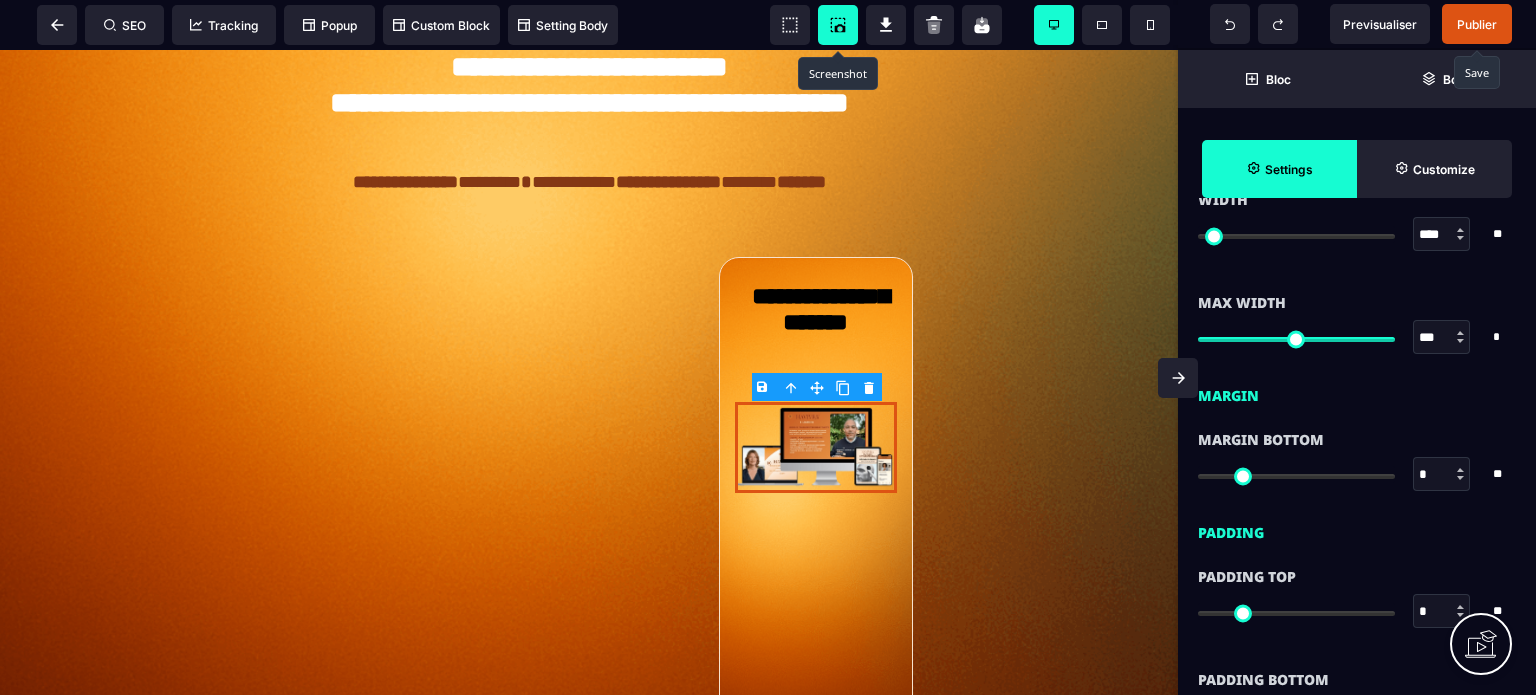 click on "*" at bounding box center (1442, 475) 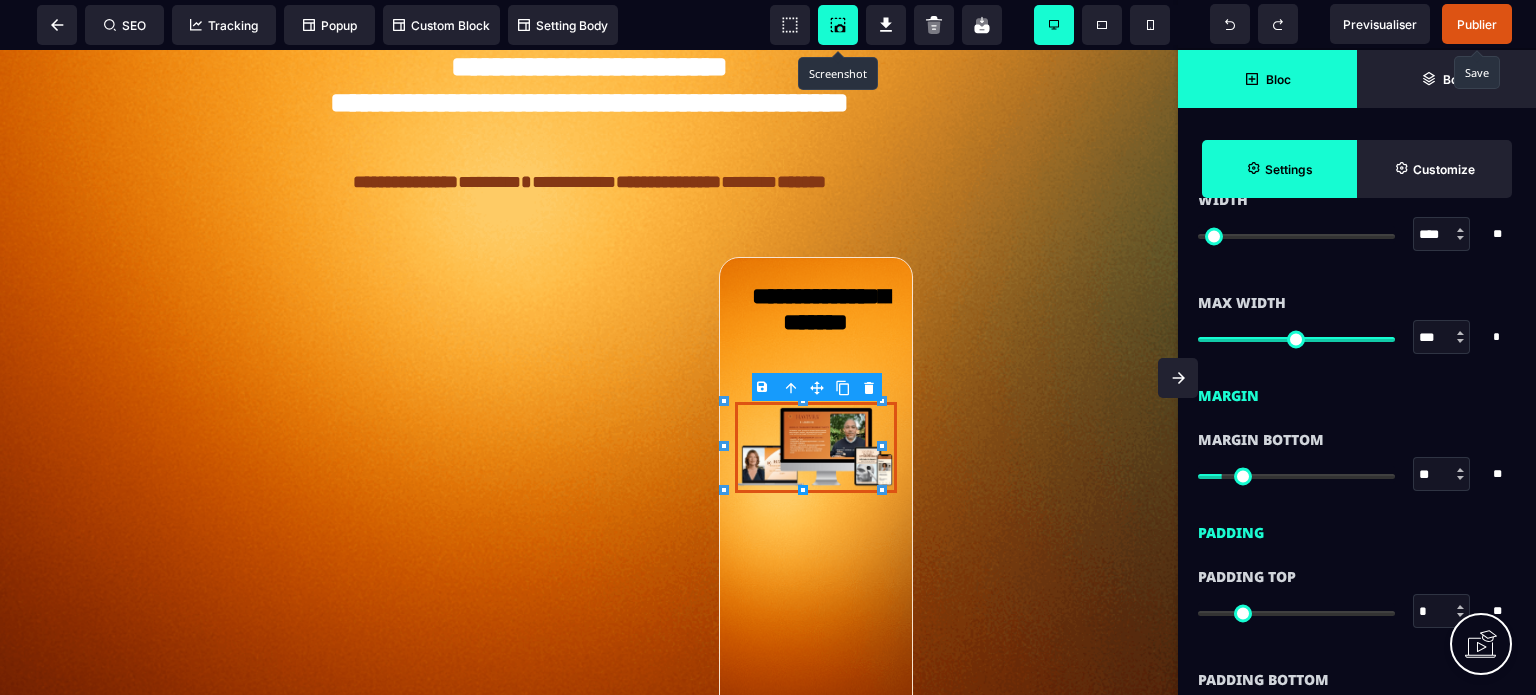 click on "Bloc" at bounding box center (1267, 79) 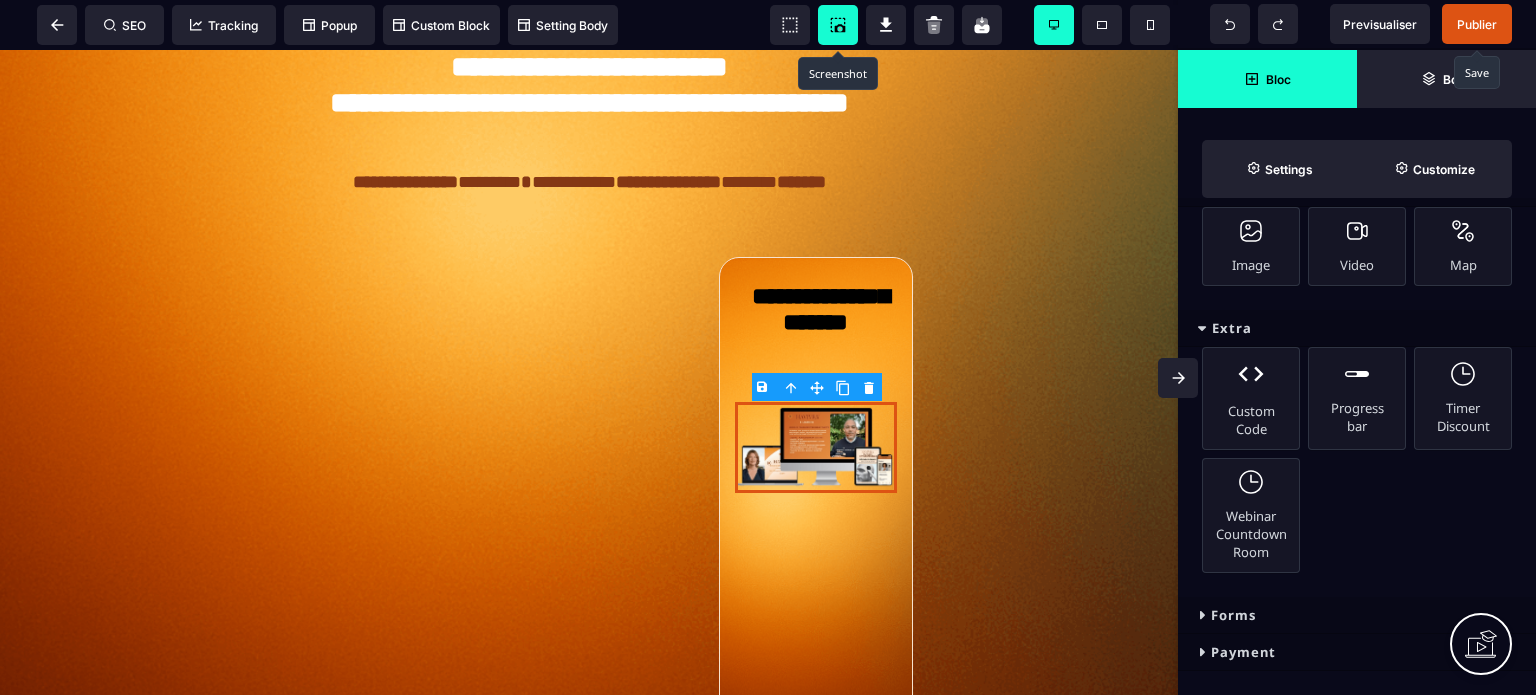 scroll, scrollTop: 368, scrollLeft: 0, axis: vertical 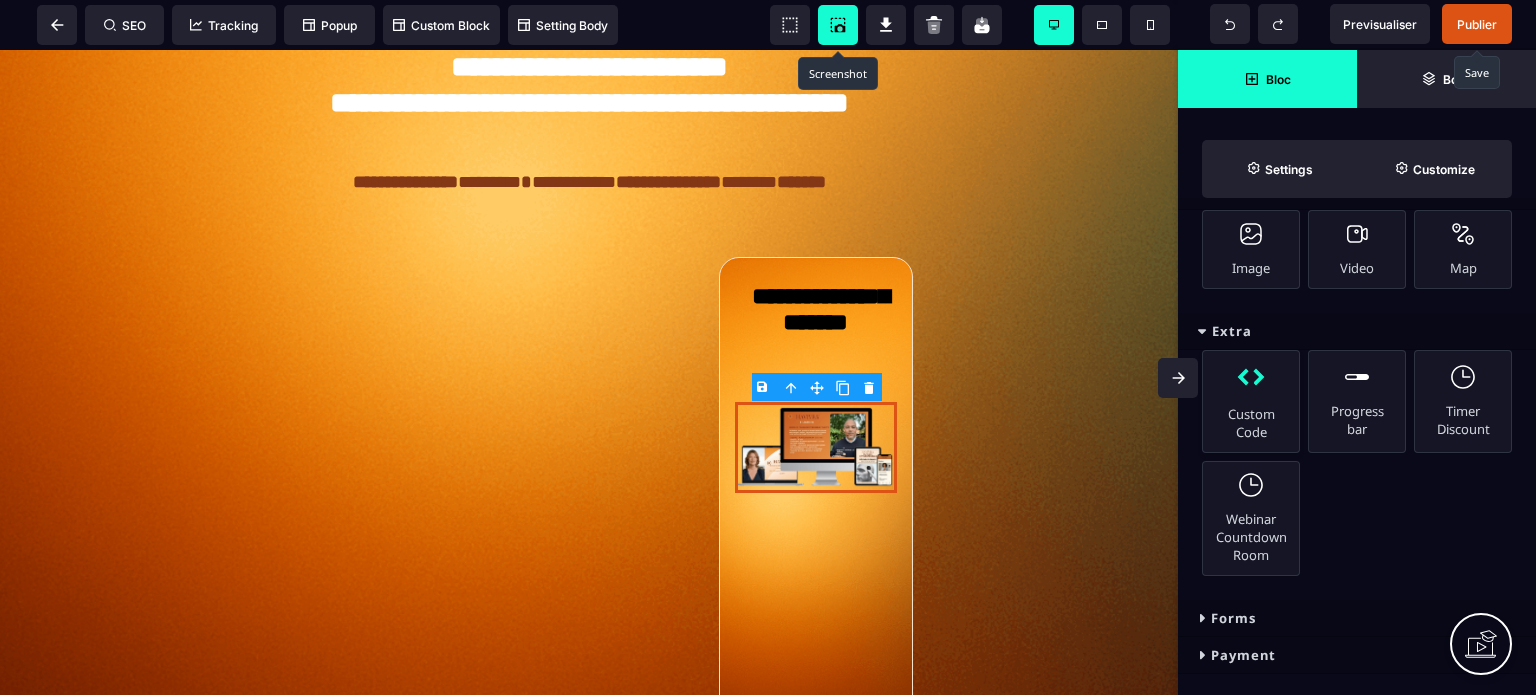 click on "Custom Code" at bounding box center [1251, 401] 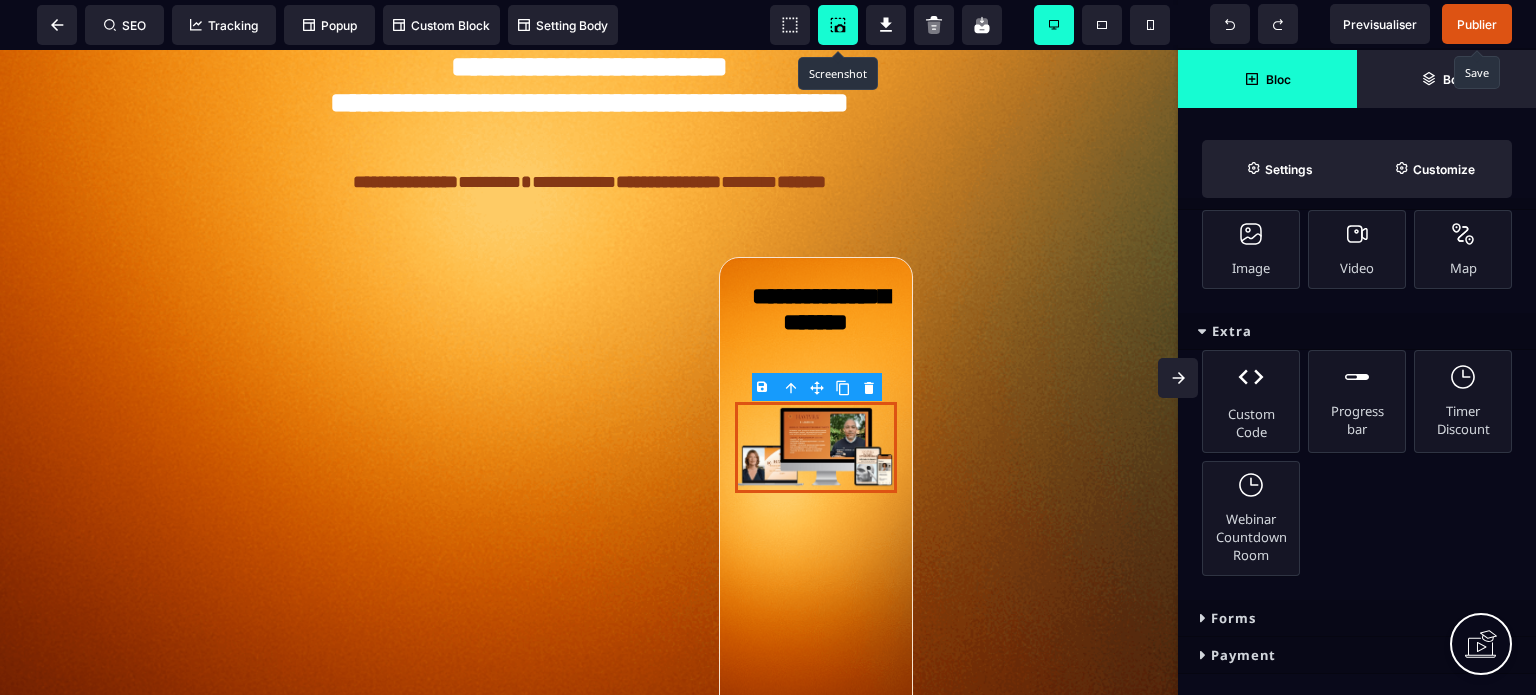 click on "Extra" at bounding box center [1357, 331] 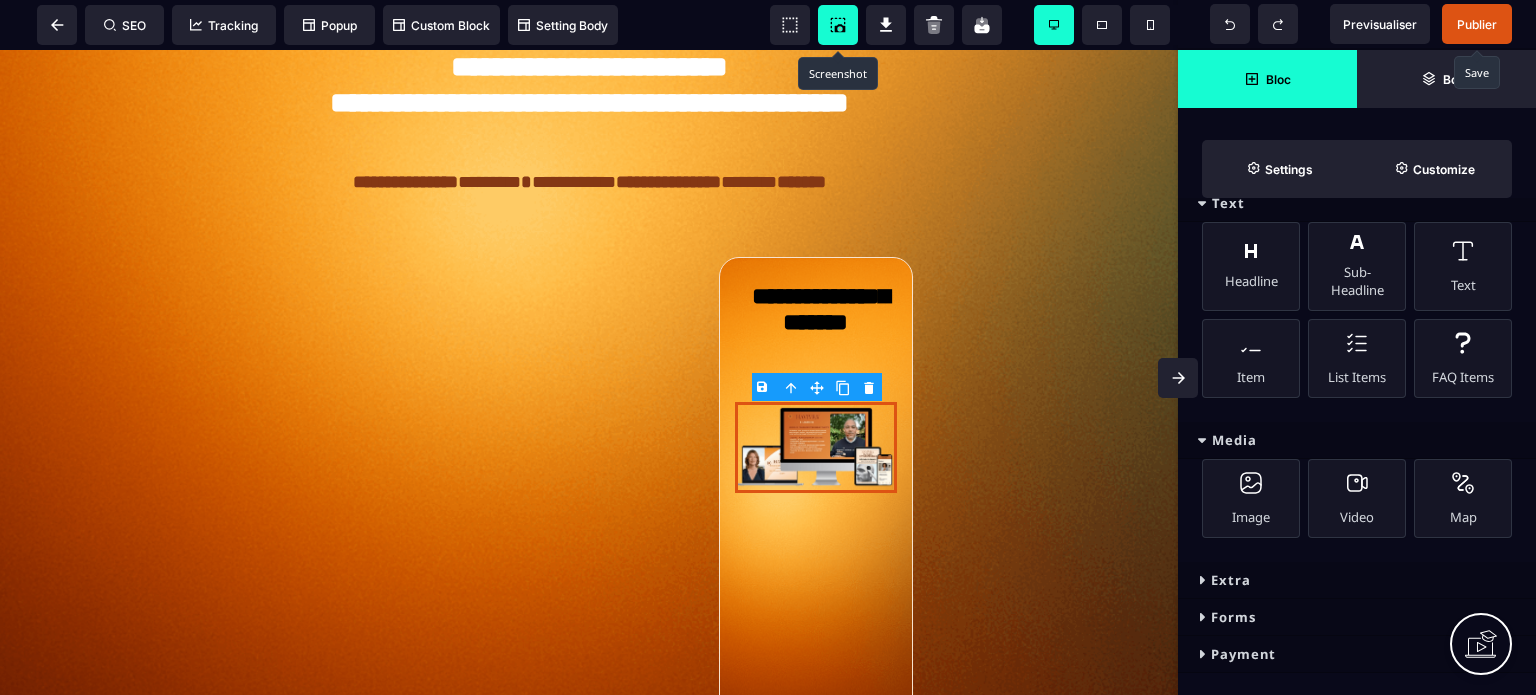 click on "Media" at bounding box center (1357, 440) 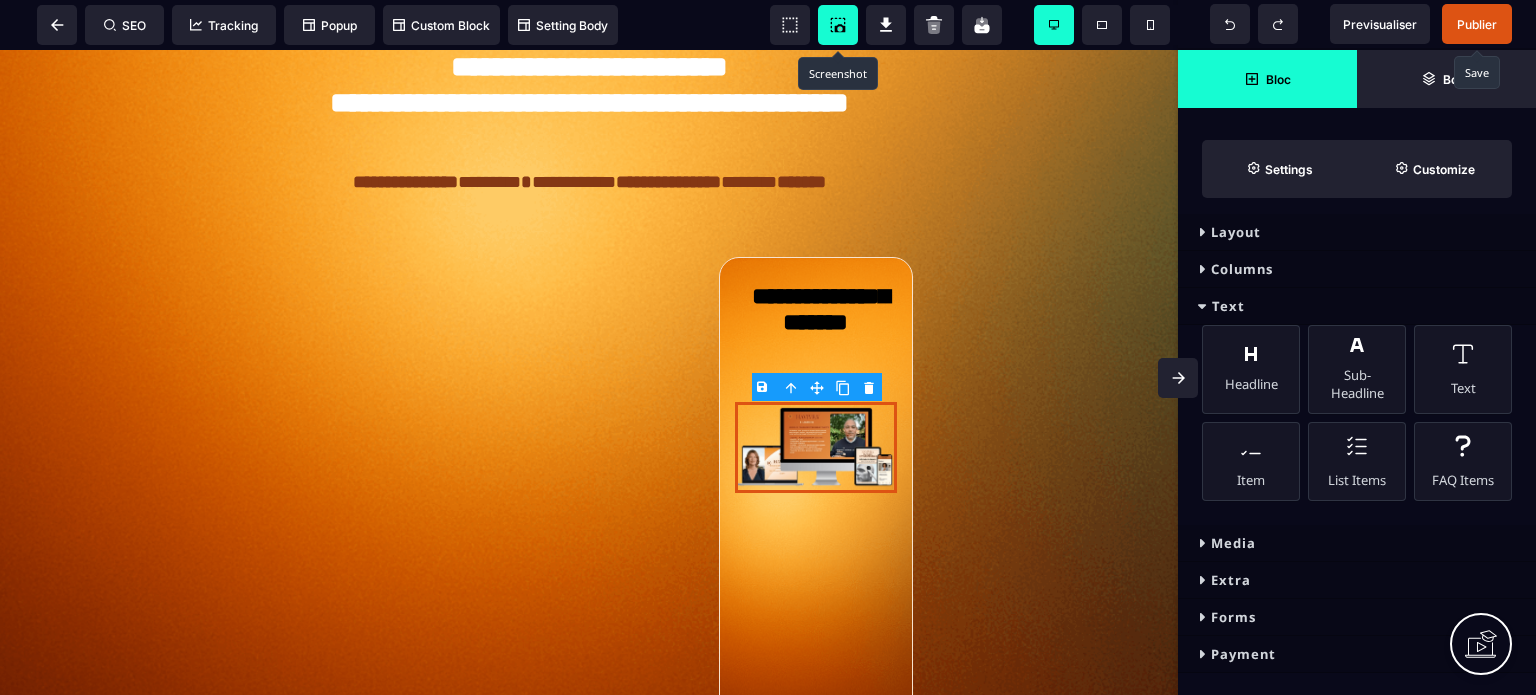 scroll, scrollTop: 0, scrollLeft: 0, axis: both 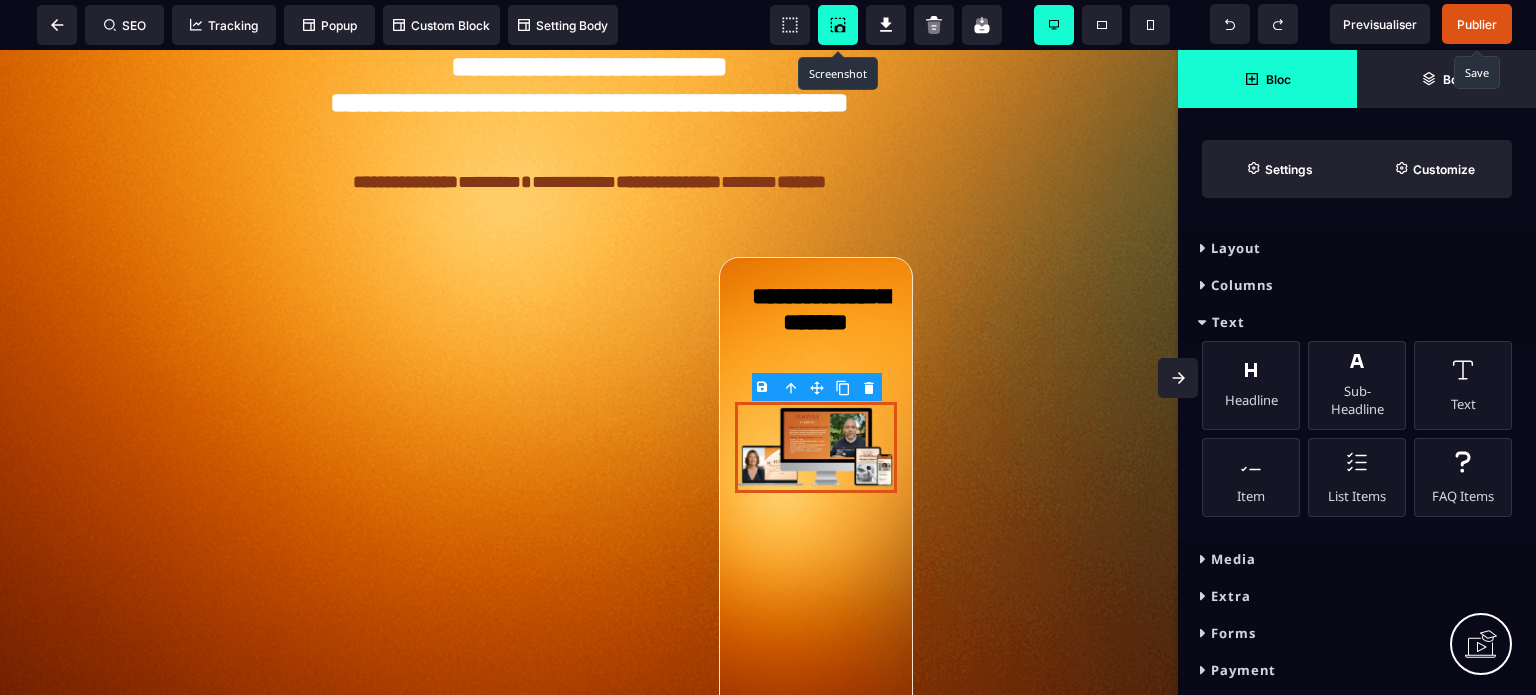 click on "Text" at bounding box center [1357, 322] 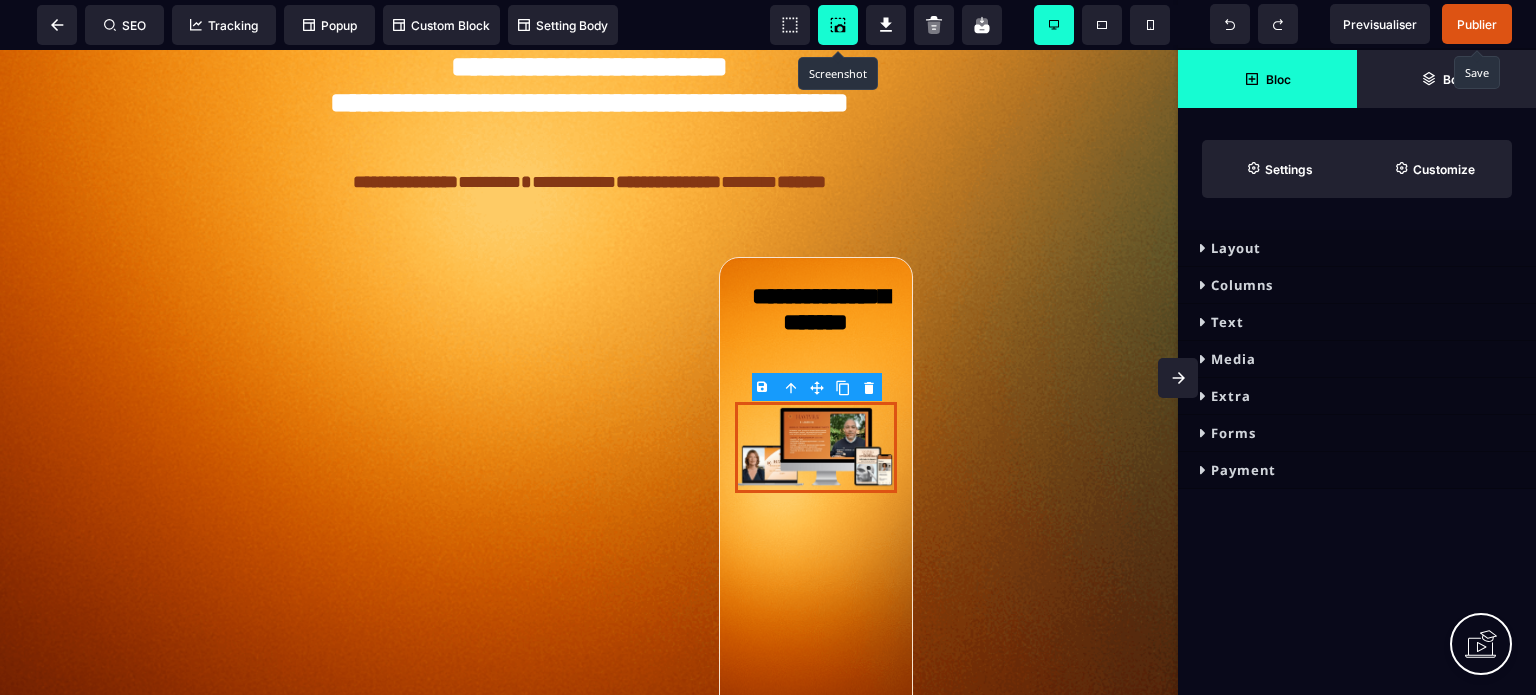 click on "Forms" at bounding box center [1357, 433] 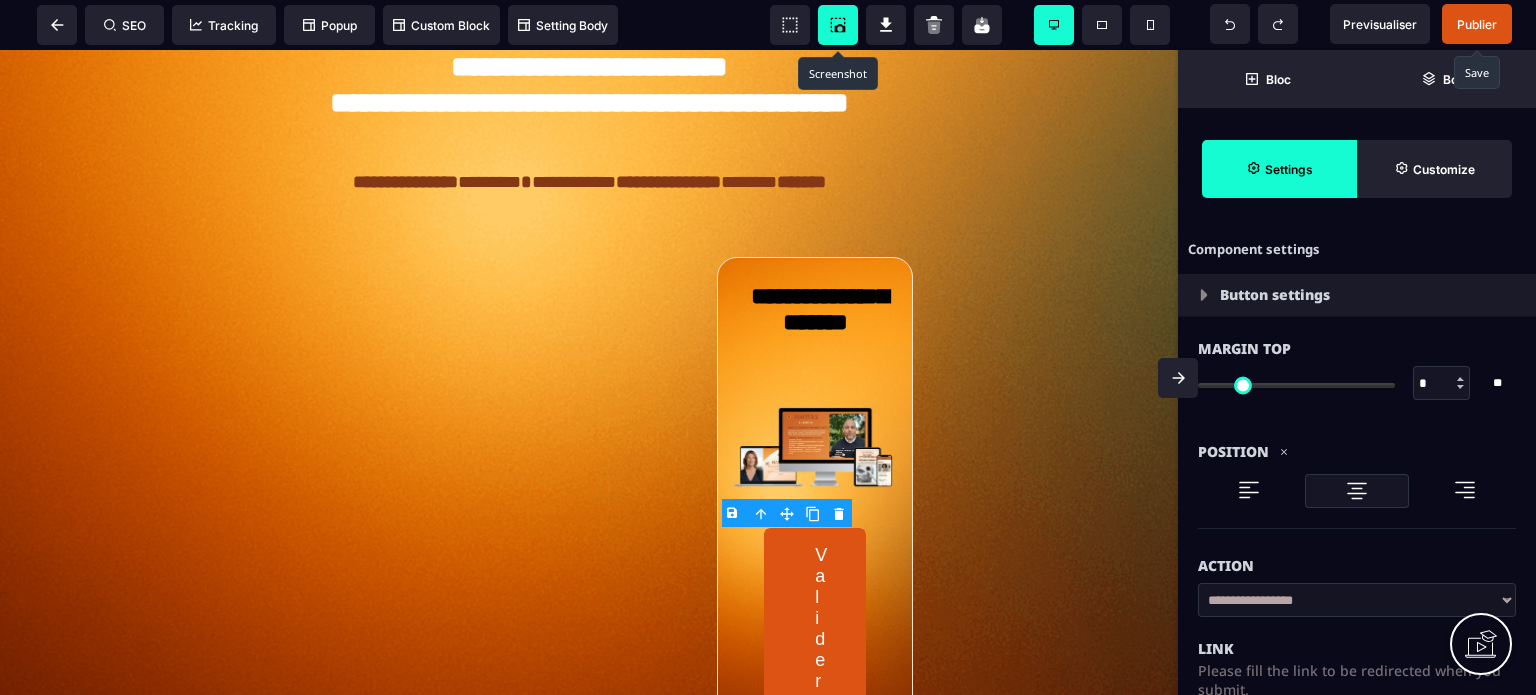 click on "Action" at bounding box center (1357, 566) 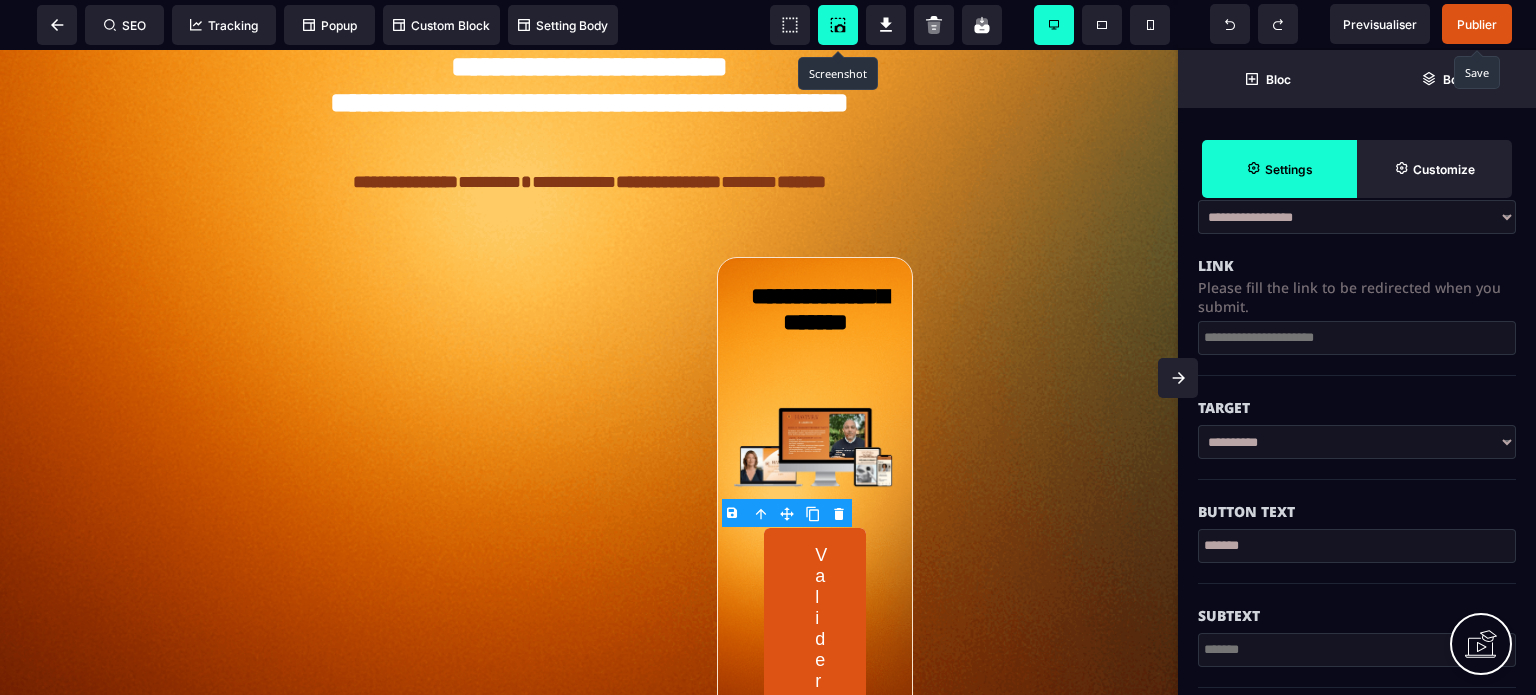 scroll, scrollTop: 440, scrollLeft: 0, axis: vertical 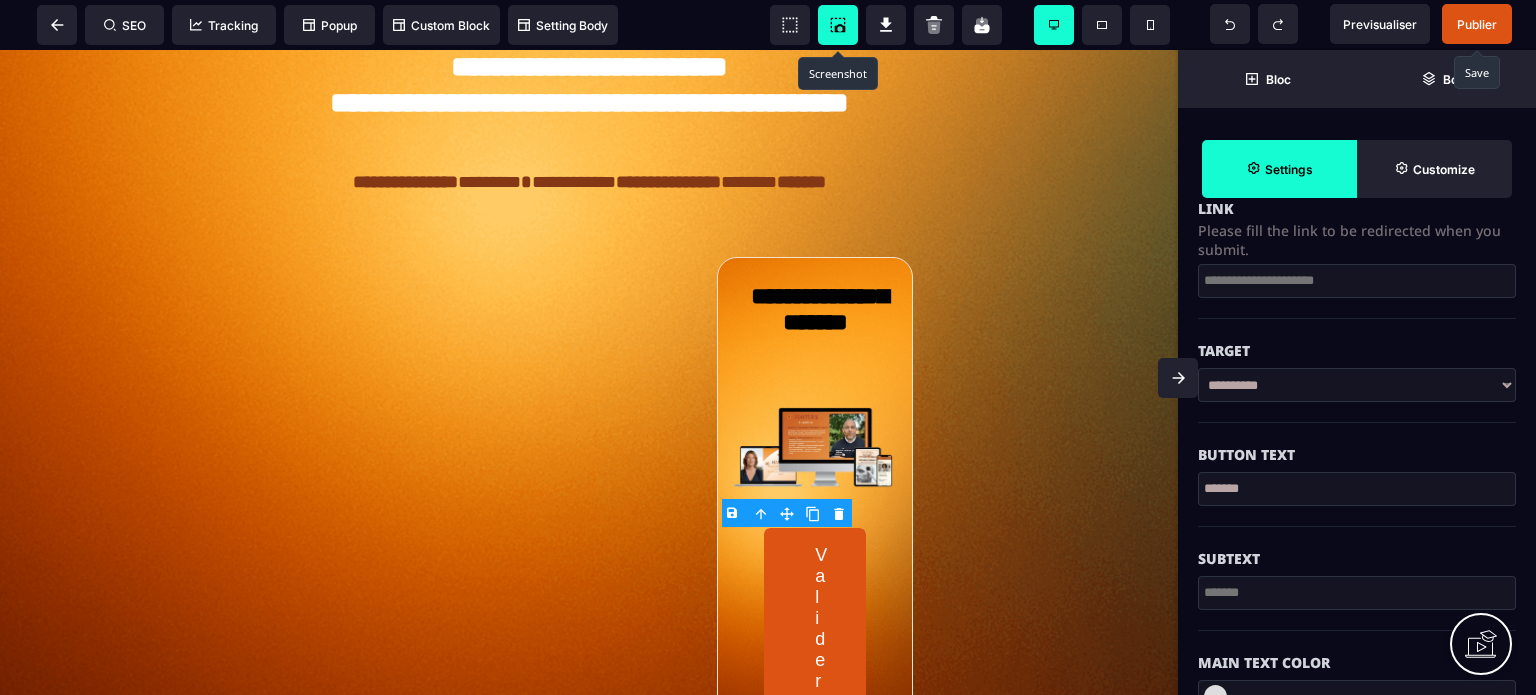 click on "*******" at bounding box center [1357, 499] 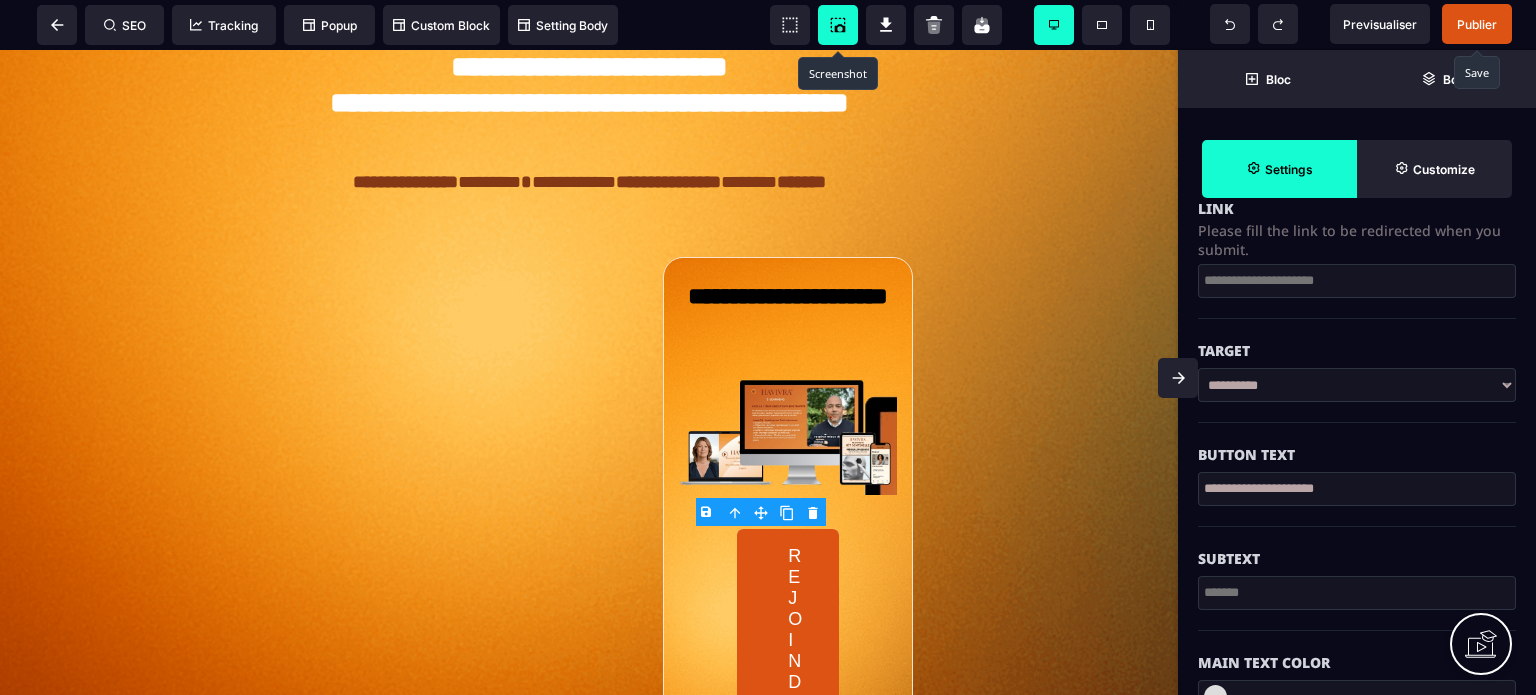 click on "Subtext" at bounding box center [1357, 549] 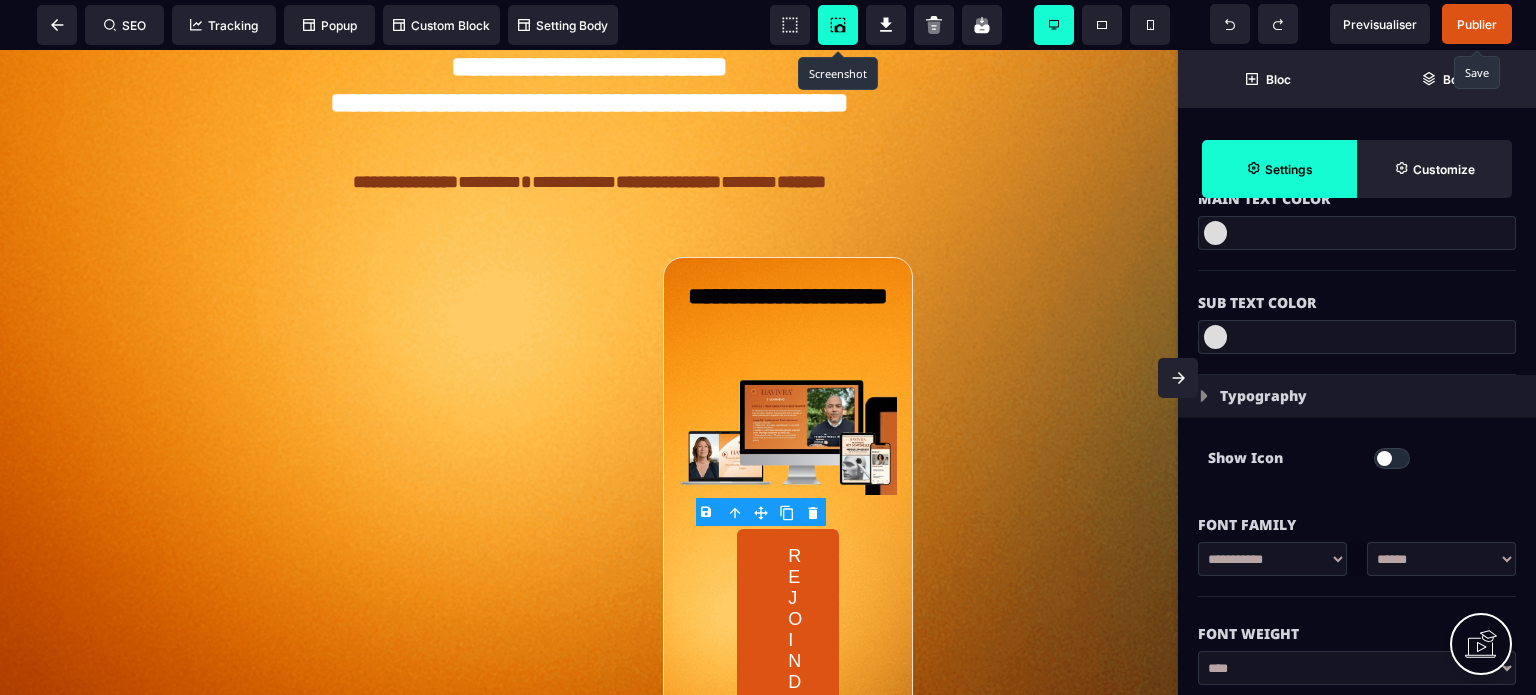 scroll, scrollTop: 920, scrollLeft: 0, axis: vertical 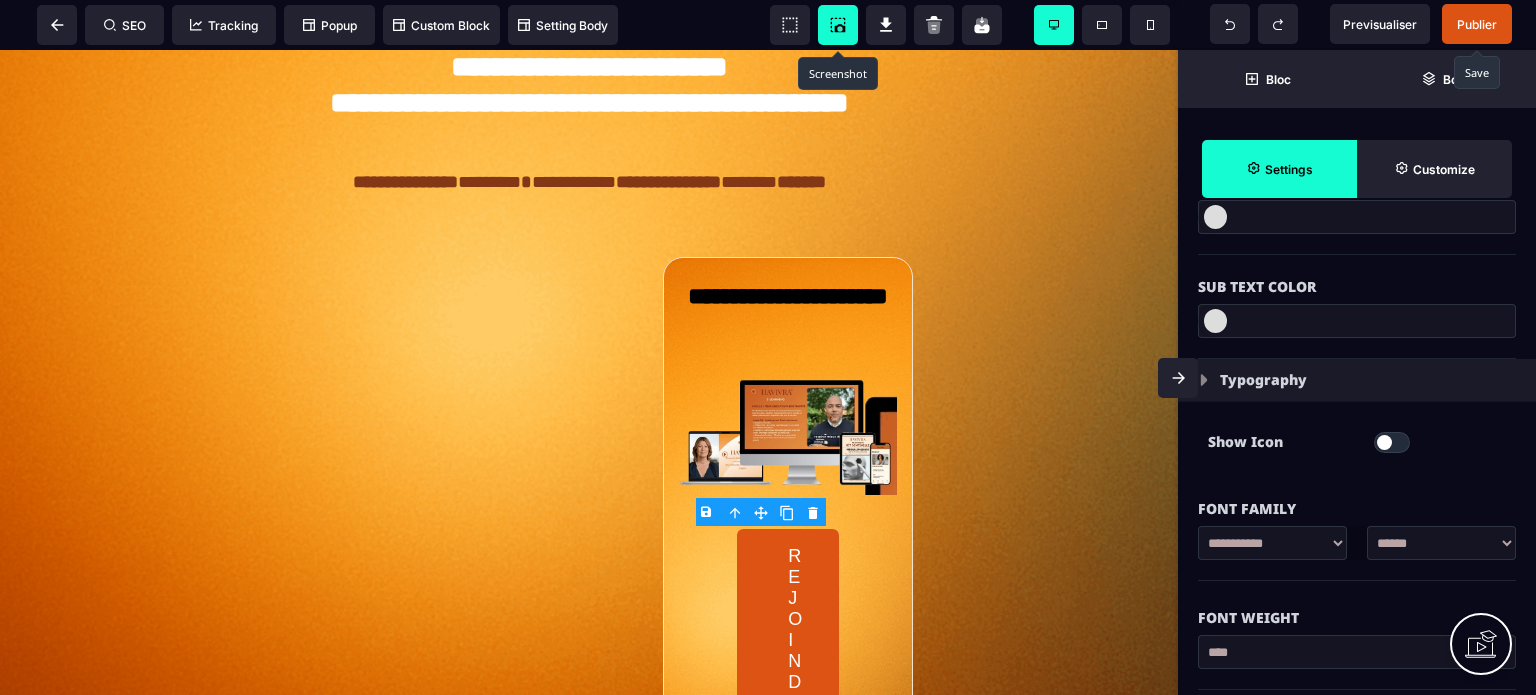 click on "**********" at bounding box center (1441, 543) 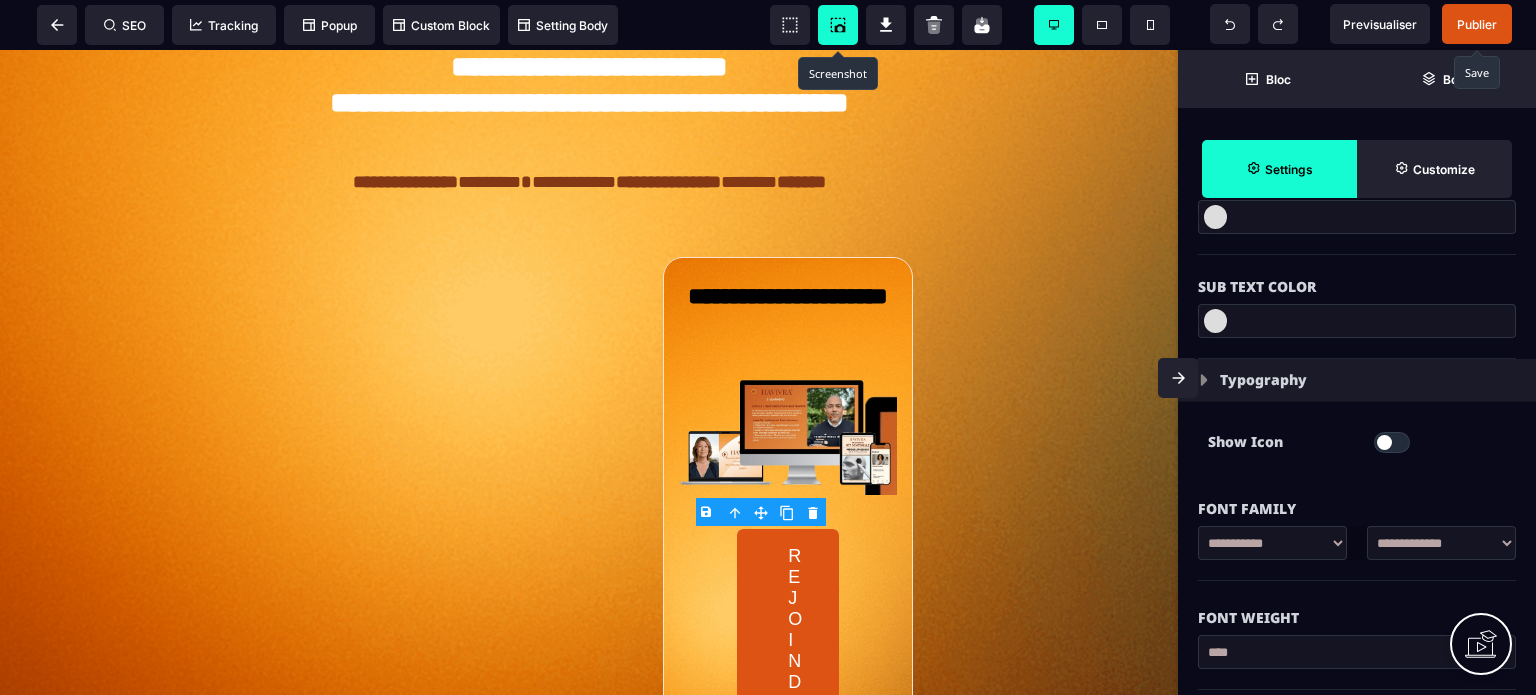 click on "**********" at bounding box center [1441, 543] 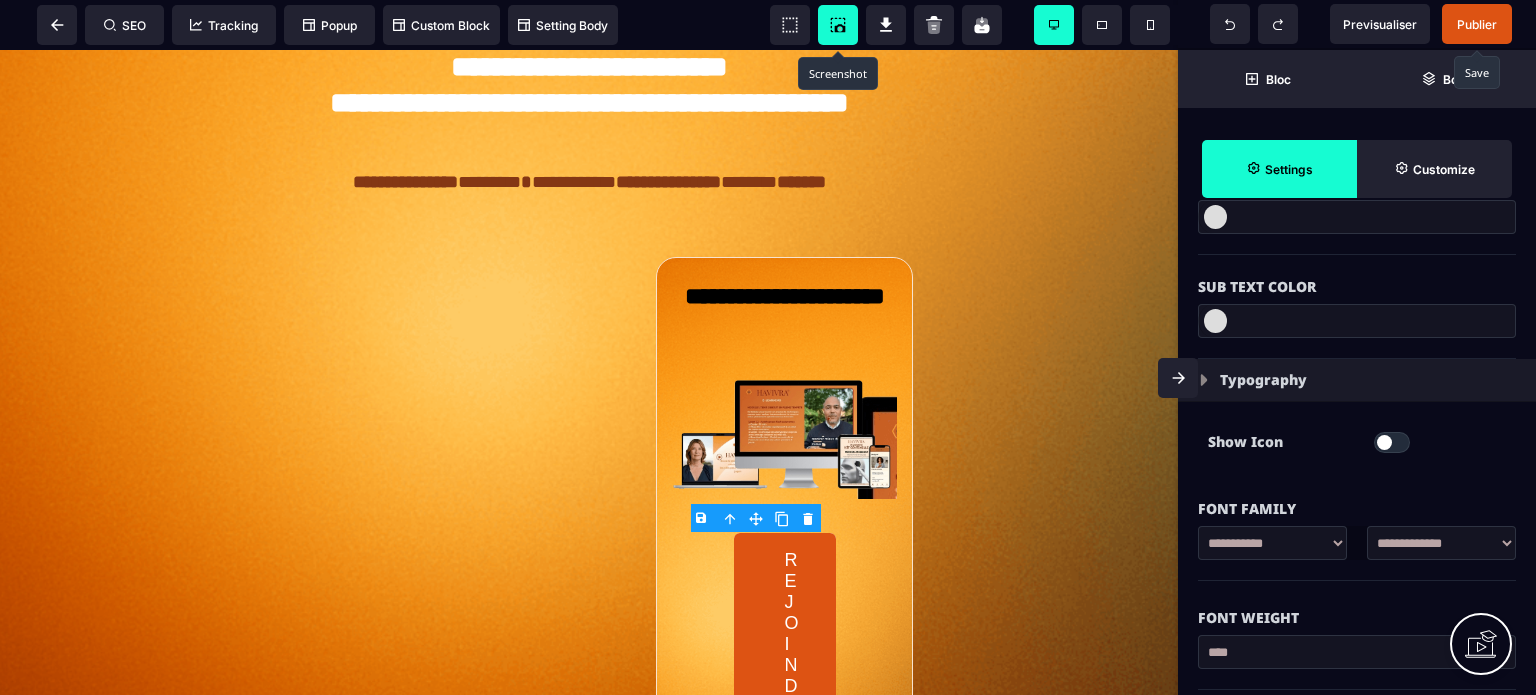 click on "**********" at bounding box center (1357, 652) 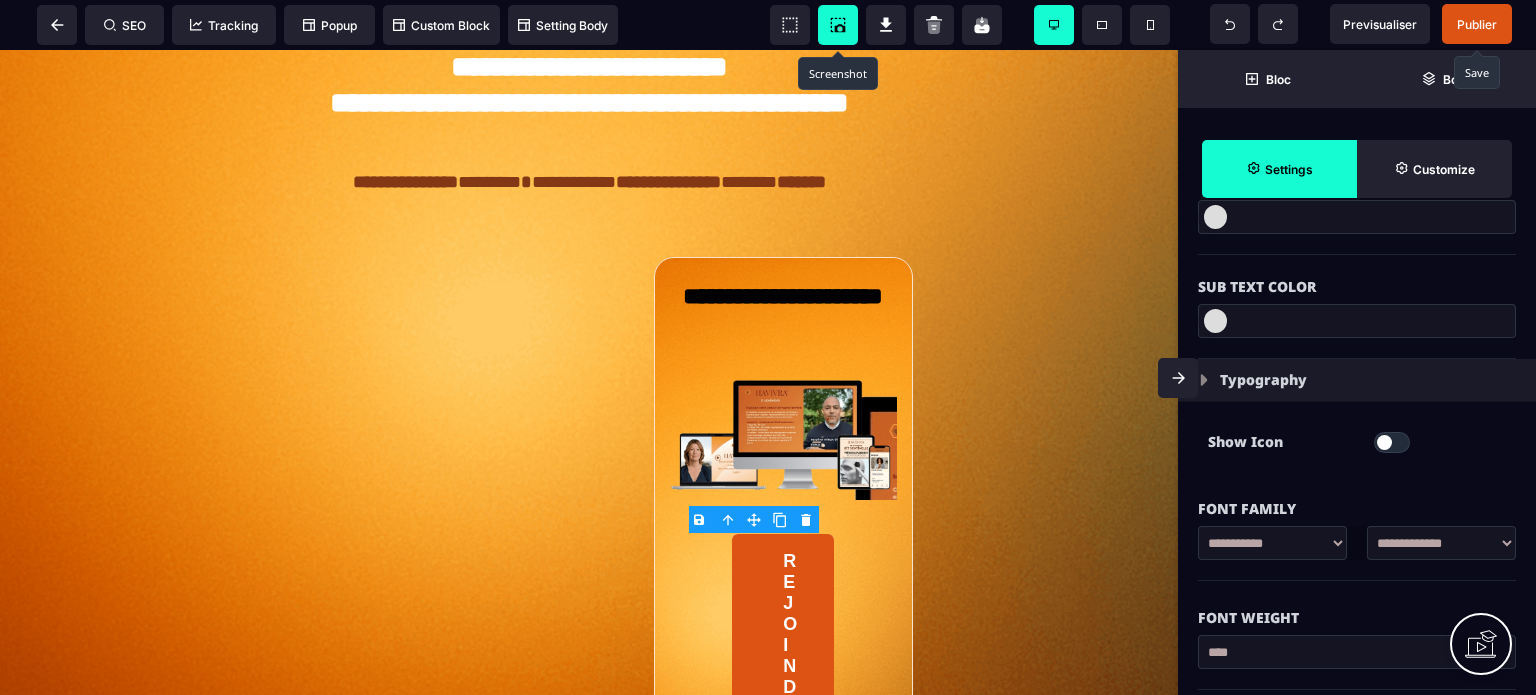 click on "Font Weight" at bounding box center (1357, 608) 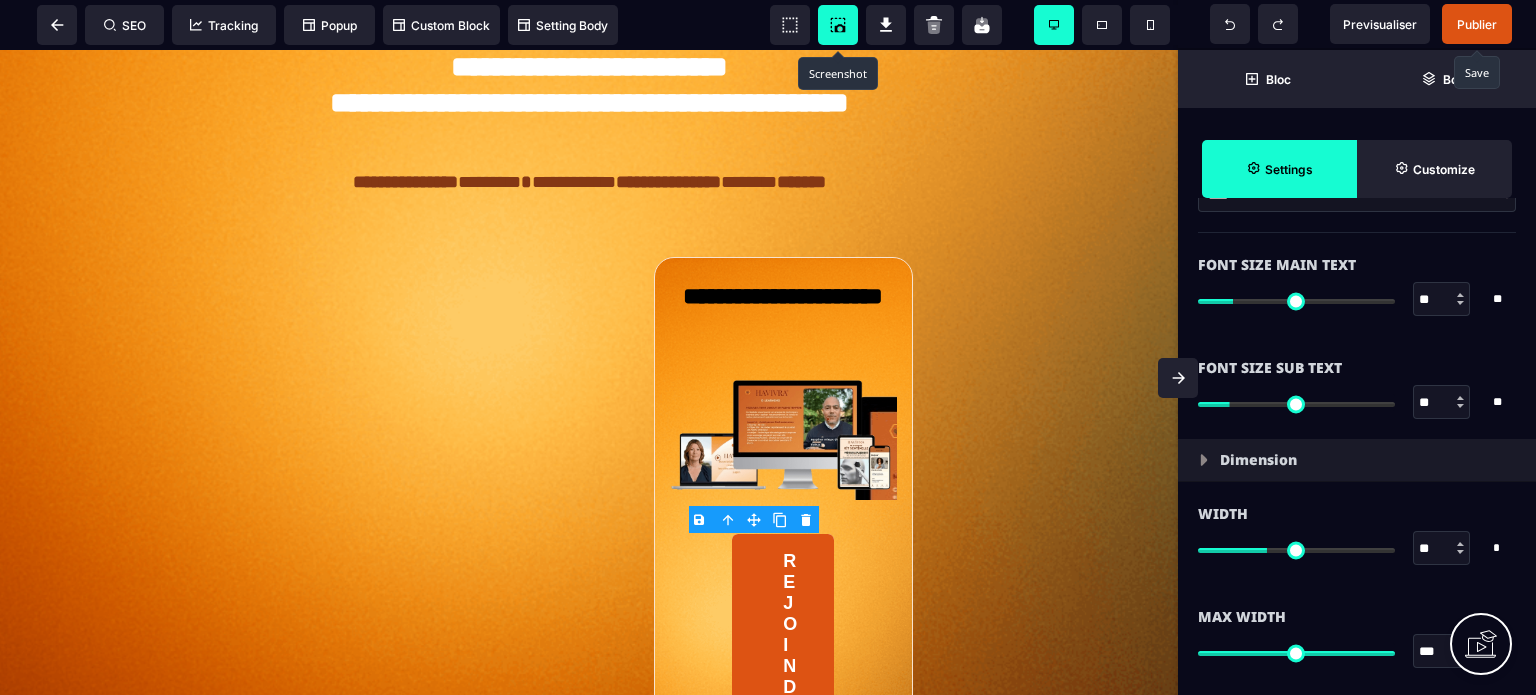 scroll, scrollTop: 1440, scrollLeft: 0, axis: vertical 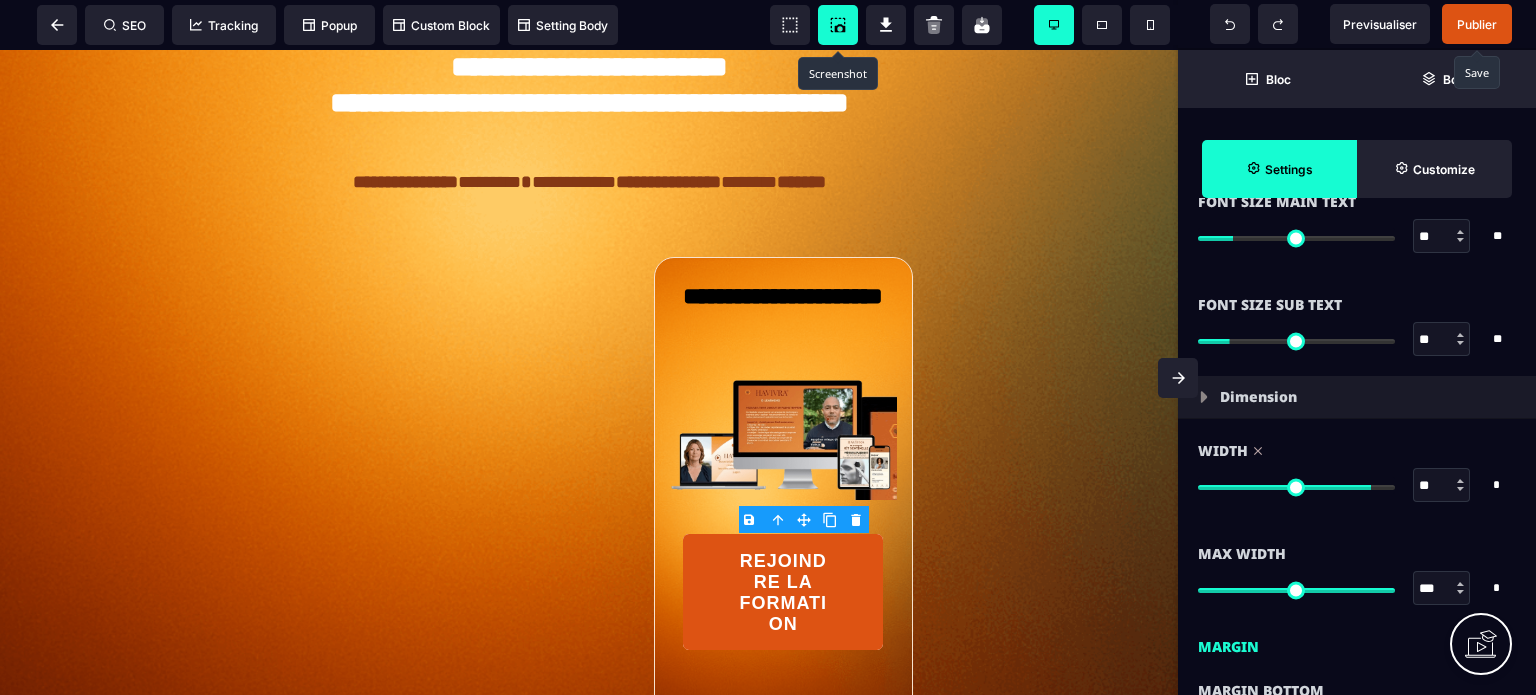 drag, startPoint x: 1272, startPoint y: 485, endPoint x: 1364, endPoint y: 488, distance: 92.0489 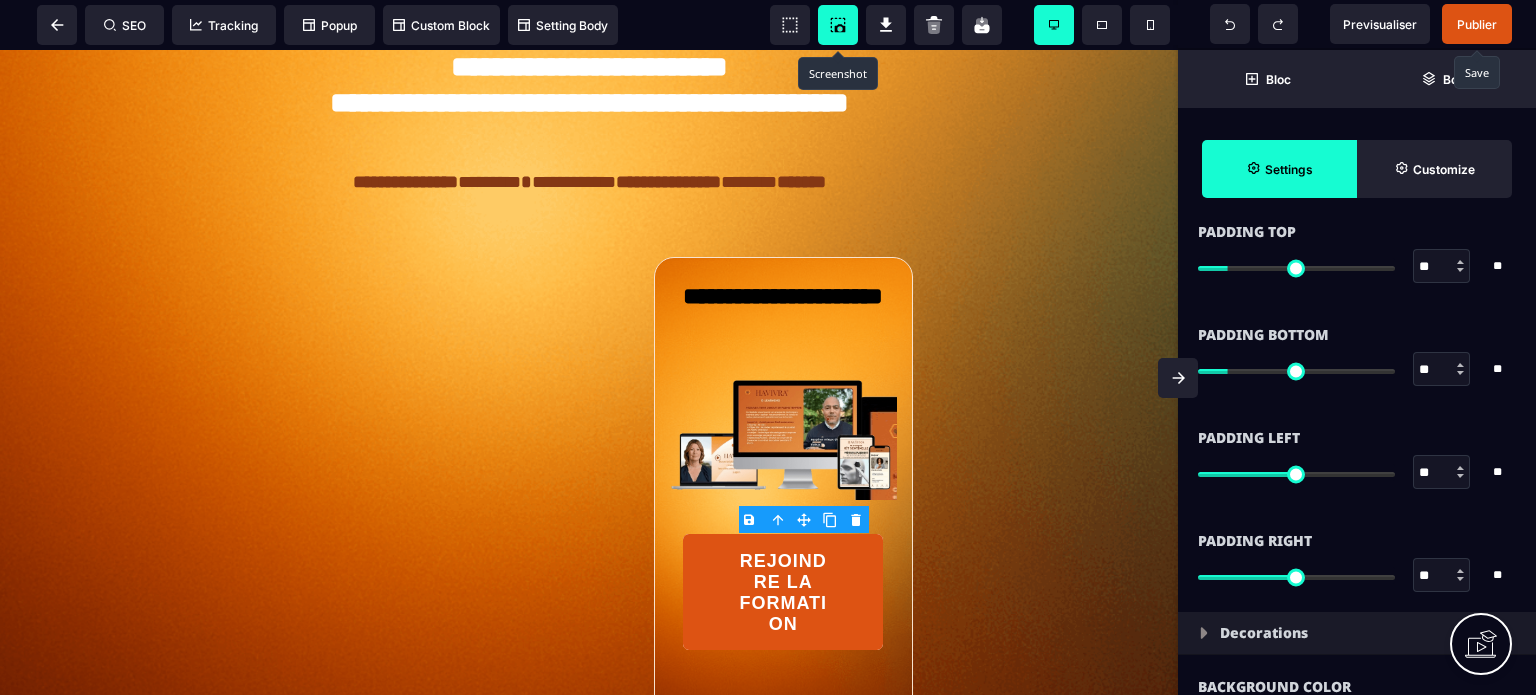 scroll, scrollTop: 2160, scrollLeft: 0, axis: vertical 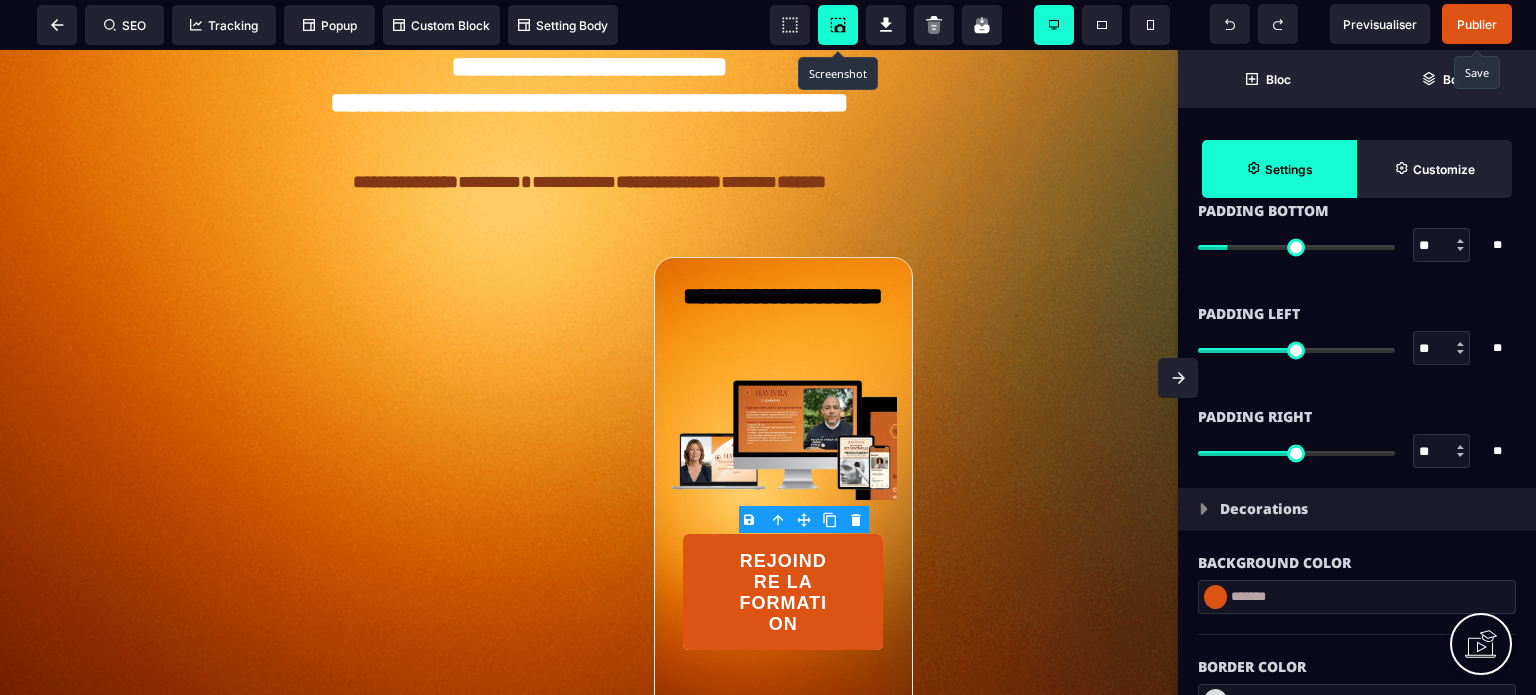 drag, startPoint x: 1425, startPoint y: 441, endPoint x: 1416, endPoint y: 448, distance: 11.401754 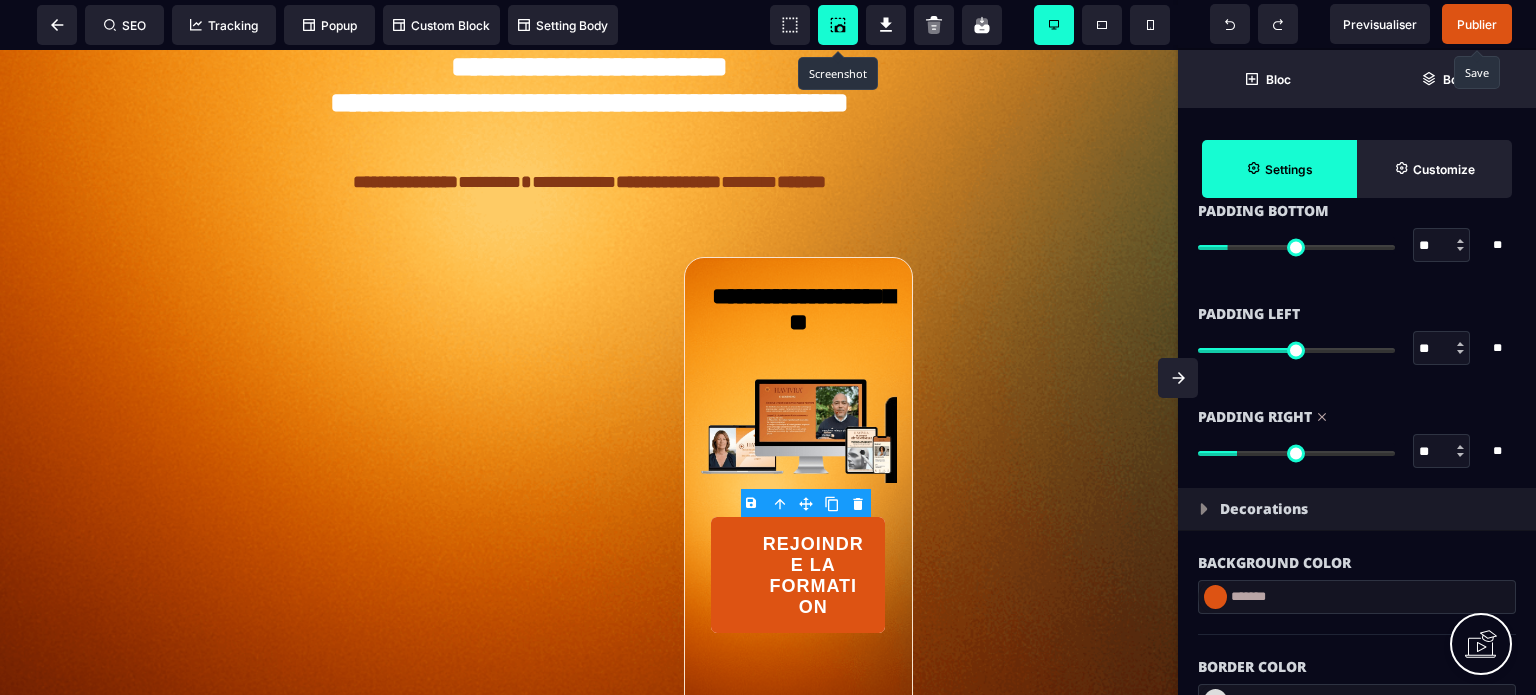 drag, startPoint x: 1424, startPoint y: 343, endPoint x: 1412, endPoint y: 347, distance: 12.649111 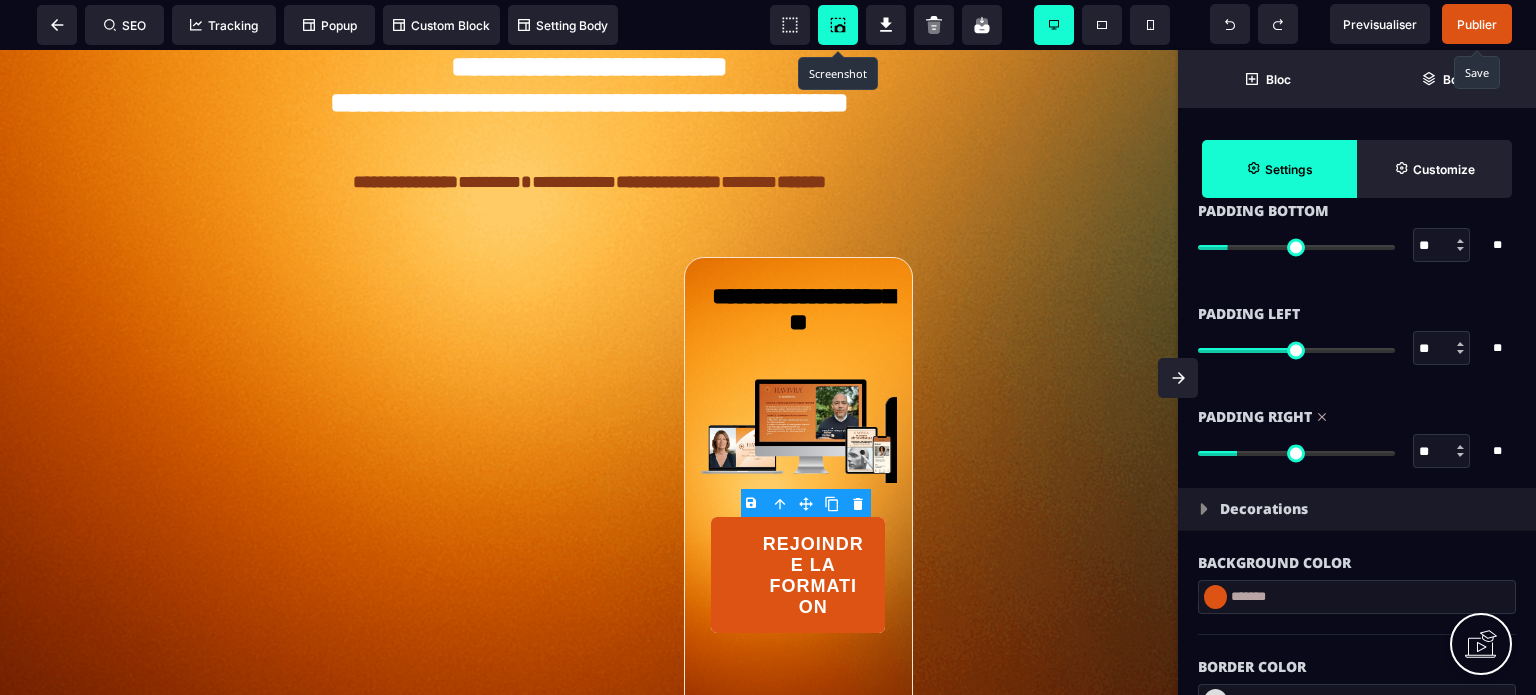 click on "**" at bounding box center [1442, 348] 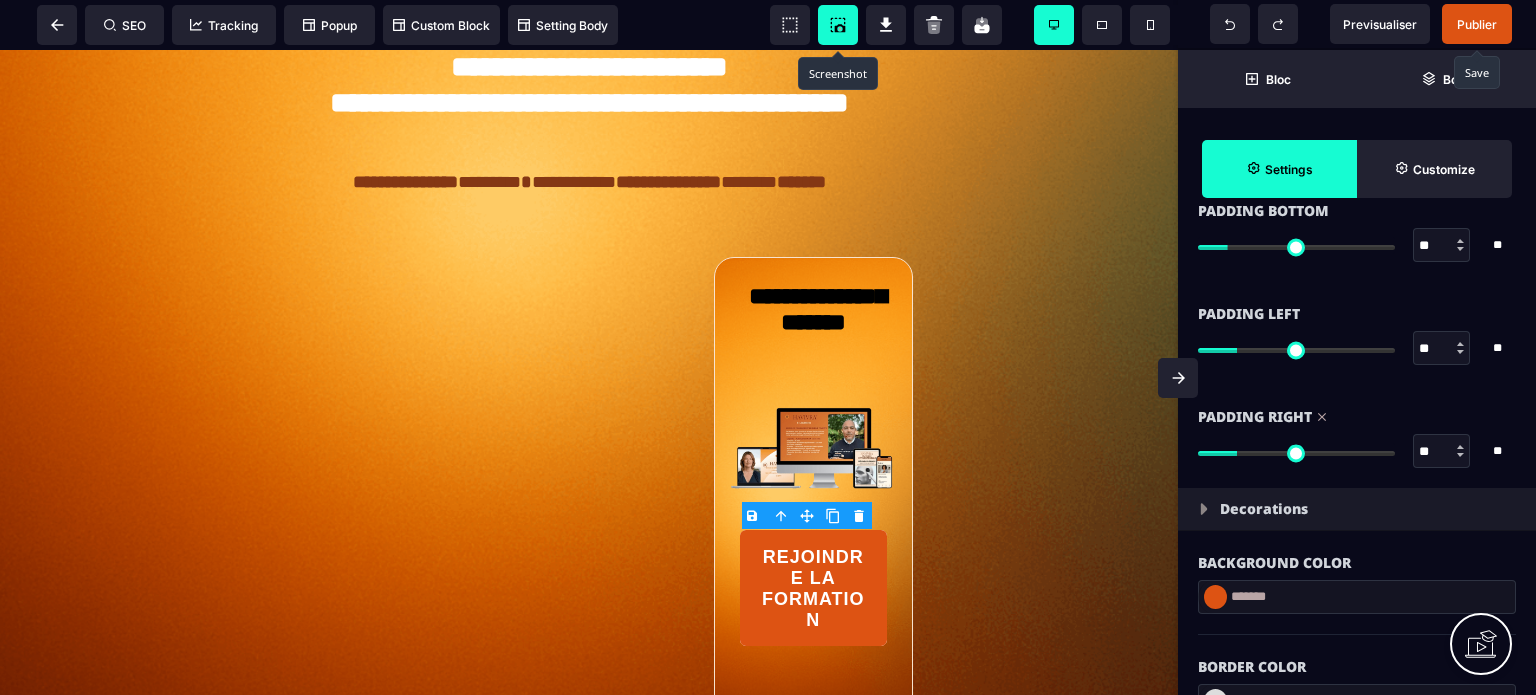 click on "*******" at bounding box center (1357, 597) 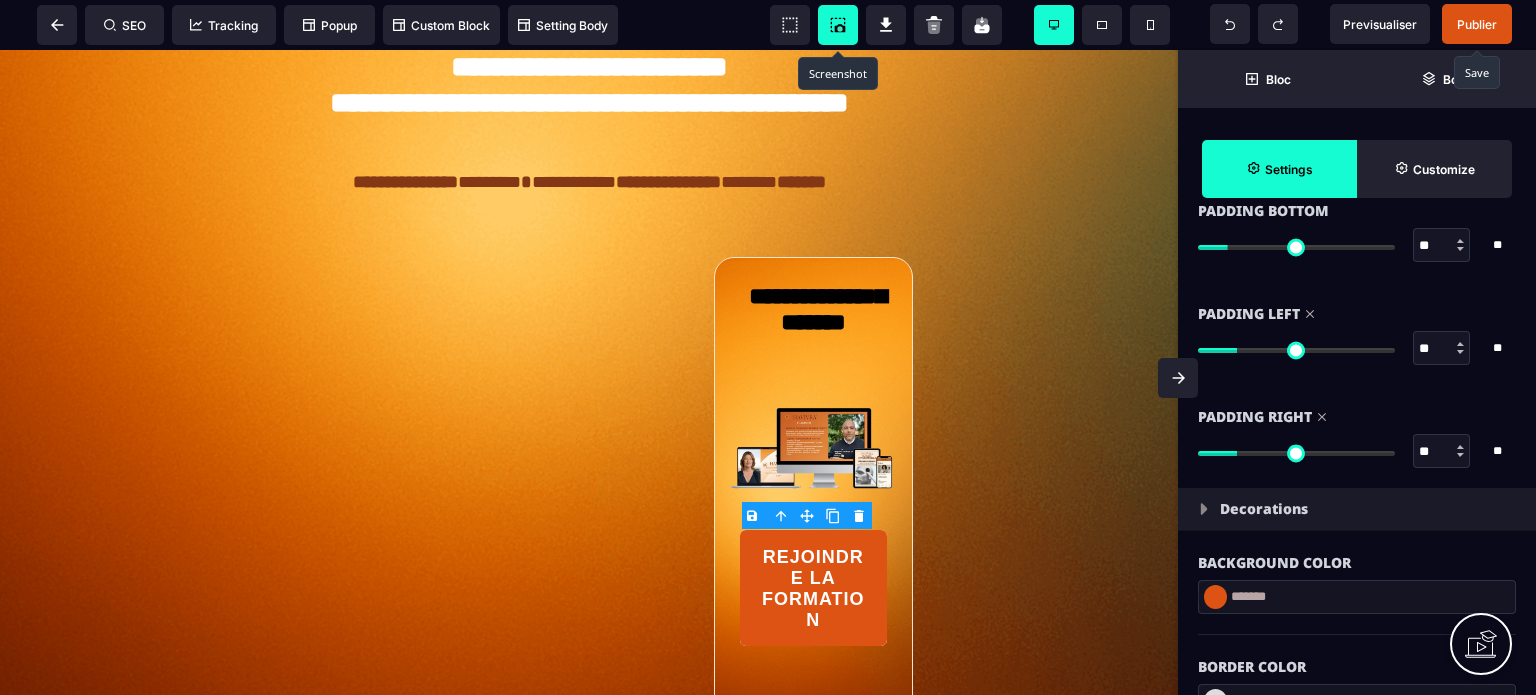 paste 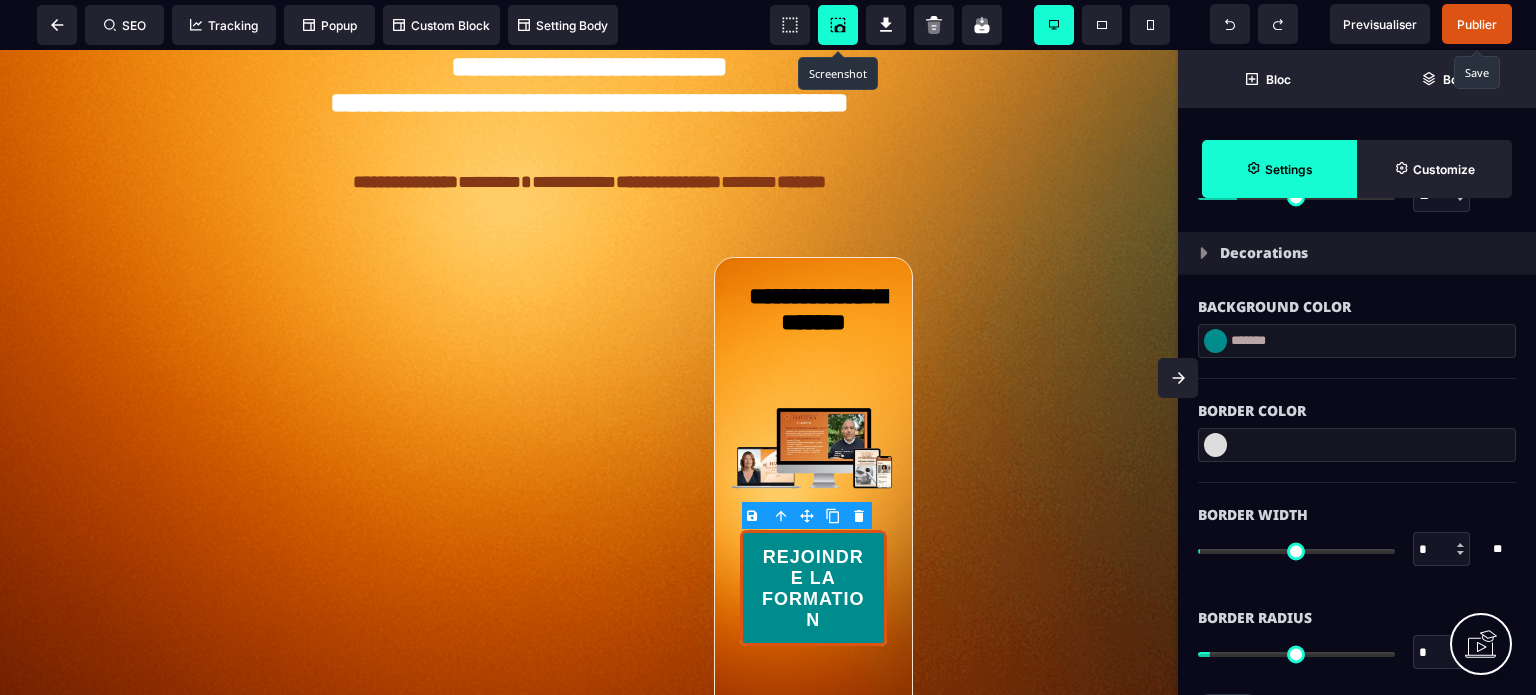 scroll, scrollTop: 2480, scrollLeft: 0, axis: vertical 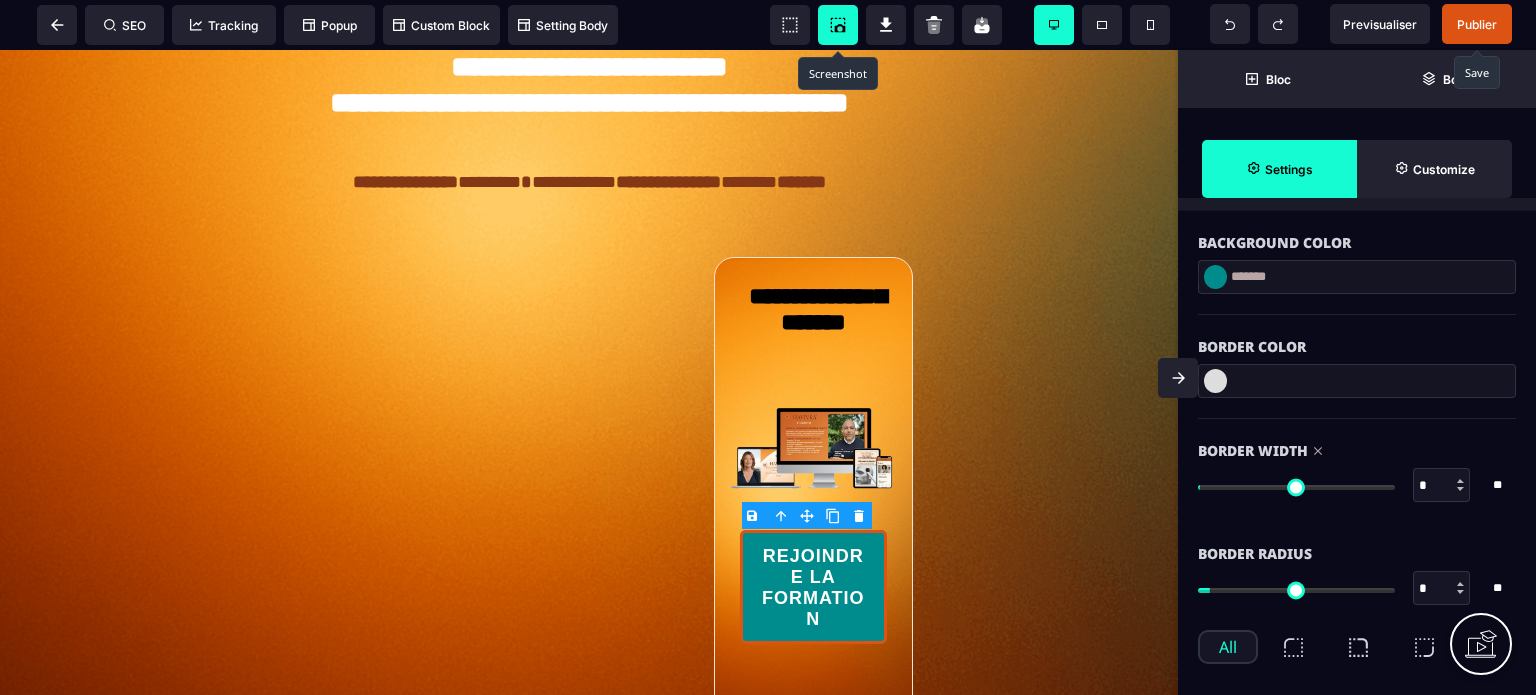 drag, startPoint x: 1212, startPoint y: 484, endPoint x: 1188, endPoint y: 493, distance: 25.632011 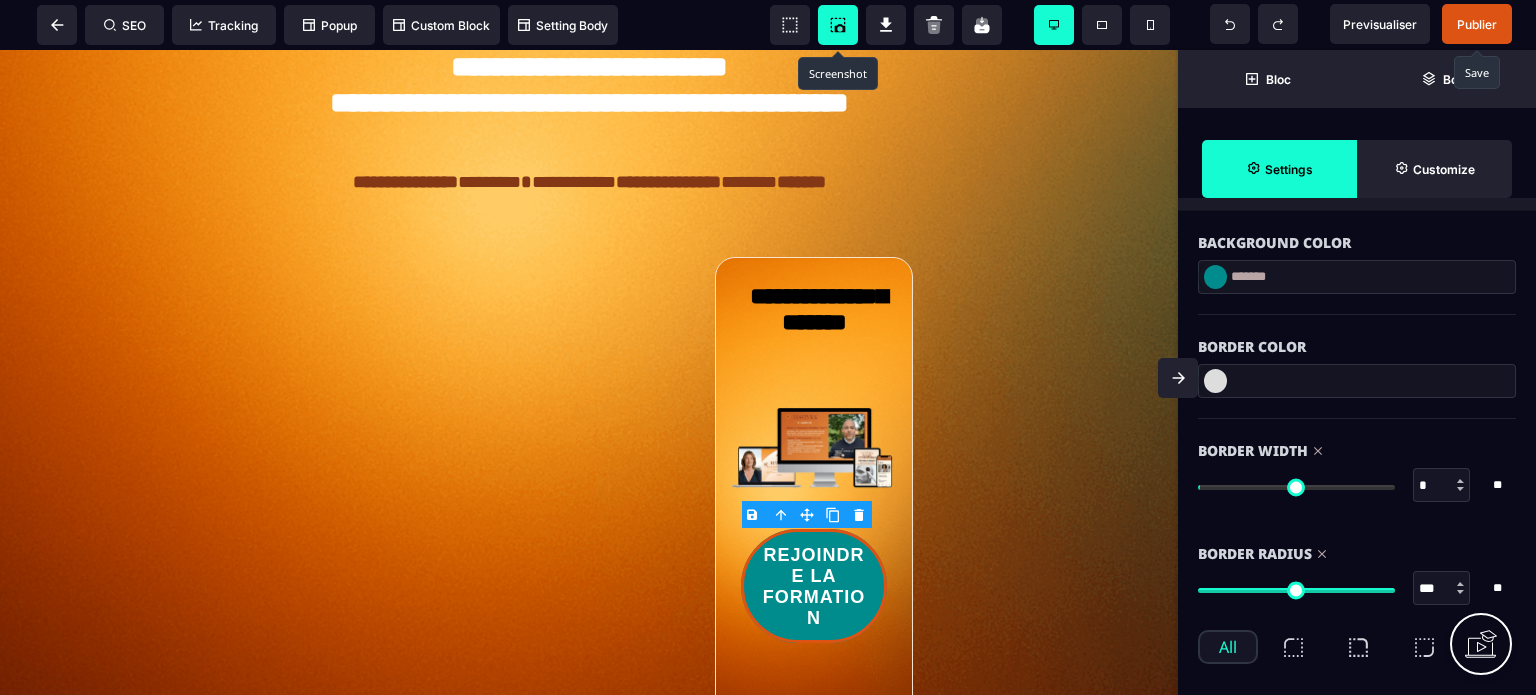 drag, startPoint x: 1220, startPoint y: 590, endPoint x: 1493, endPoint y: 598, distance: 273.1172 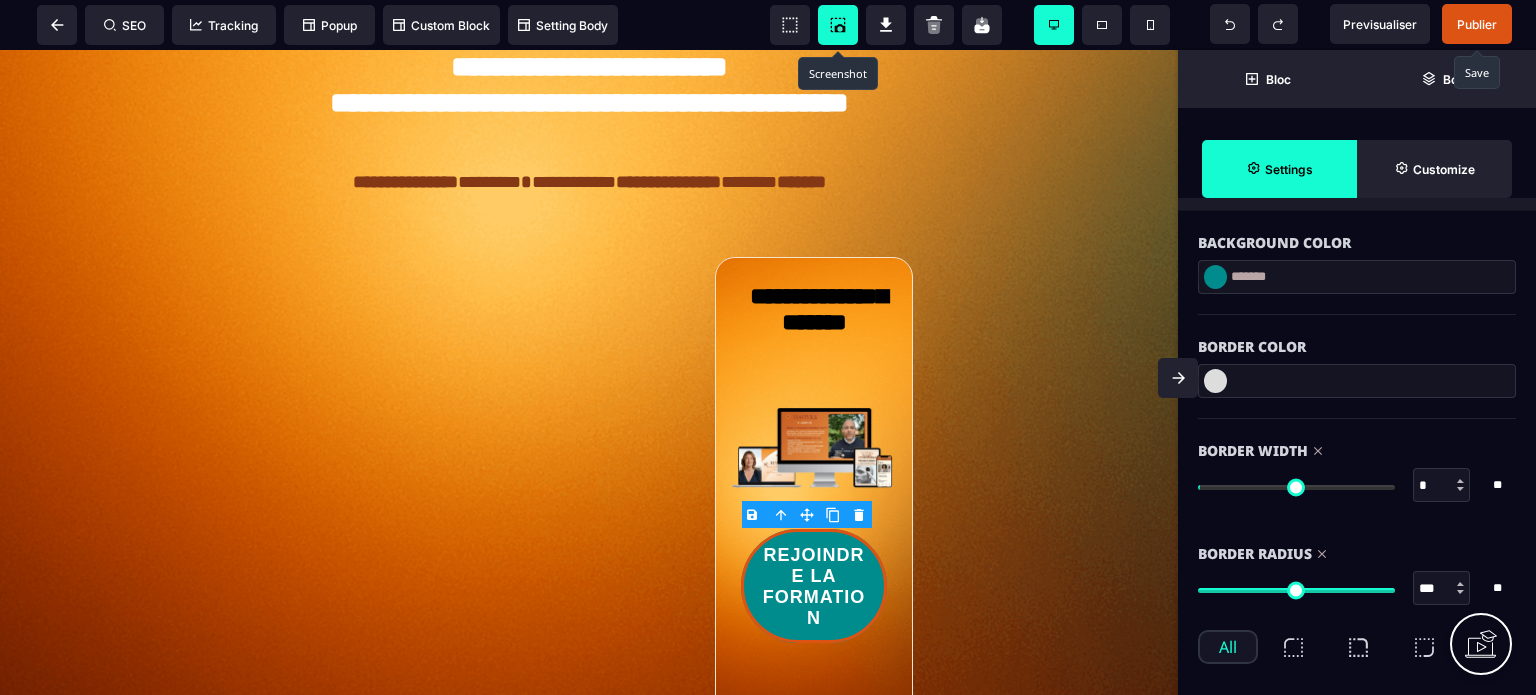 click 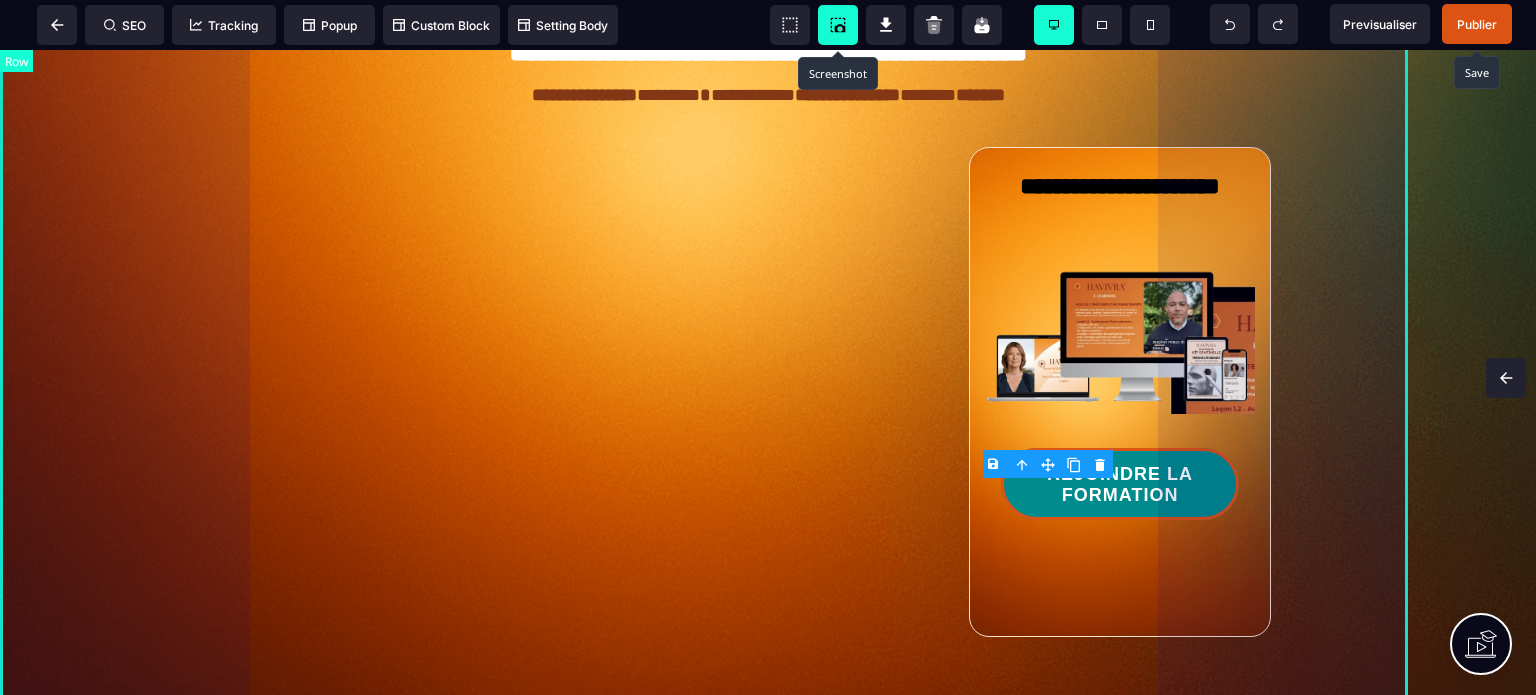 scroll, scrollTop: 0, scrollLeft: 0, axis: both 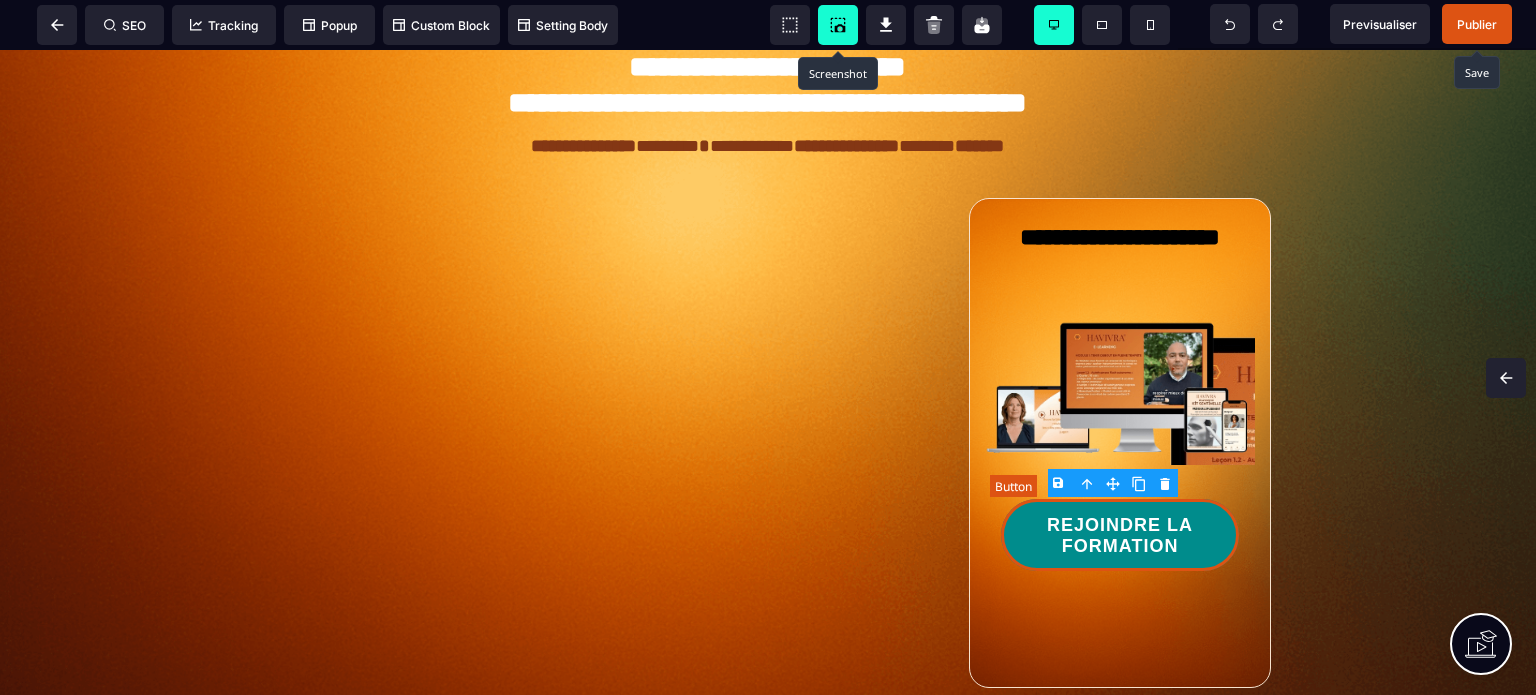click on "REJOINDRE LA FORMATION" at bounding box center (1119, 535) 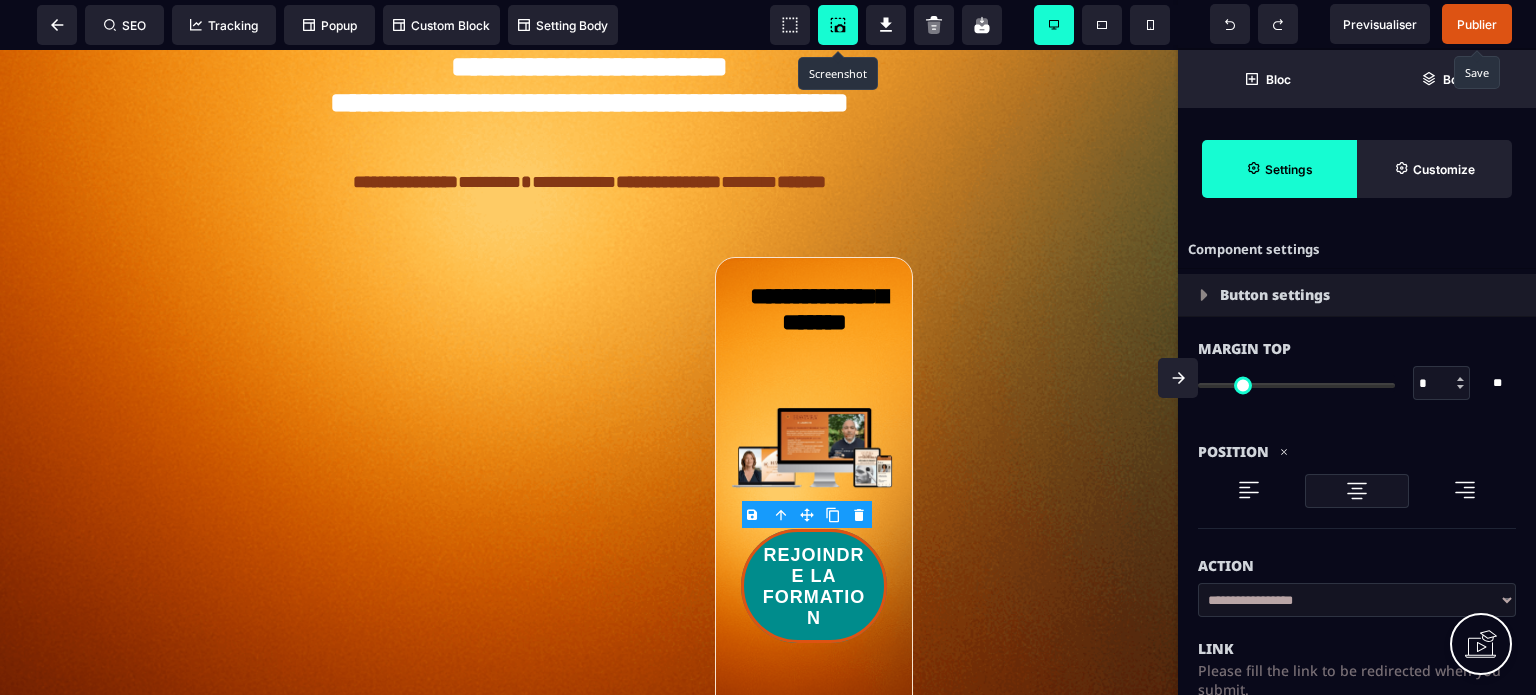 click on "Action" at bounding box center (1357, 556) 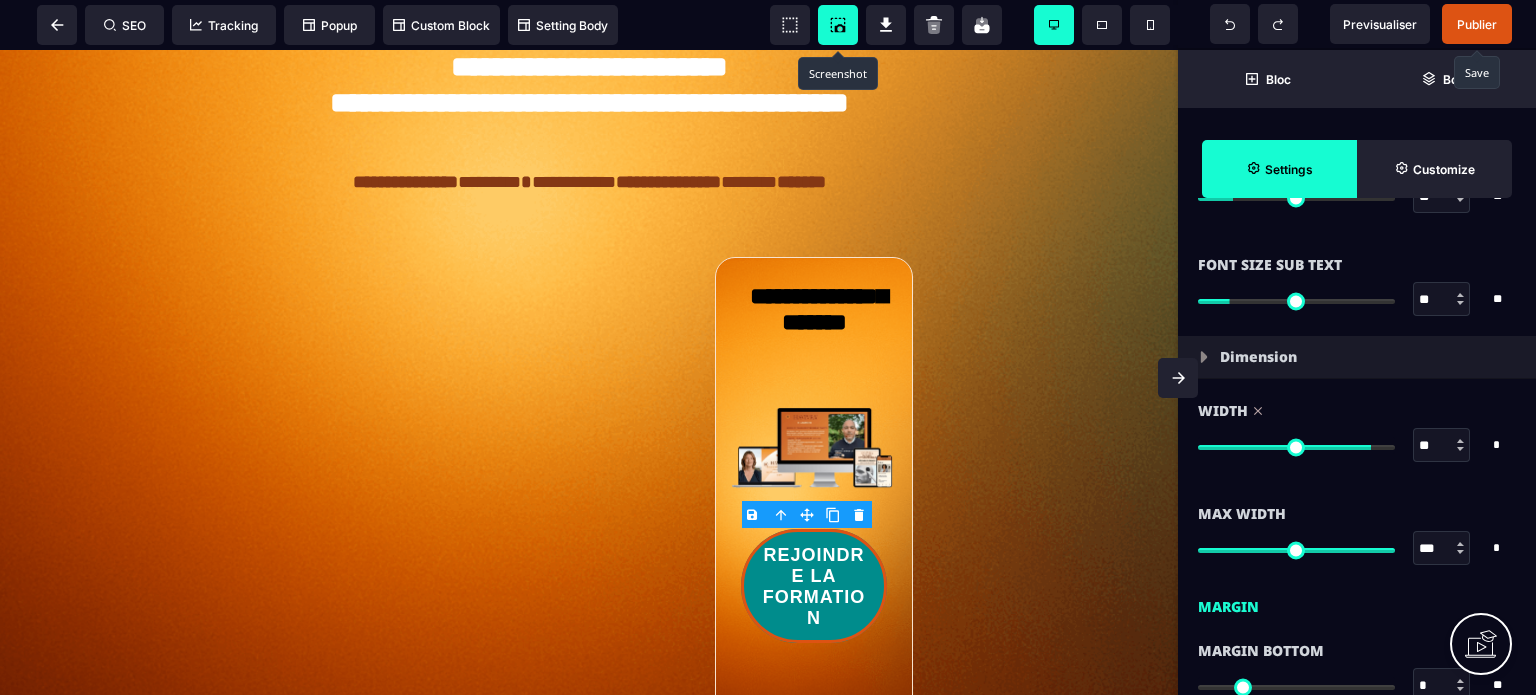 scroll, scrollTop: 1520, scrollLeft: 0, axis: vertical 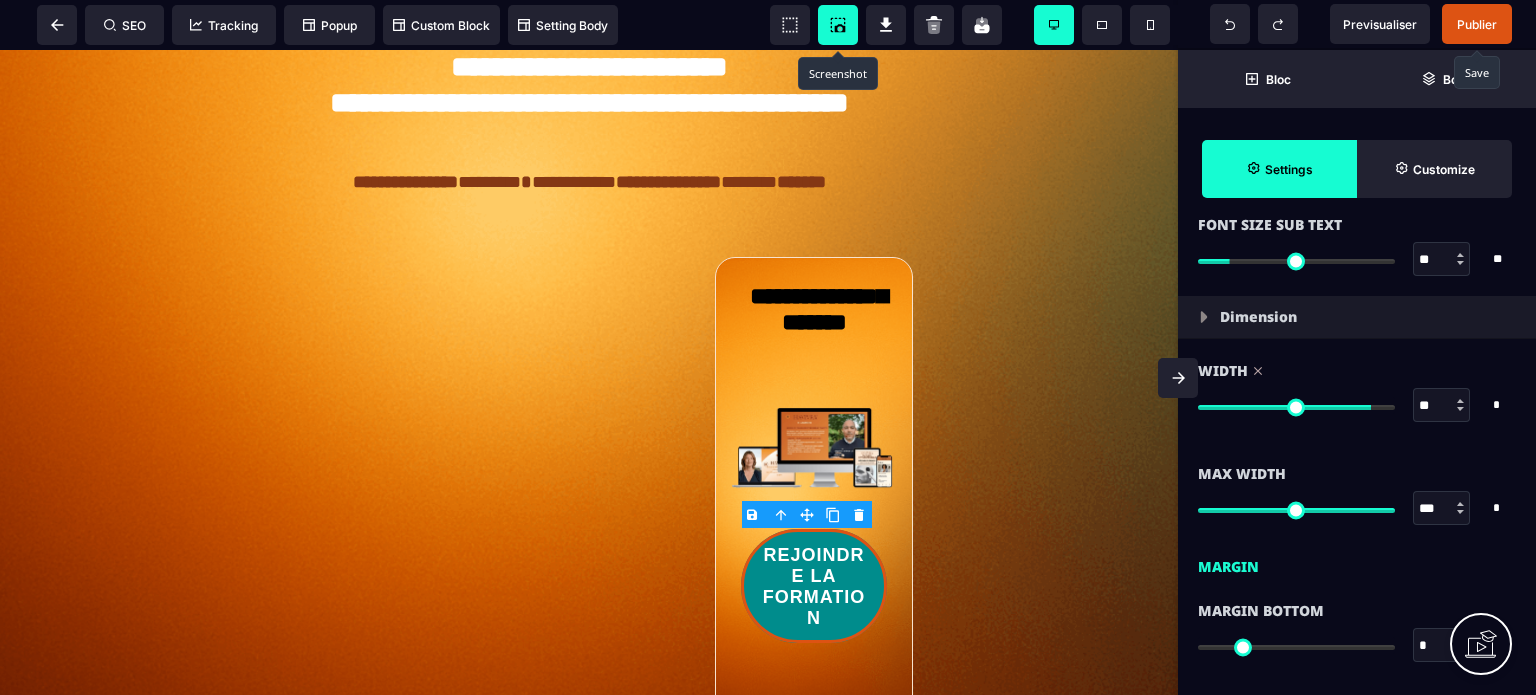 click on "**" at bounding box center [1442, 406] 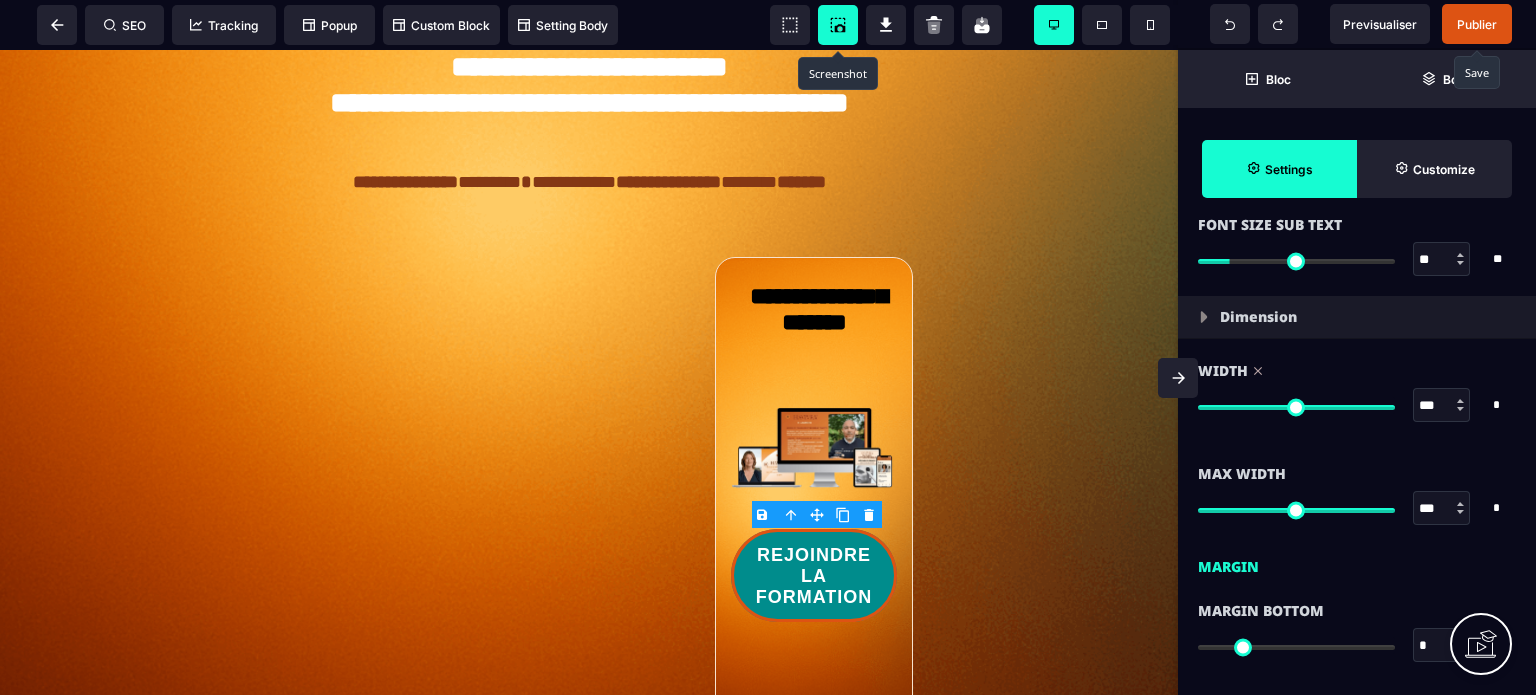 drag, startPoint x: 1365, startPoint y: 403, endPoint x: 1429, endPoint y: 423, distance: 67.052216 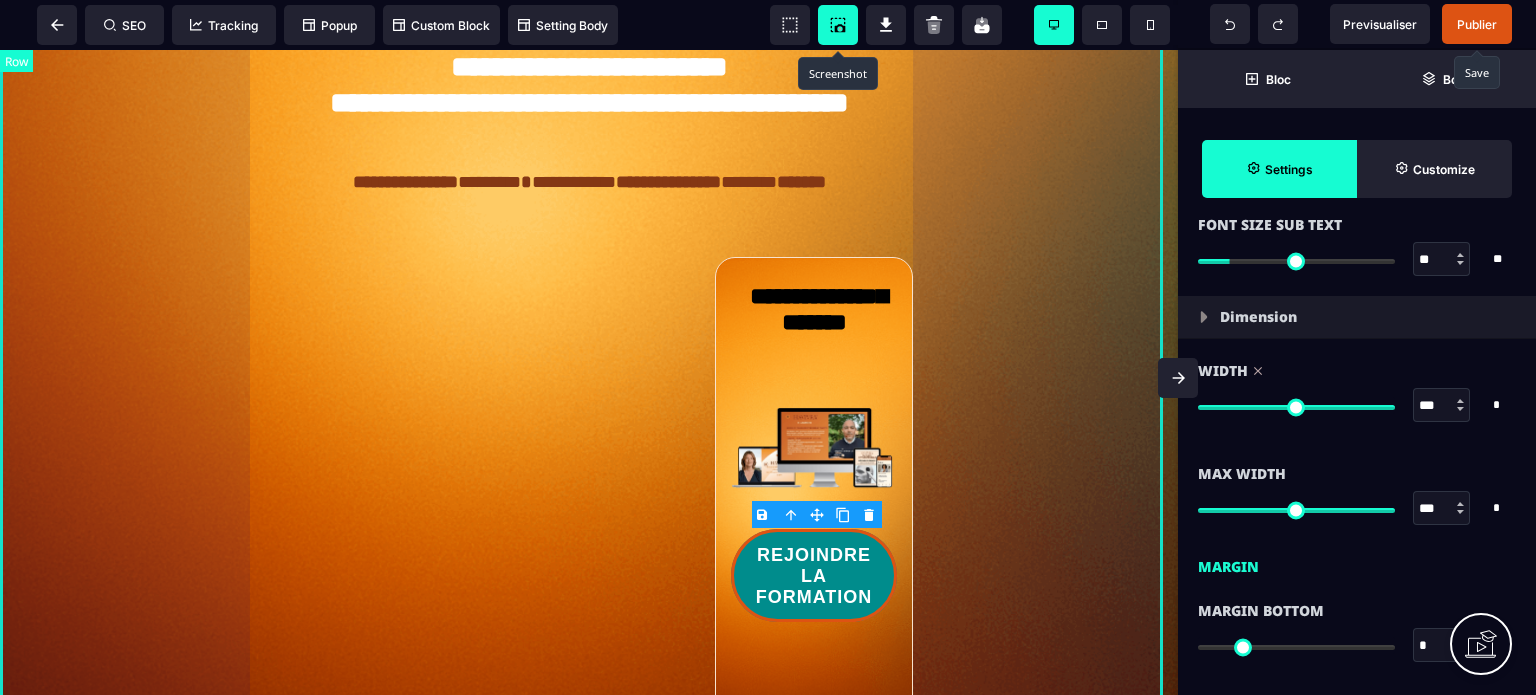 click on "**********" at bounding box center (589, 226) 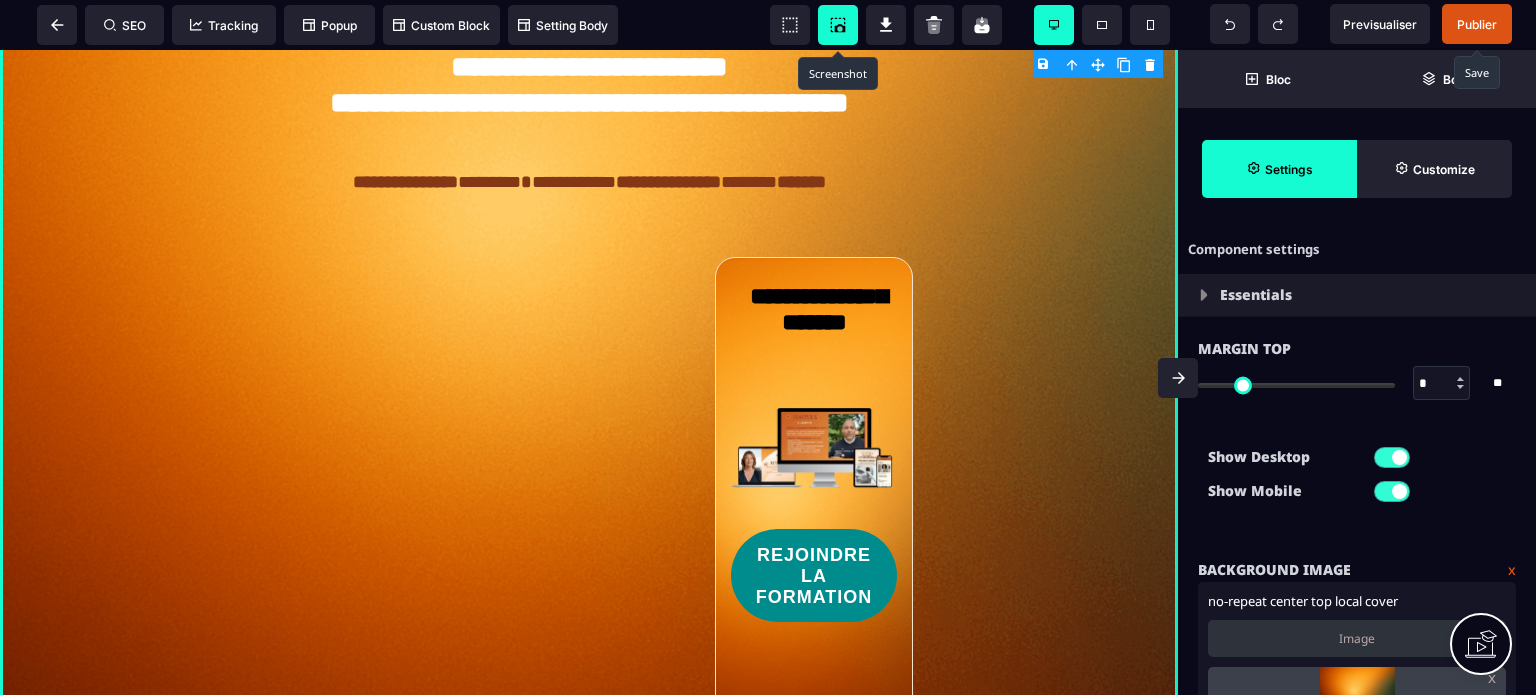 click on "**********" at bounding box center (1357, 709) 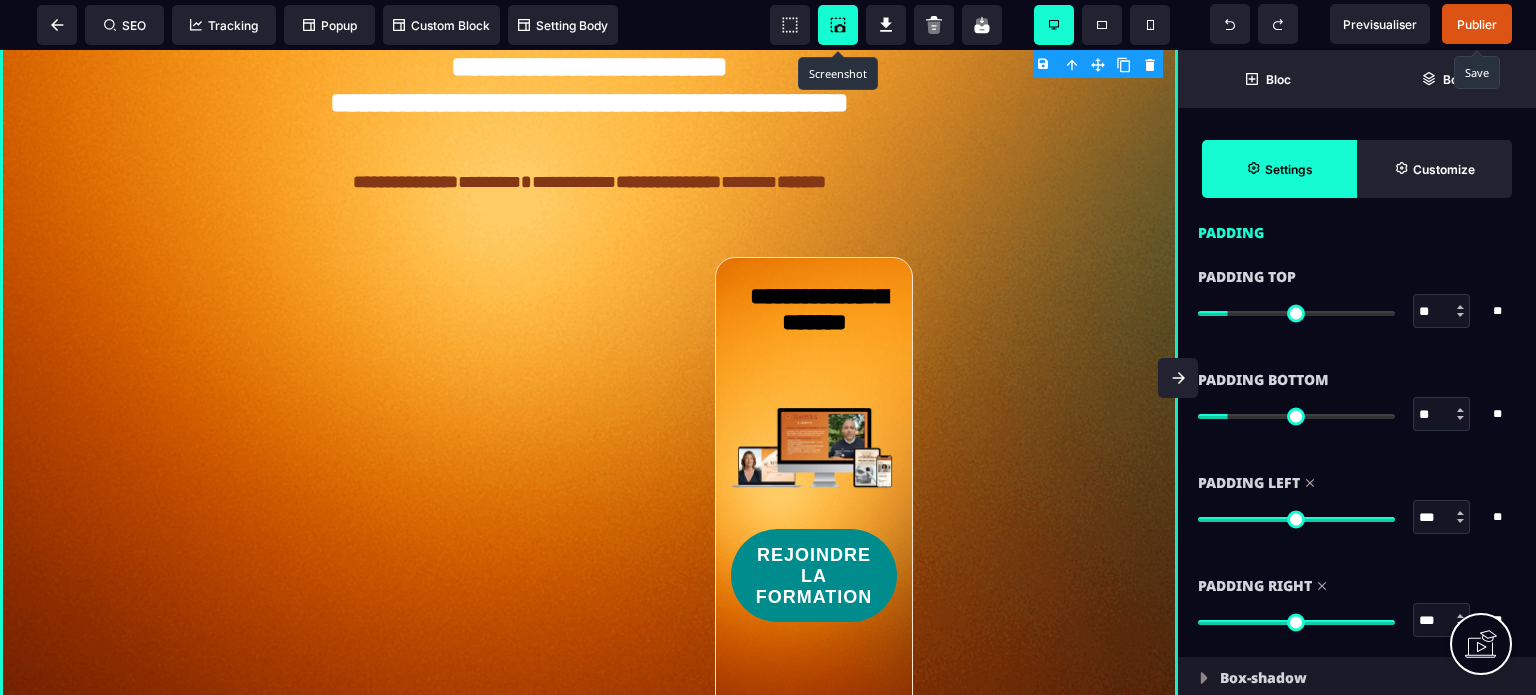 scroll, scrollTop: 2000, scrollLeft: 0, axis: vertical 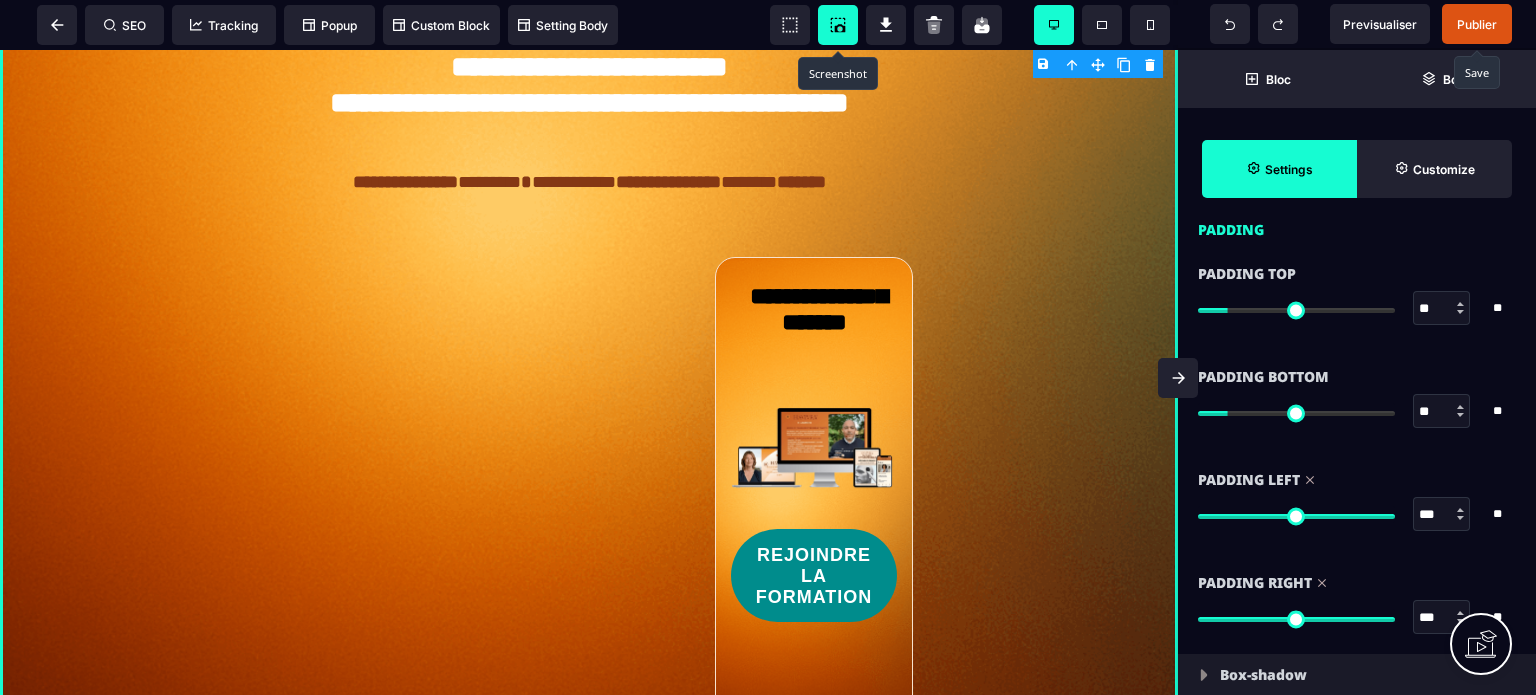 click on "***" at bounding box center [1442, 515] 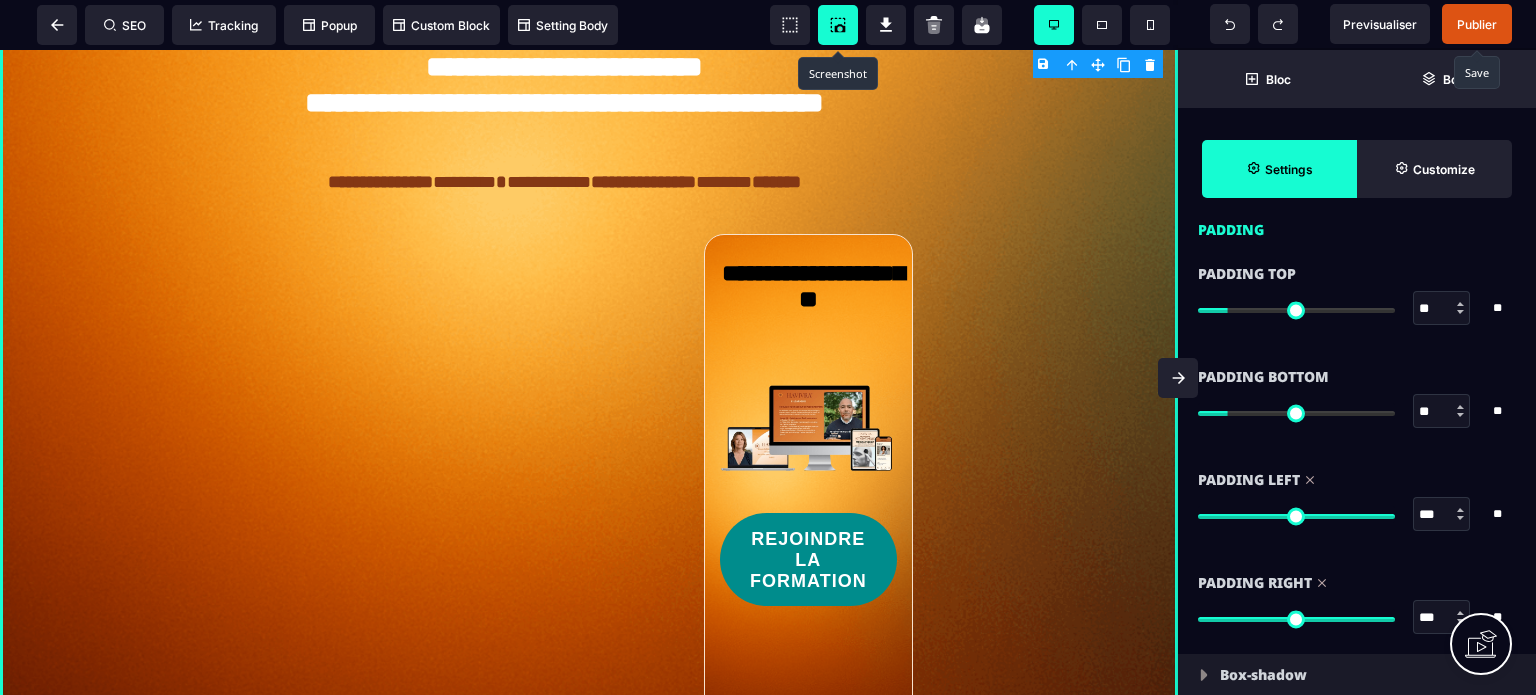 click on "***" at bounding box center (1442, 618) 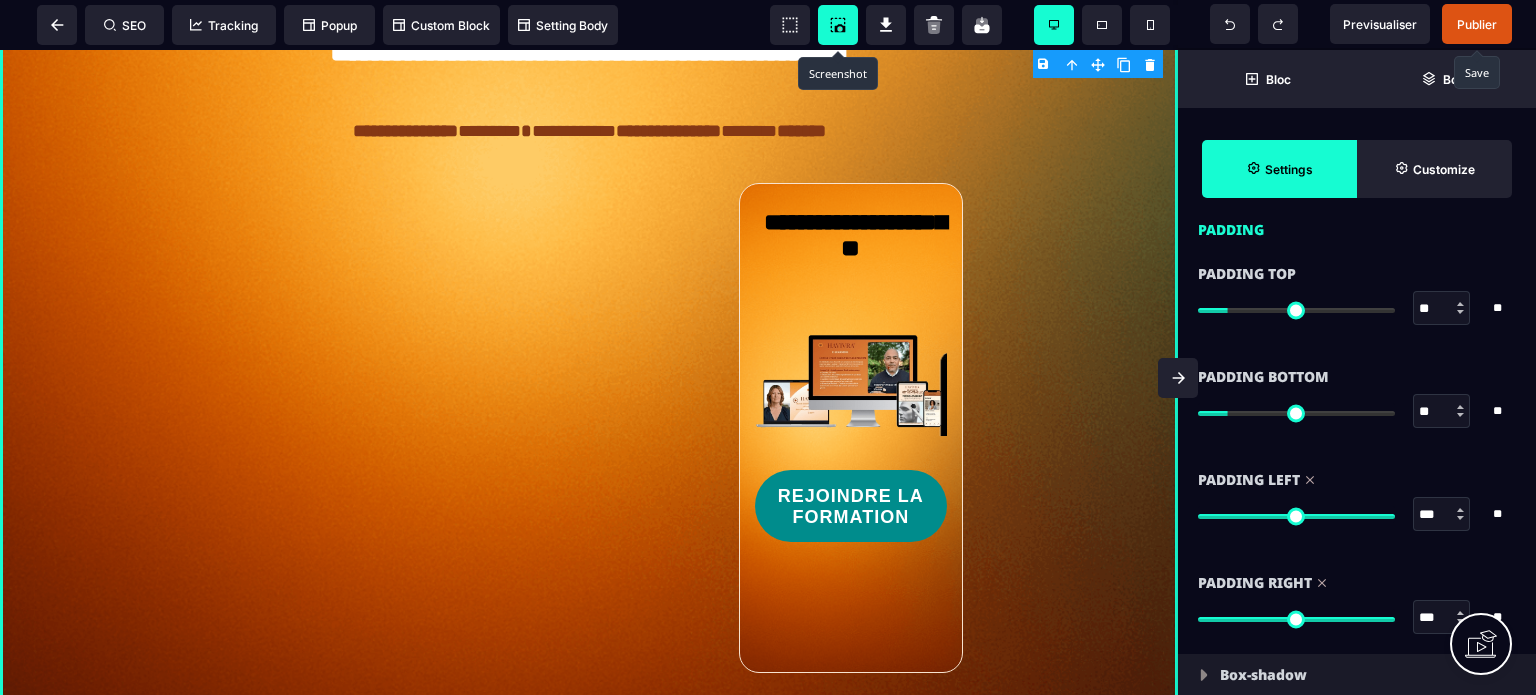 click 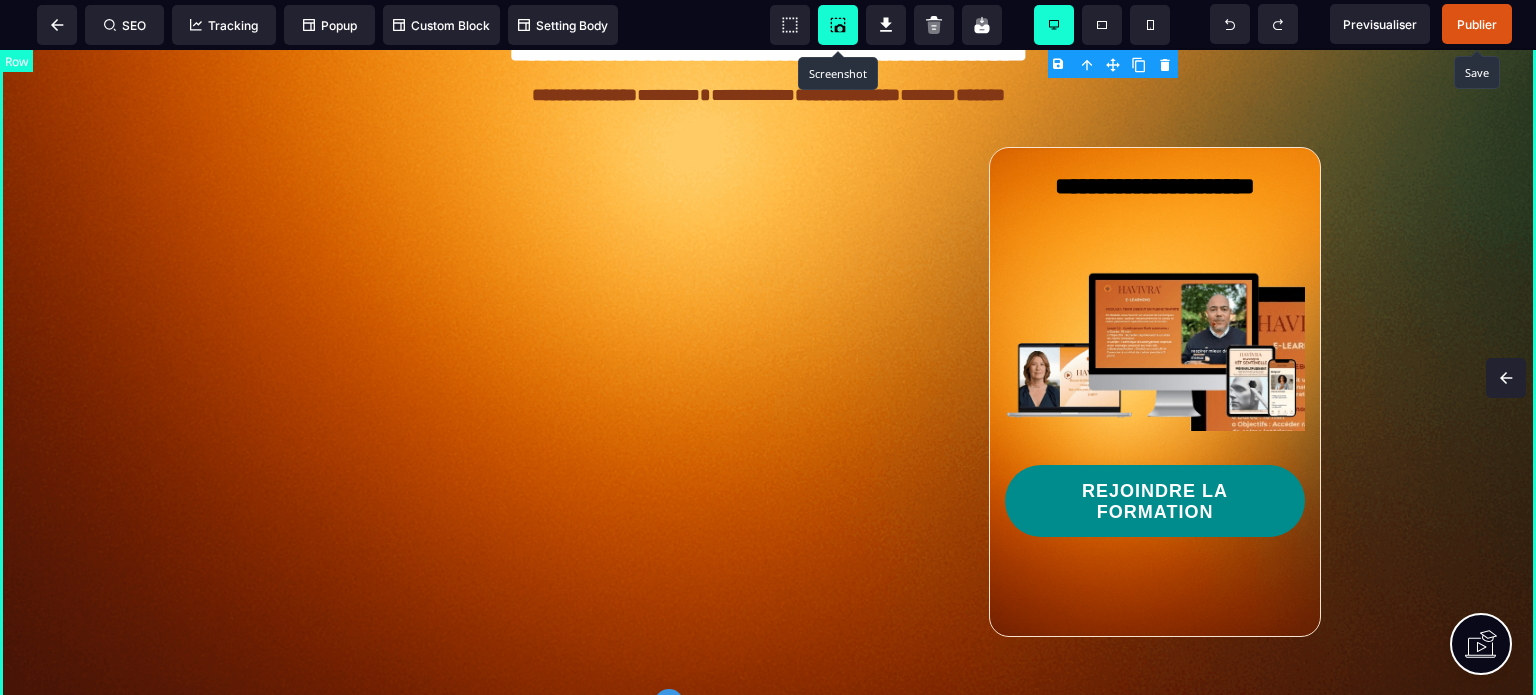 scroll, scrollTop: 0, scrollLeft: 0, axis: both 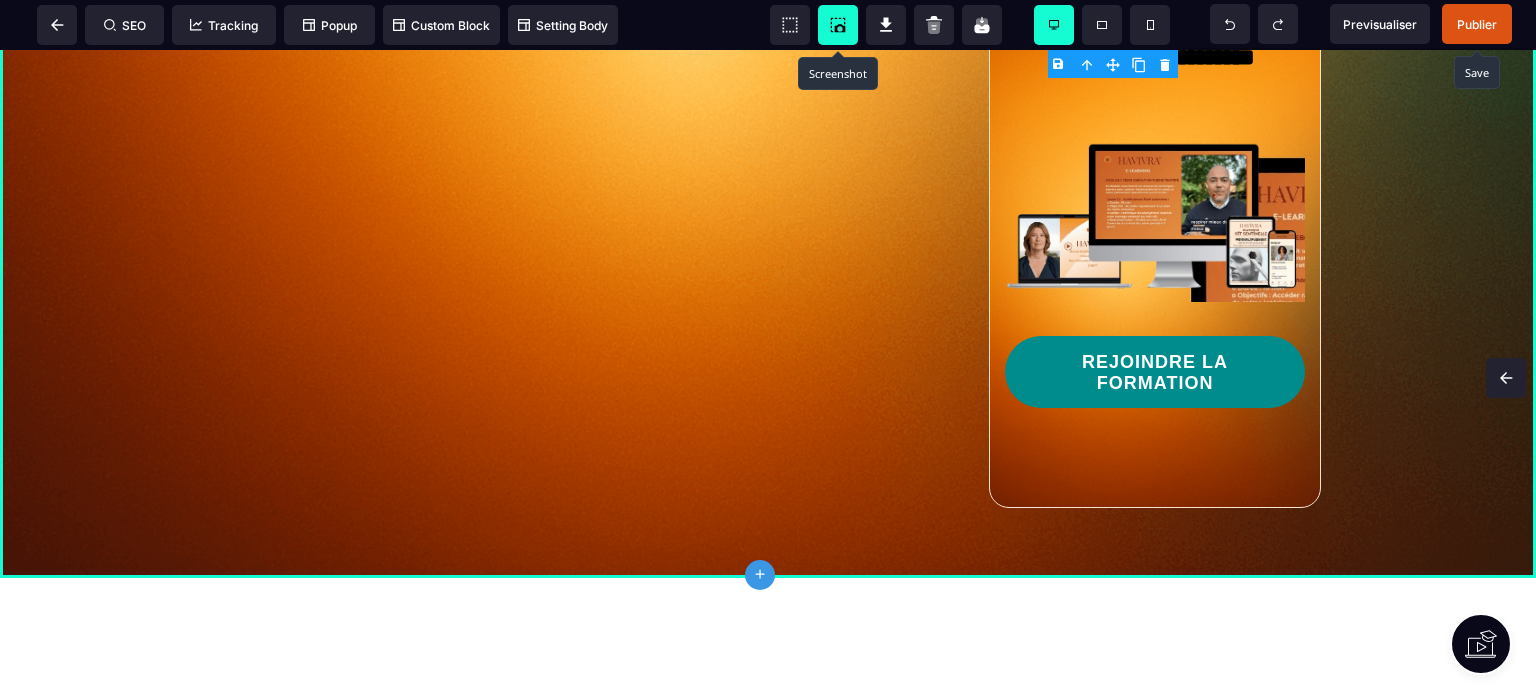 click on "plus" 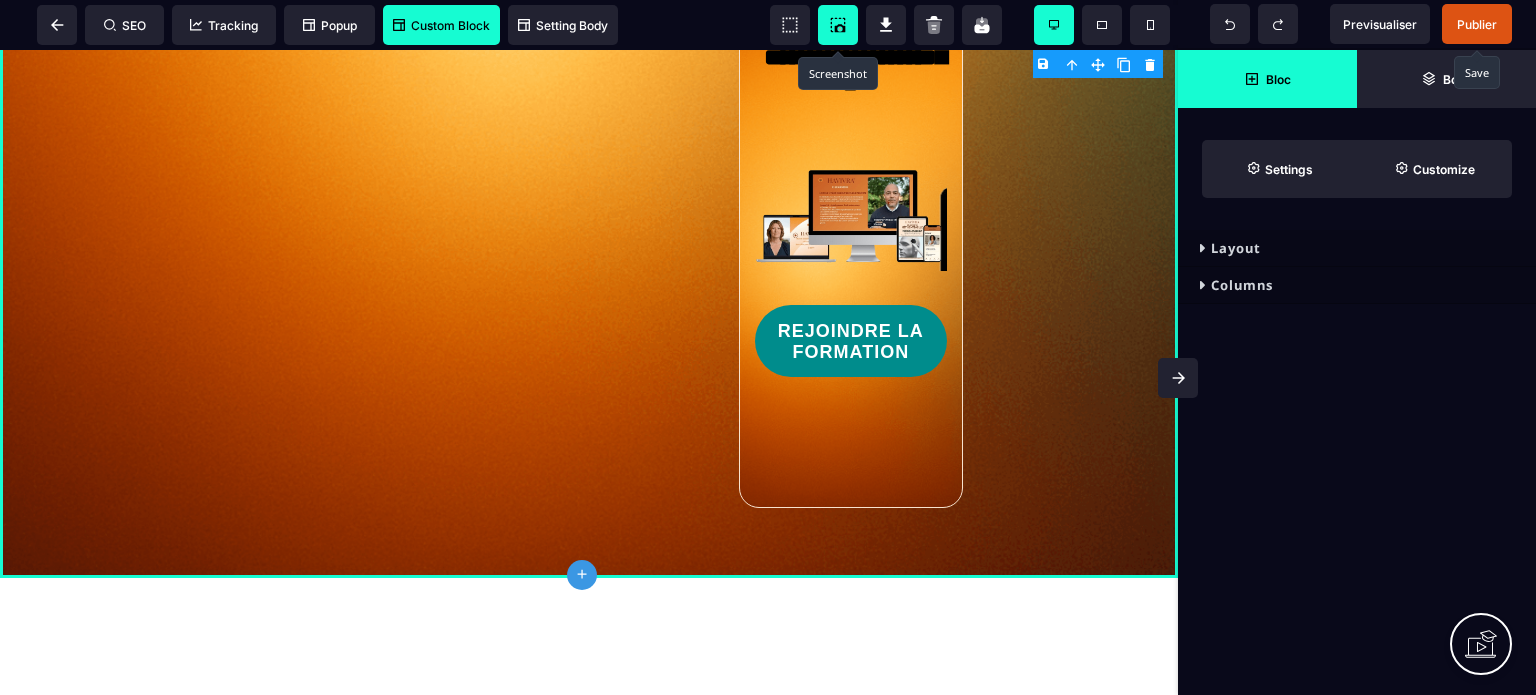 click on "Custom Block" at bounding box center [441, 25] 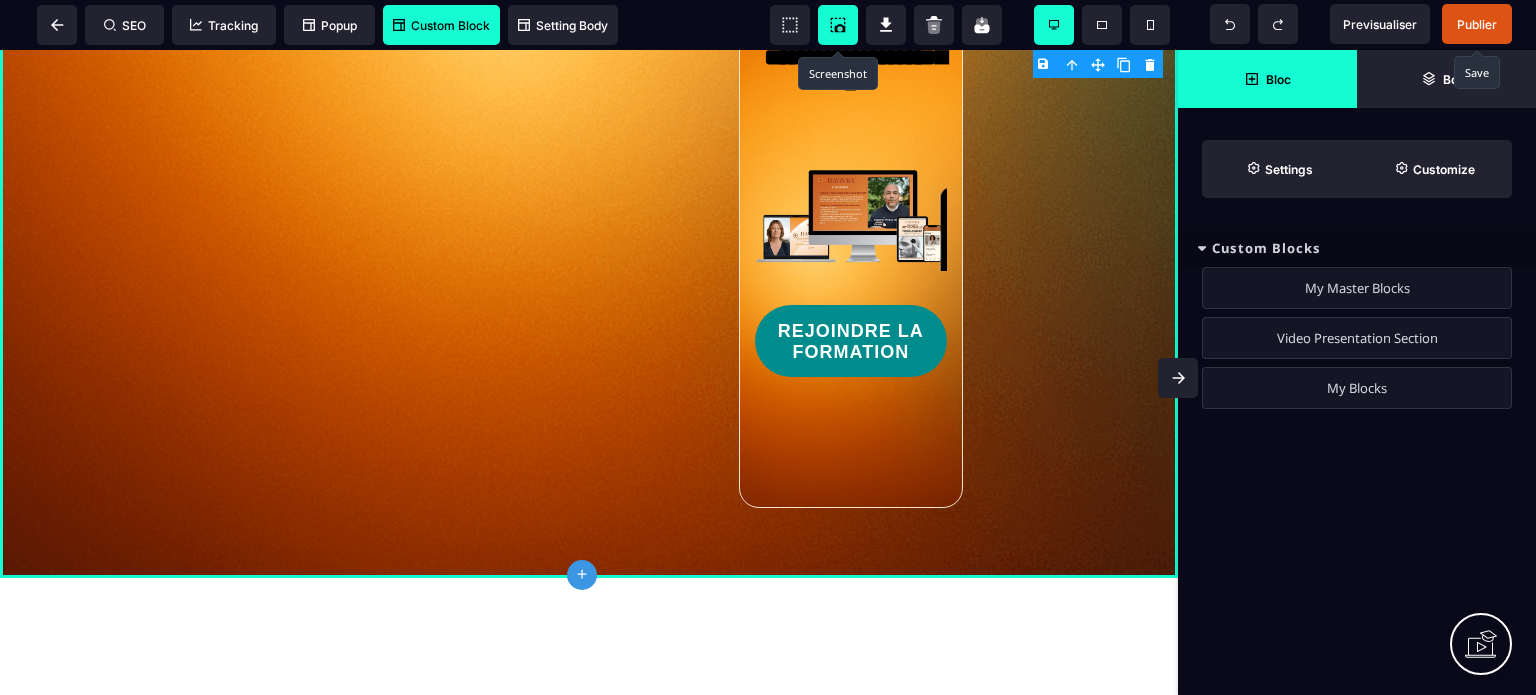 click on "Video Presentation Section" at bounding box center (1357, 338) 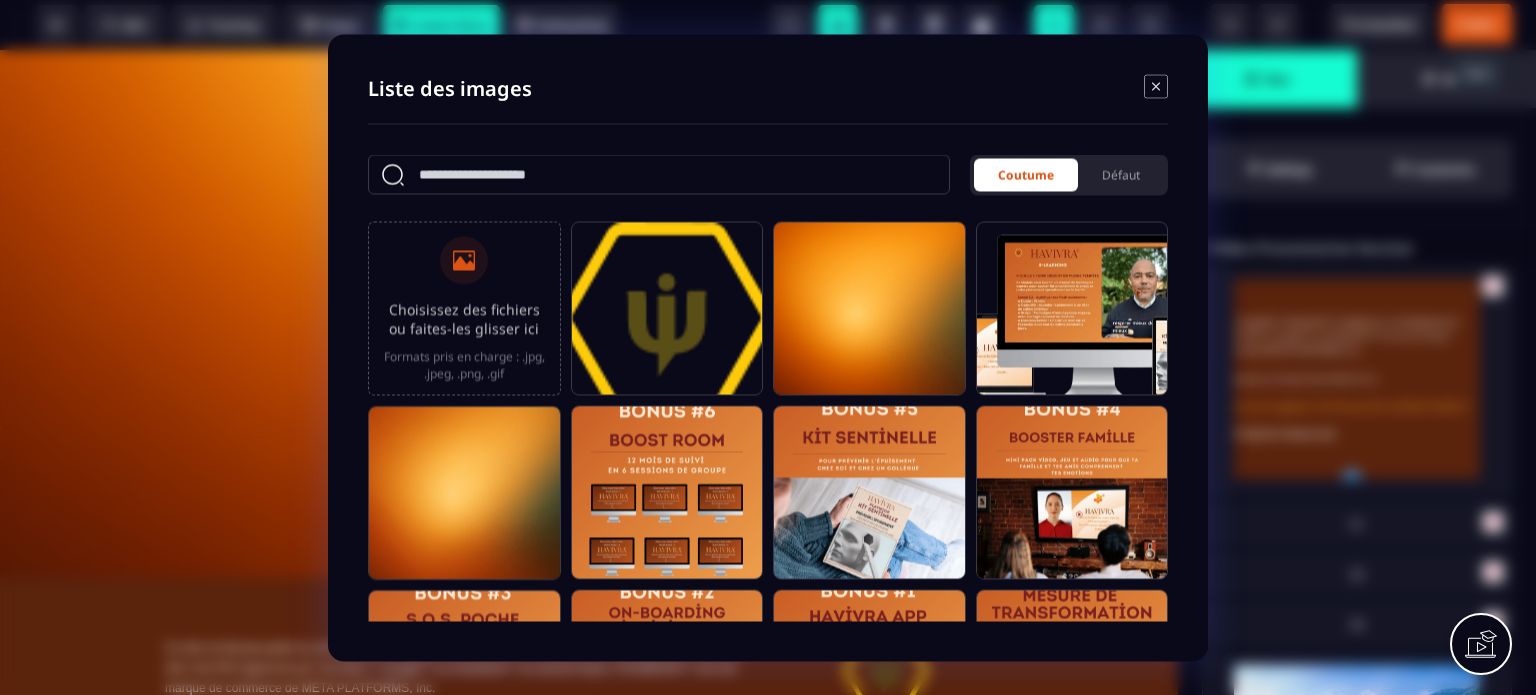 click 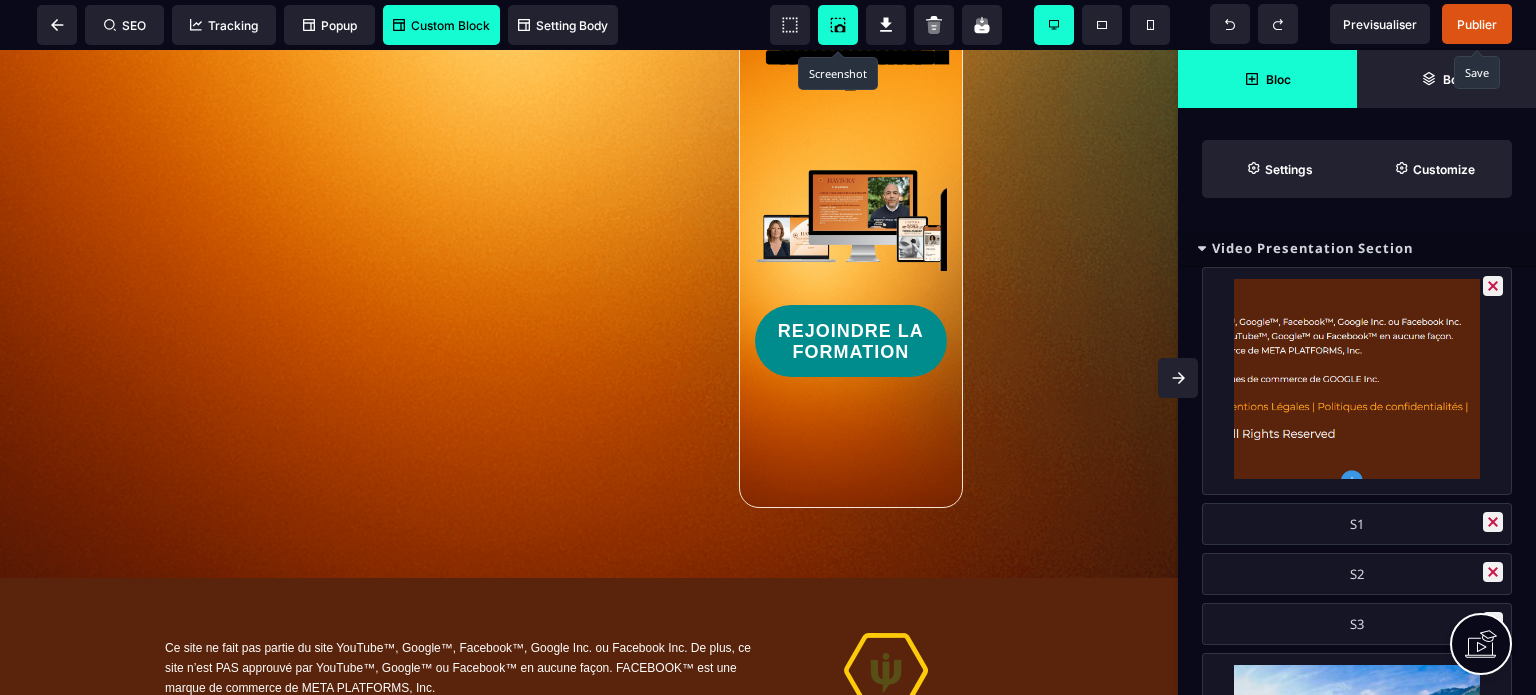 click at bounding box center [1178, 378] 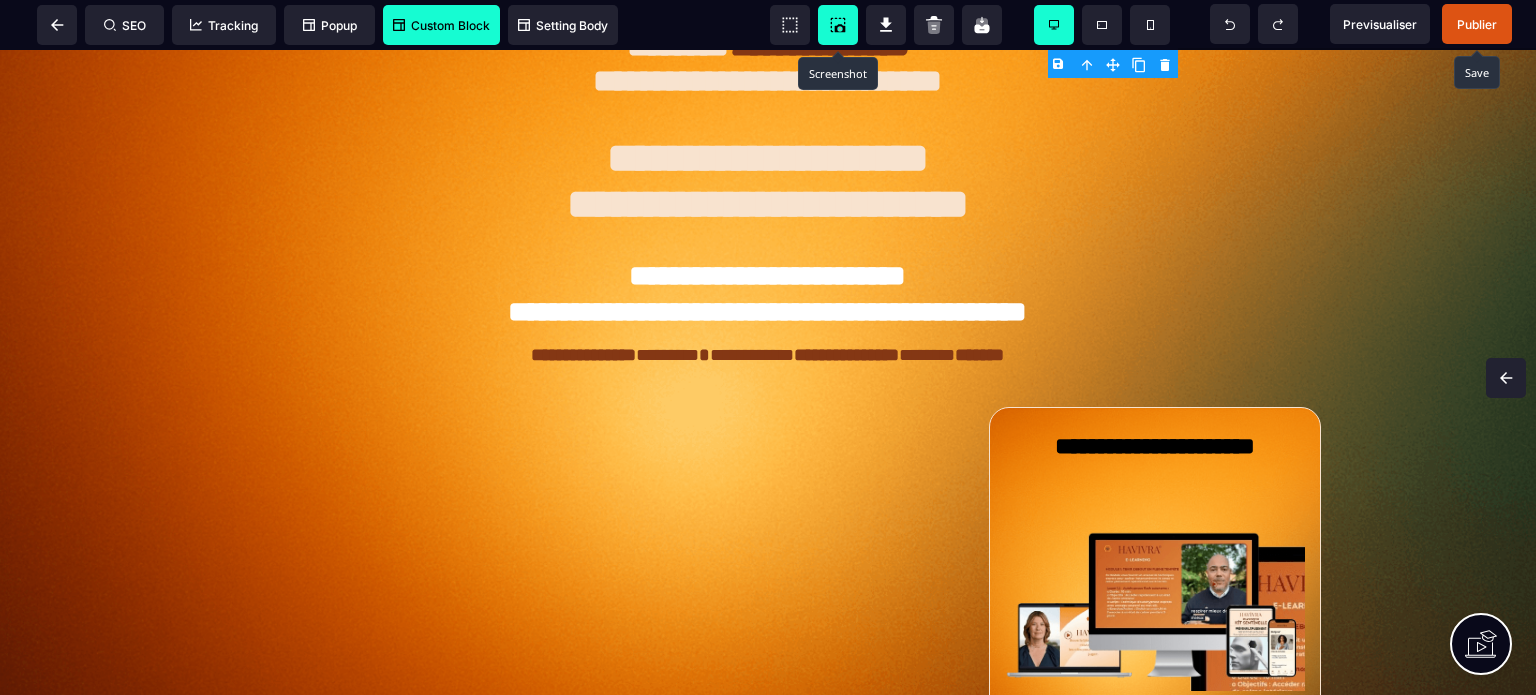scroll, scrollTop: 0, scrollLeft: 0, axis: both 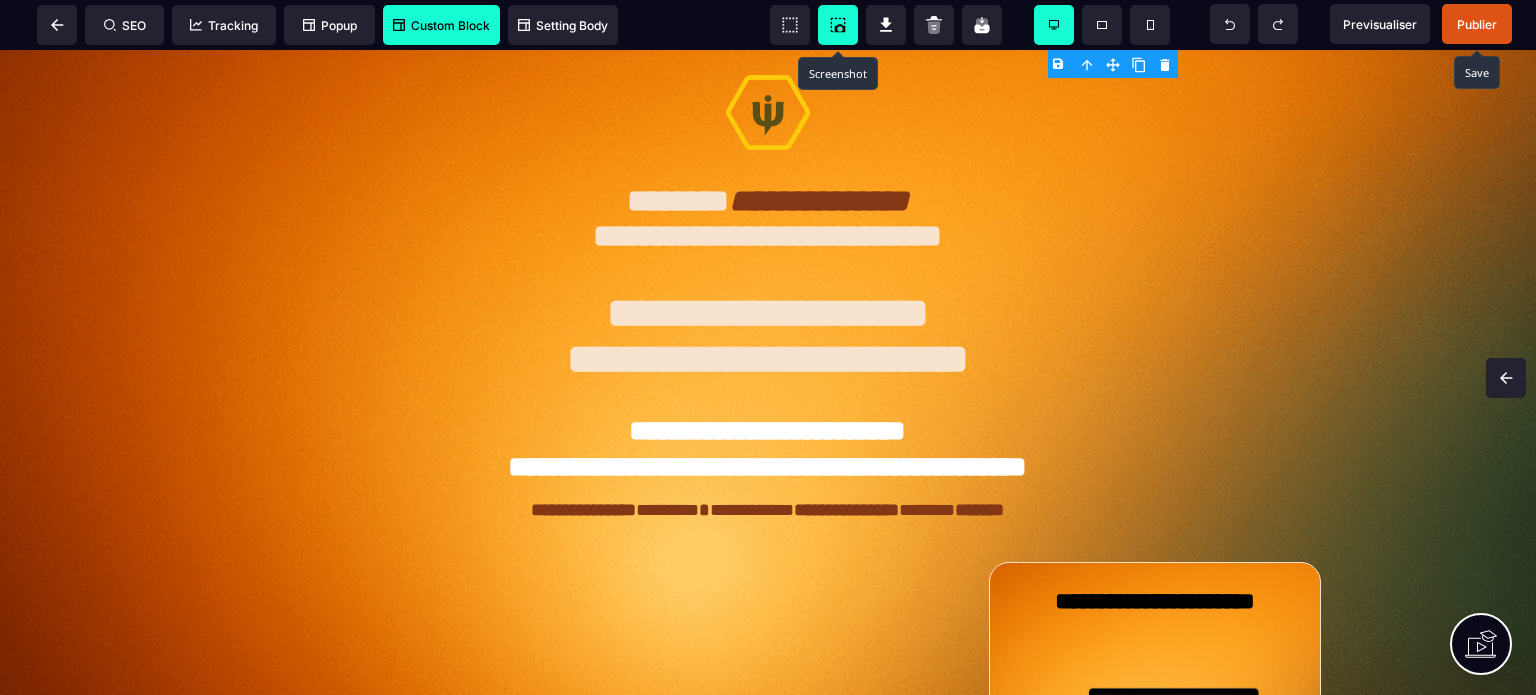 click on "Publier" at bounding box center (1477, 24) 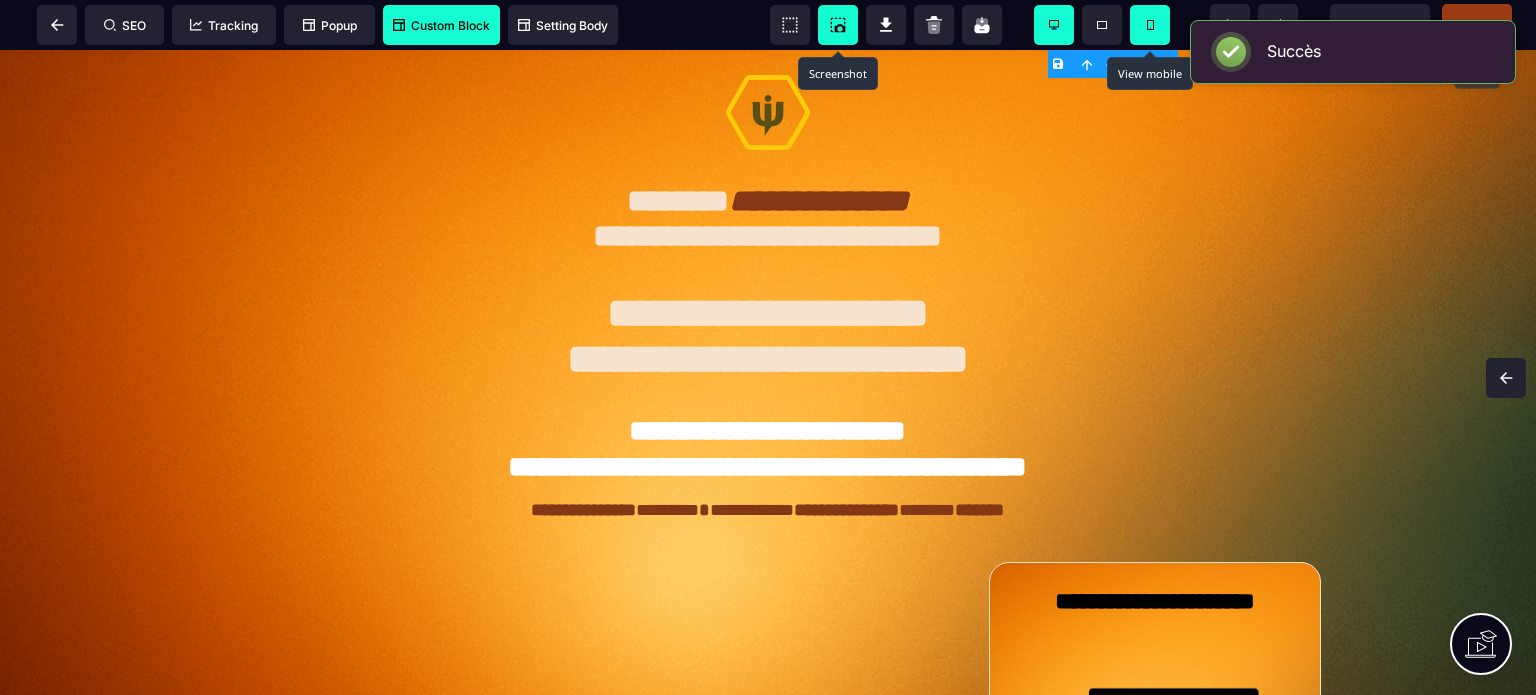 click at bounding box center [1150, 25] 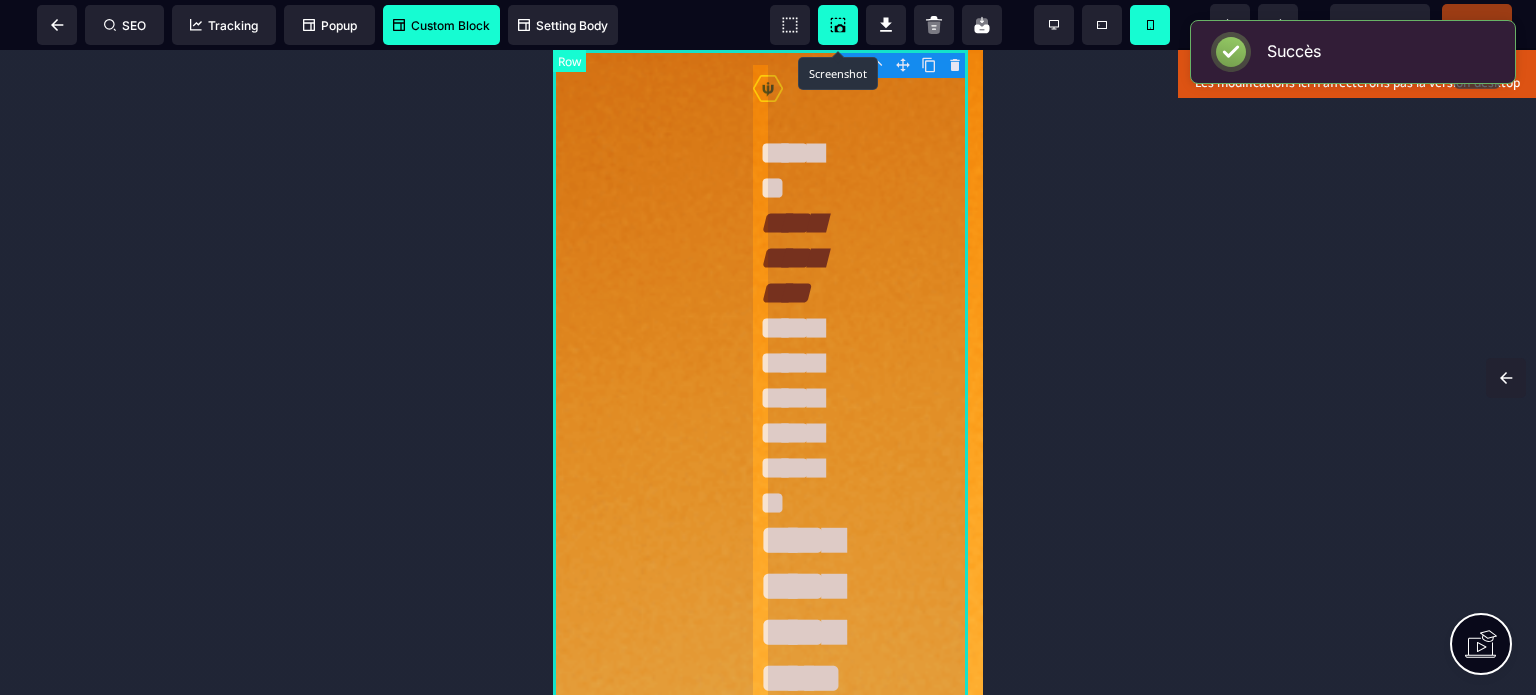click on "**********" at bounding box center (768, 1430) 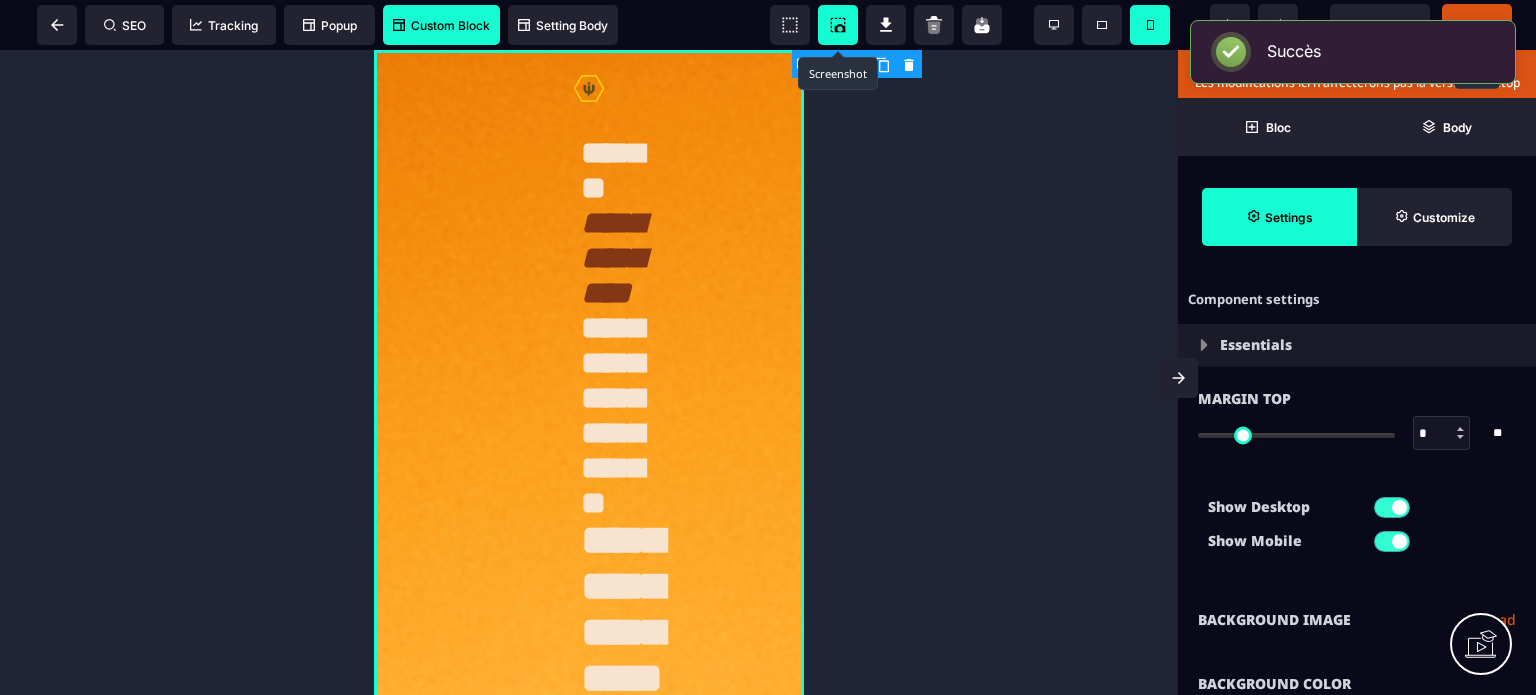 click on "Margin Top
*
*
**
All" at bounding box center (1357, 418) 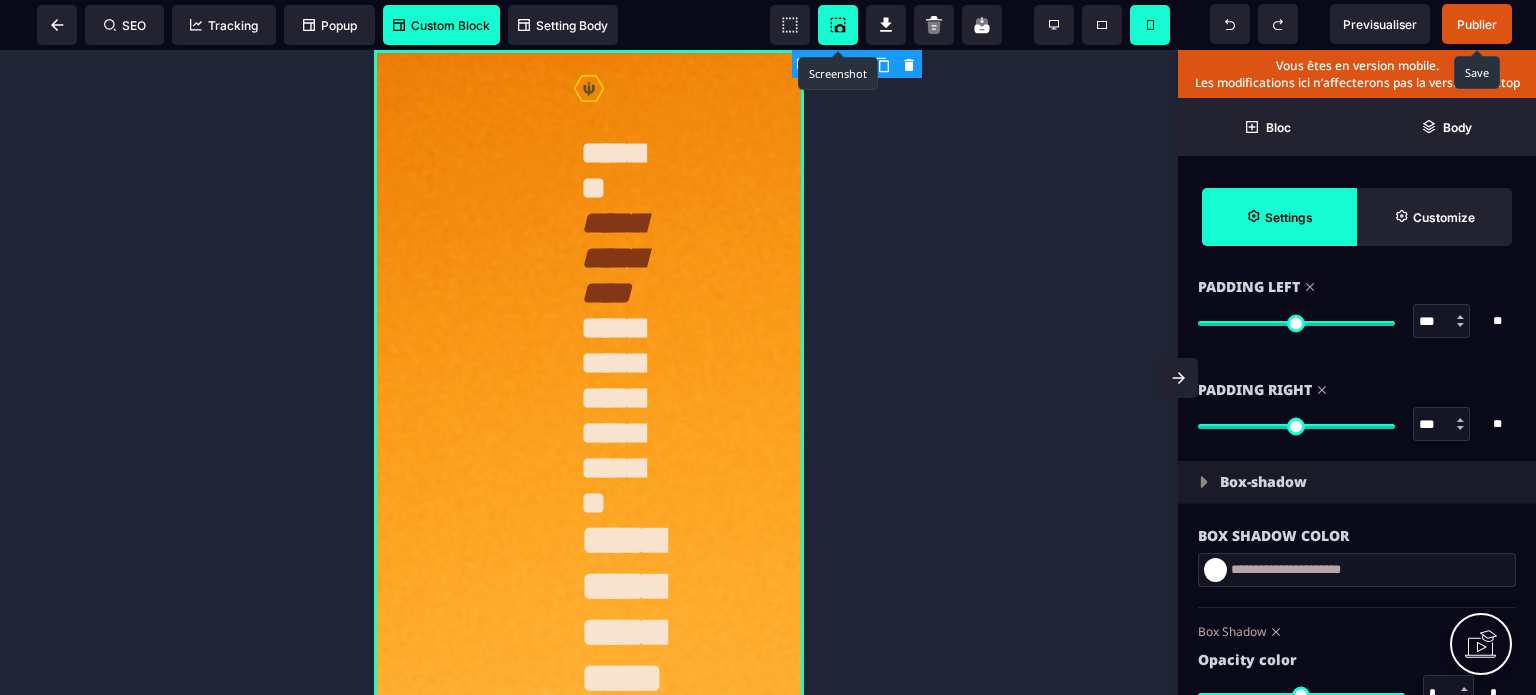 scroll, scrollTop: 2040, scrollLeft: 0, axis: vertical 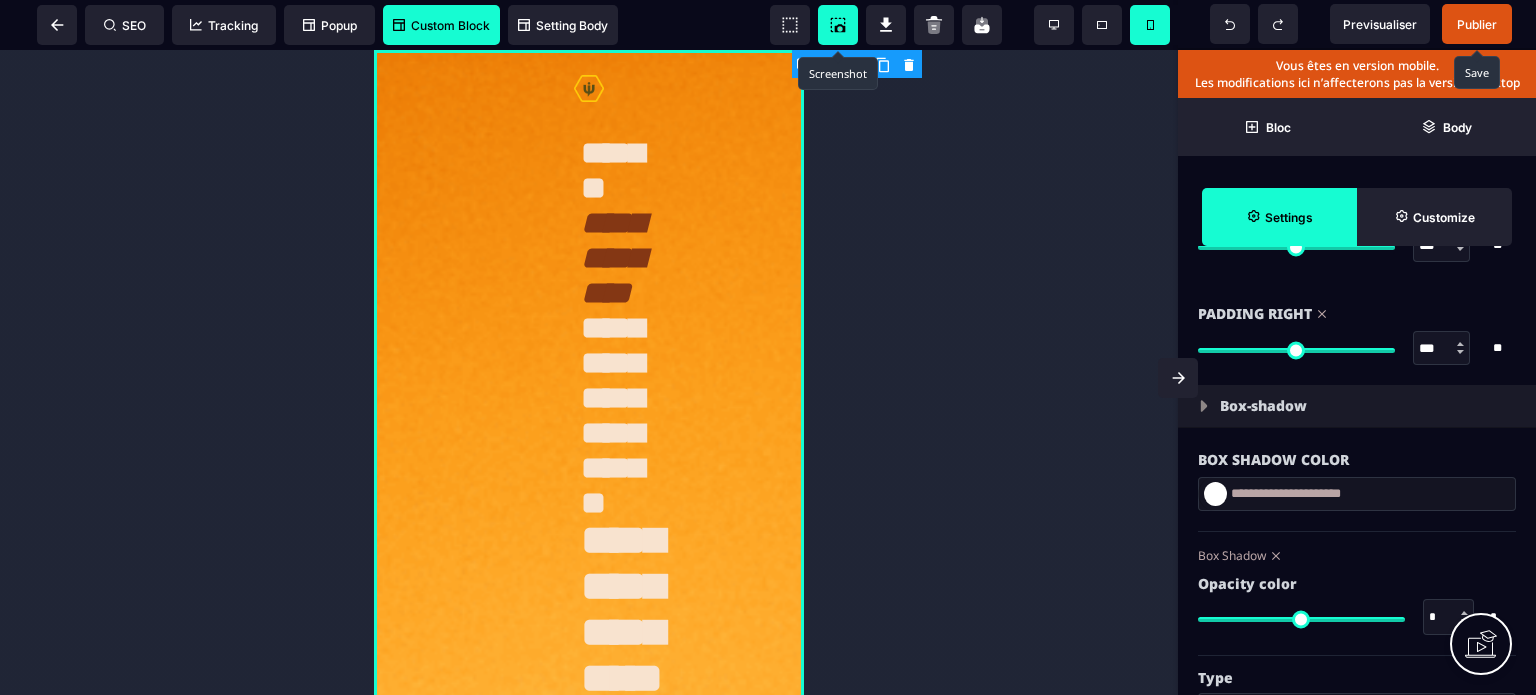 click on "***" at bounding box center (1442, 349) 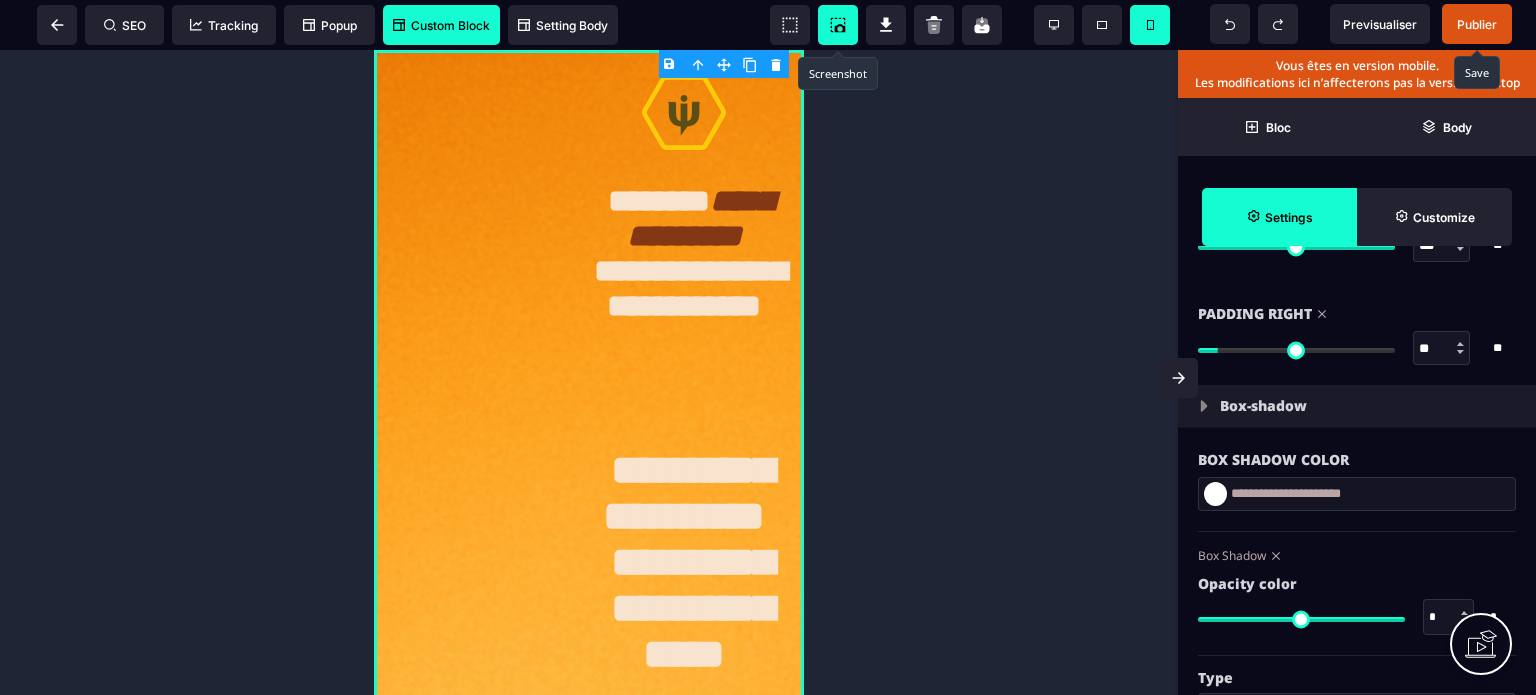 click on "Padding Right" at bounding box center [1357, 314] 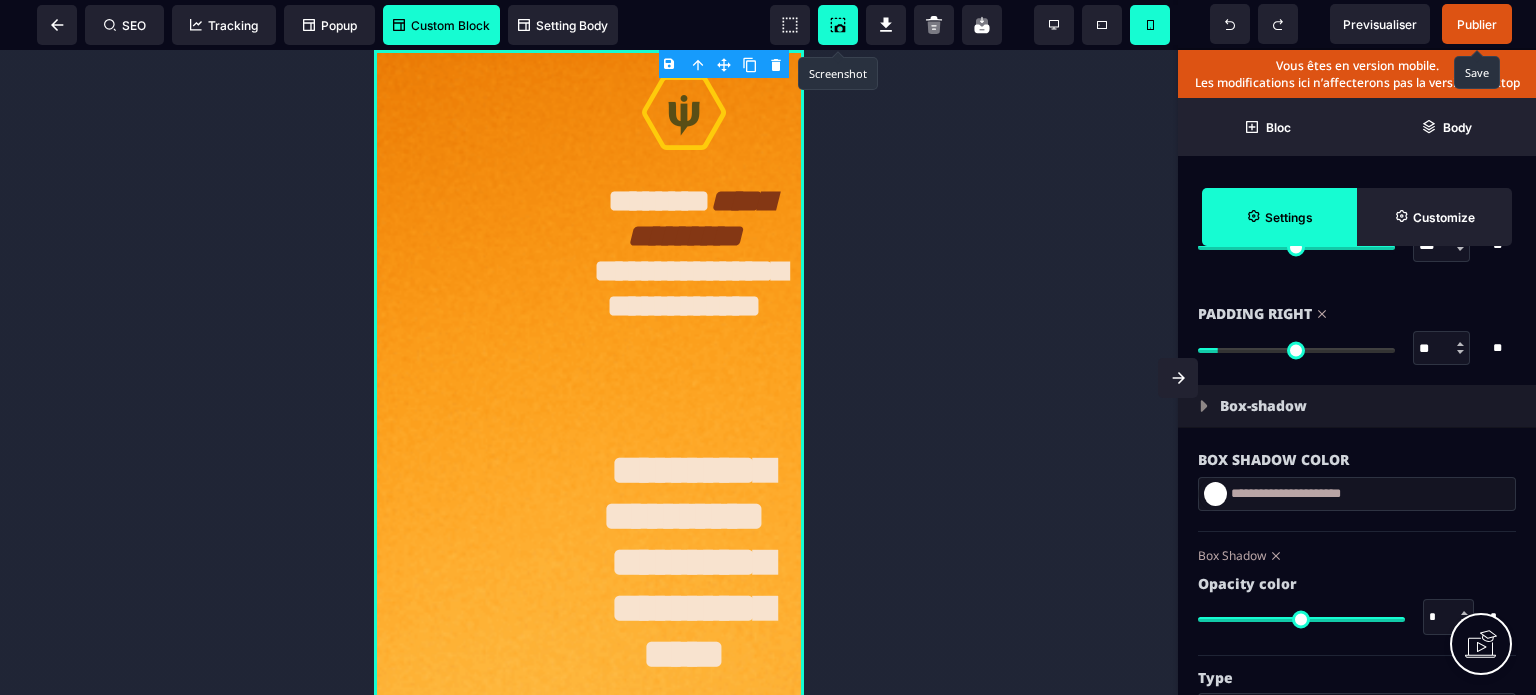drag, startPoint x: 1431, startPoint y: 251, endPoint x: 1416, endPoint y: 252, distance: 15.033297 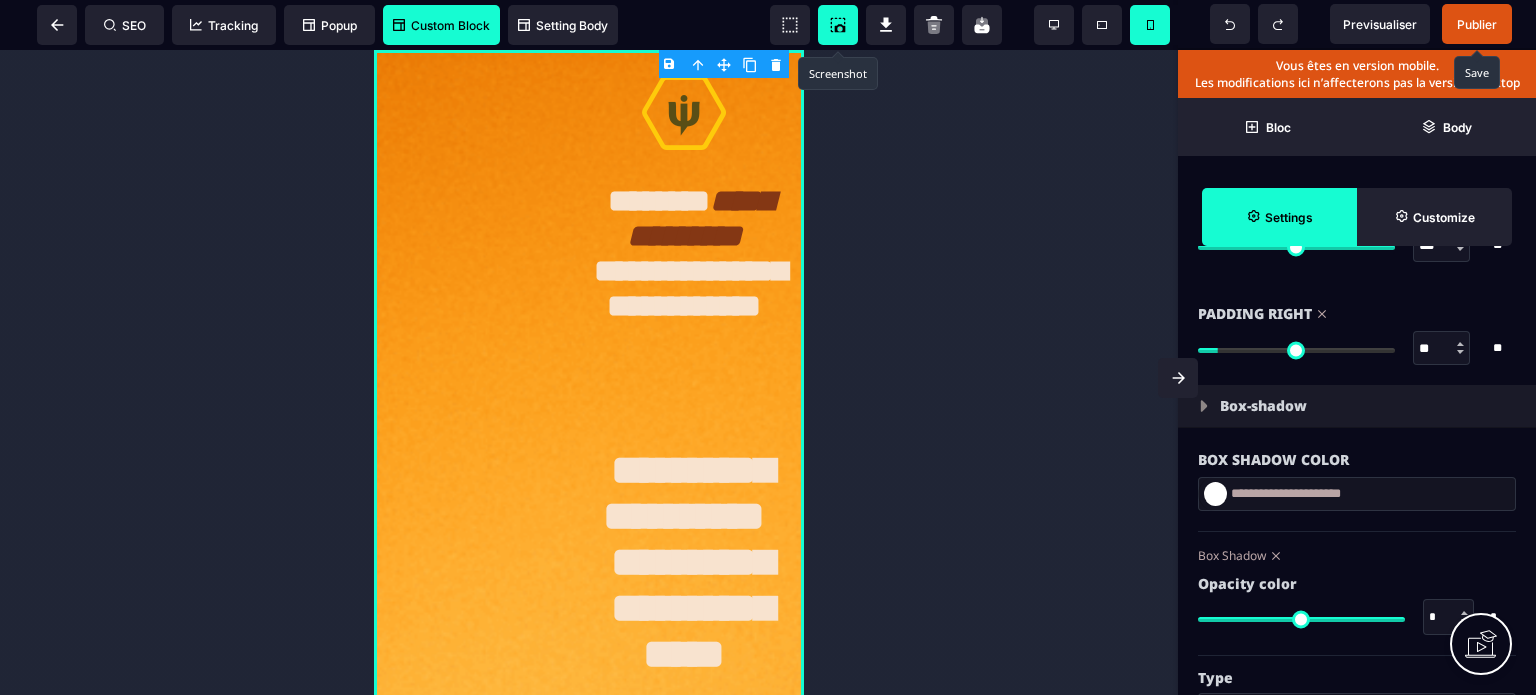 click on "***" at bounding box center [1442, 246] 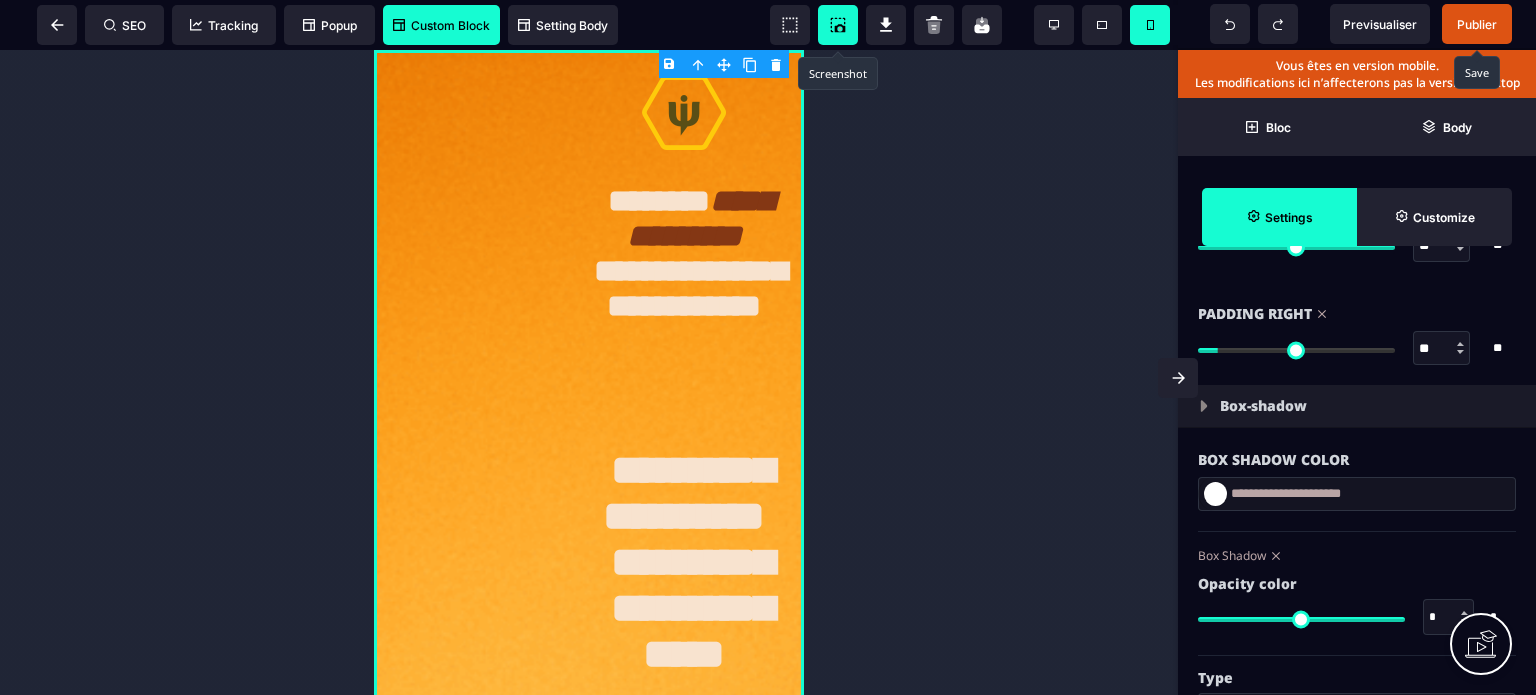 click on "Padding Right" at bounding box center (1357, 314) 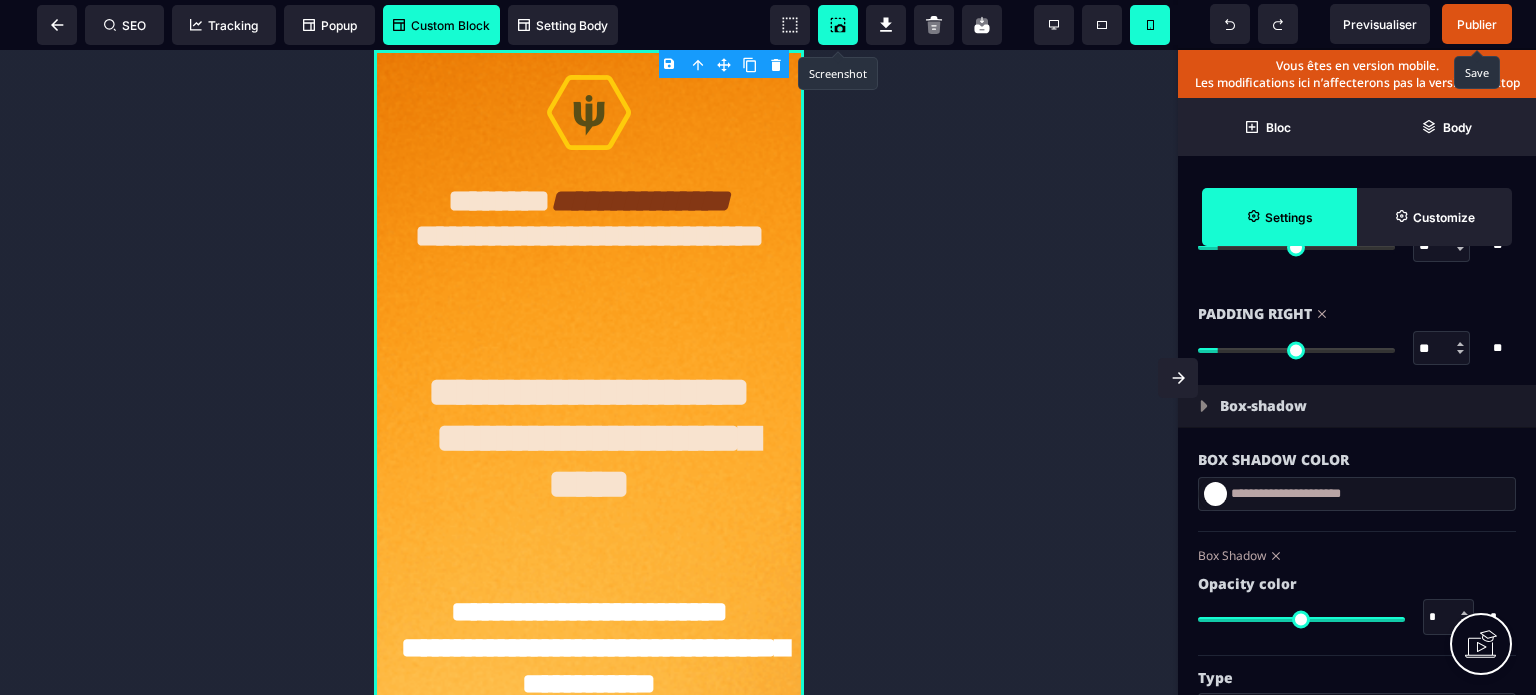 click on "Padding Right
**
*
**
All" at bounding box center (1357, 333) 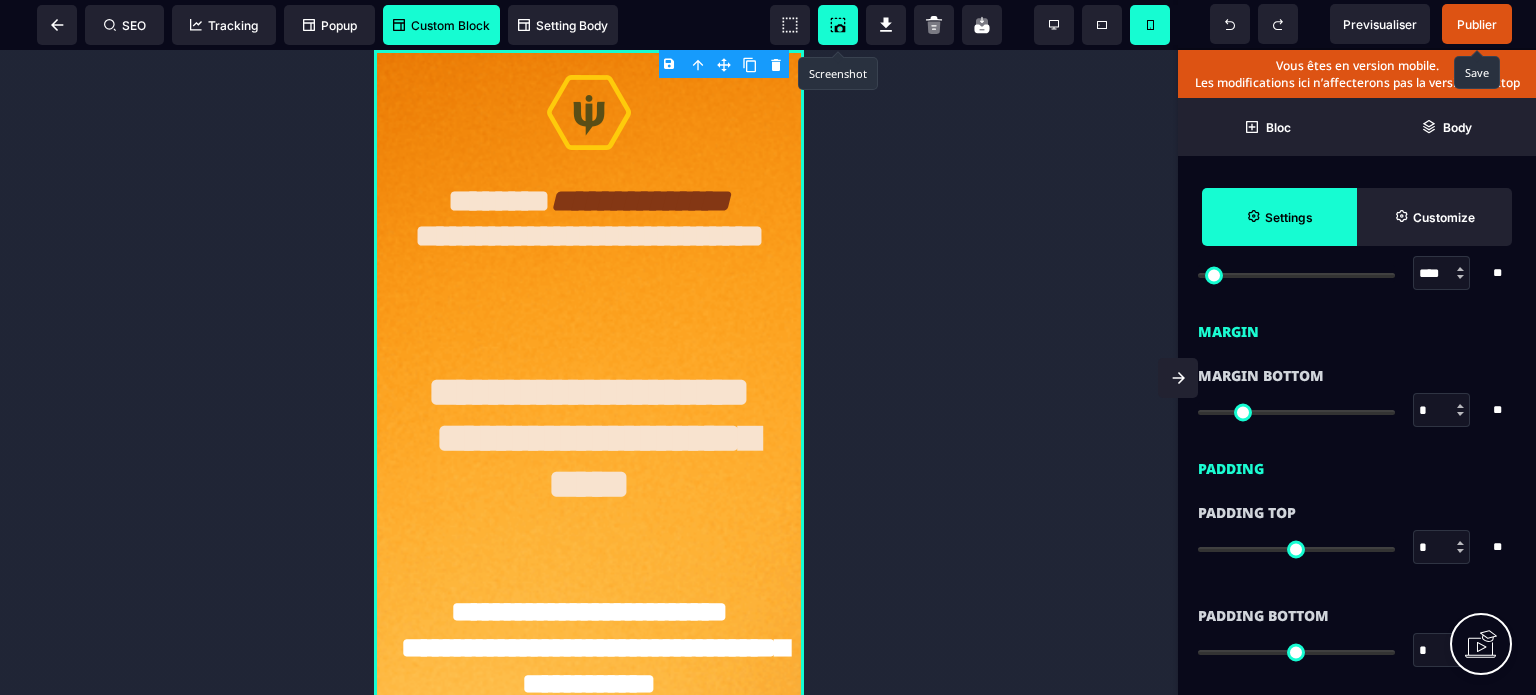 scroll, scrollTop: 1520, scrollLeft: 0, axis: vertical 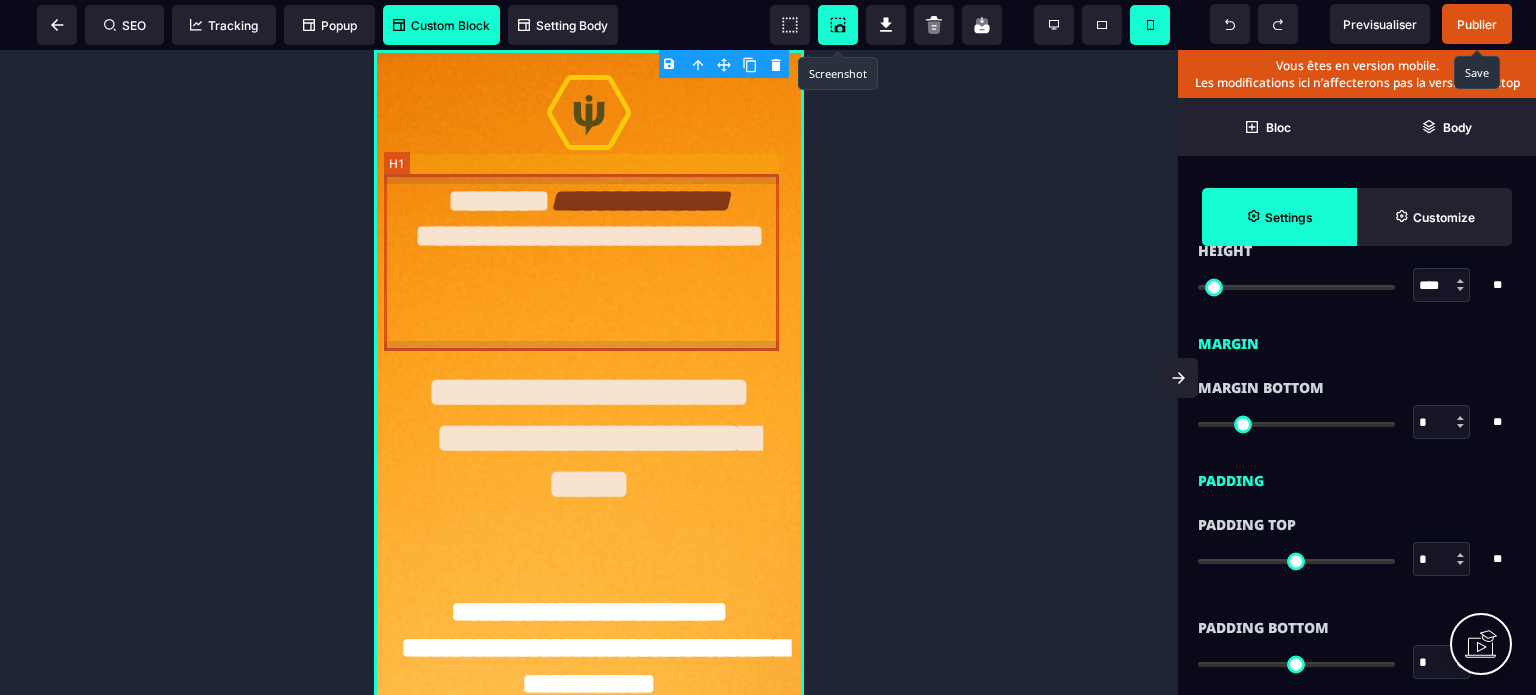 click on "**********" at bounding box center [588, 262] 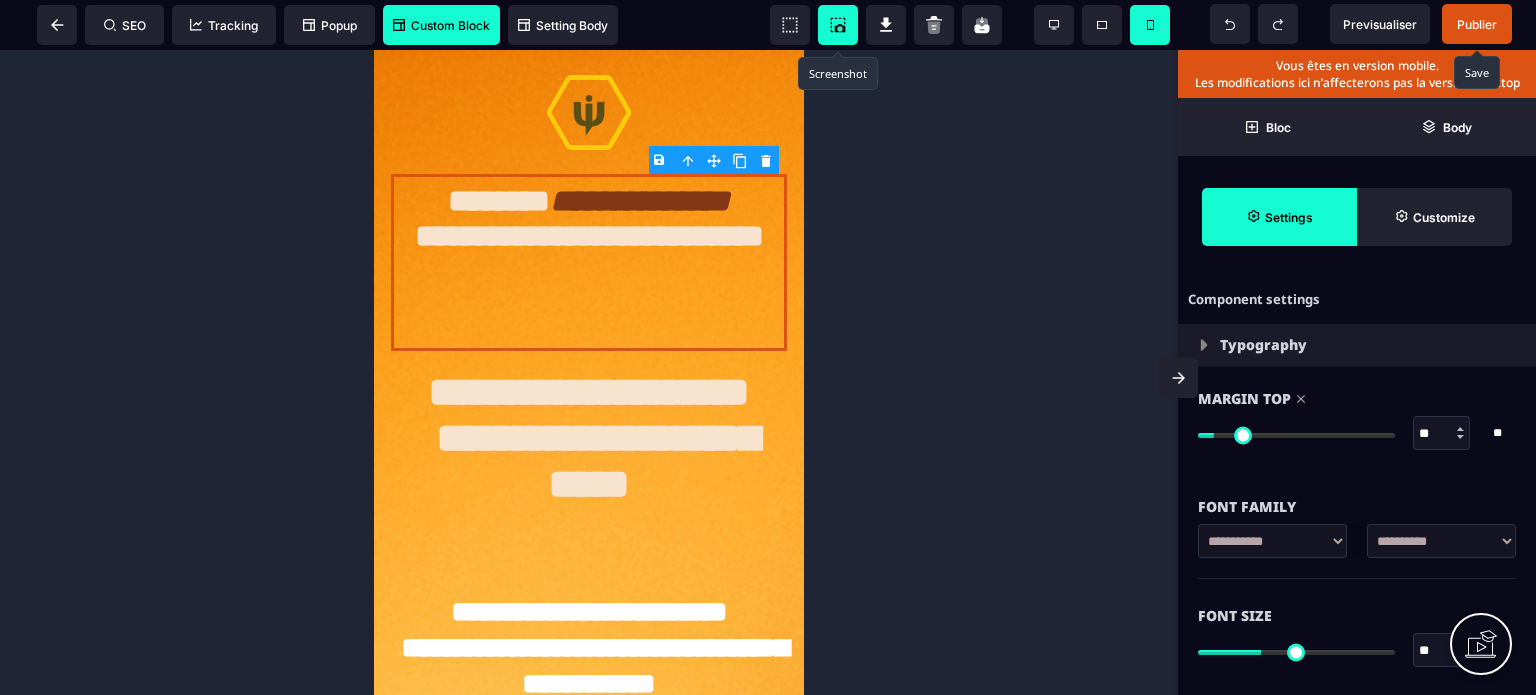 drag, startPoint x: 1434, startPoint y: 644, endPoint x: 1412, endPoint y: 656, distance: 25.059929 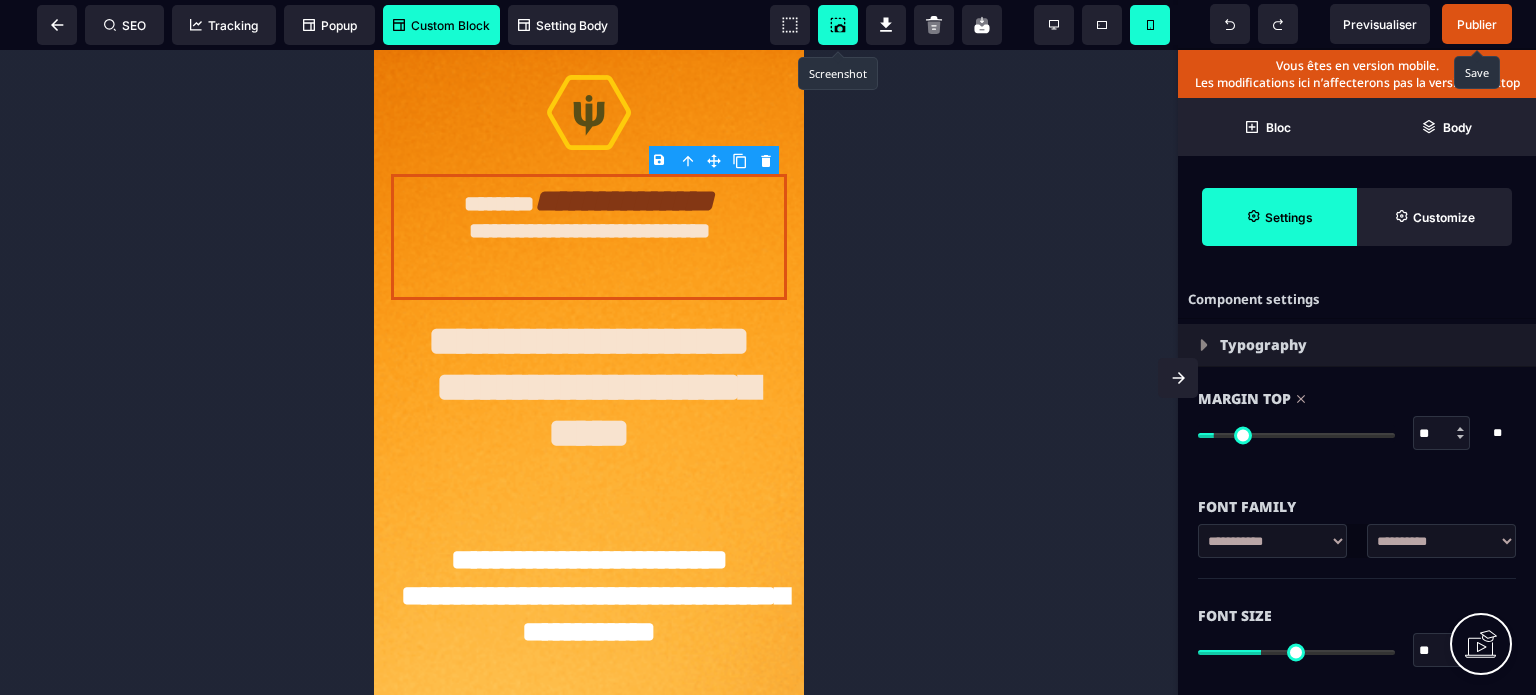 click on "Font Size
**
*
**
All" at bounding box center (1357, 635) 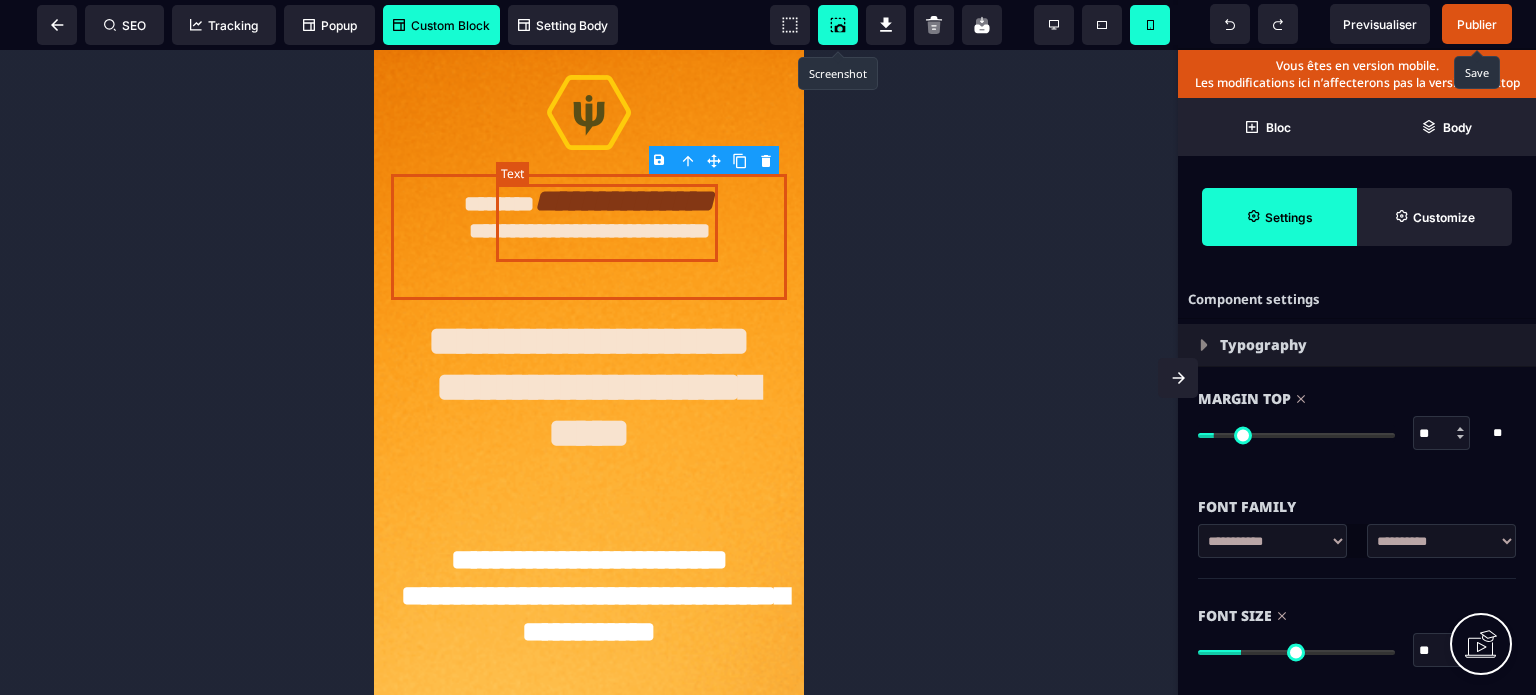 click on "**********" at bounding box center [624, 201] 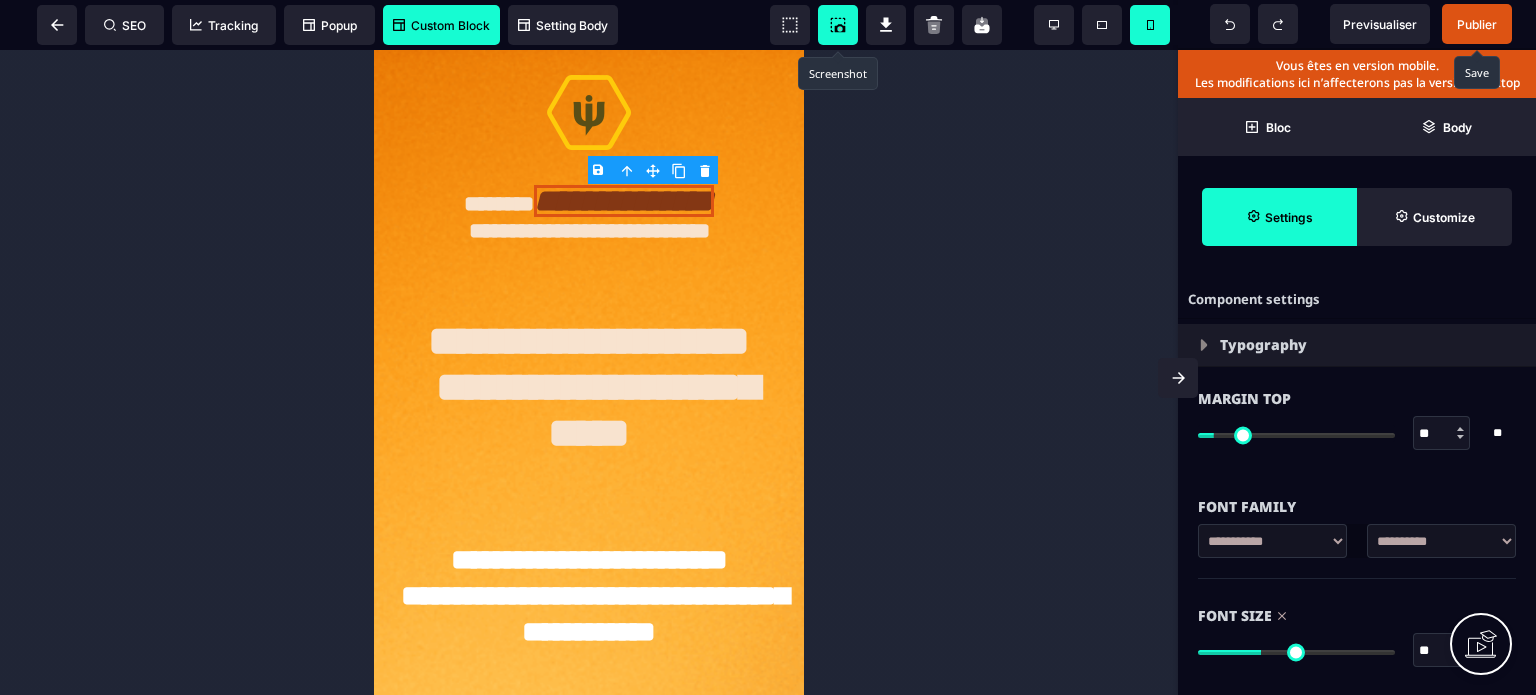 click on "**" at bounding box center [1442, 651] 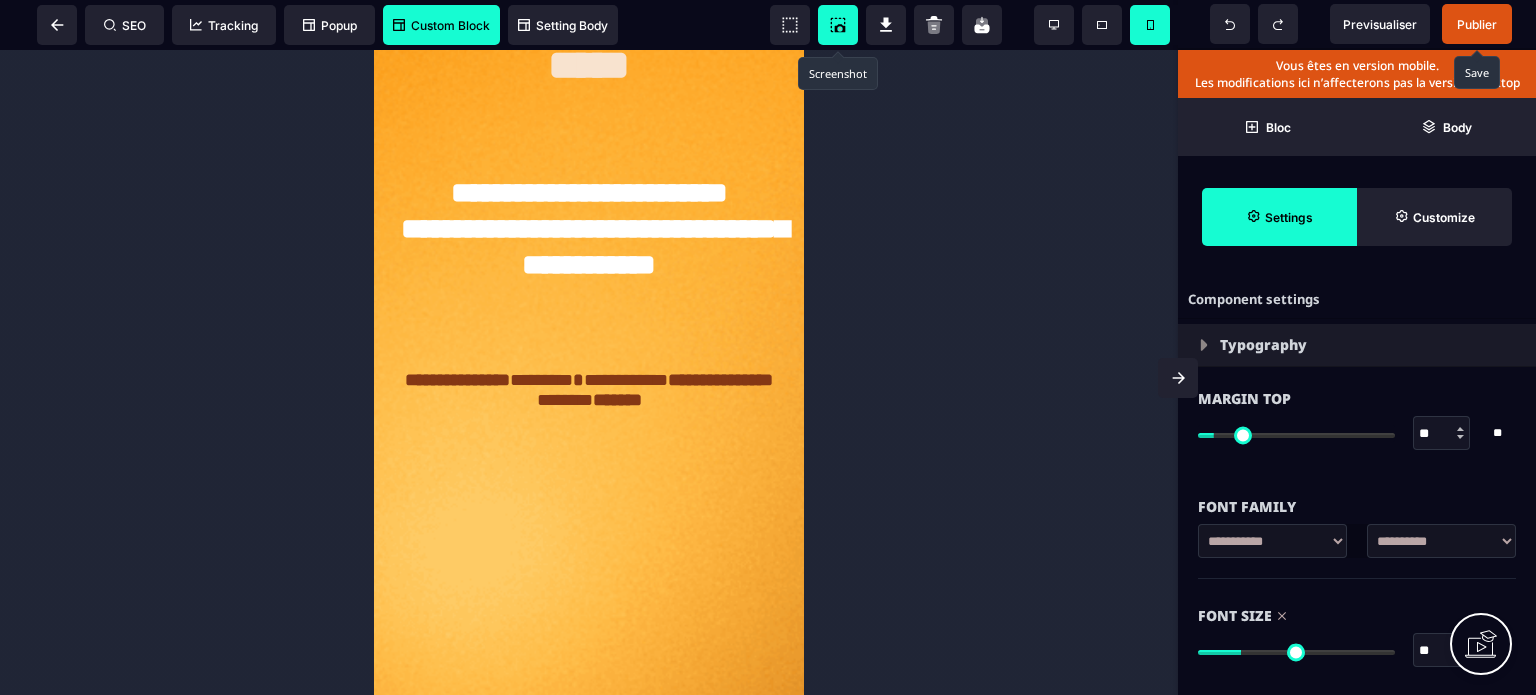 scroll, scrollTop: 345, scrollLeft: 0, axis: vertical 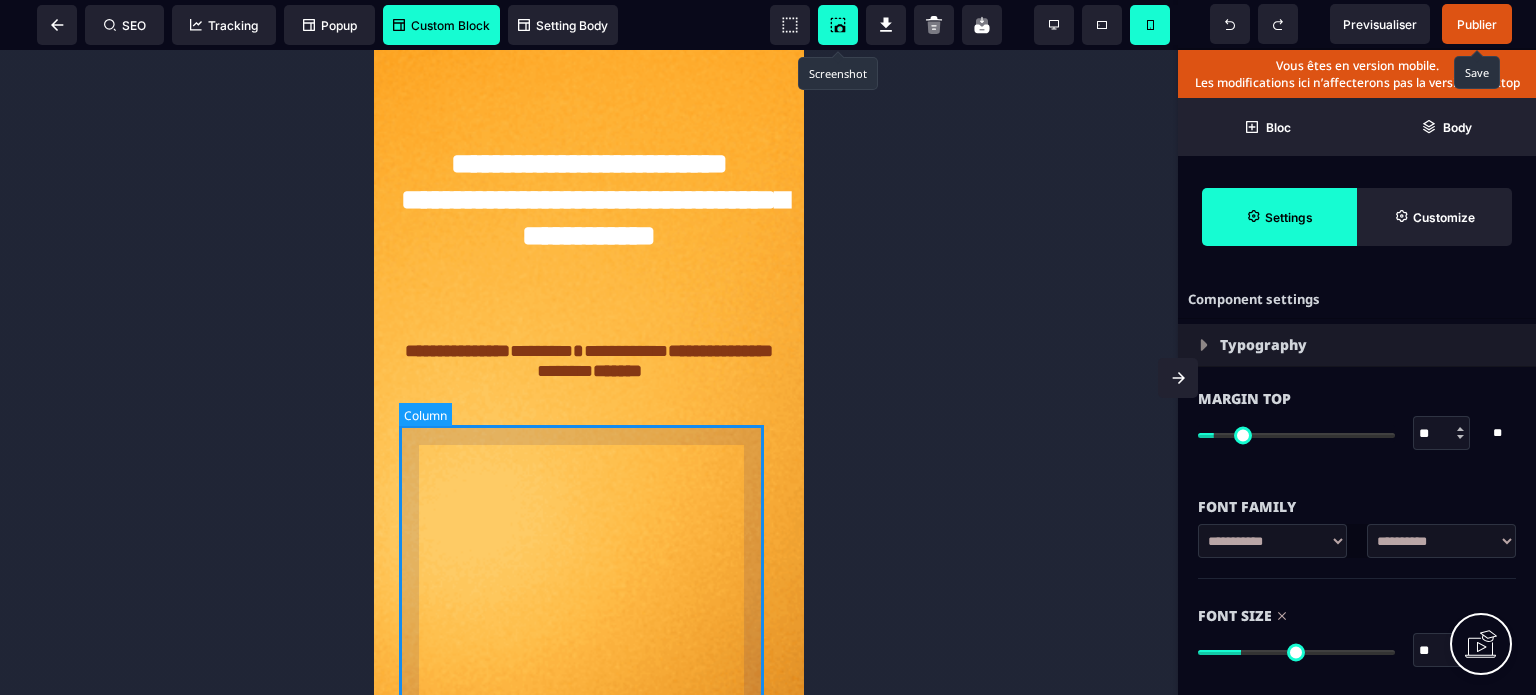 click at bounding box center [589, 671] 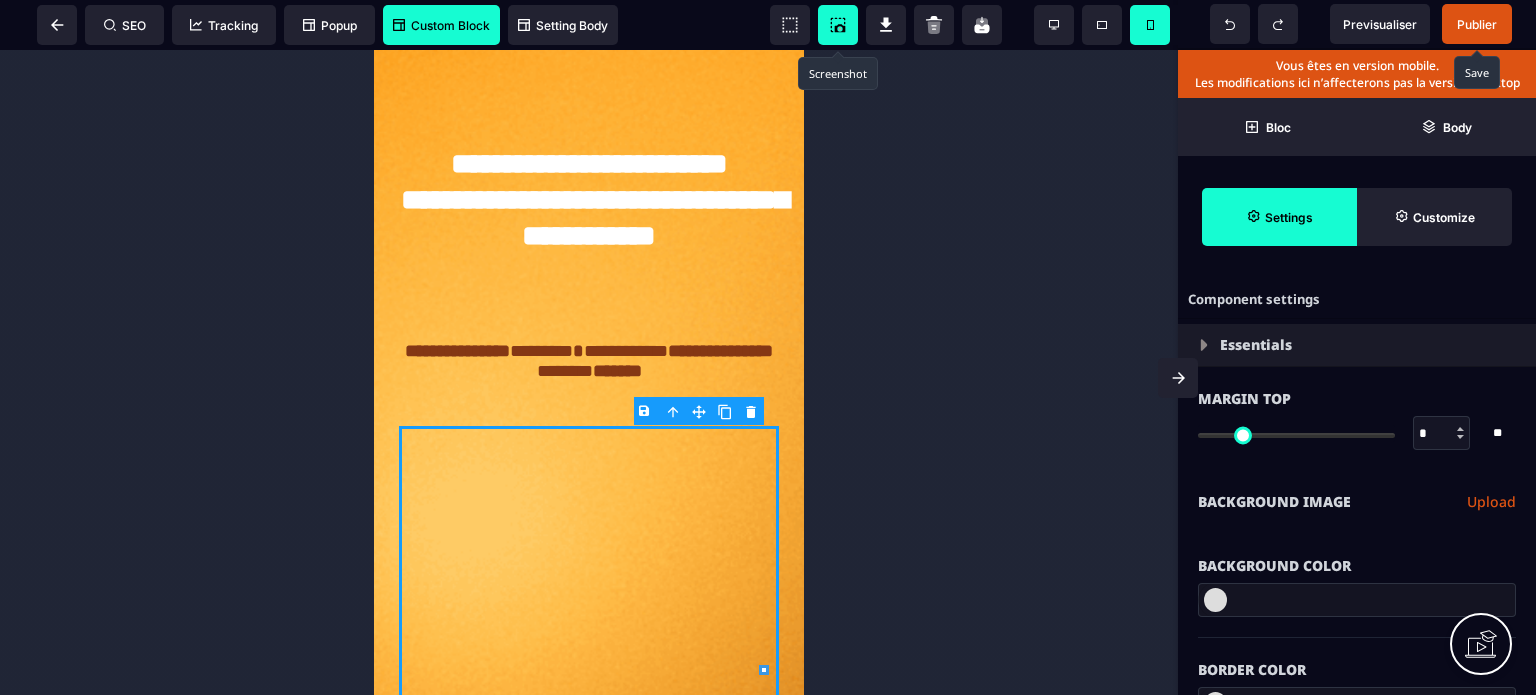 click on "Background Color" at bounding box center [1357, 566] 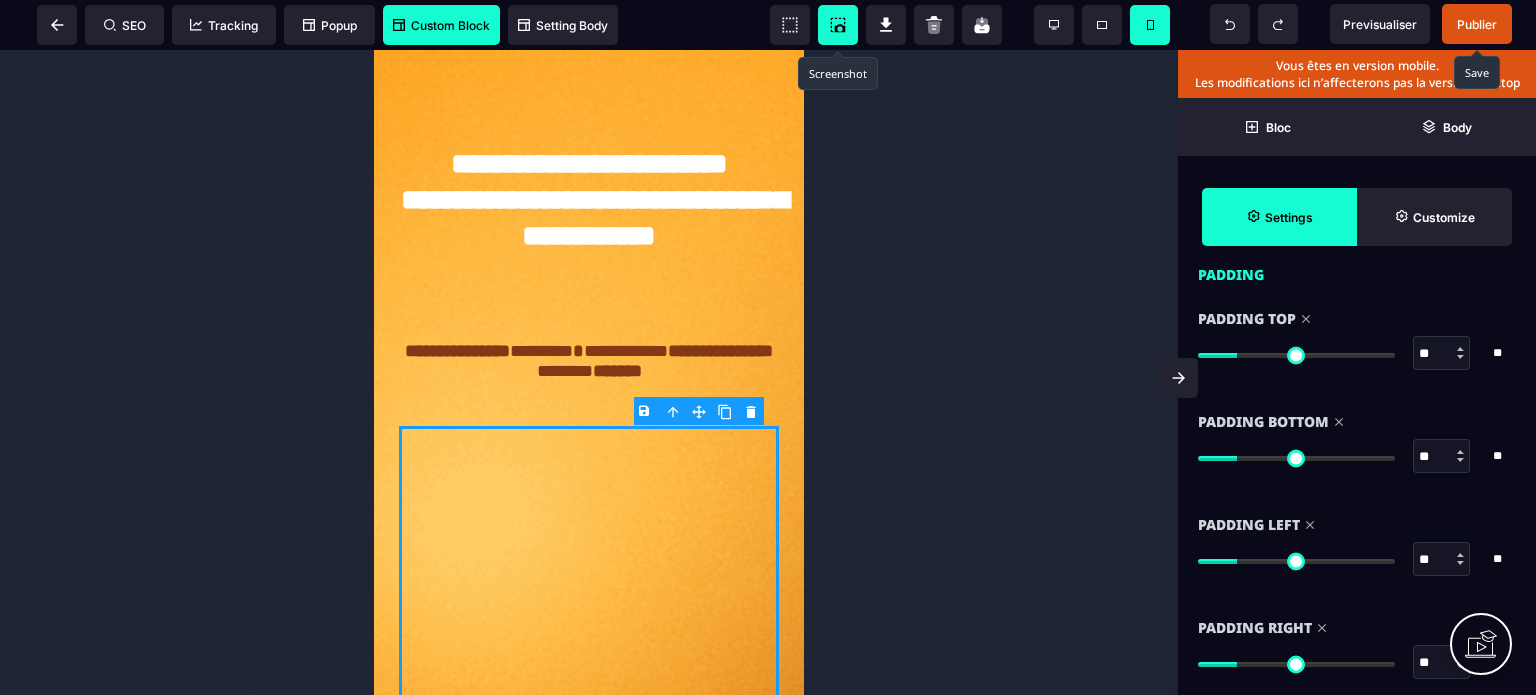 scroll, scrollTop: 1600, scrollLeft: 0, axis: vertical 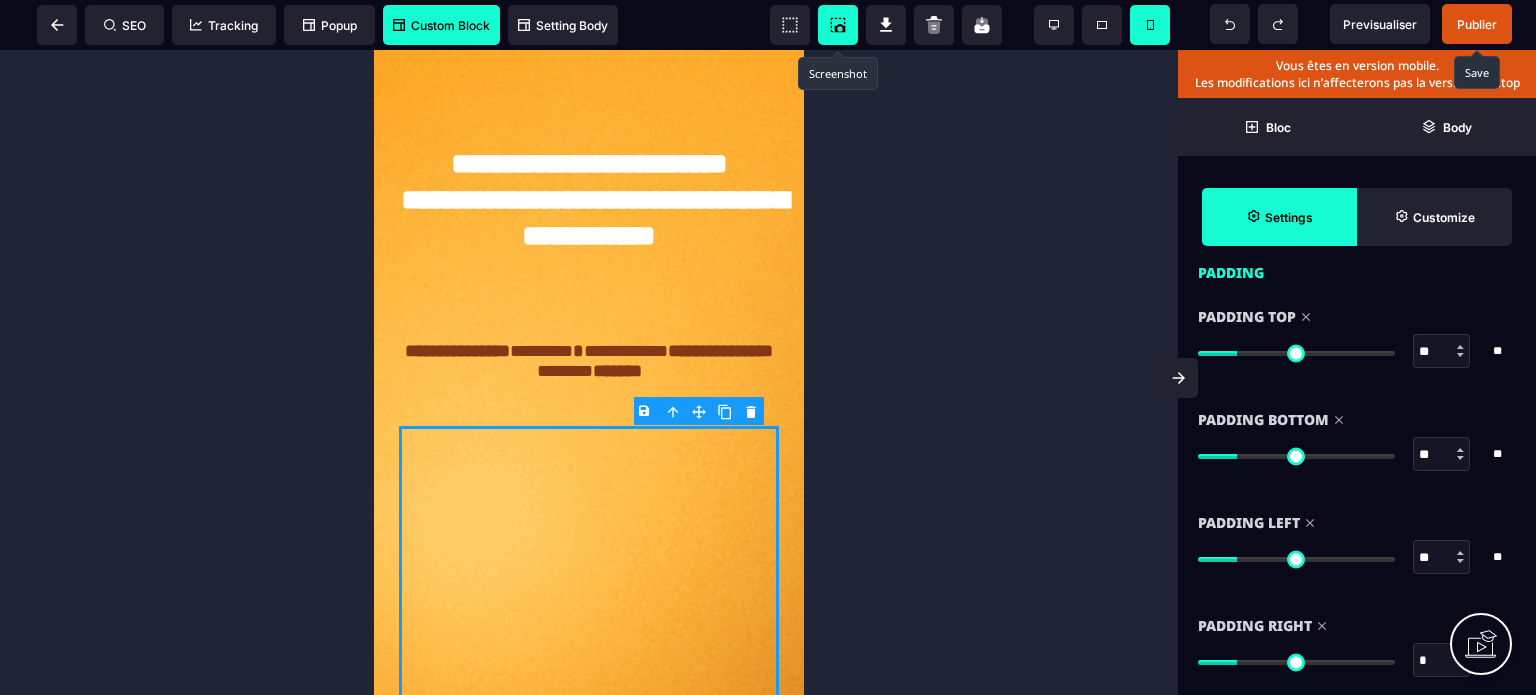 drag, startPoint x: 1242, startPoint y: 659, endPoint x: 1176, endPoint y: 655, distance: 66.1211 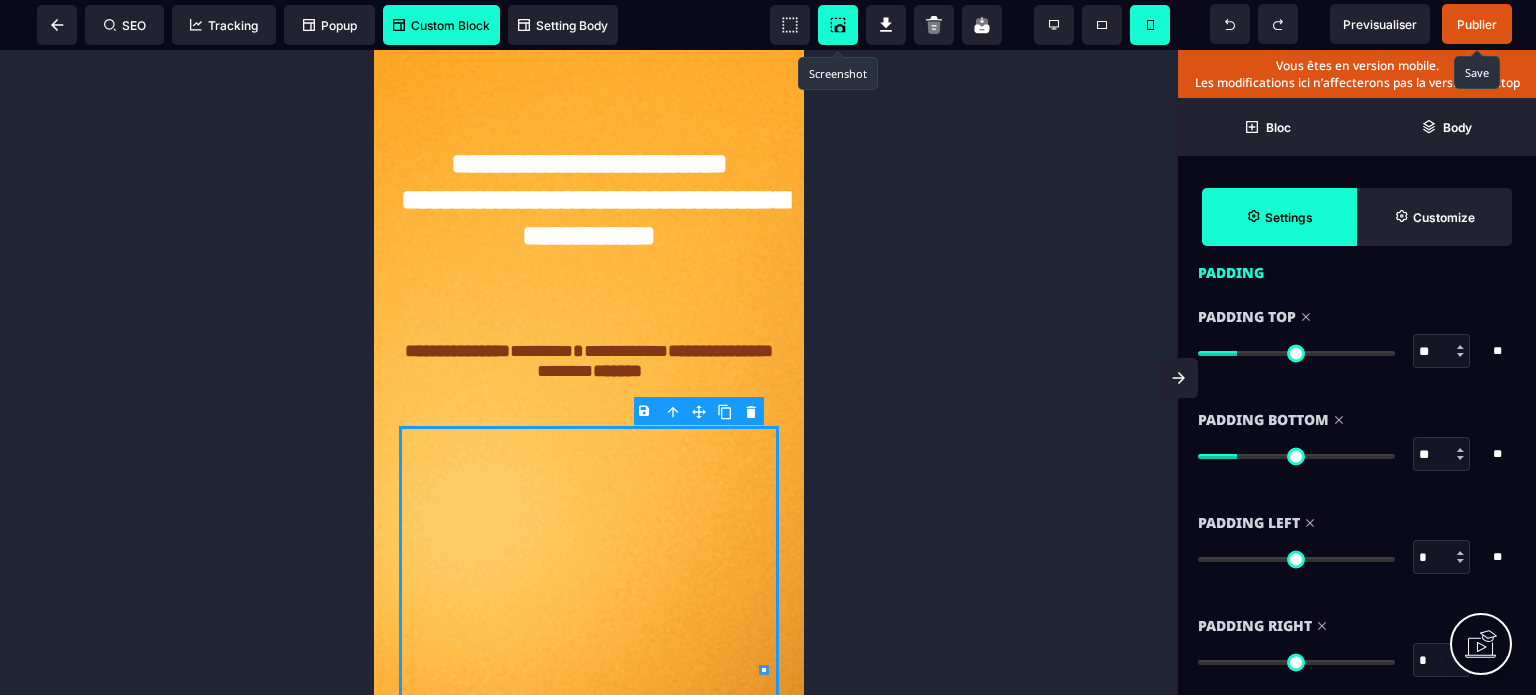 drag, startPoint x: 1244, startPoint y: 558, endPoint x: 962, endPoint y: 592, distance: 284.04224 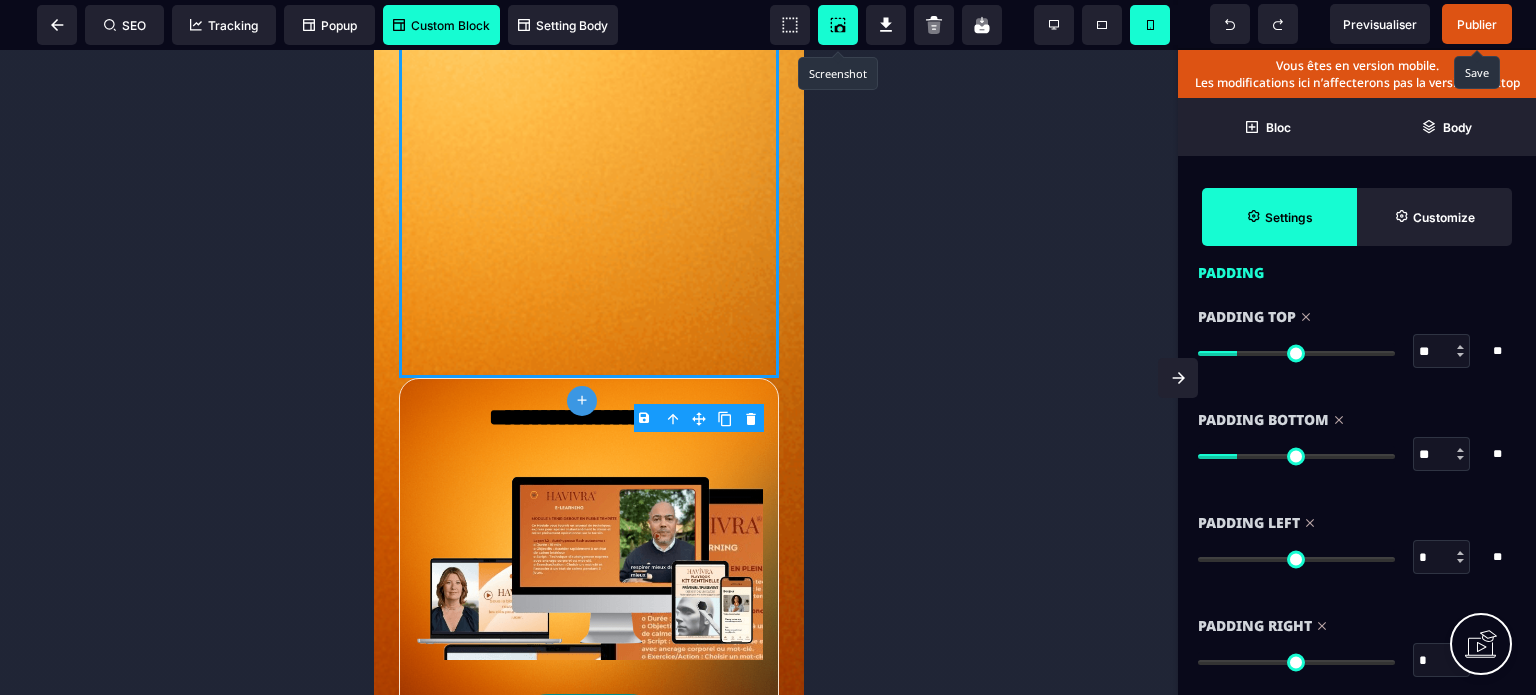 scroll, scrollTop: 904, scrollLeft: 0, axis: vertical 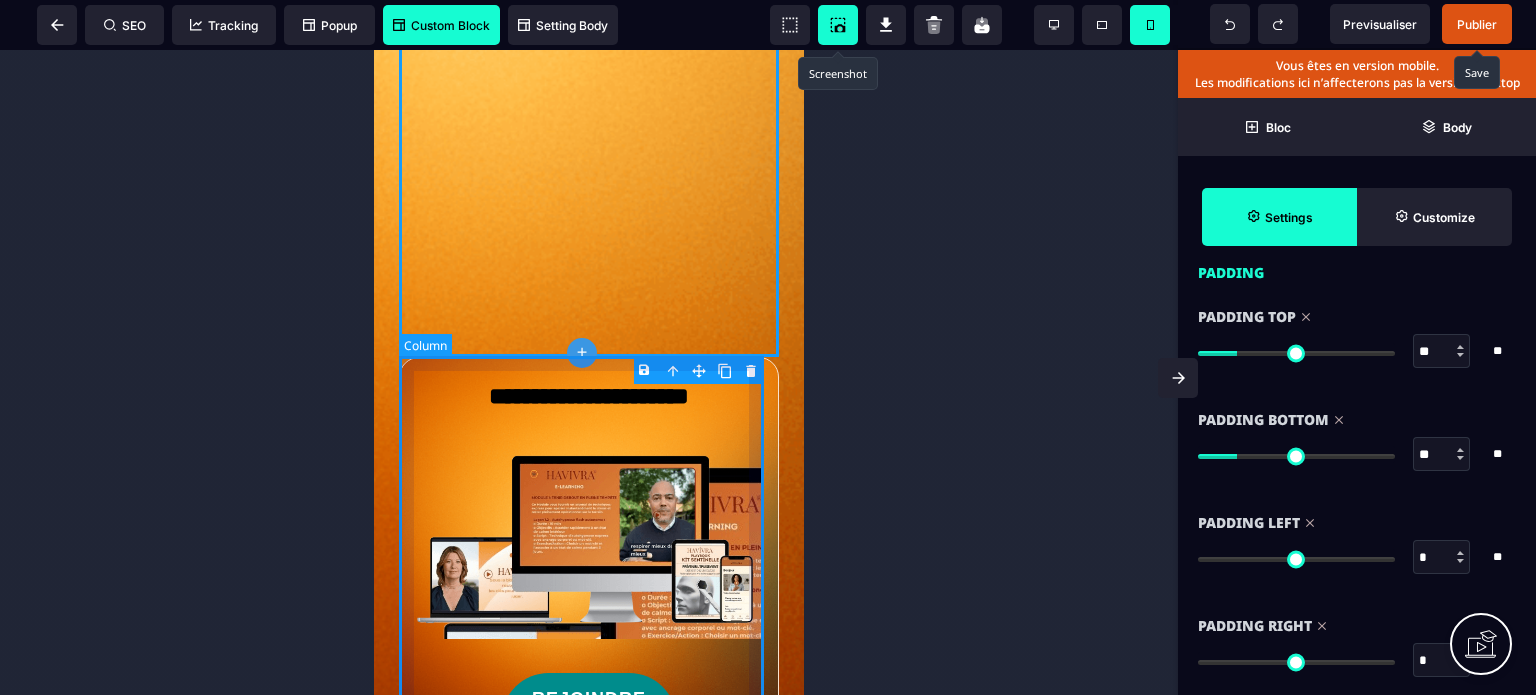 click on "**********" at bounding box center (589, 569) 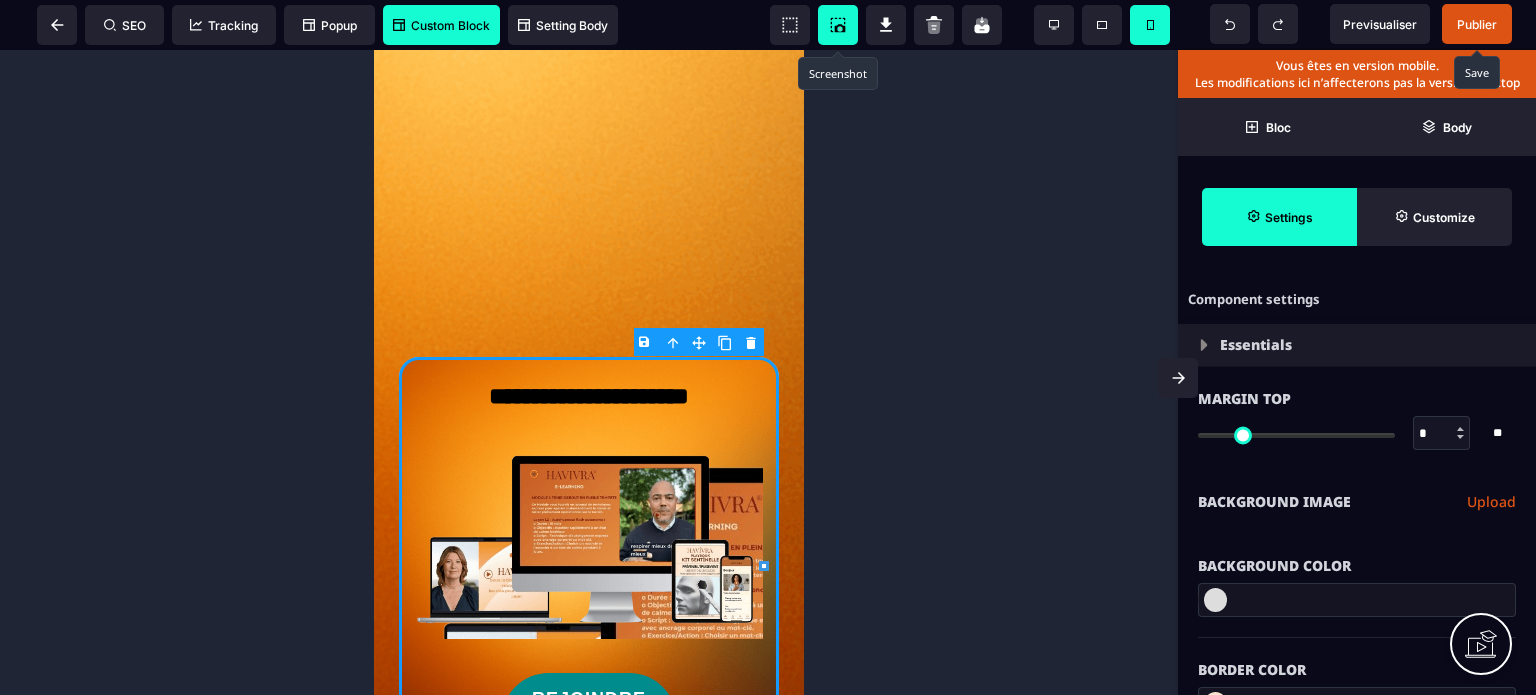 click on "Background Color" at bounding box center [1357, 556] 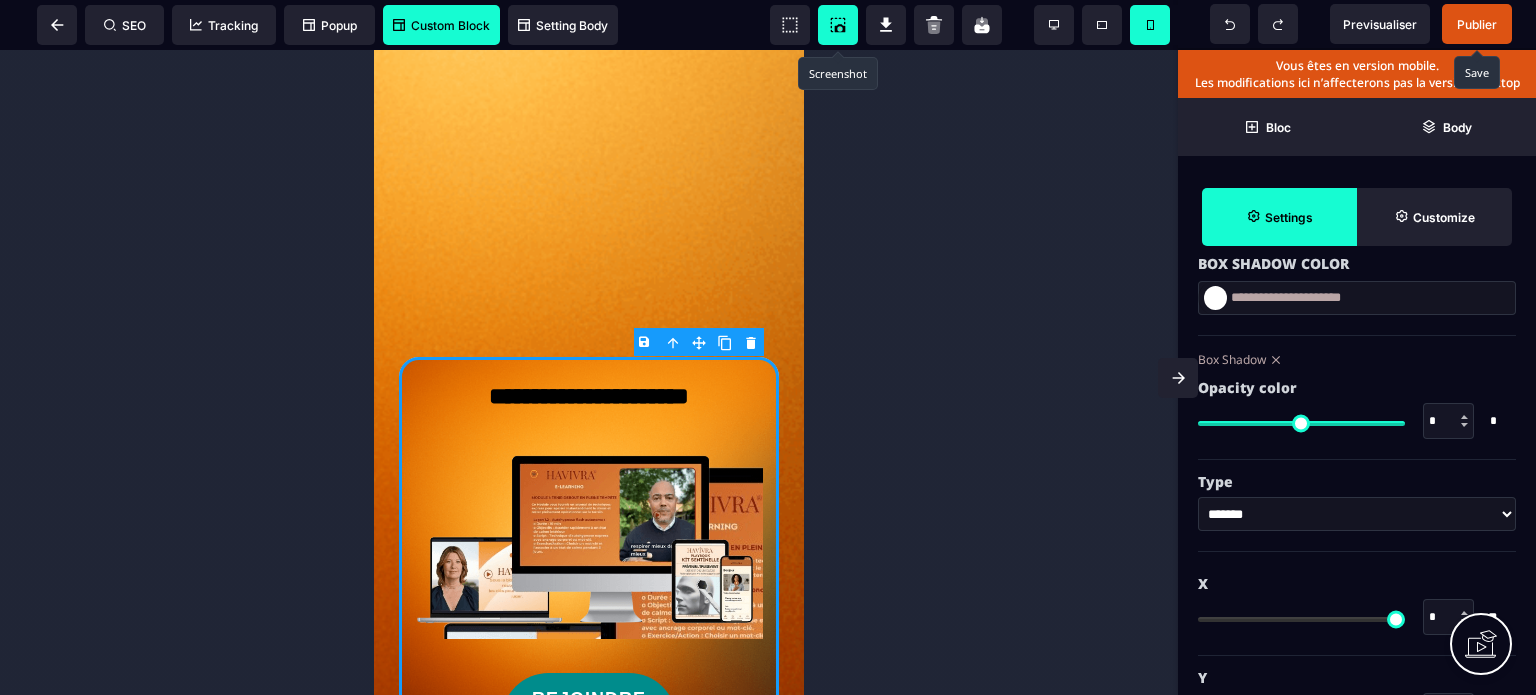 scroll, scrollTop: 2120, scrollLeft: 0, axis: vertical 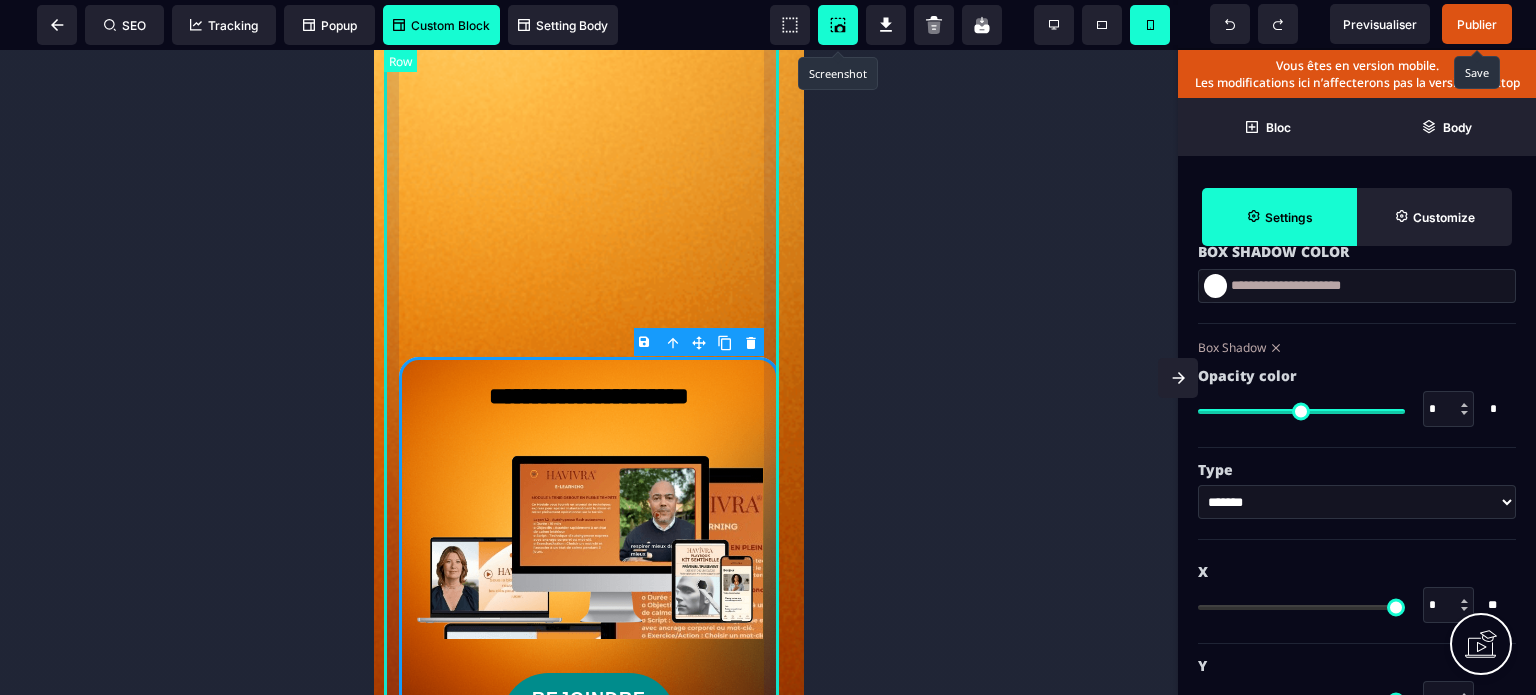 click on "**********" at bounding box center (589, 324) 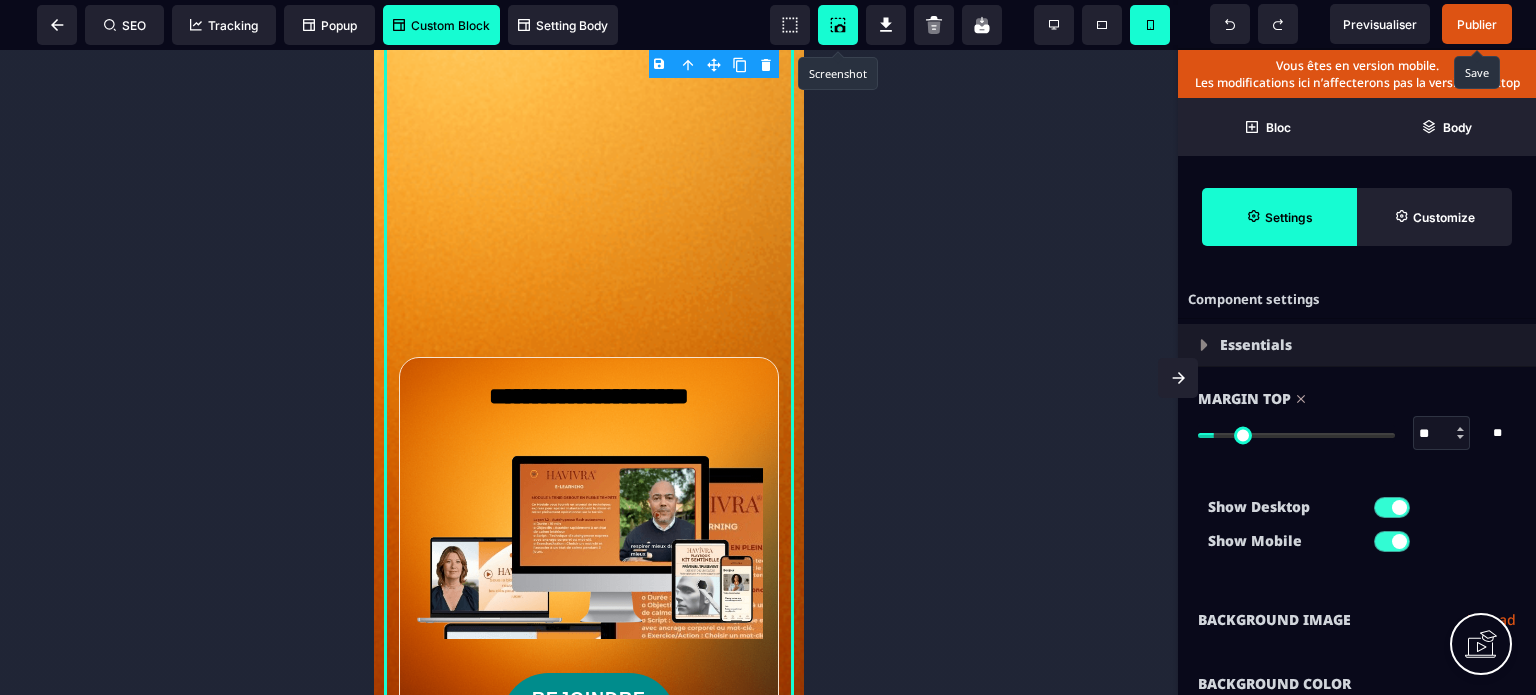click on "Show Desktop
Show Mobile" at bounding box center [1357, 529] 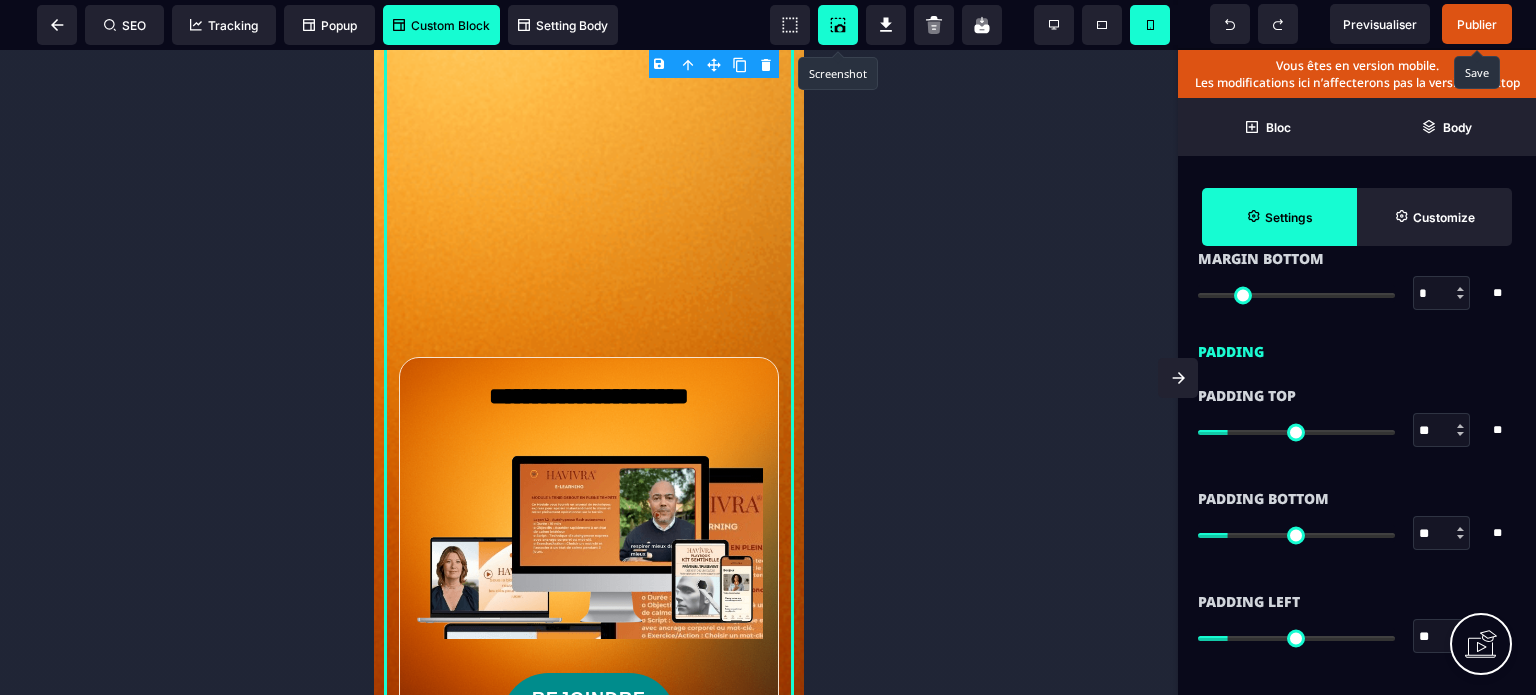 scroll, scrollTop: 1680, scrollLeft: 0, axis: vertical 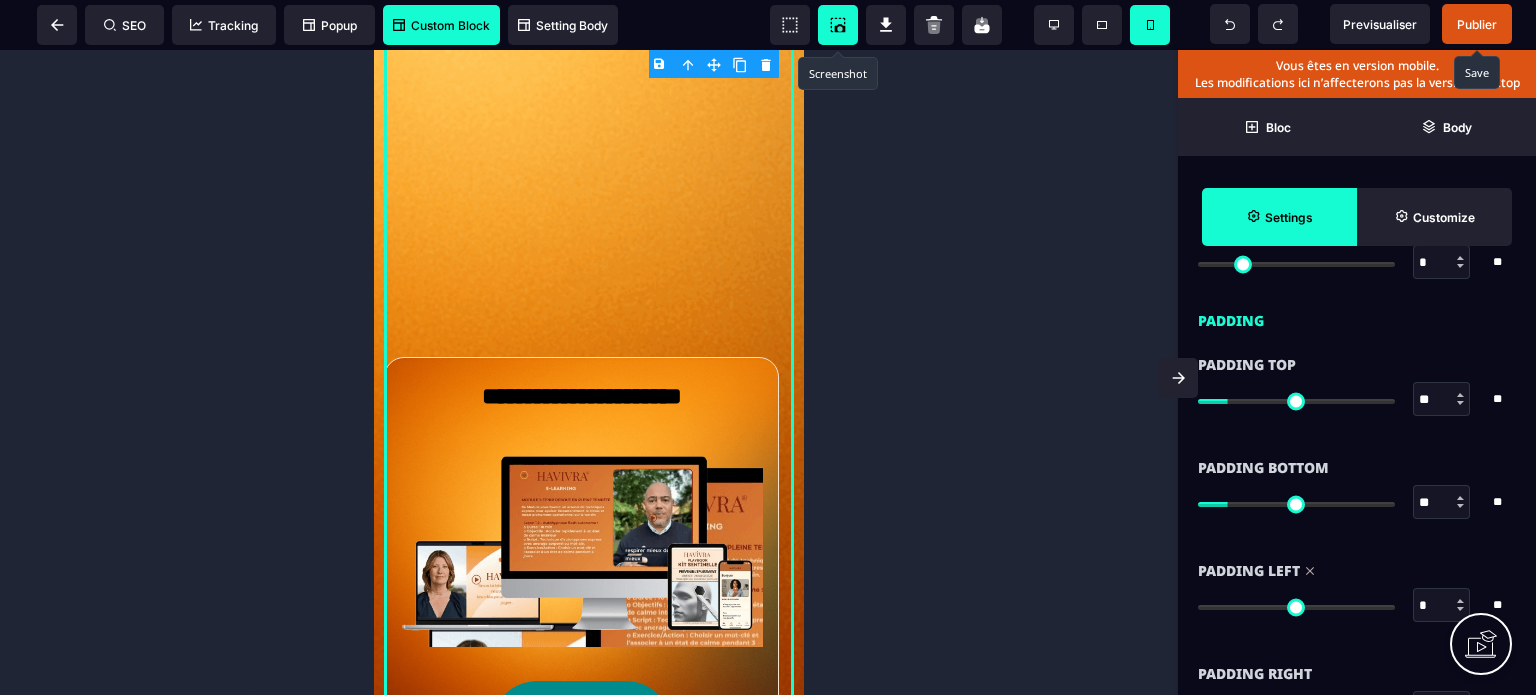 drag, startPoint x: 1234, startPoint y: 601, endPoint x: 1180, endPoint y: 621, distance: 57.58472 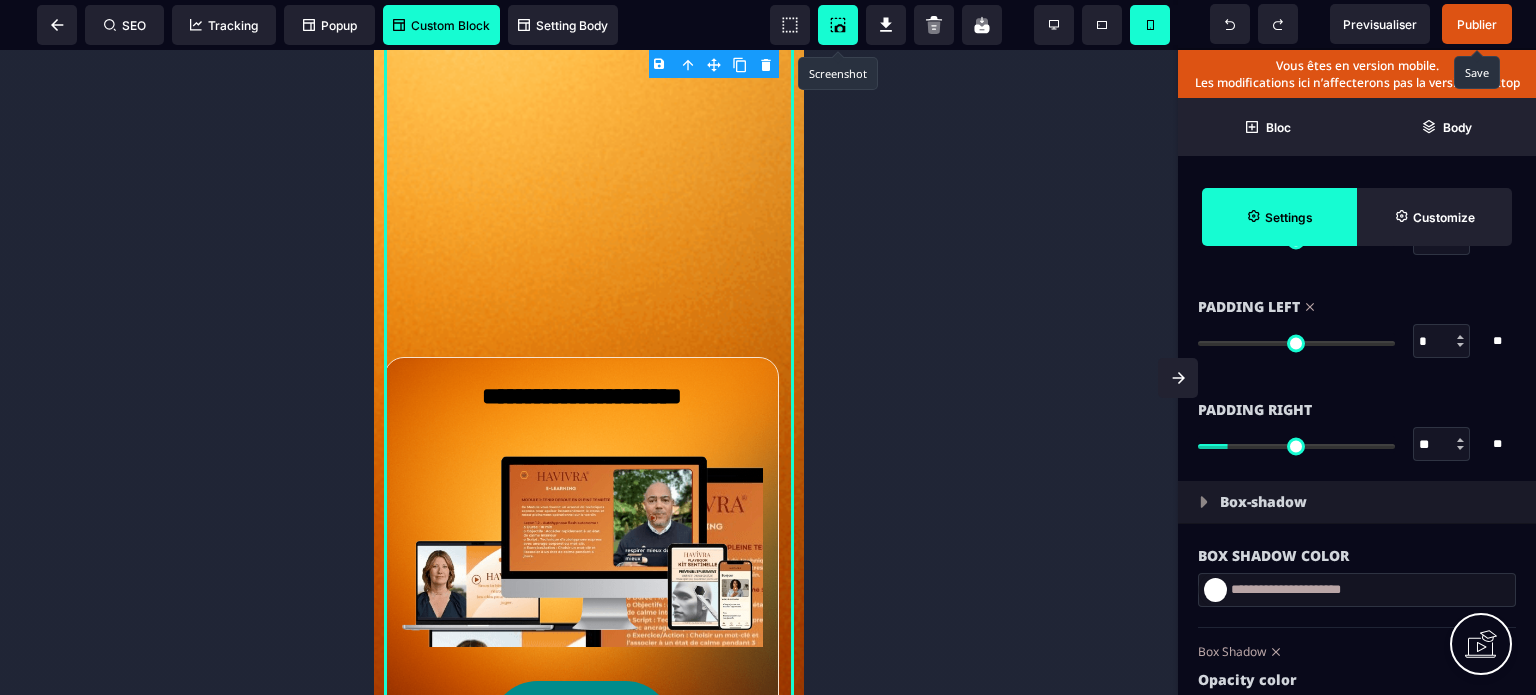 scroll, scrollTop: 2000, scrollLeft: 0, axis: vertical 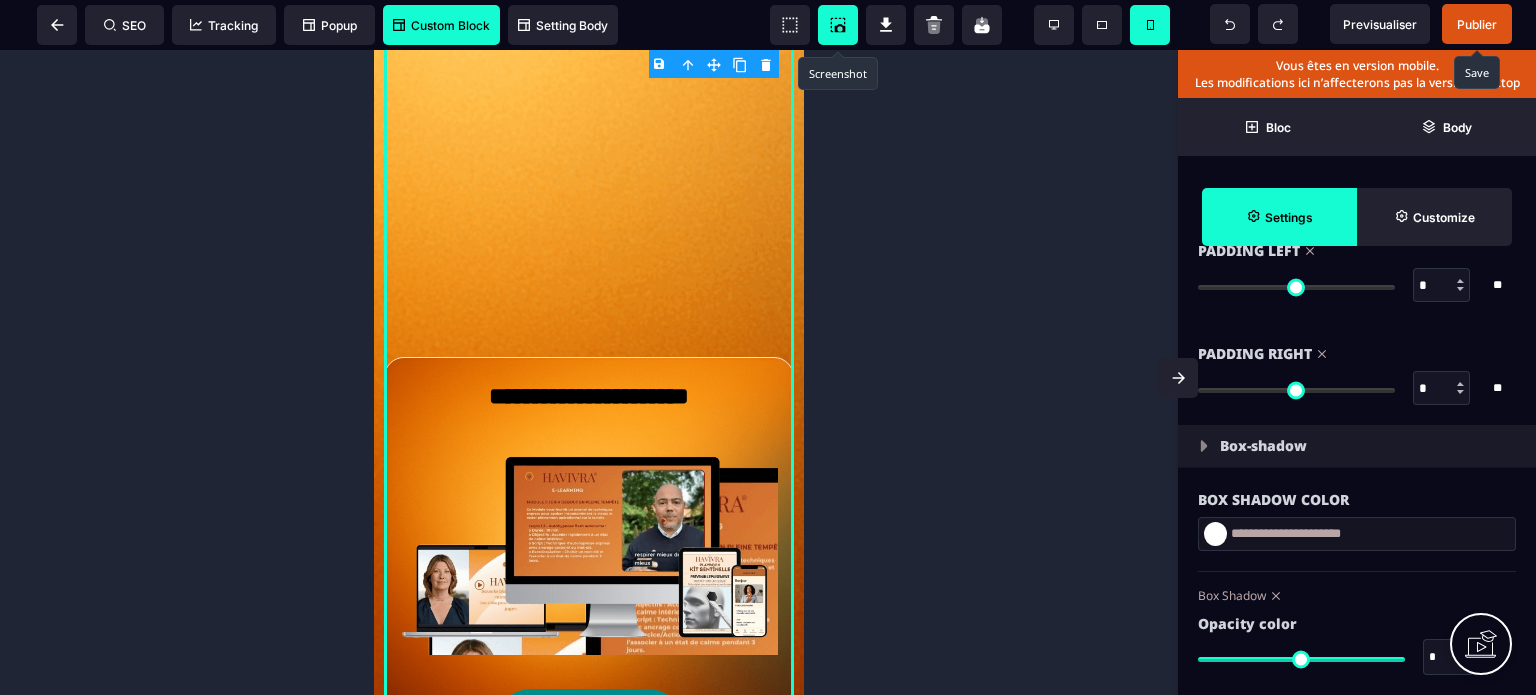 drag, startPoint x: 1232, startPoint y: 383, endPoint x: 976, endPoint y: 455, distance: 265.9323 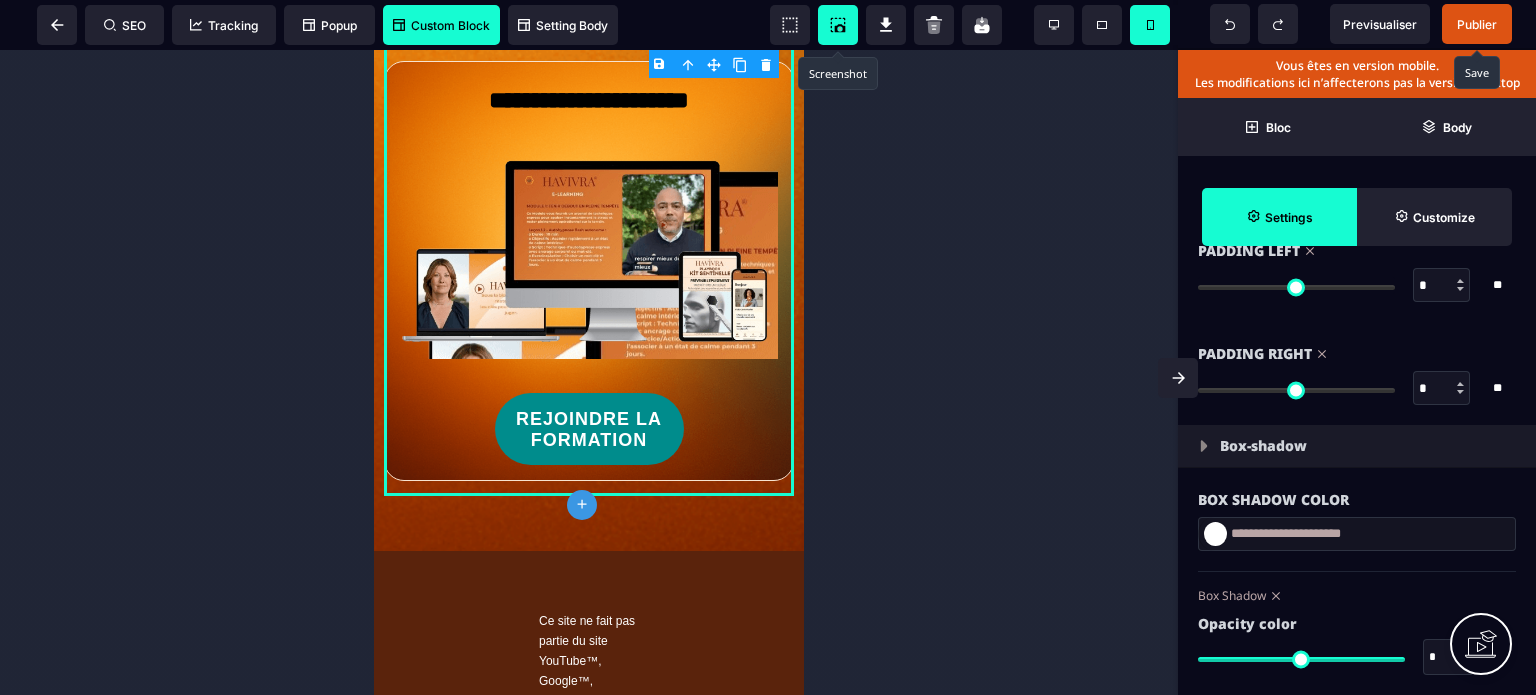 scroll, scrollTop: 1206, scrollLeft: 0, axis: vertical 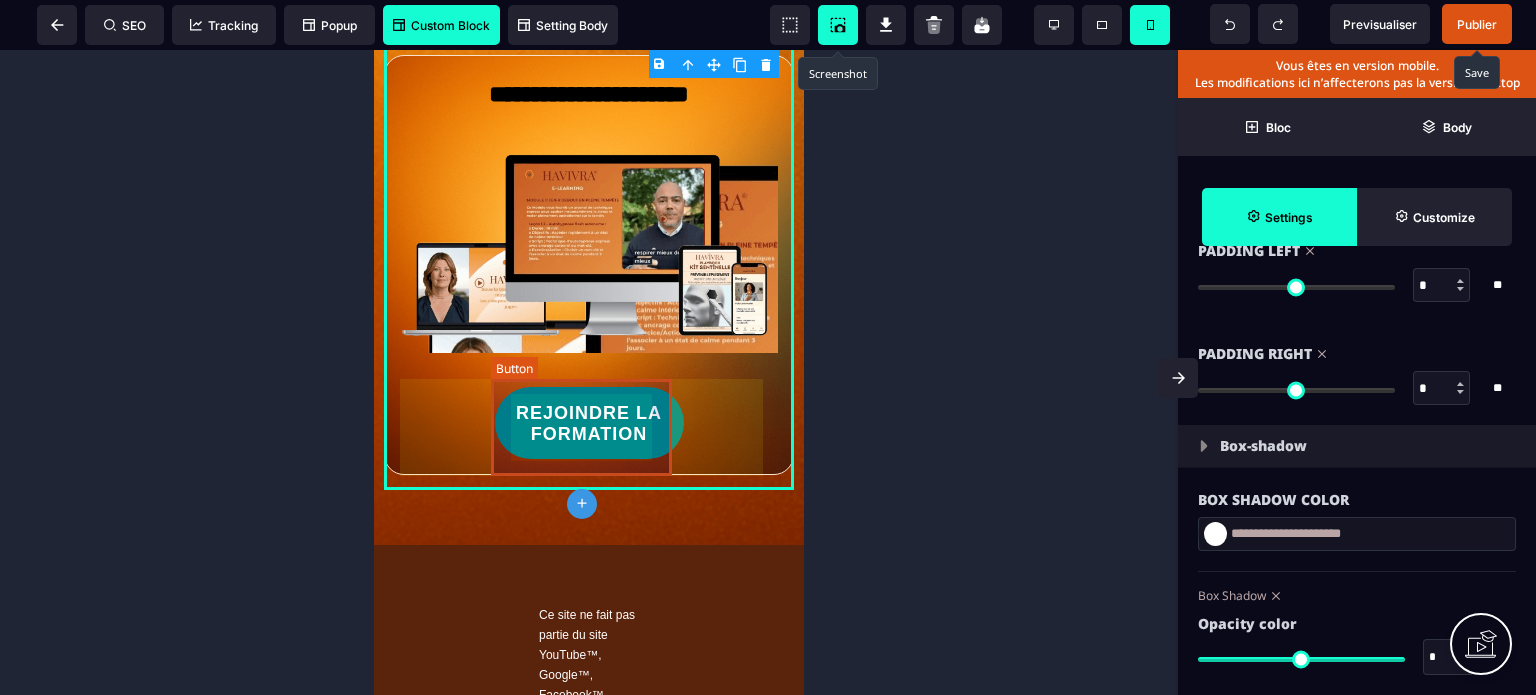 click on "REJOINDRE LA FORMATION" at bounding box center [589, 425] 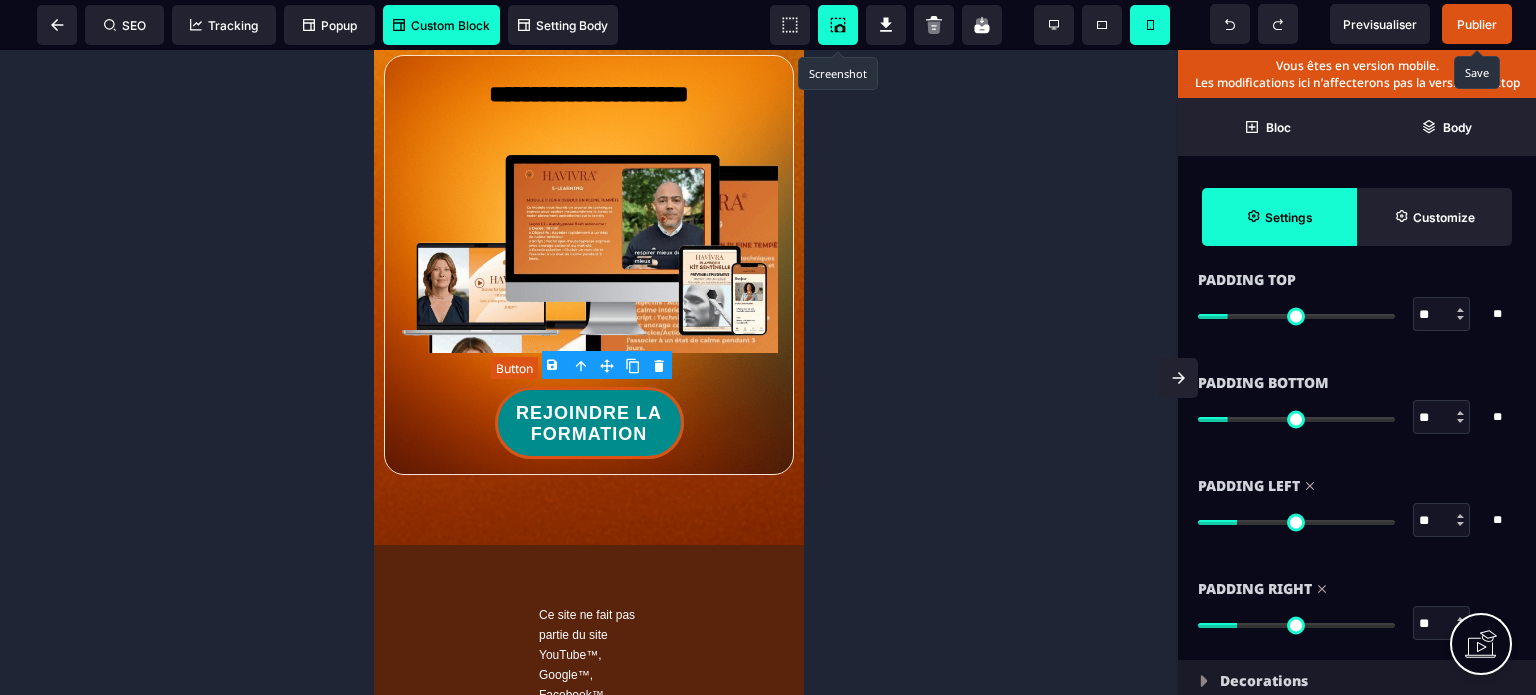scroll, scrollTop: 0, scrollLeft: 0, axis: both 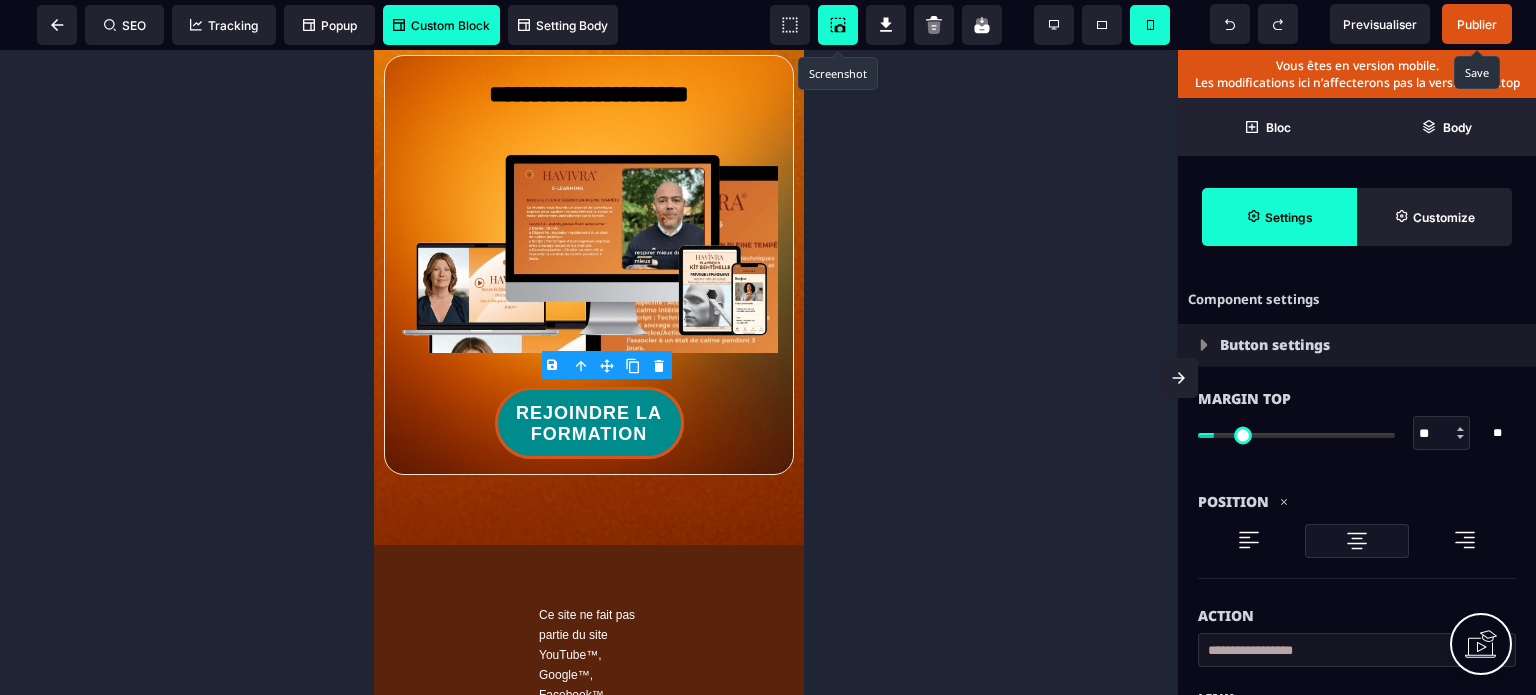 click on "Action" at bounding box center (1357, 616) 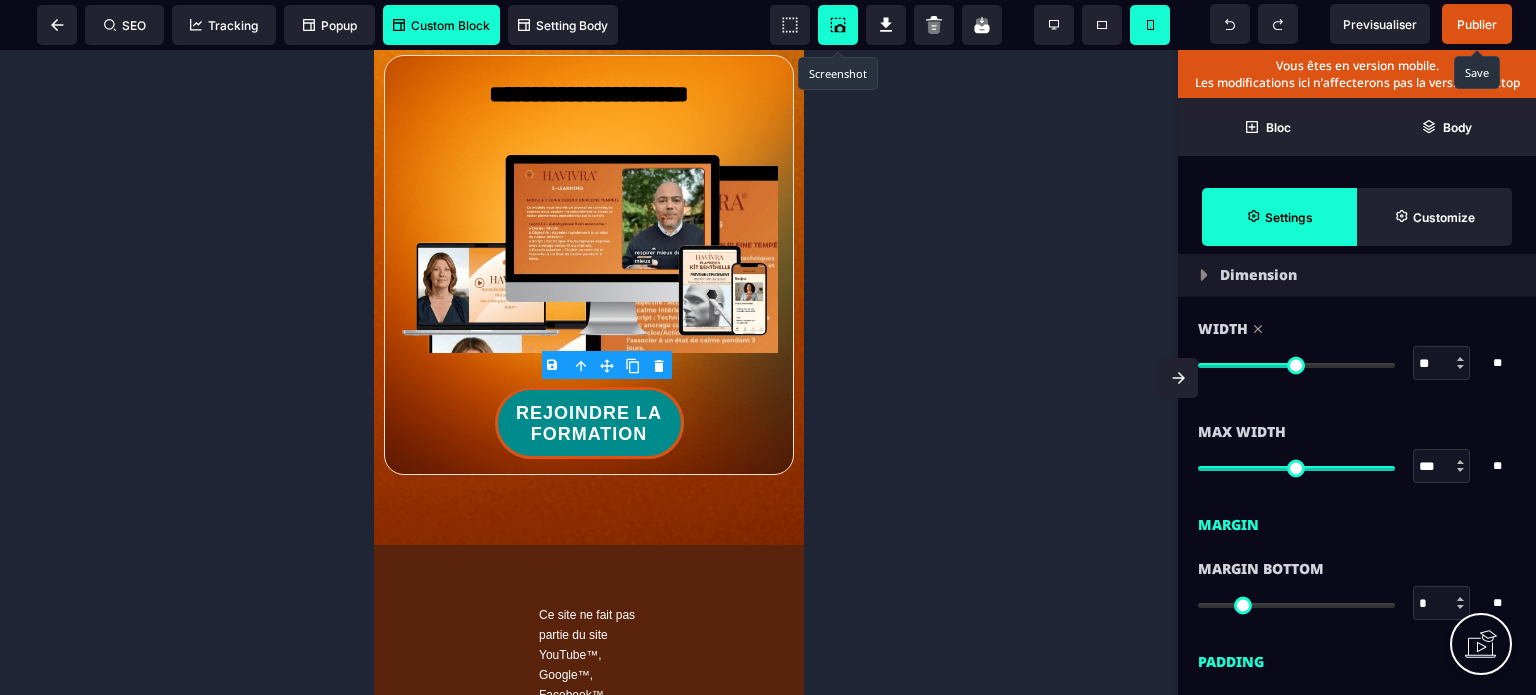 scroll, scrollTop: 1640, scrollLeft: 0, axis: vertical 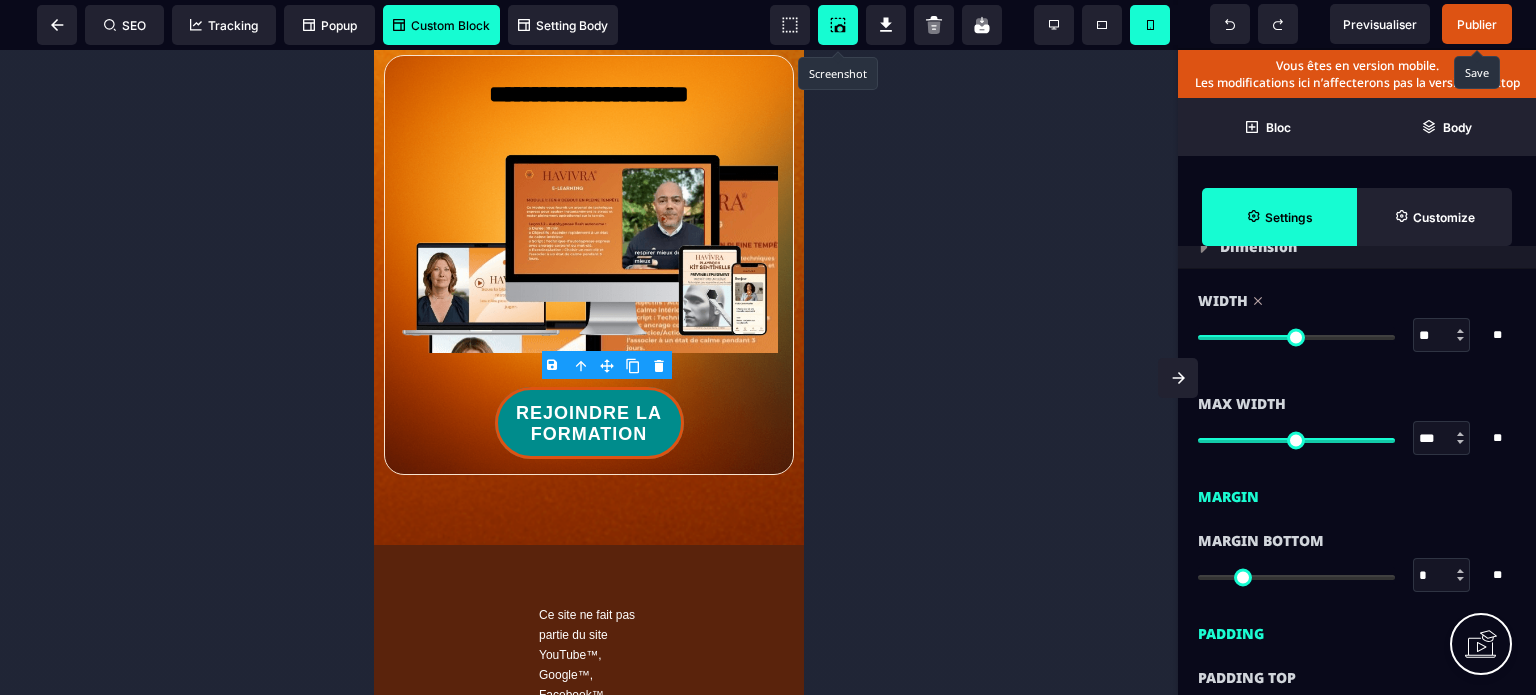 click on "*
** * *" at bounding box center (1502, 335) 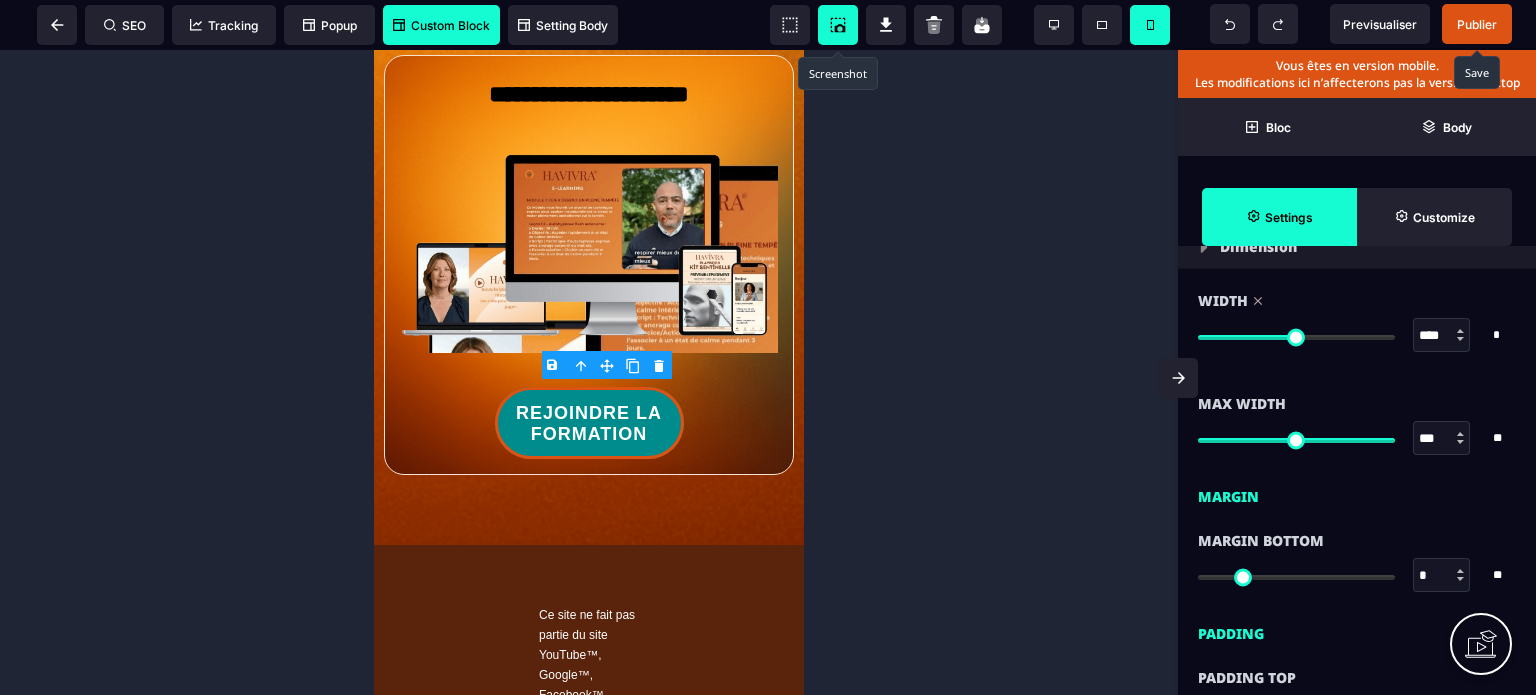 scroll, scrollTop: 57, scrollLeft: 0, axis: vertical 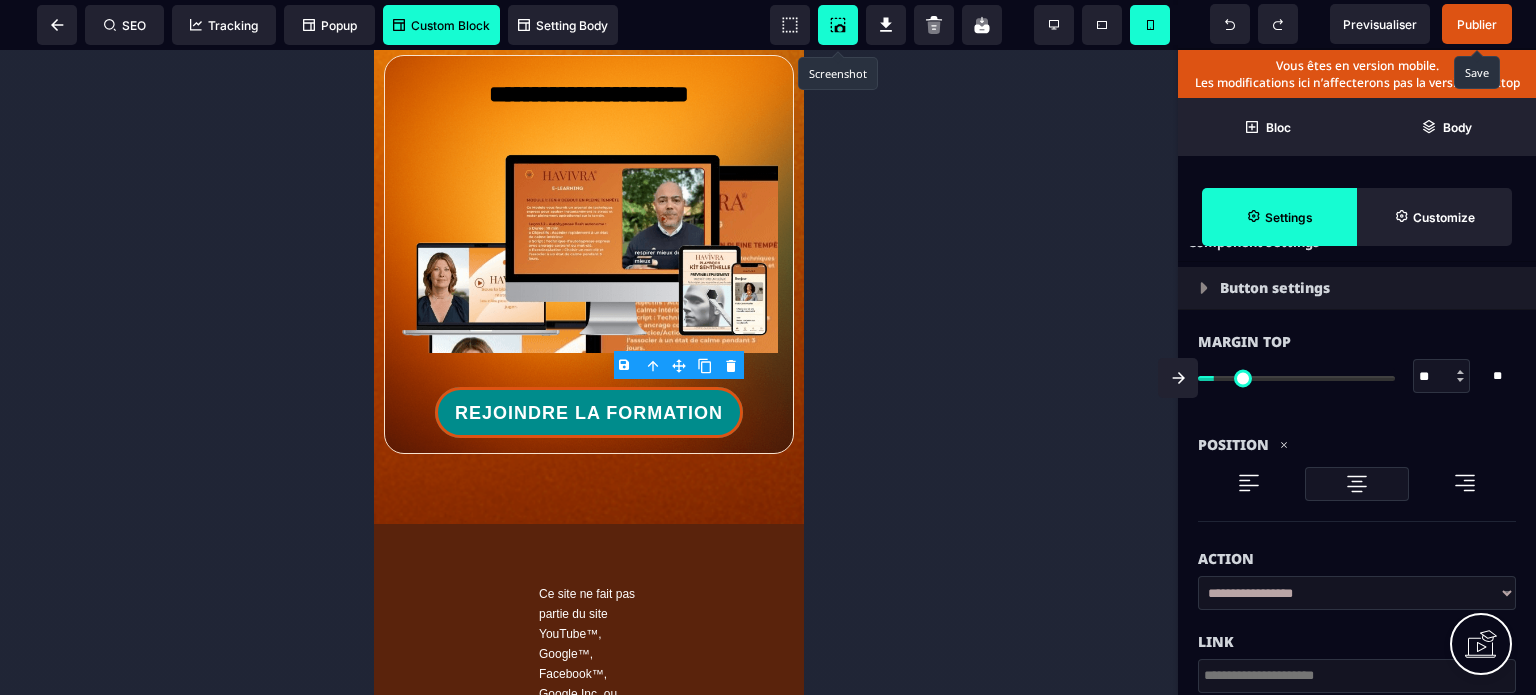 click on "Position" at bounding box center [1357, 470] 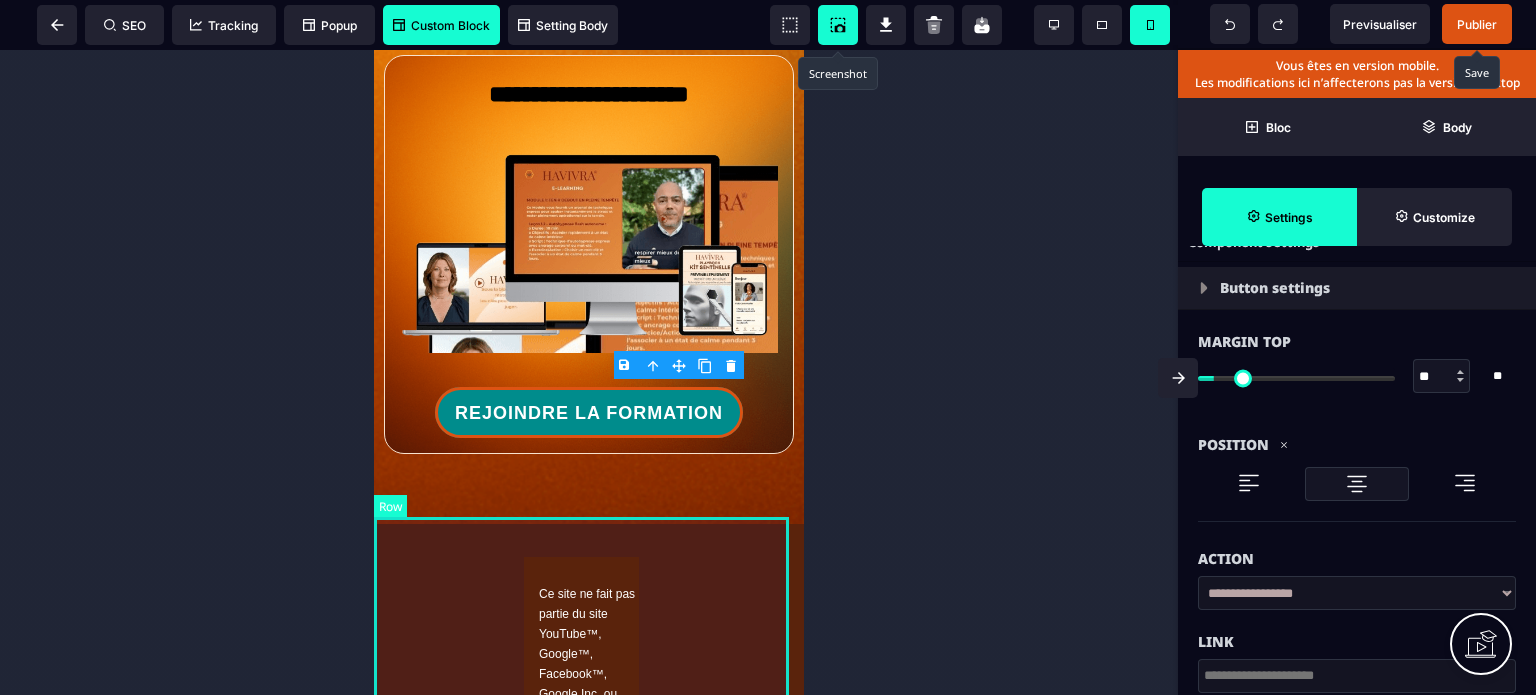click on "Ce site ne fait pas partie du site YouTube™, Google™, Facebook™, Google Inc. ou Facebook Inc. De plus, ce site n’est PAS approuvé par YouTube™, Google™ ou Facebook™ en aucune façon. FACEBOOK™ est une marque de commerce de META PLATFORMS, Inc. GOOGLE™ et YOUTUBE™ sont des marques de commerce de GOOGLE Inc. | Conditions Générales de Vente | Mentions Légales | Politiques de confidentialités | www.example.com © 2025 - All Rights Reserved" at bounding box center (589, 983) 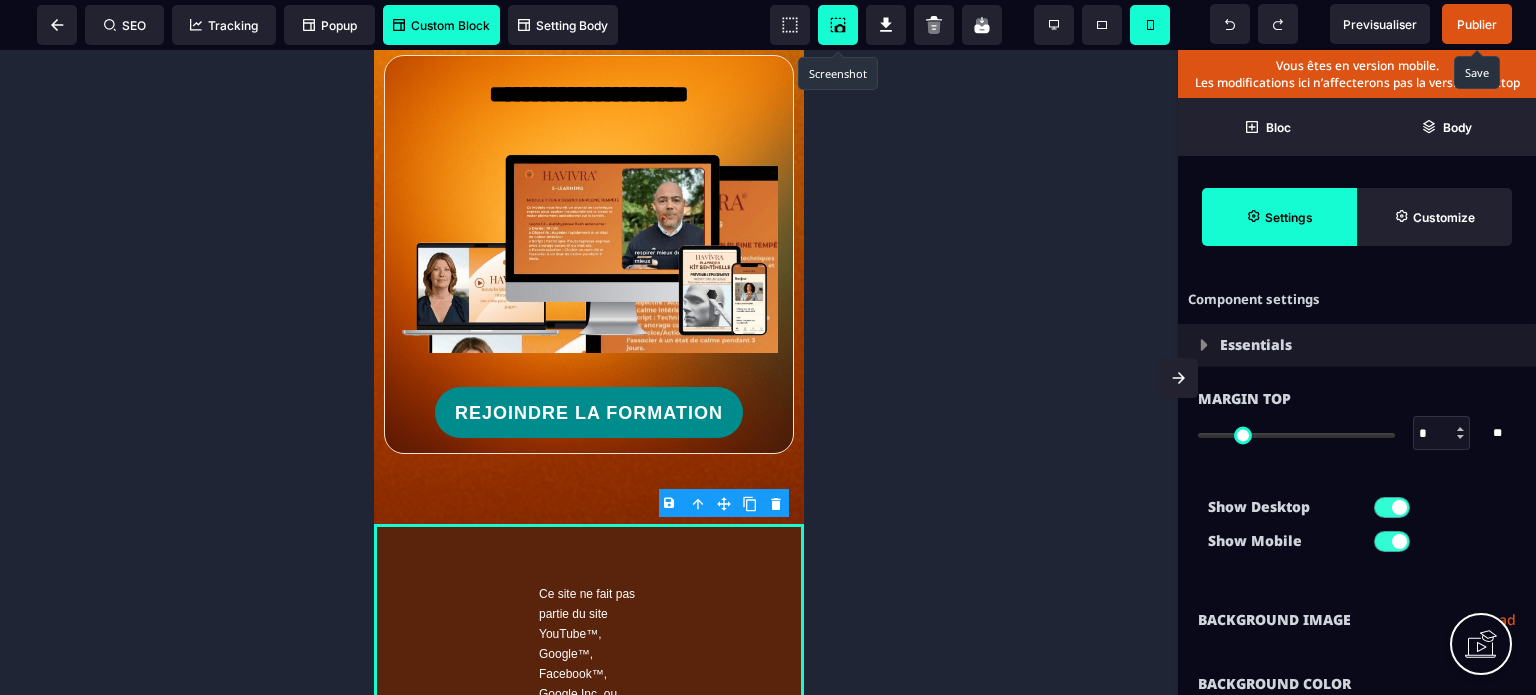 click on "Show Desktop
Show Mobile" at bounding box center (1357, 529) 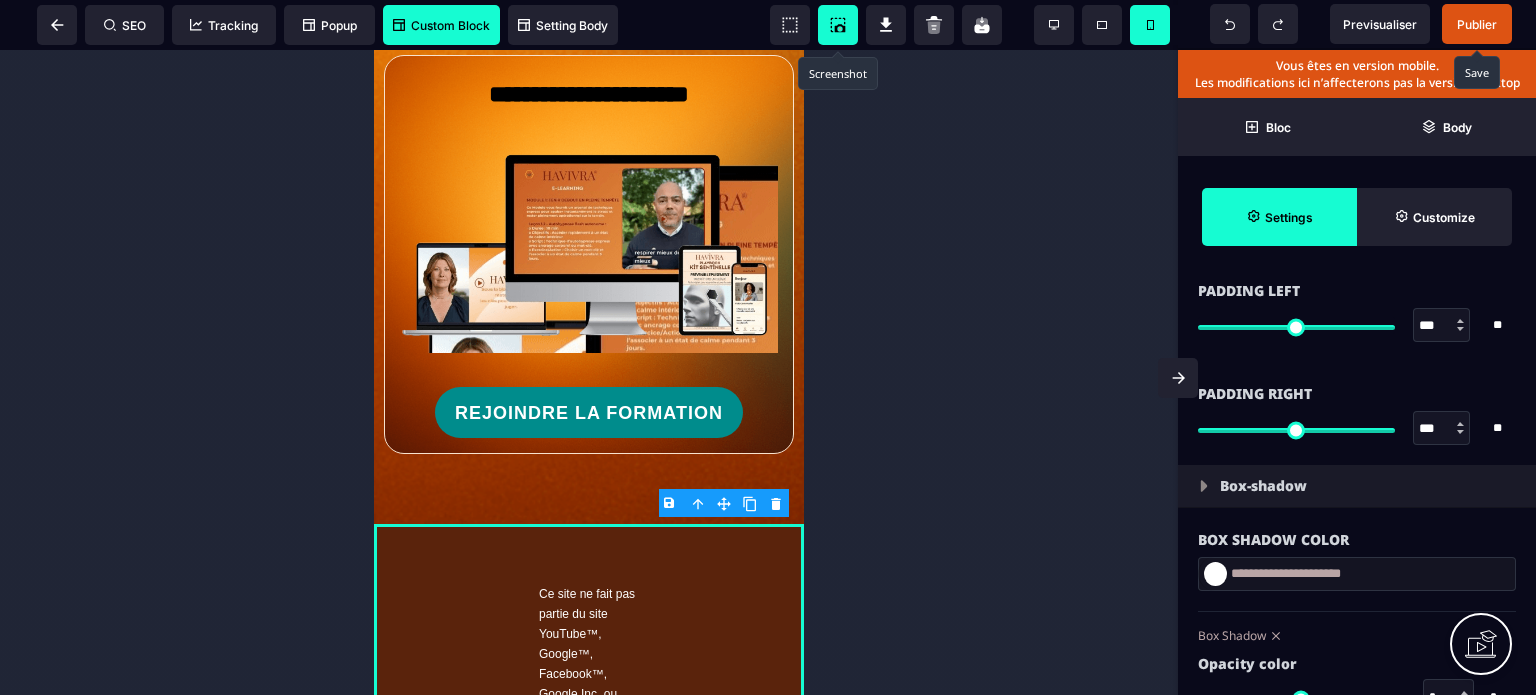 scroll, scrollTop: 1880, scrollLeft: 0, axis: vertical 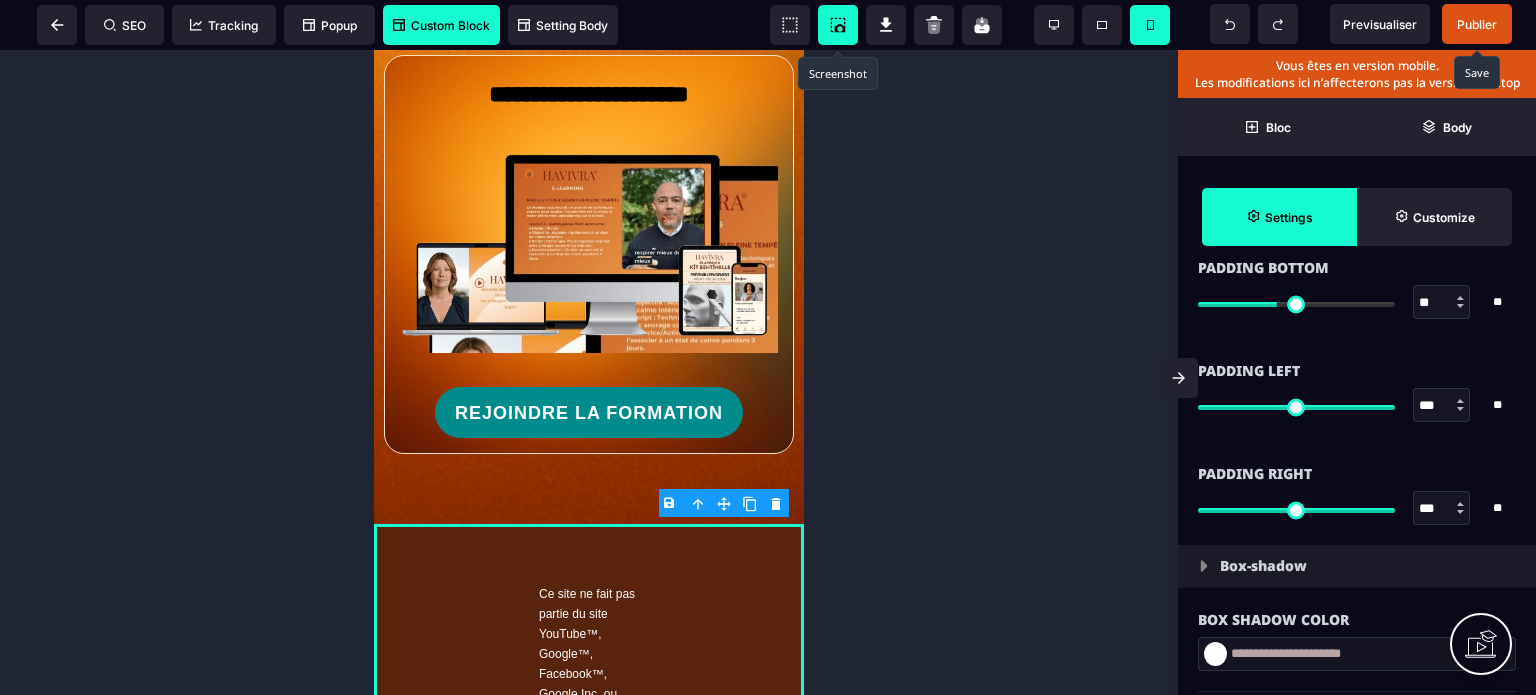 drag, startPoint x: 1432, startPoint y: 507, endPoint x: 1409, endPoint y: 515, distance: 24.351591 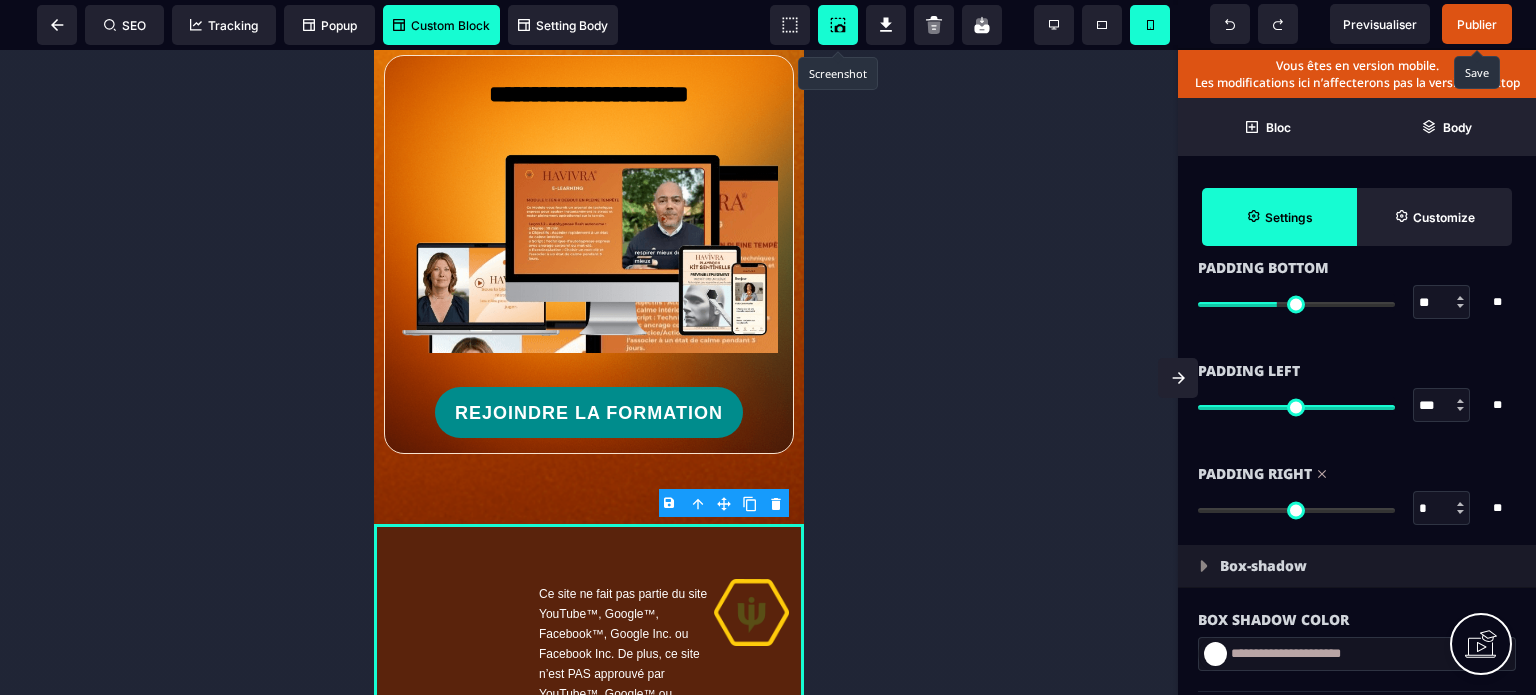 drag, startPoint x: 1434, startPoint y: 406, endPoint x: 1405, endPoint y: 404, distance: 29.068884 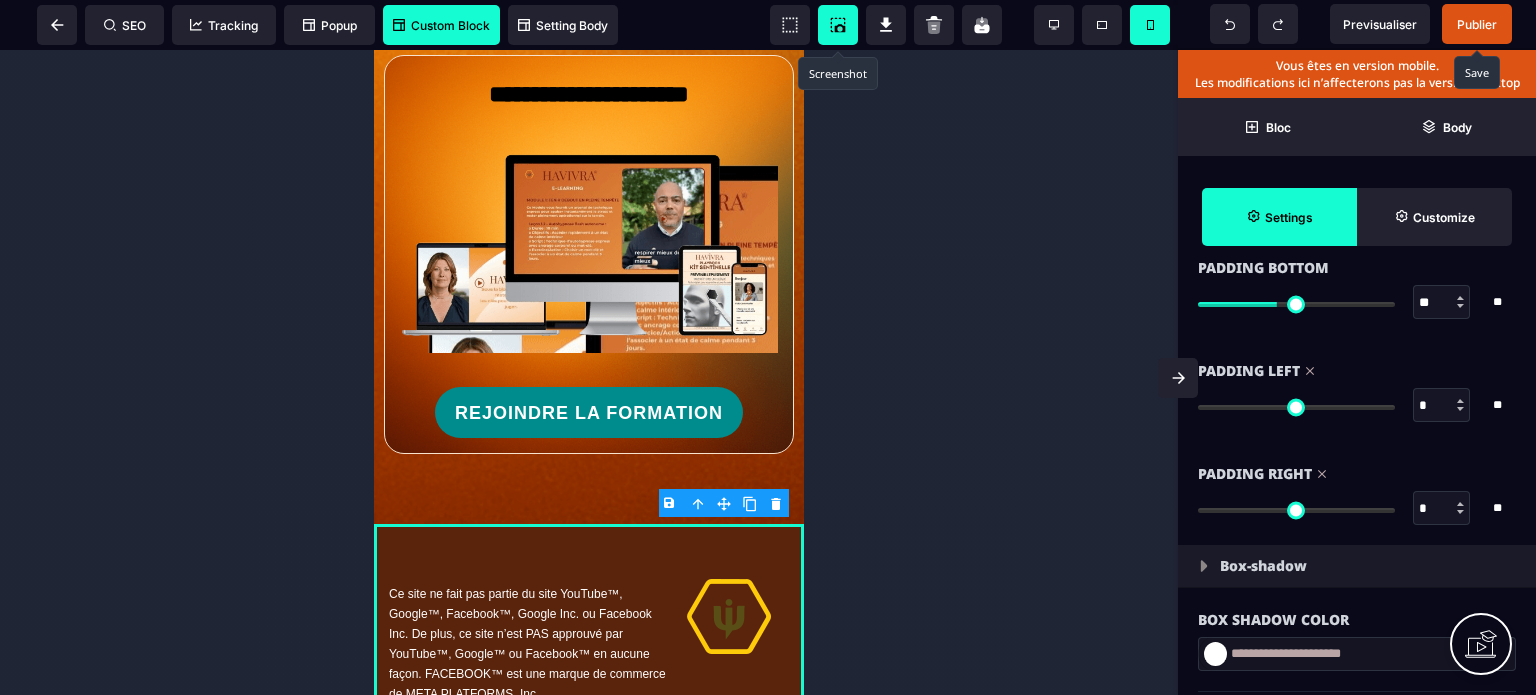 click on "Padding Right
*
*
**
All" at bounding box center (1357, 493) 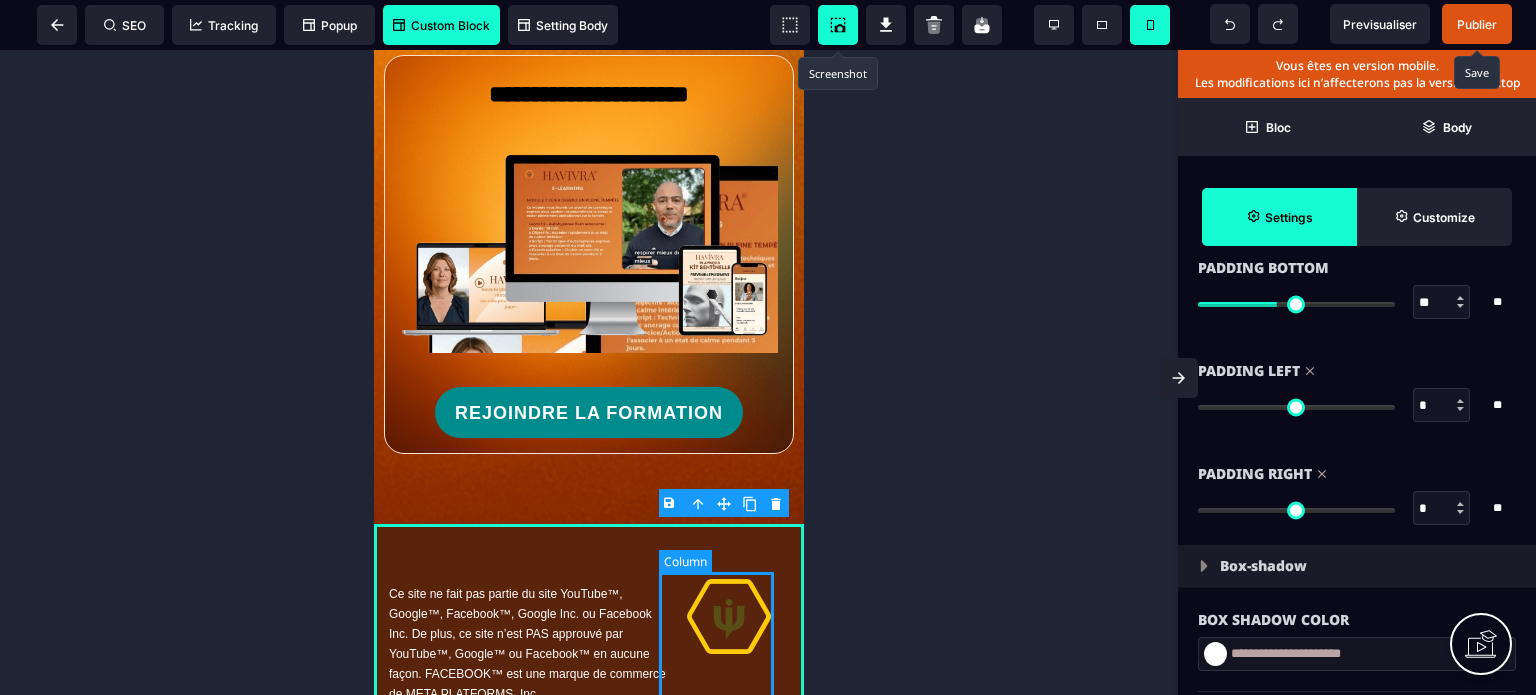 click at bounding box center [729, 728] 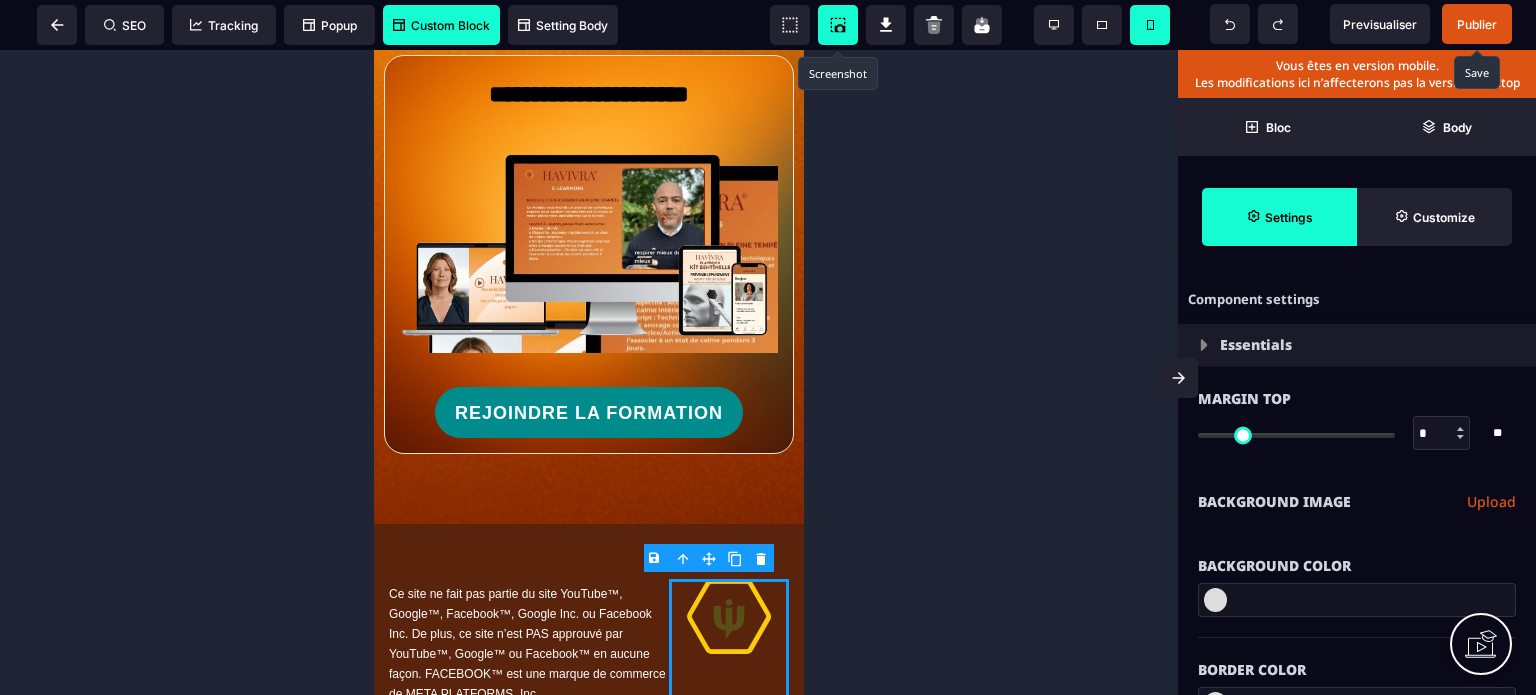 click on "*" at bounding box center (1442, 434) 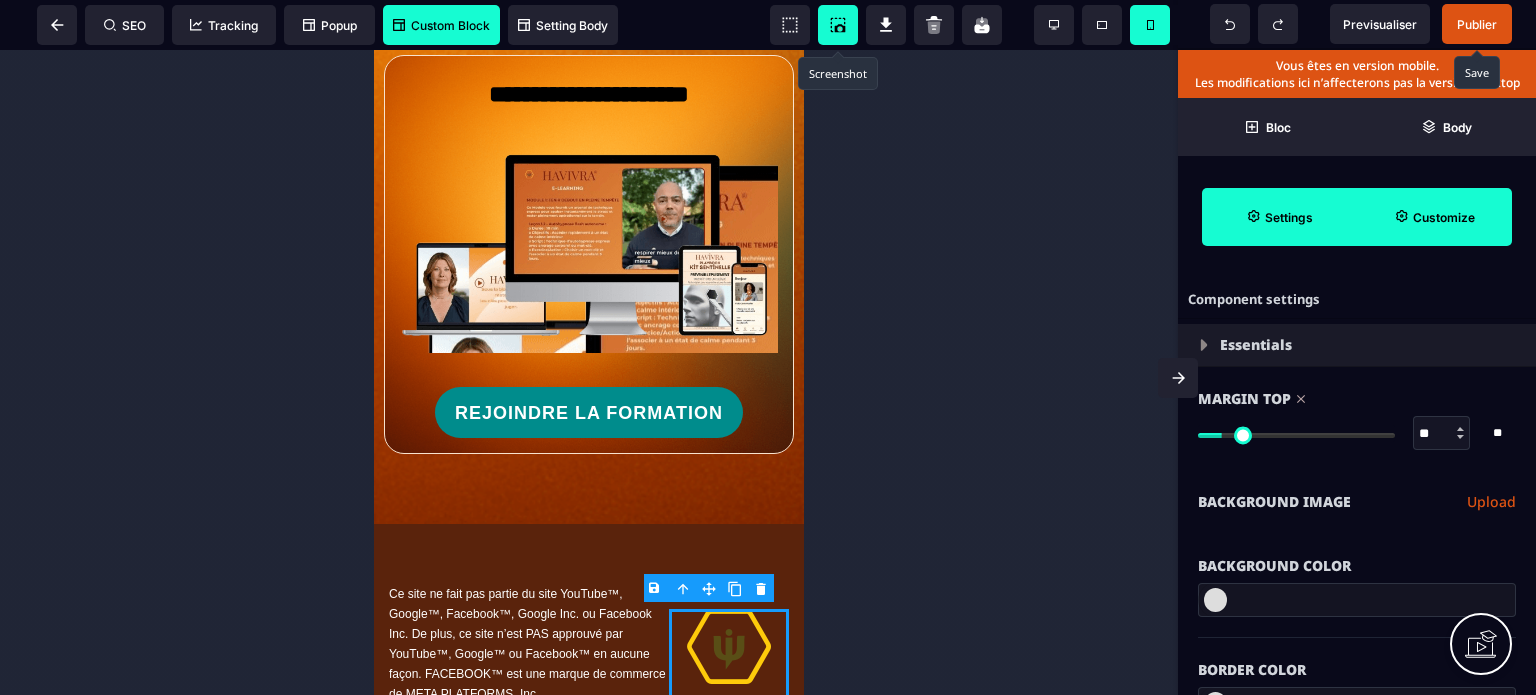 click on "Customize" at bounding box center (1444, 217) 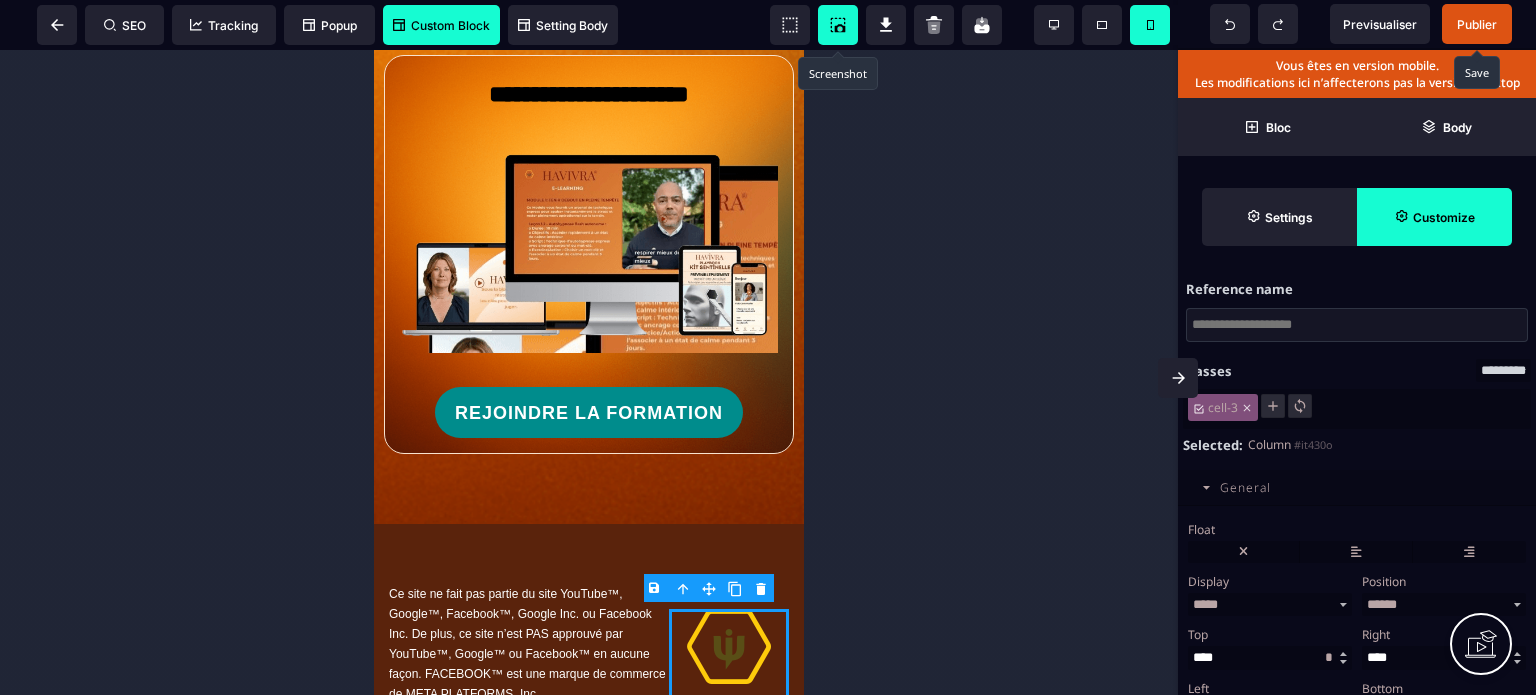 click on "General" at bounding box center (1357, 488) 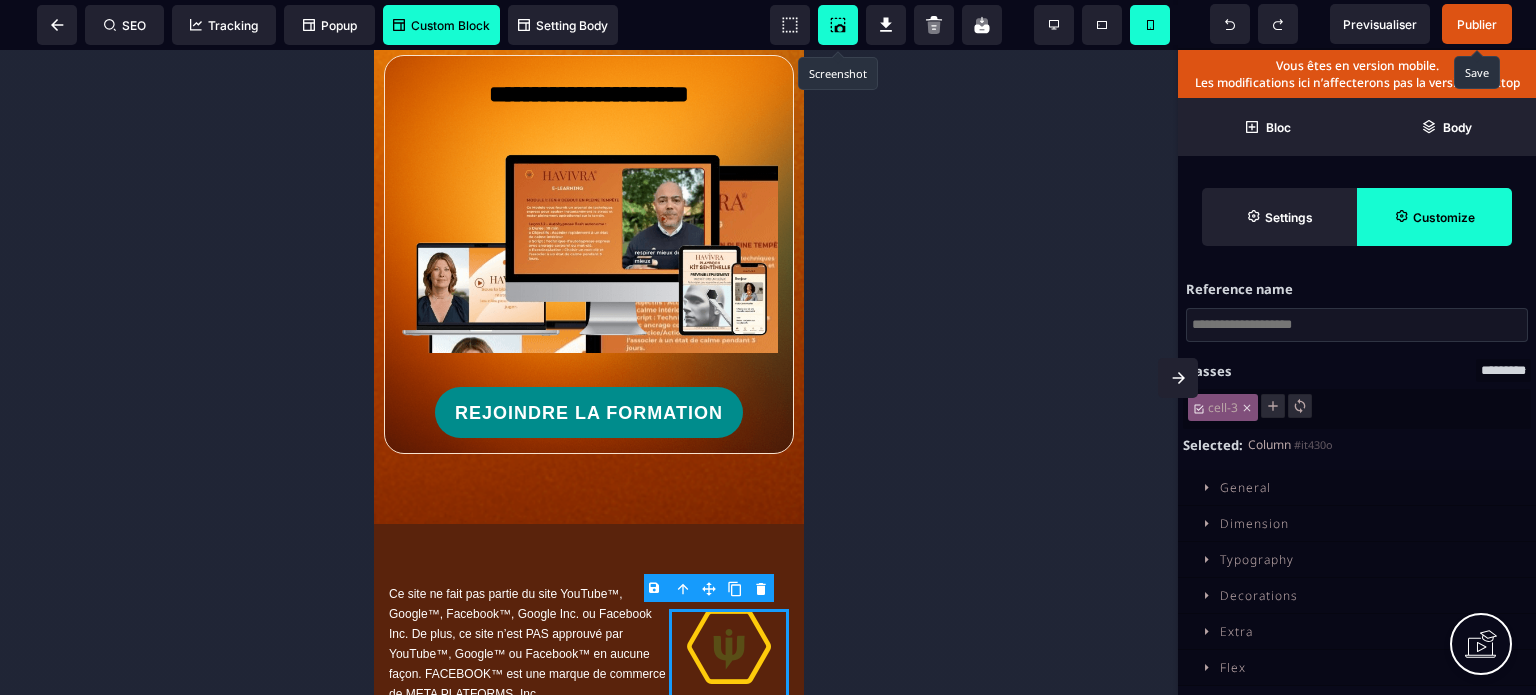 click on "Dimension" at bounding box center (1254, 523) 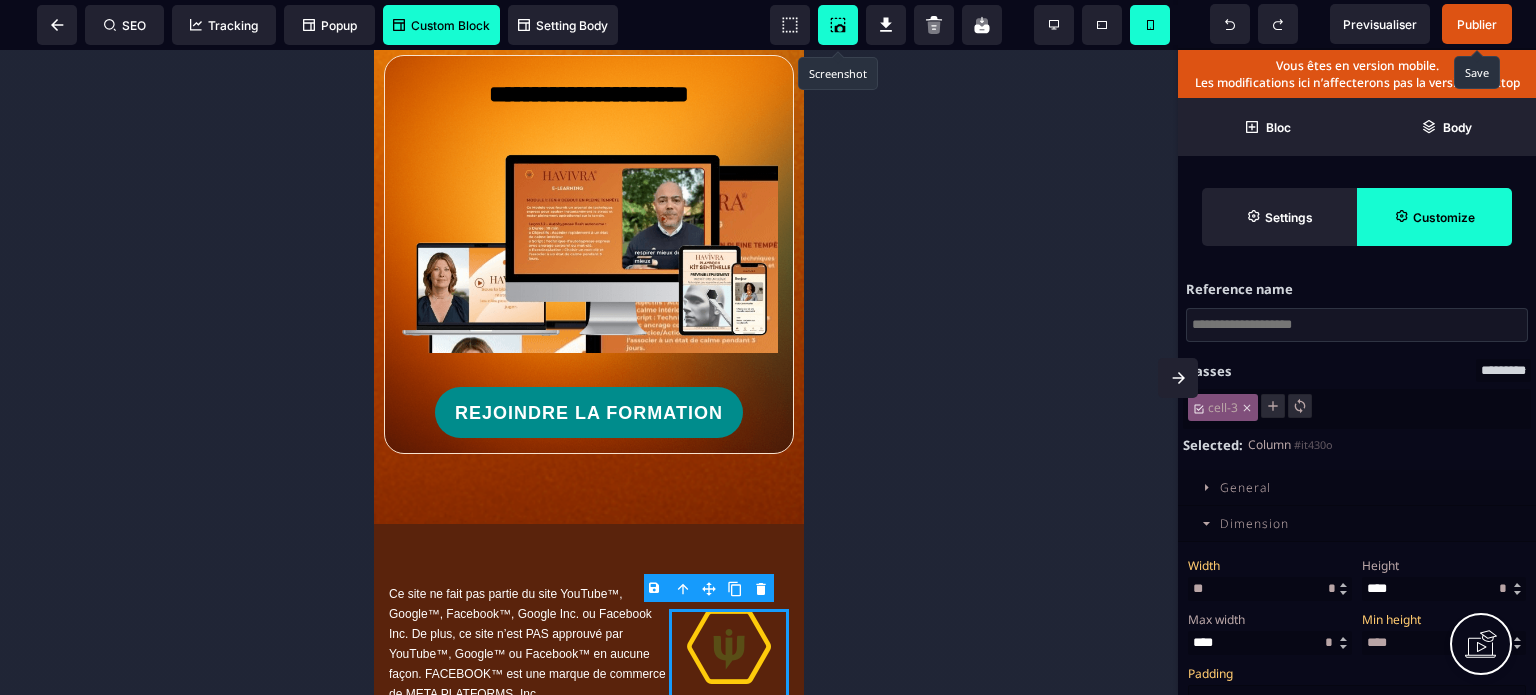 drag, startPoint x: 1260, startPoint y: 585, endPoint x: 1184, endPoint y: 593, distance: 76.41989 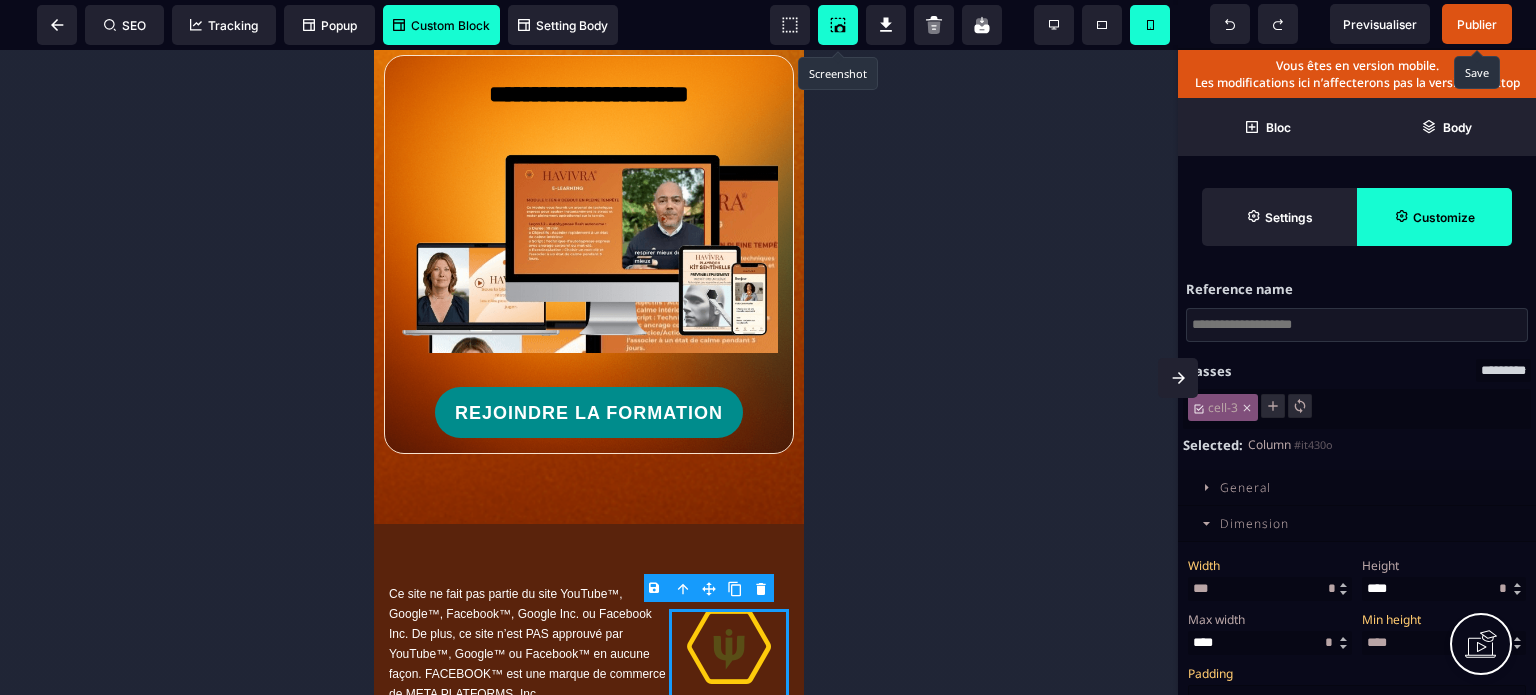 click on "Width" at bounding box center (1267, 565) 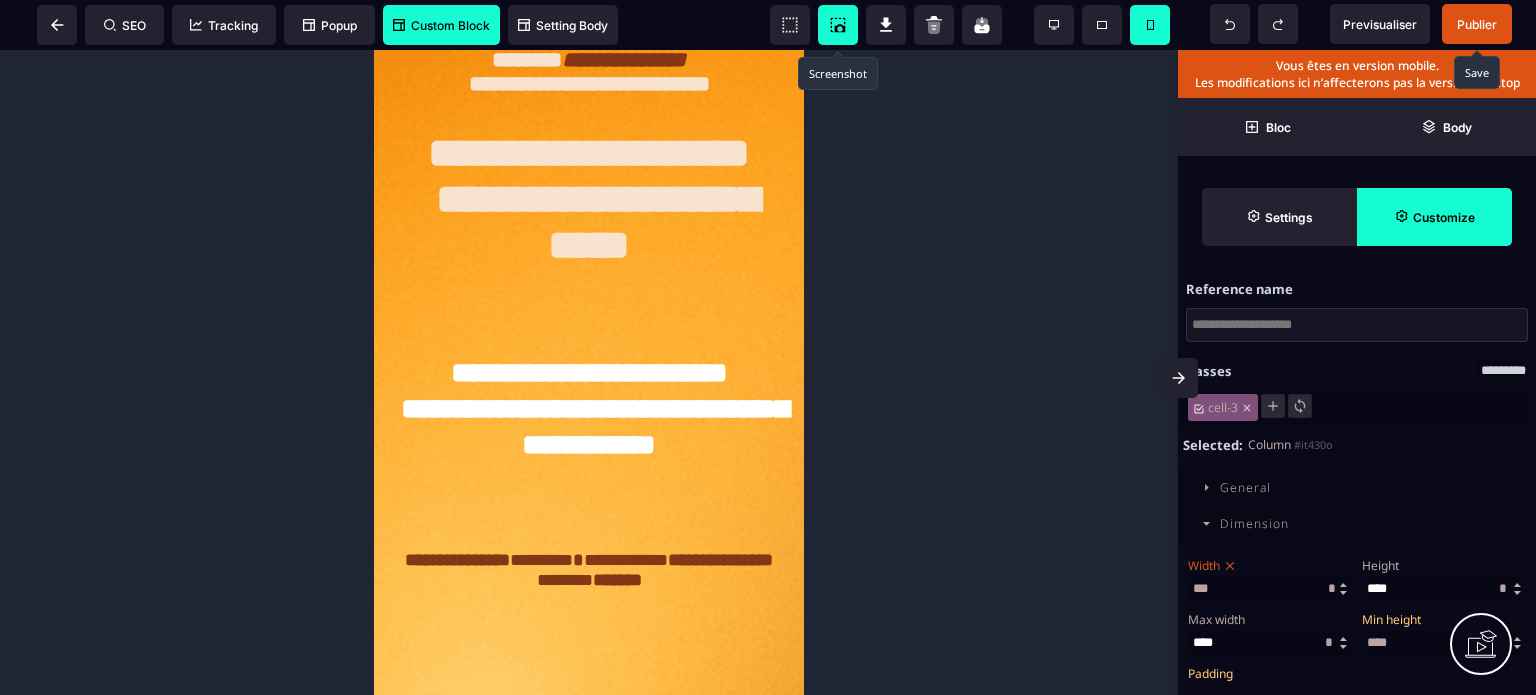 scroll, scrollTop: 44, scrollLeft: 0, axis: vertical 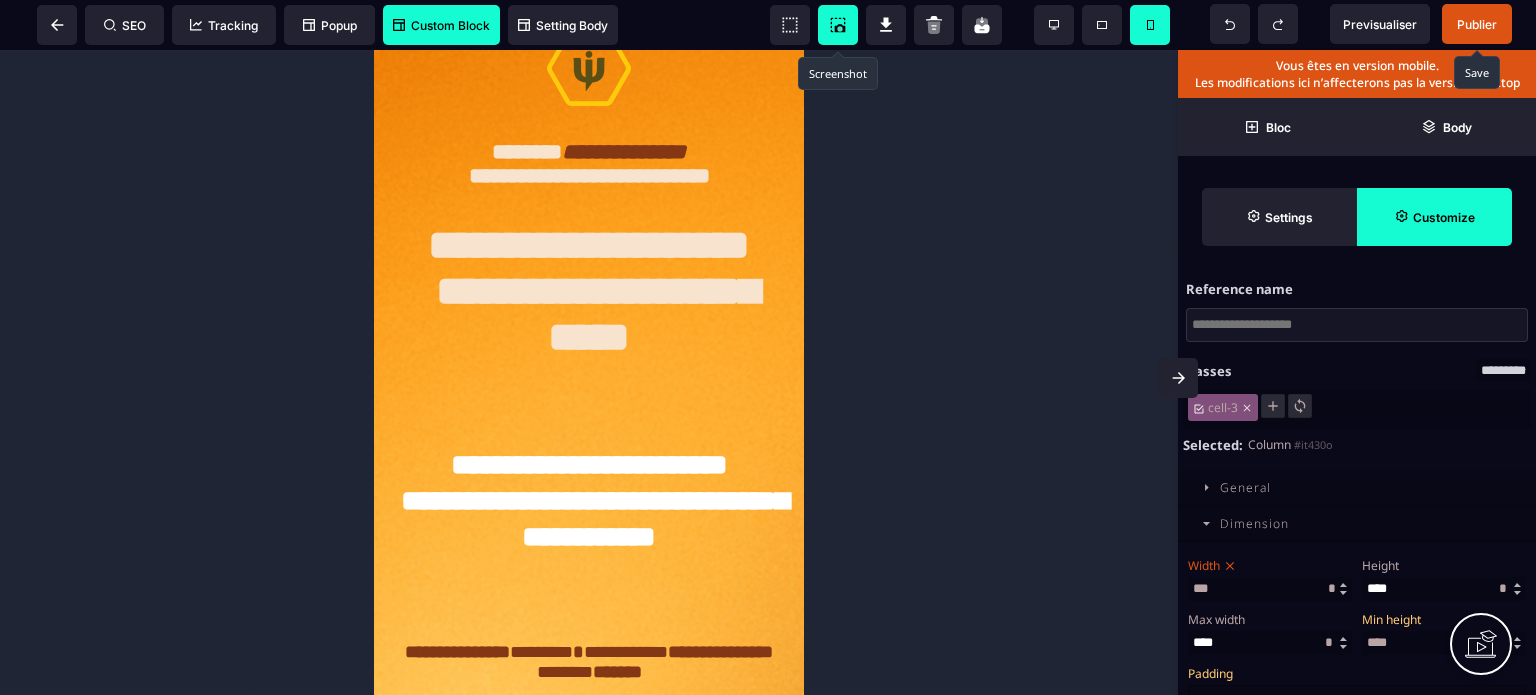 click on "Publier" at bounding box center (1477, 24) 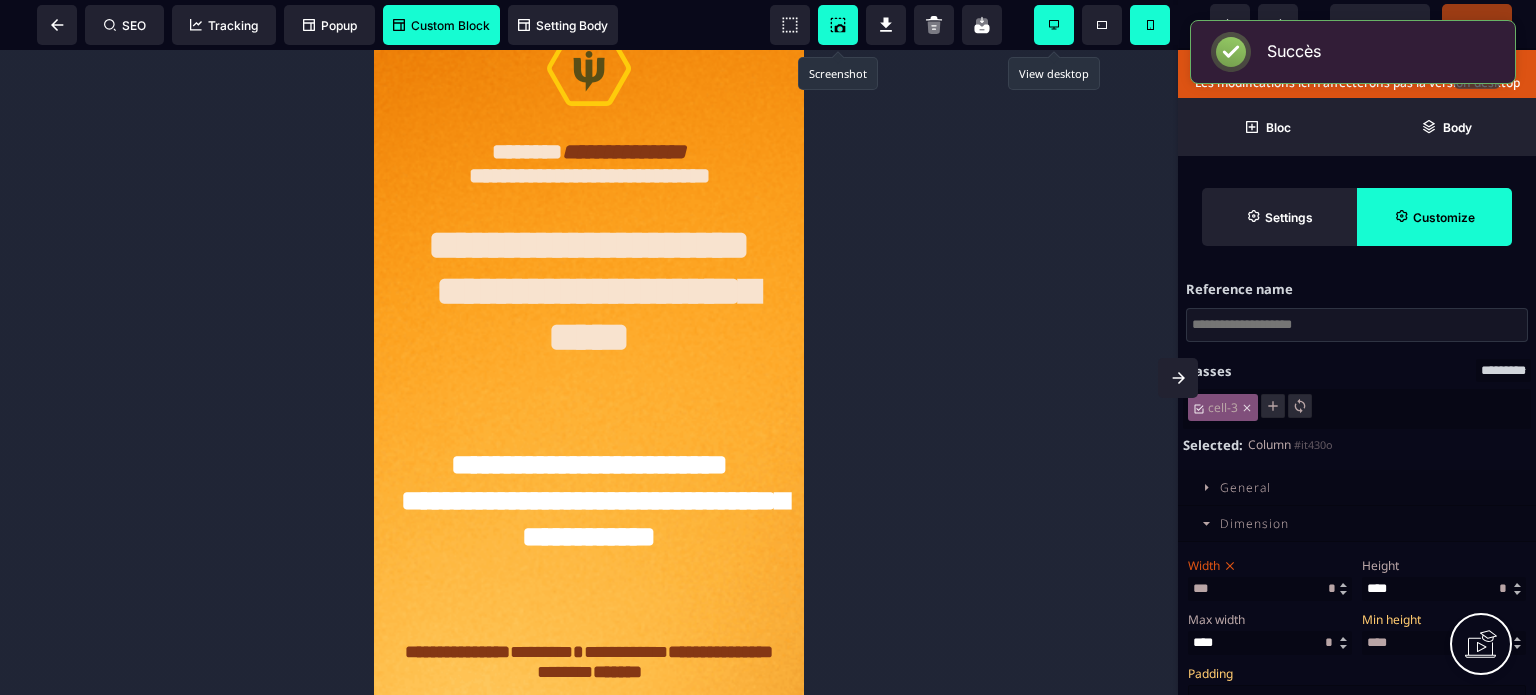 click at bounding box center [1054, 25] 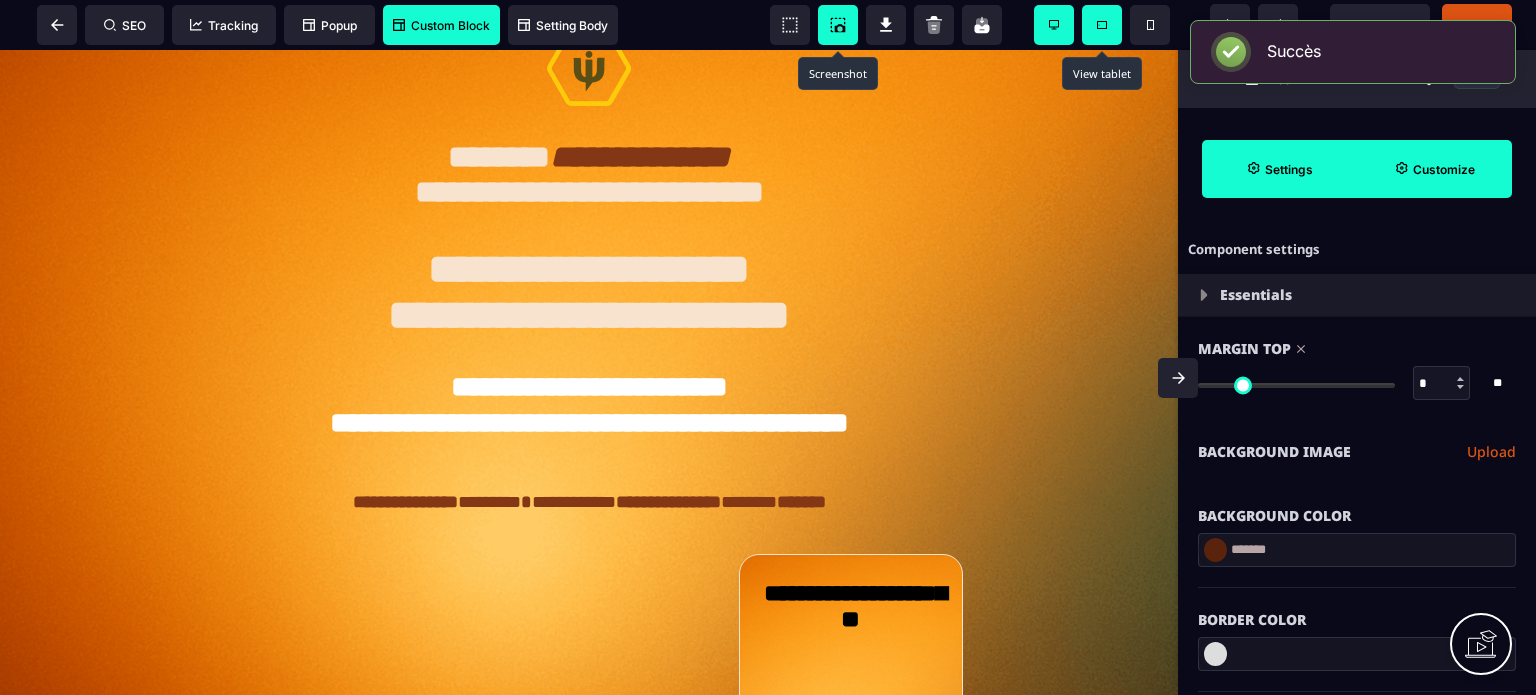 click at bounding box center (1102, 25) 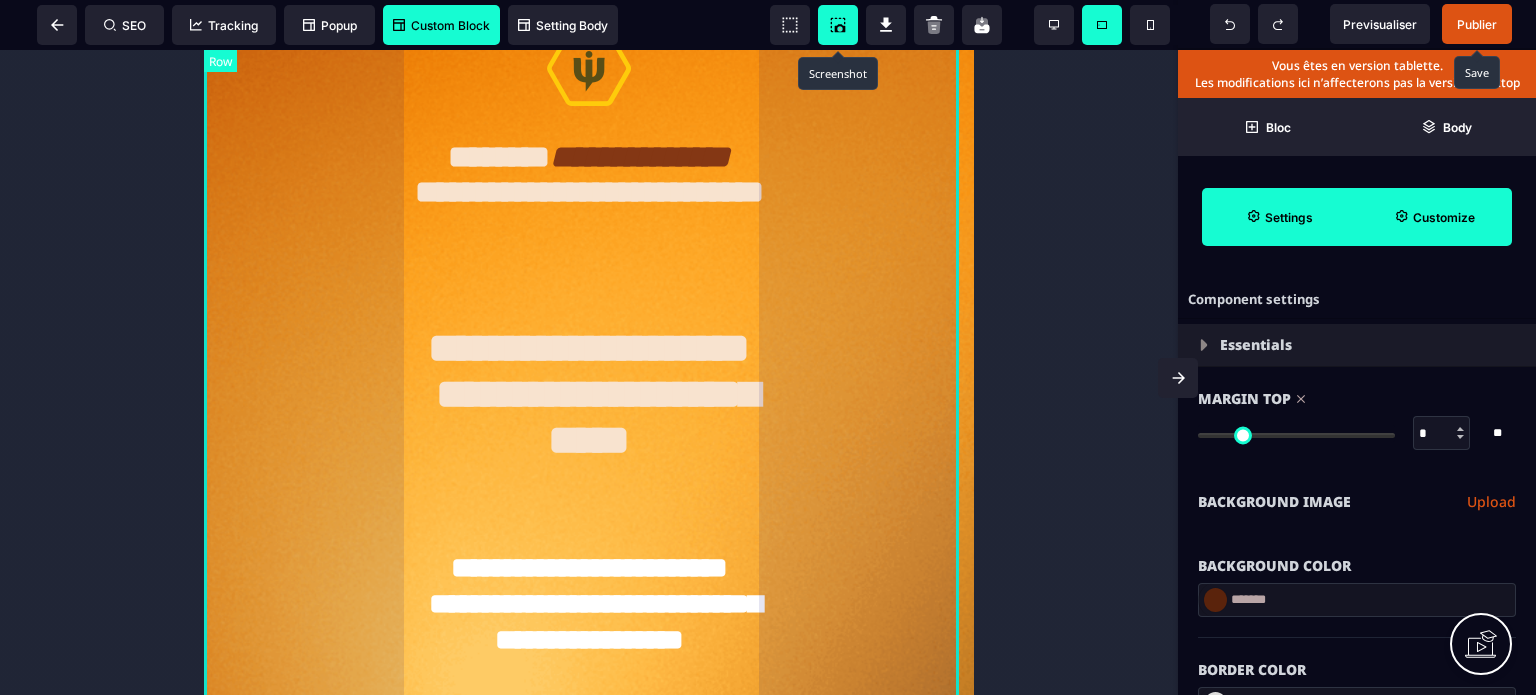 click on "**********" at bounding box center [589, 709] 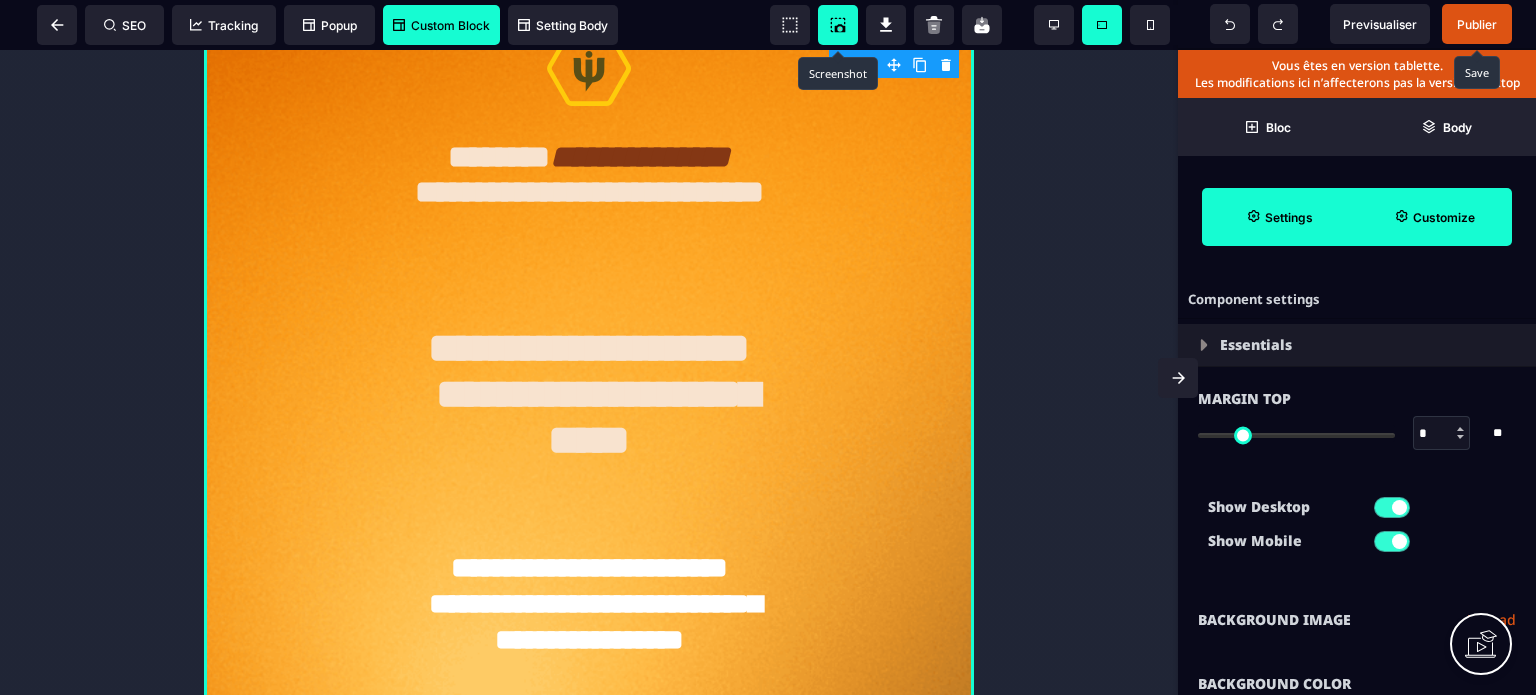 click on "Margin Top" at bounding box center (1357, 399) 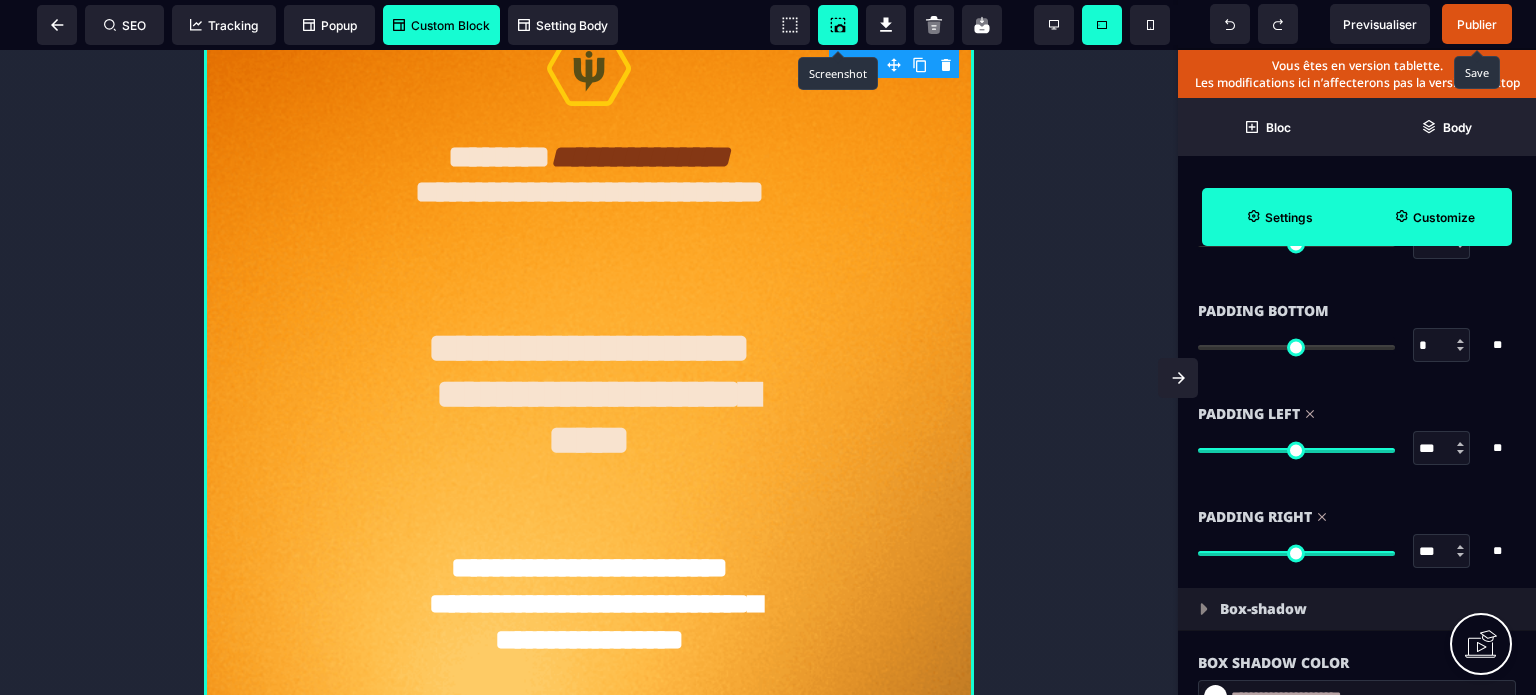 scroll, scrollTop: 1840, scrollLeft: 0, axis: vertical 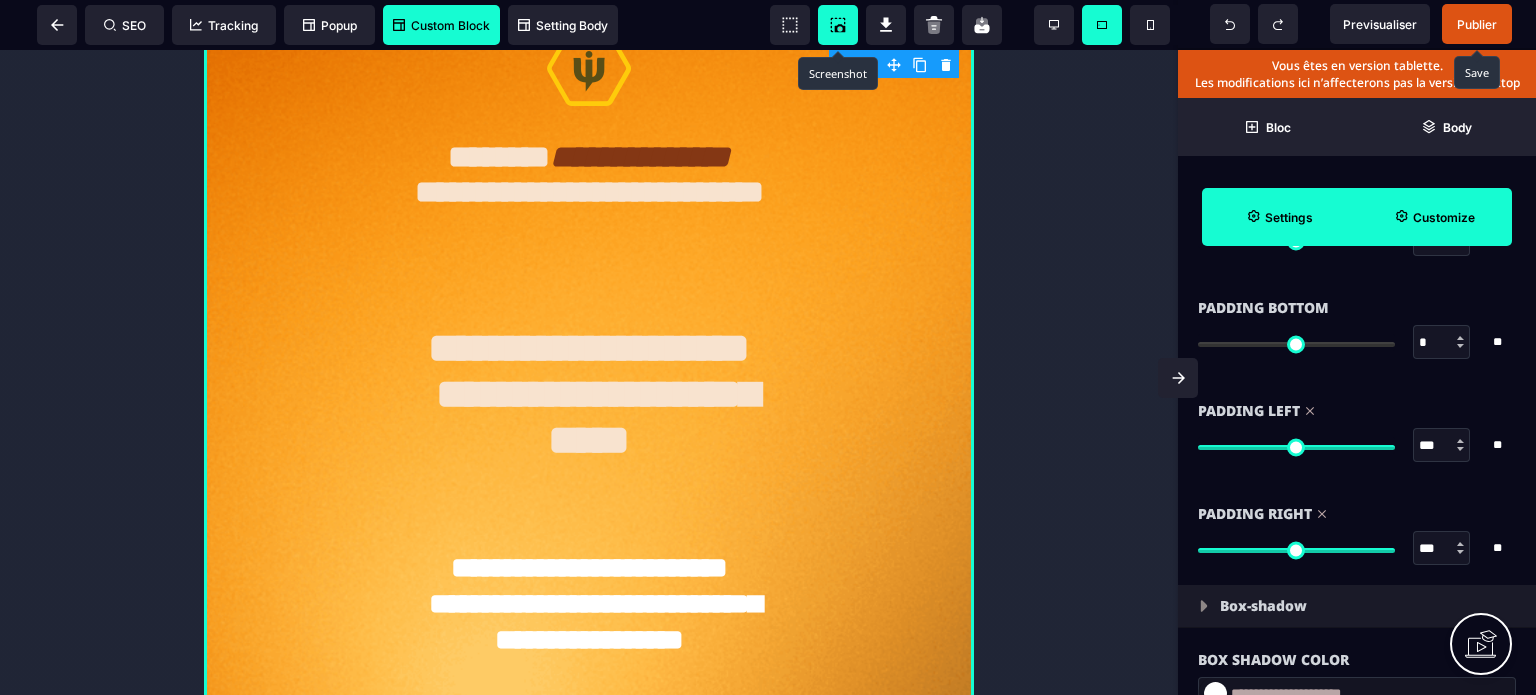 click on "***" at bounding box center (1442, 446) 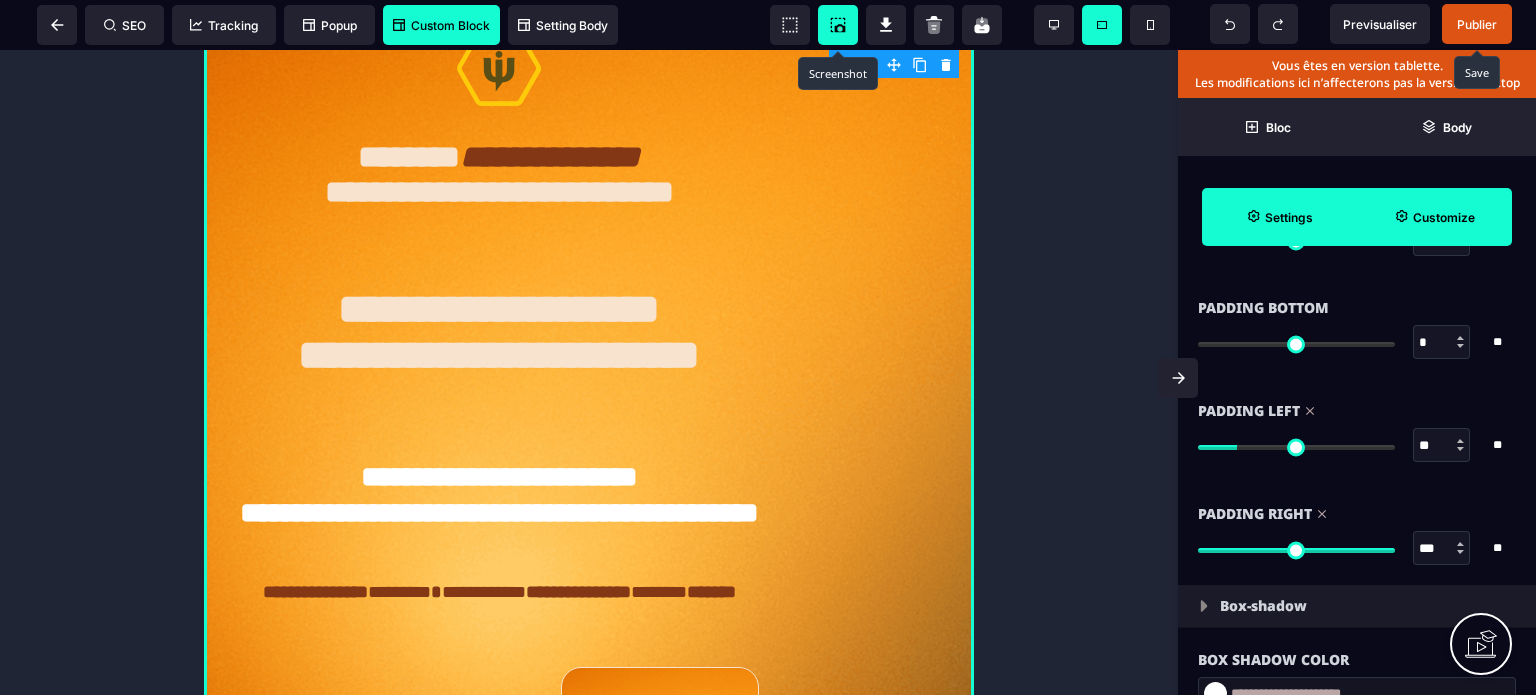 click on "***" at bounding box center (1442, 549) 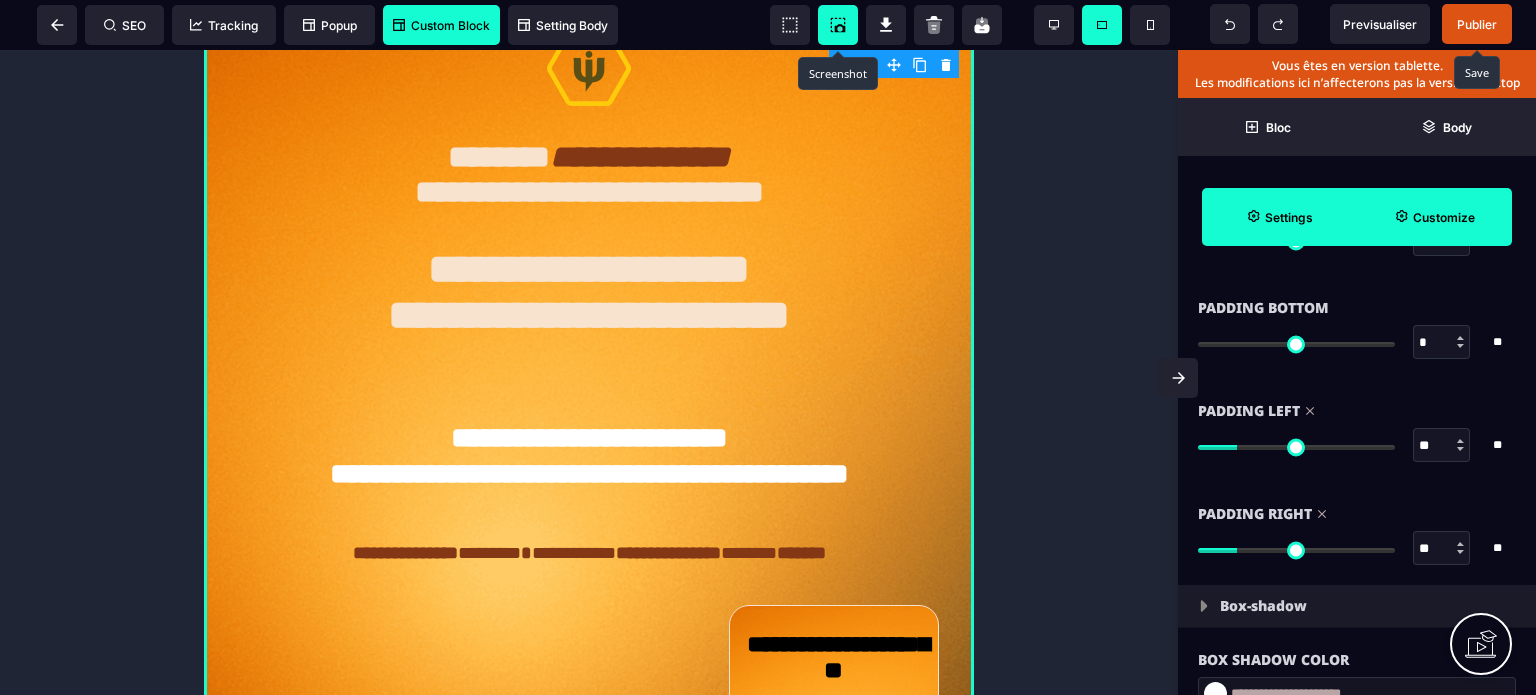 click on "Padding Right" at bounding box center (1357, 514) 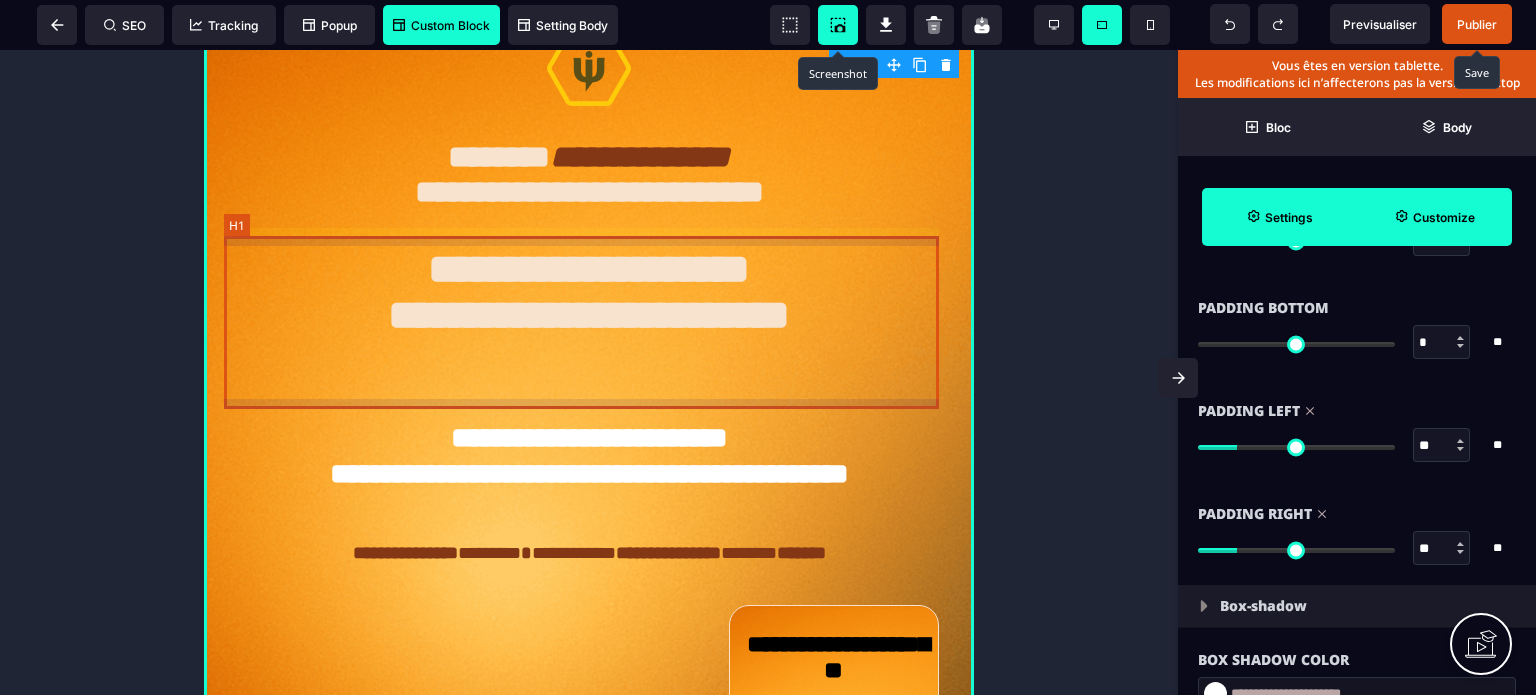 click on "**********" at bounding box center [588, 323] 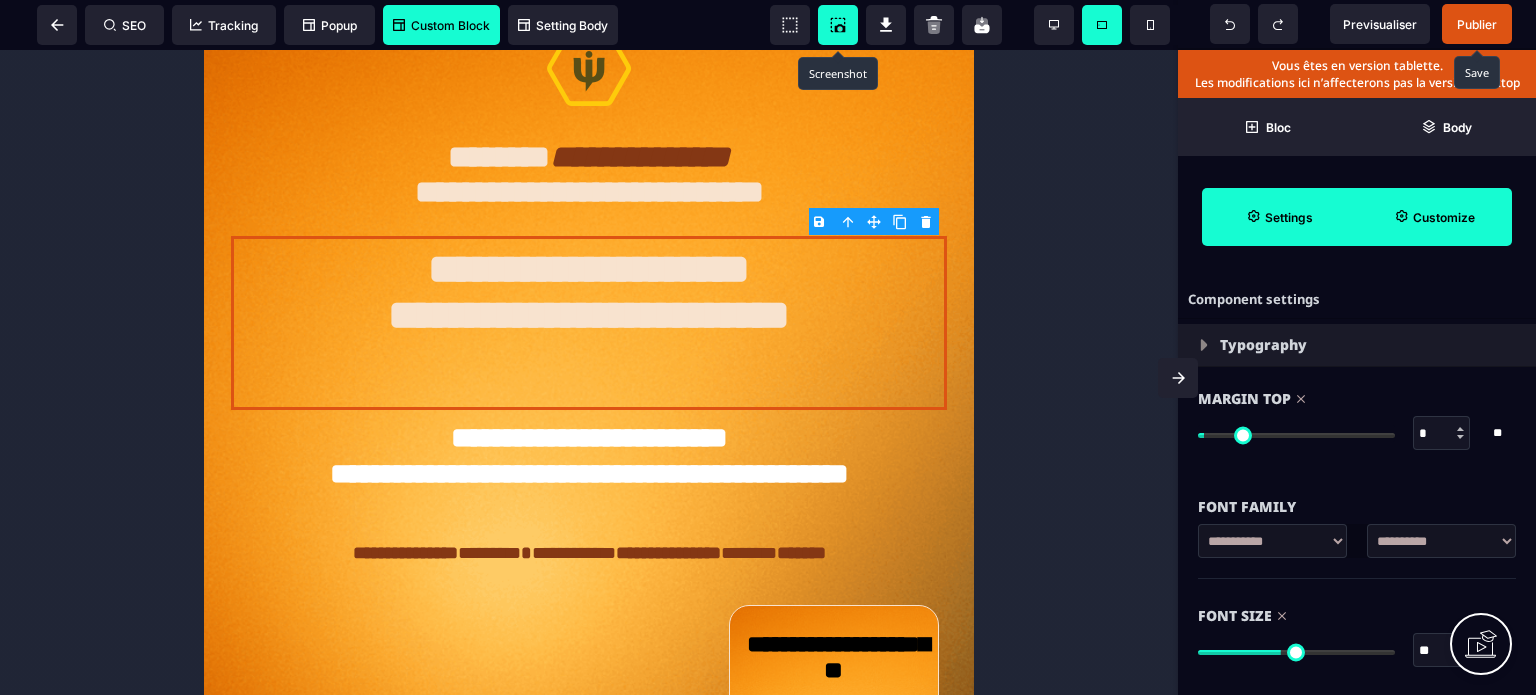 click on "**" at bounding box center [1442, 651] 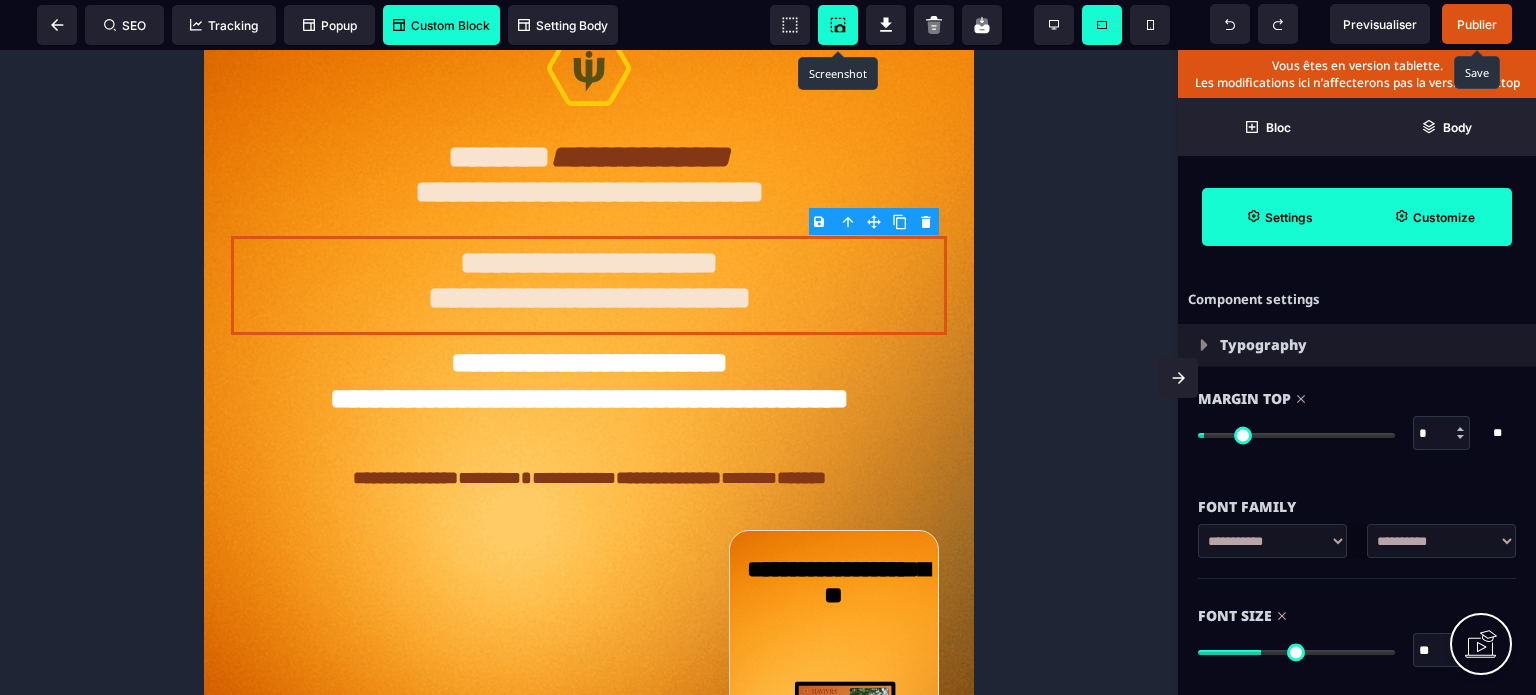 click on "**********" at bounding box center (1357, 551) 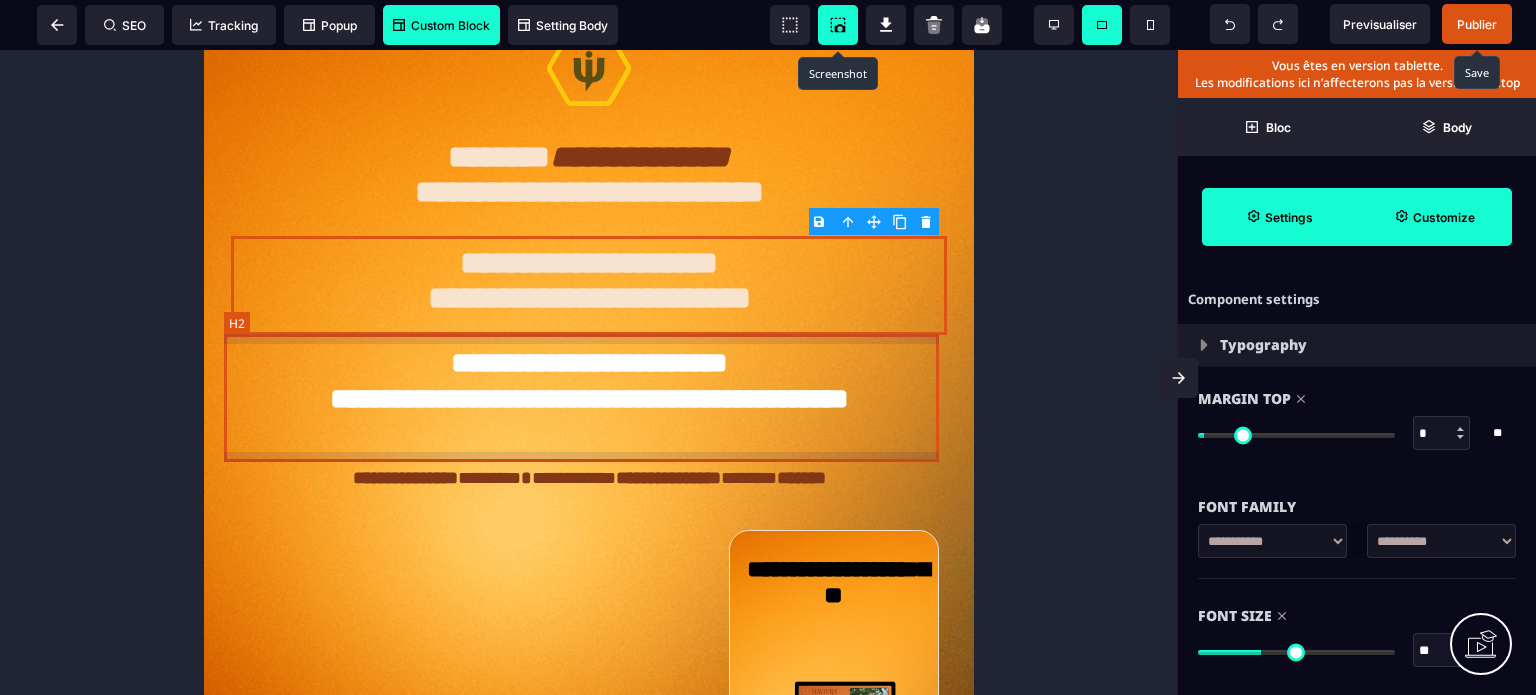 click on "**********" at bounding box center (588, 399) 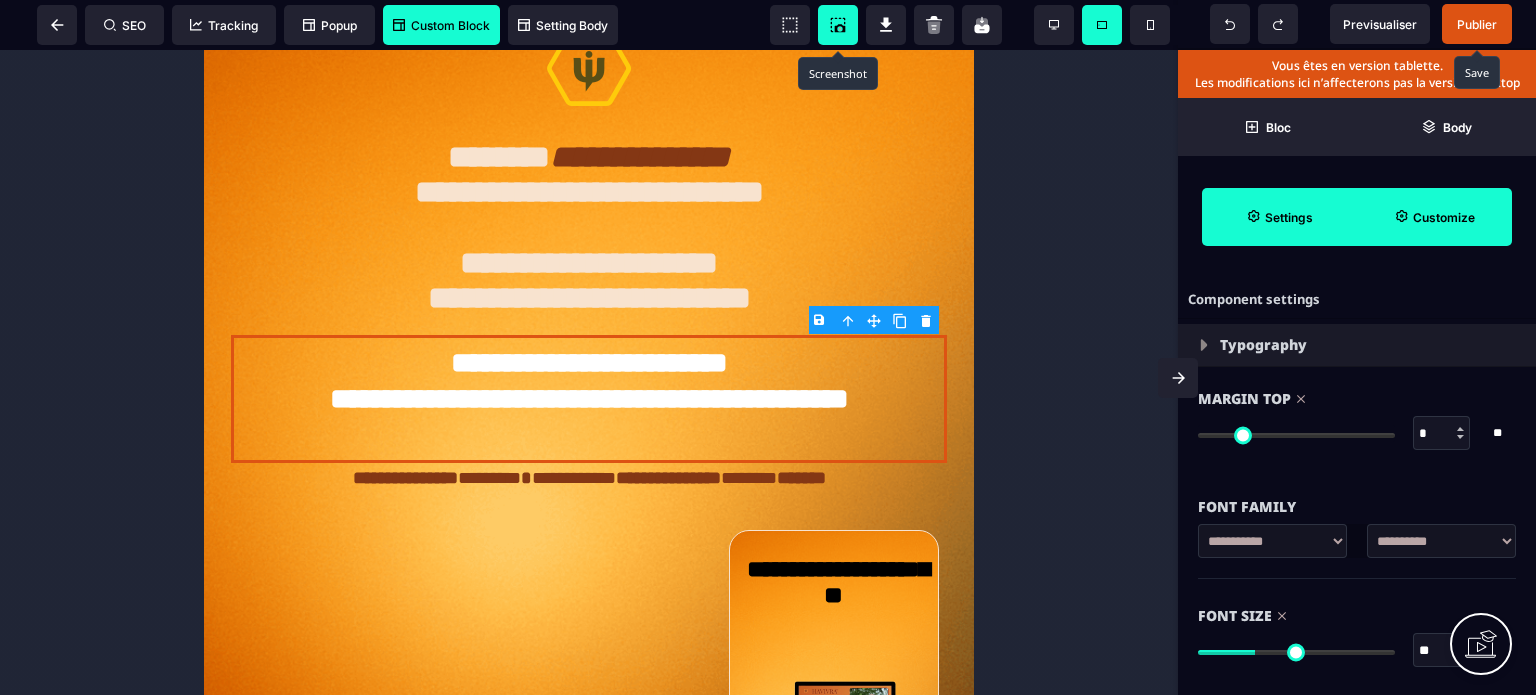click on "**" at bounding box center [1442, 651] 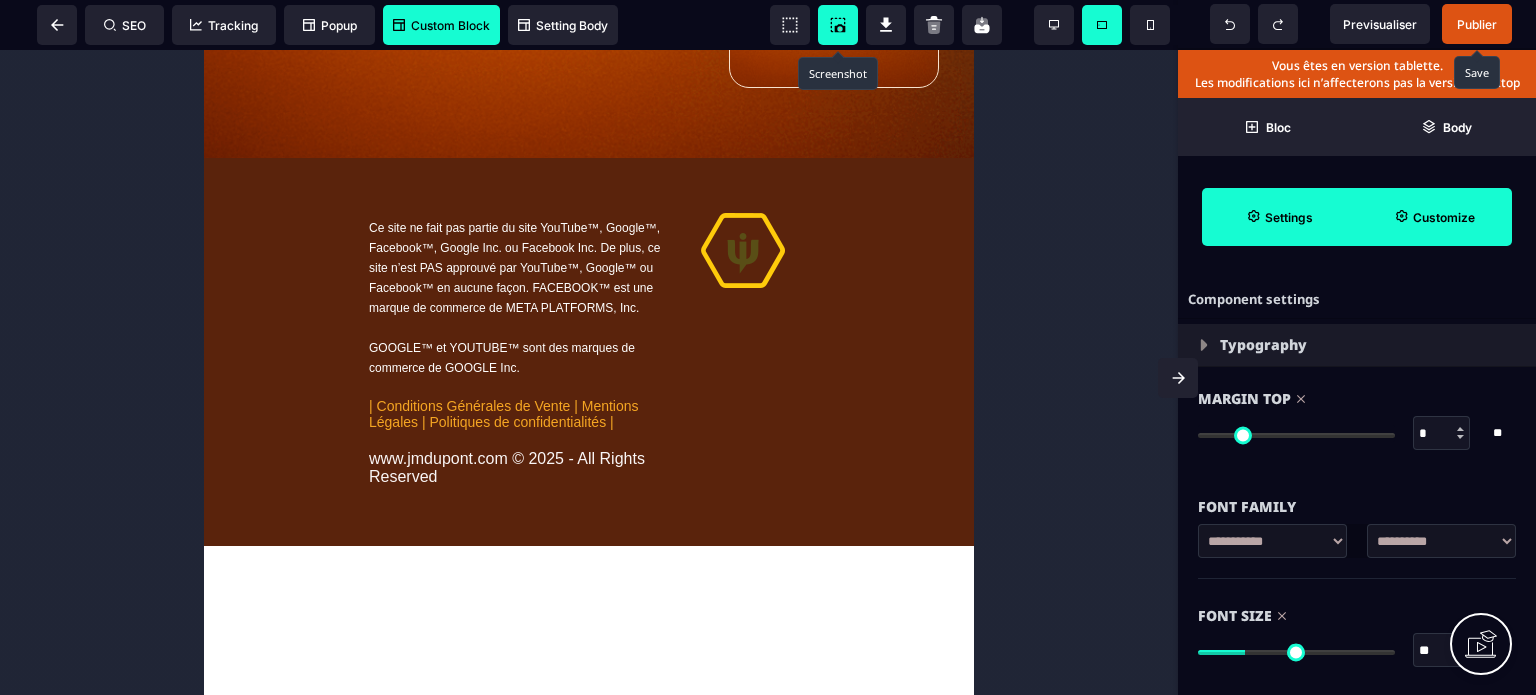 scroll, scrollTop: 943, scrollLeft: 0, axis: vertical 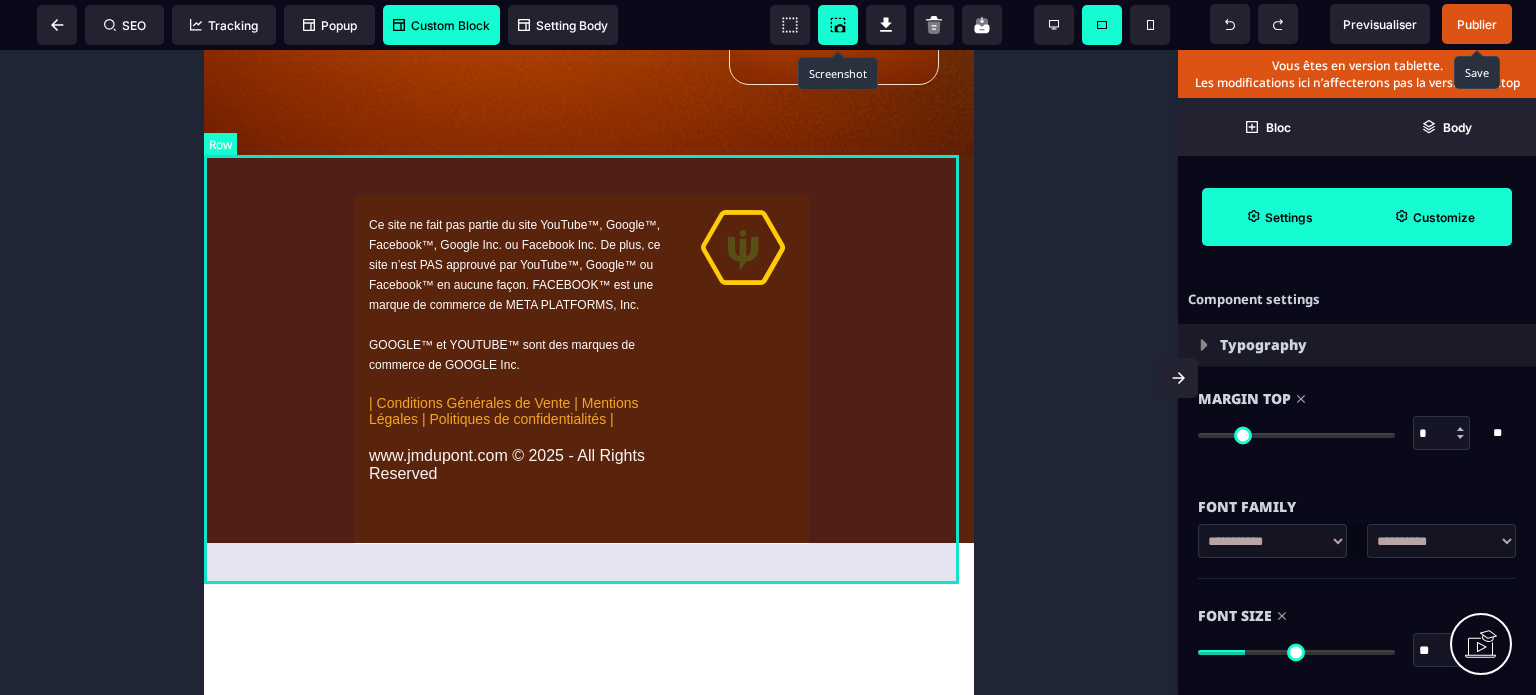 click on "Ce site ne fait pas partie du site YouTube™, Google™, Facebook™, Google Inc. ou Facebook Inc. De plus, ce site n’est PAS approuvé par YouTube™, Google™ ou Facebook™ en aucune façon. FACEBOOK™ est une marque de commerce de META PLATFORMS, Inc. GOOGLE™ et YOUTUBE™ sont des marques de commerce de GOOGLE Inc. | Conditions Générales de Vente | Mentions Légales | Politiques de confidentialités | www.example.com © 2025 - All Rights Reserved" at bounding box center (589, 349) 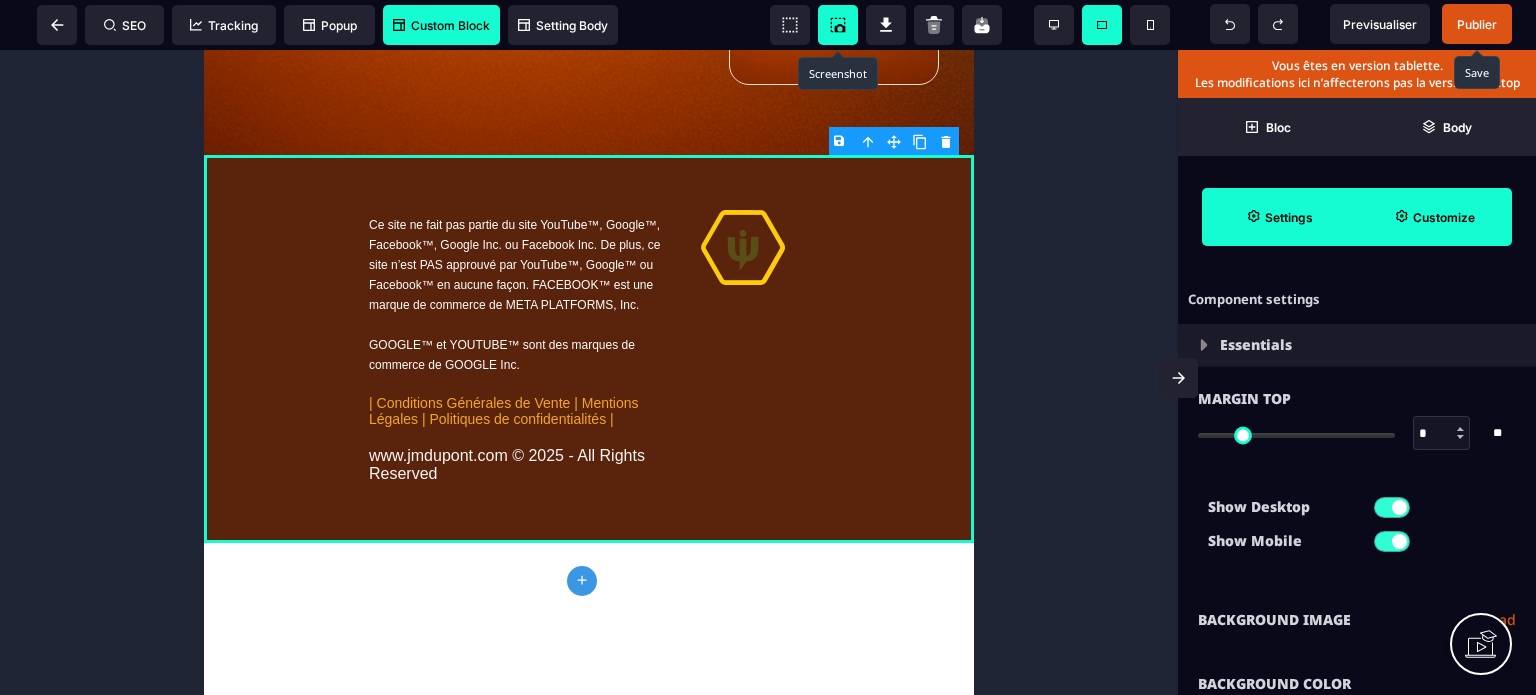click on "Show Desktop
Show Mobile" at bounding box center [1357, 529] 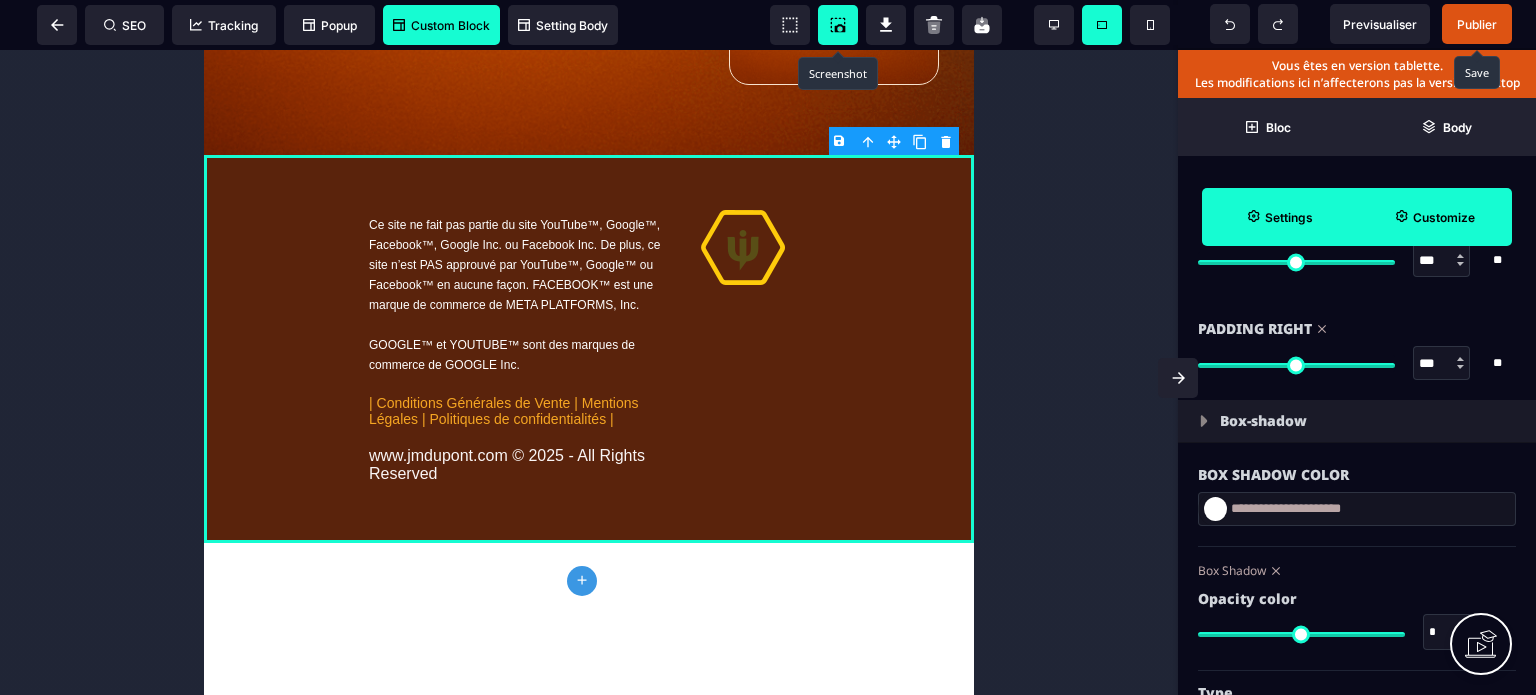 scroll, scrollTop: 2080, scrollLeft: 0, axis: vertical 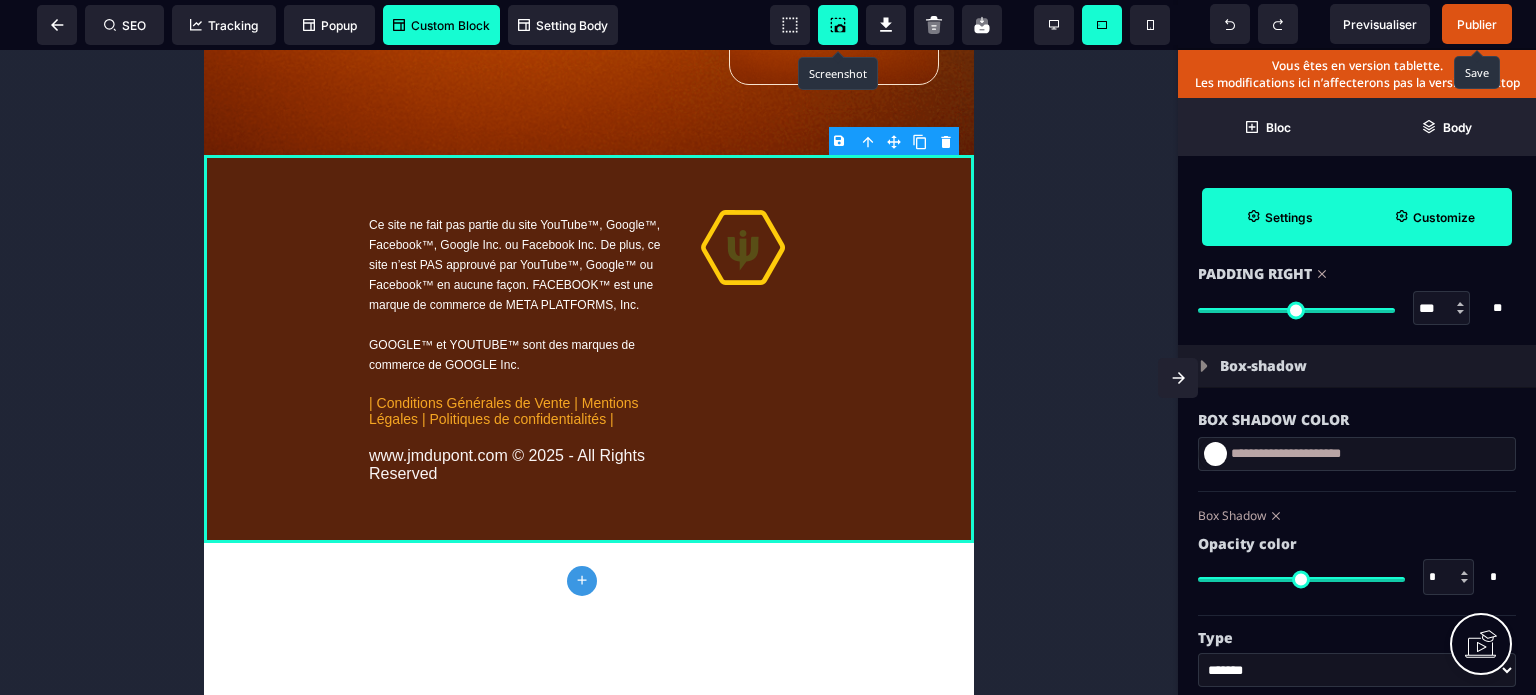drag, startPoint x: 1432, startPoint y: 304, endPoint x: 1416, endPoint y: 307, distance: 16.27882 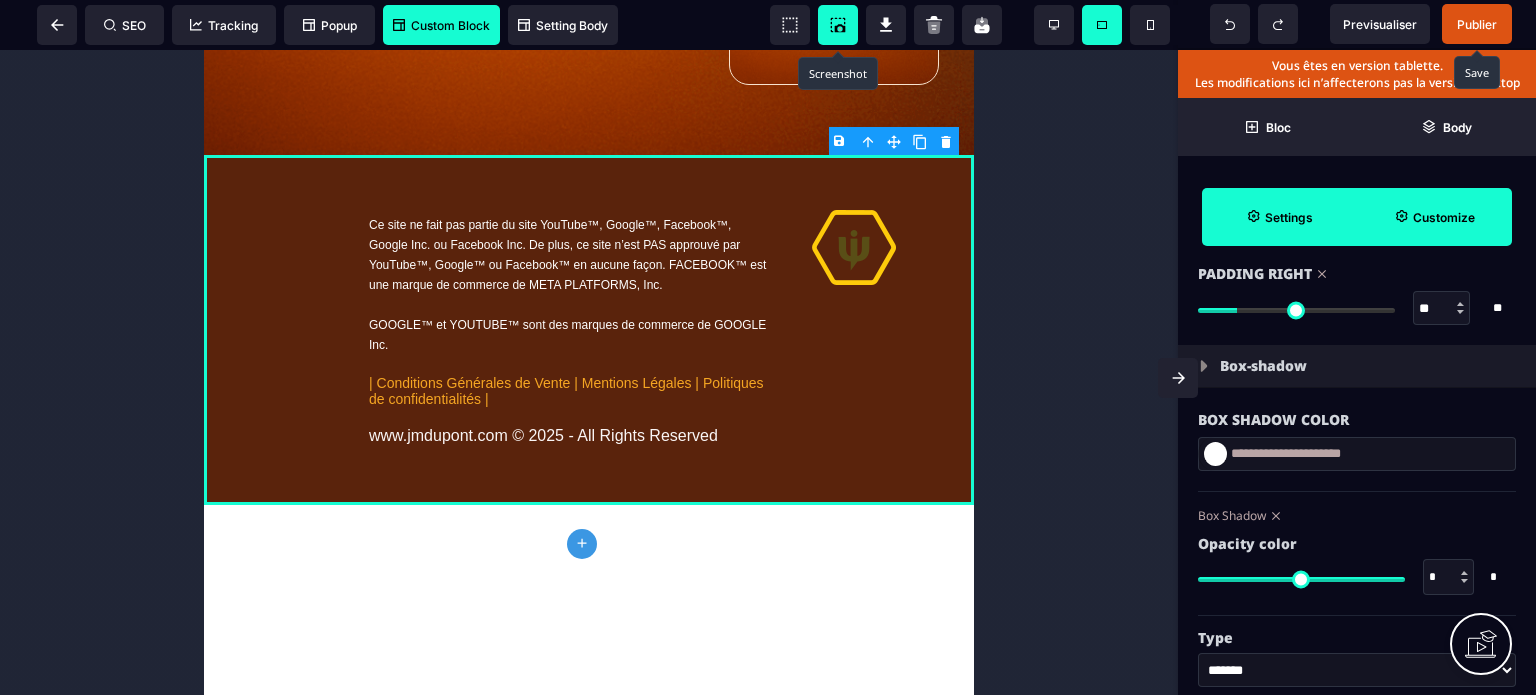 click on "Padding Right" at bounding box center [1357, 274] 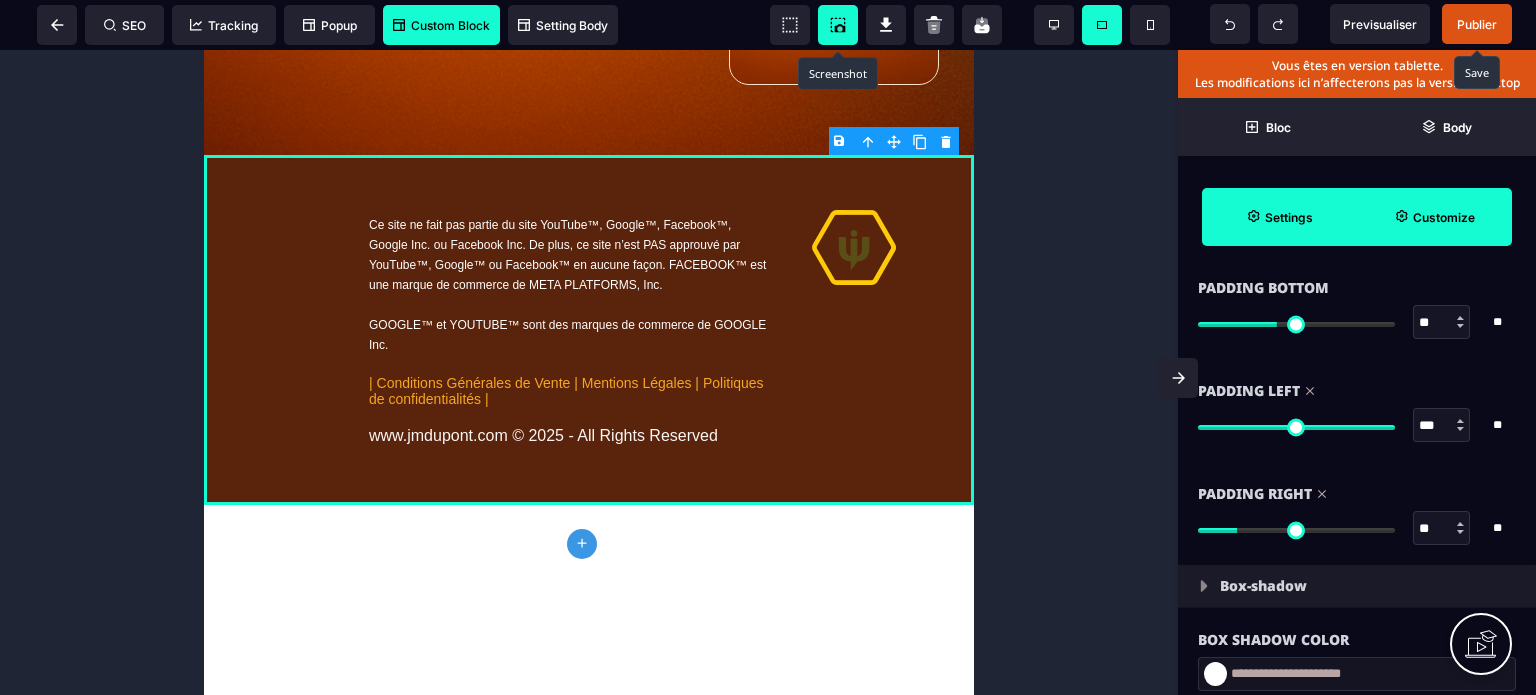 scroll, scrollTop: 1840, scrollLeft: 0, axis: vertical 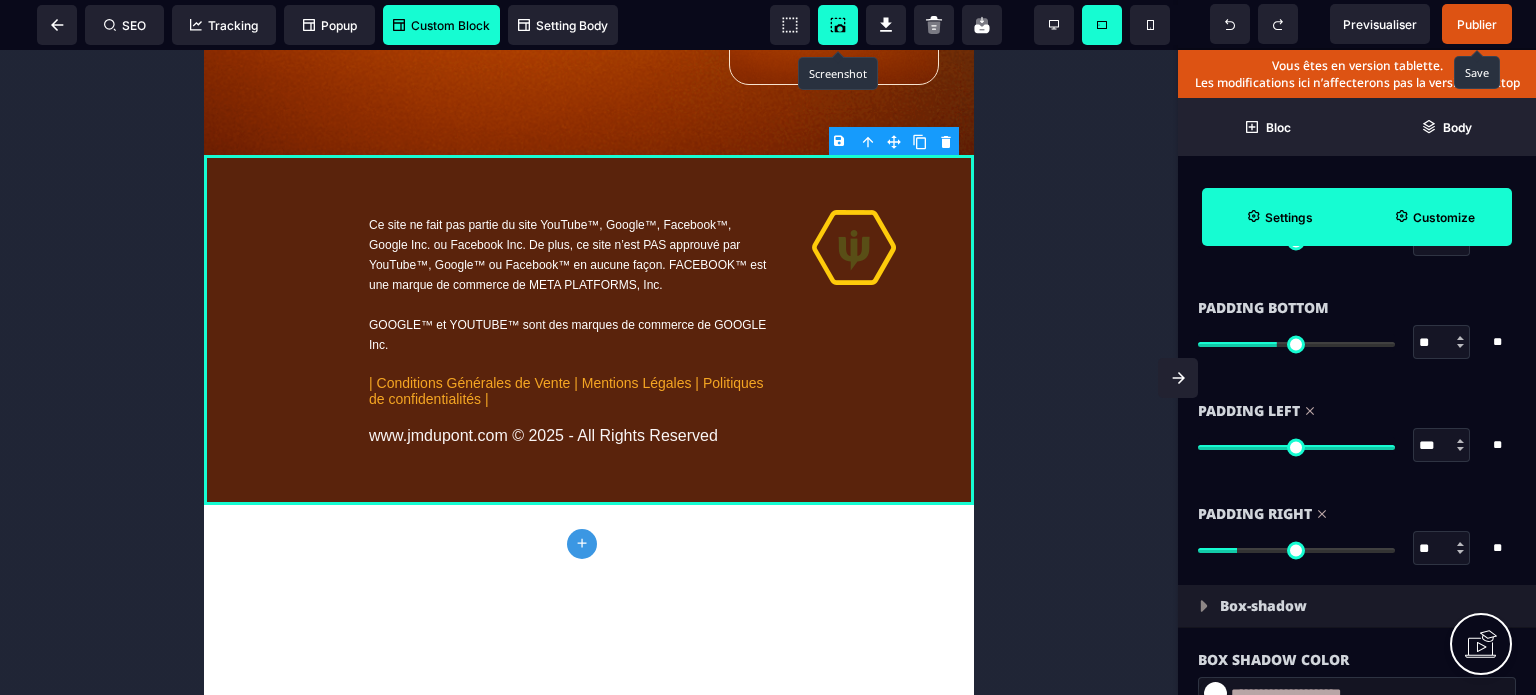 click on "***" at bounding box center (1442, 446) 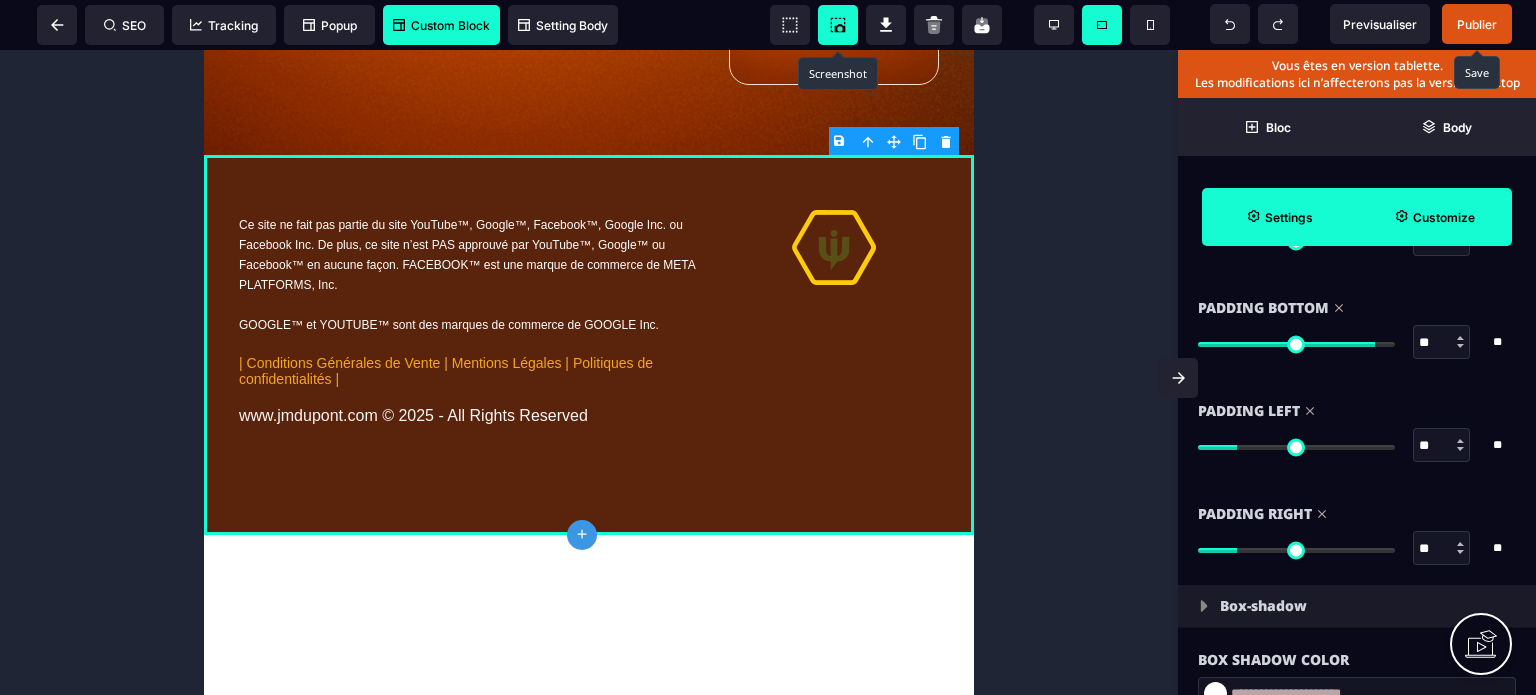 click at bounding box center [1296, 344] 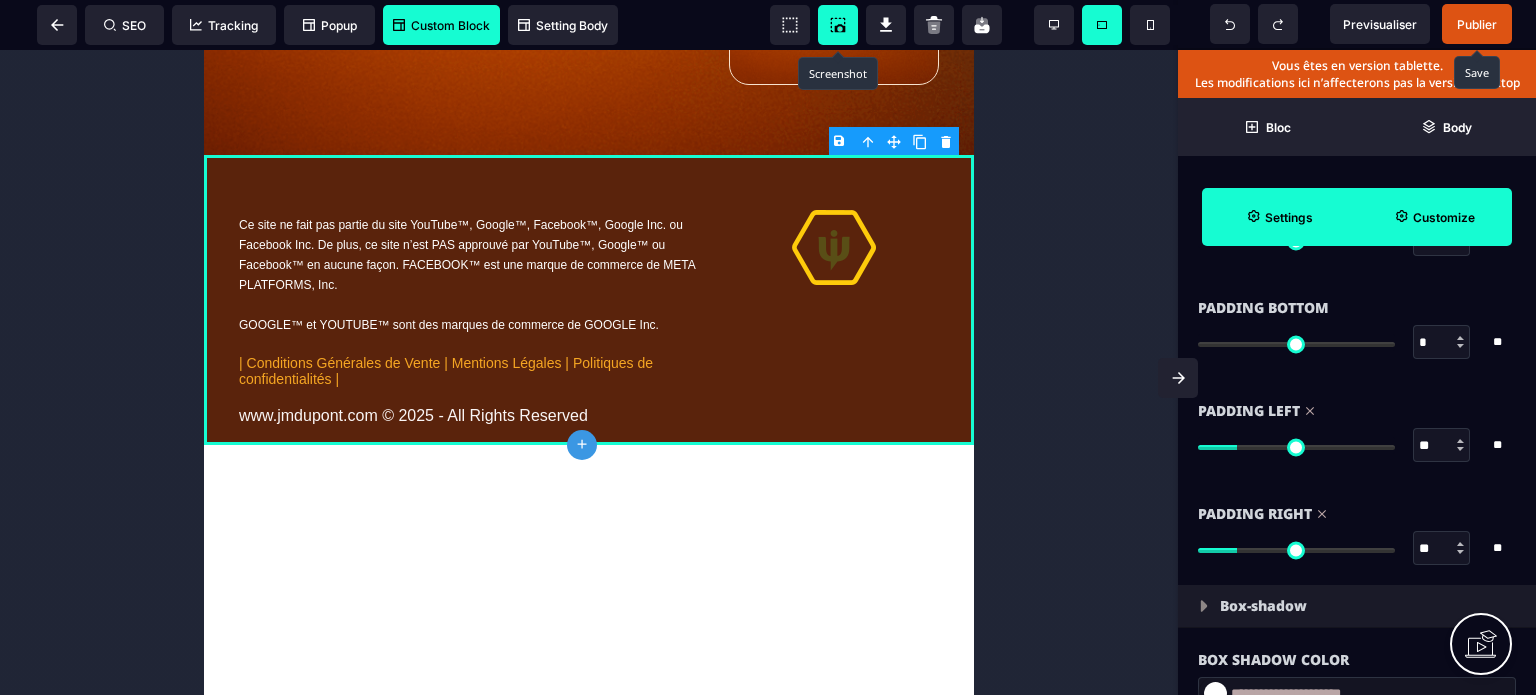 click on "*" at bounding box center [1442, 343] 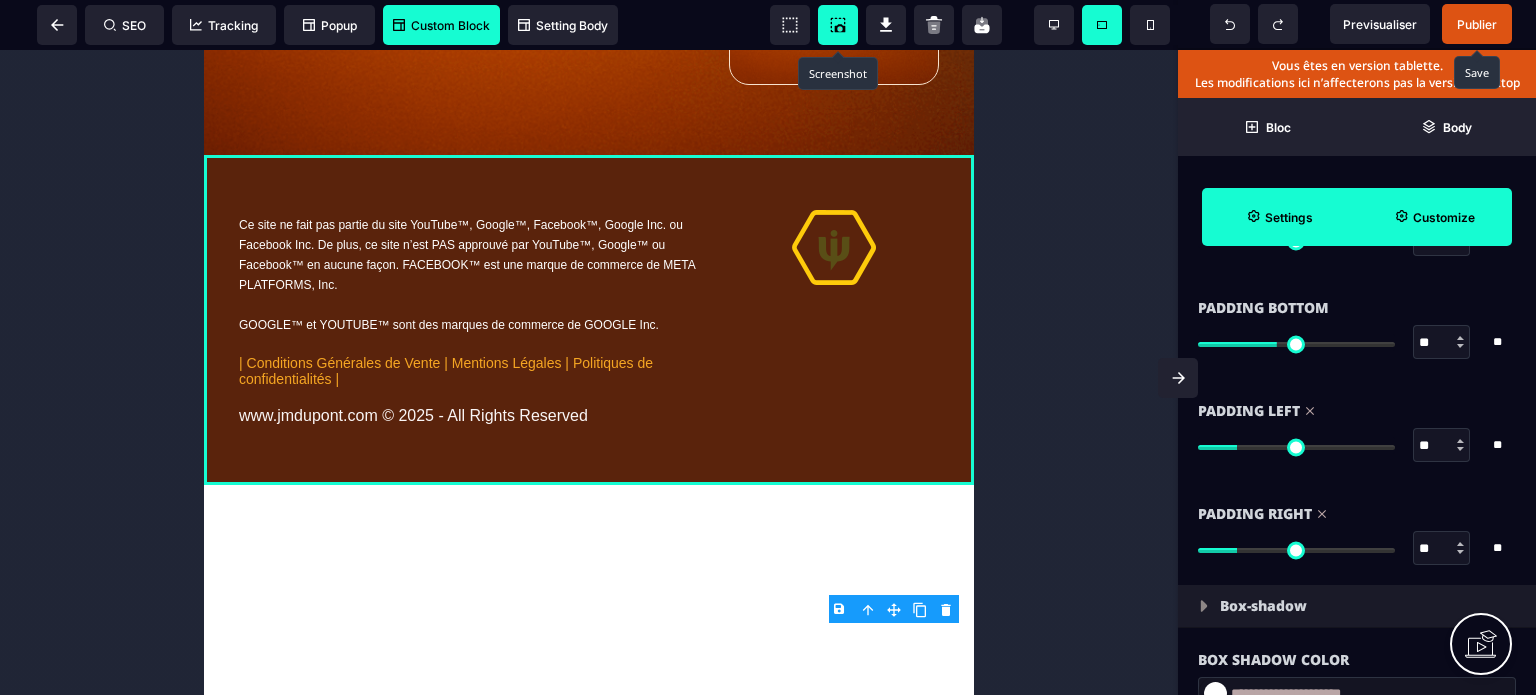 scroll, scrollTop: 0, scrollLeft: 0, axis: both 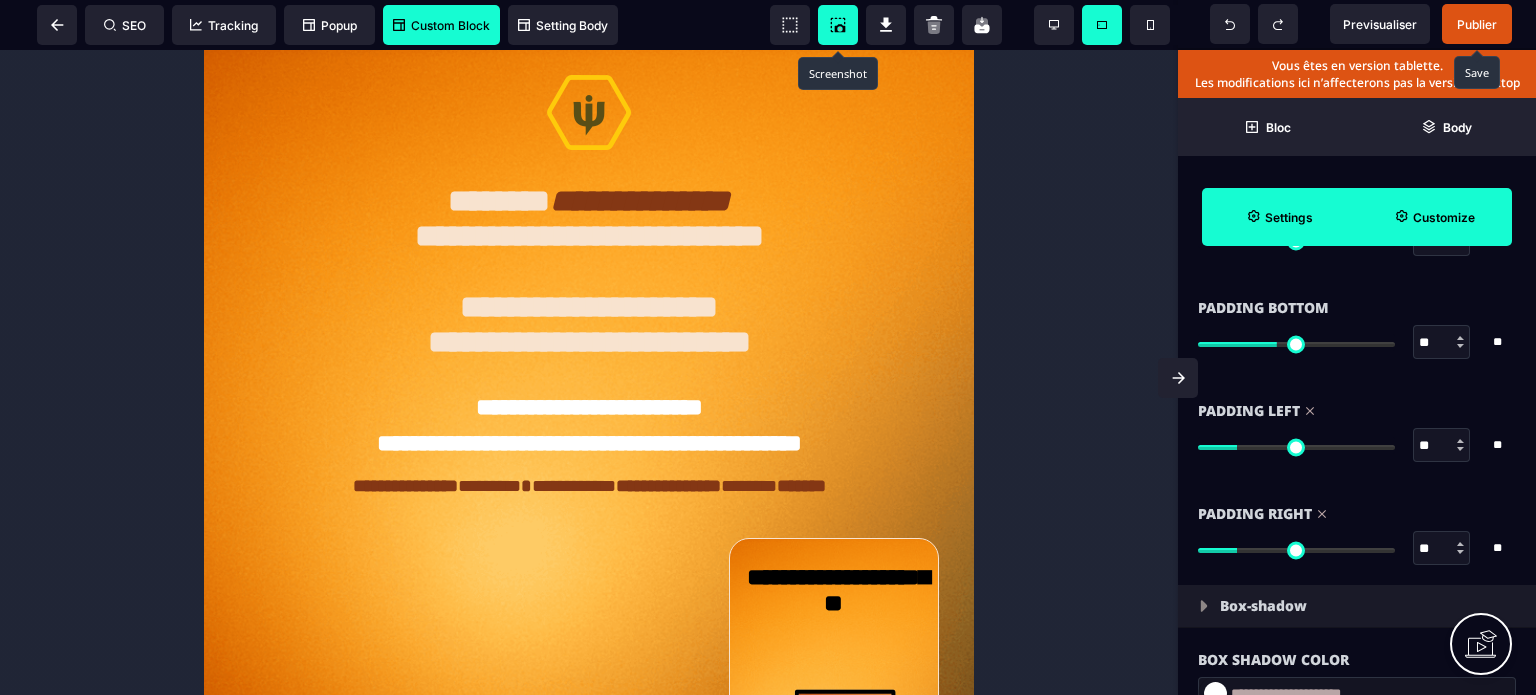 drag, startPoint x: 968, startPoint y: 520, endPoint x: 1193, endPoint y: 167, distance: 418.6096 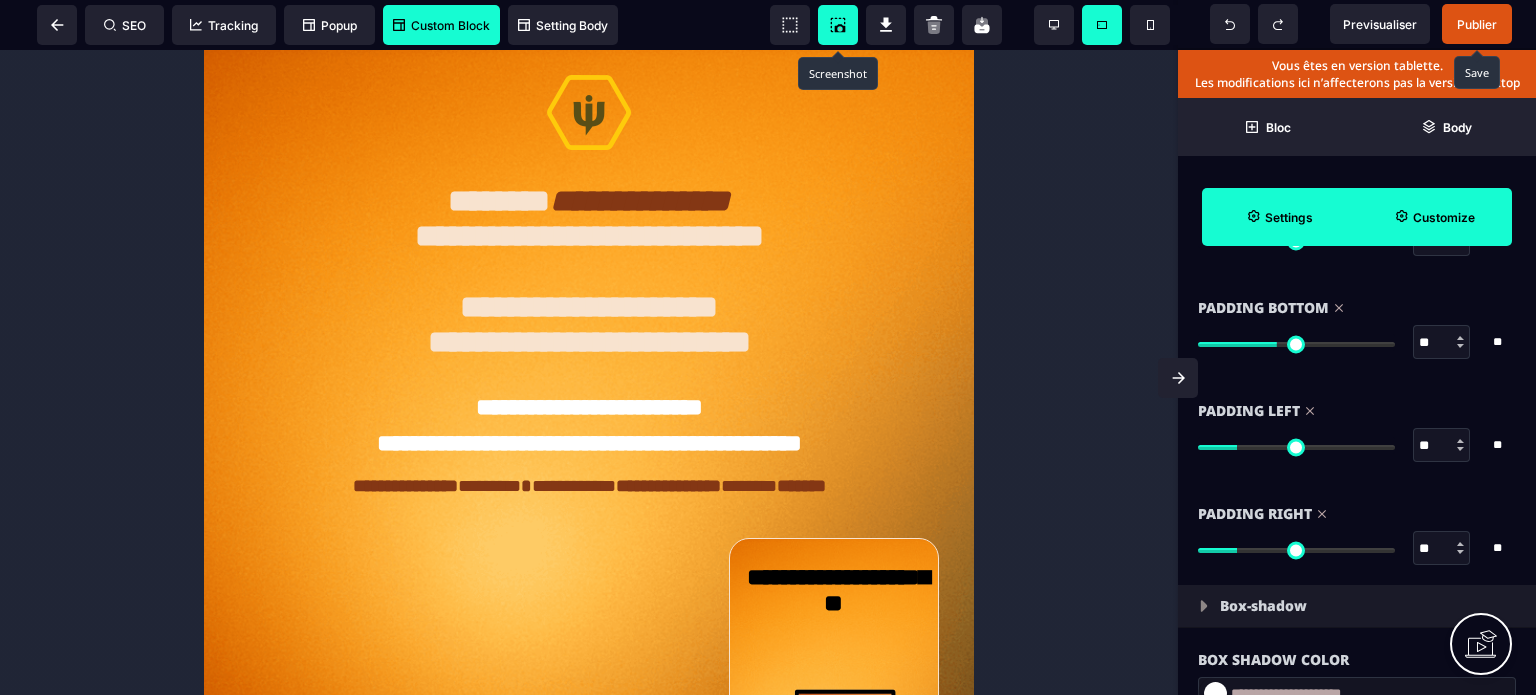 click on "Publier" at bounding box center (1477, 24) 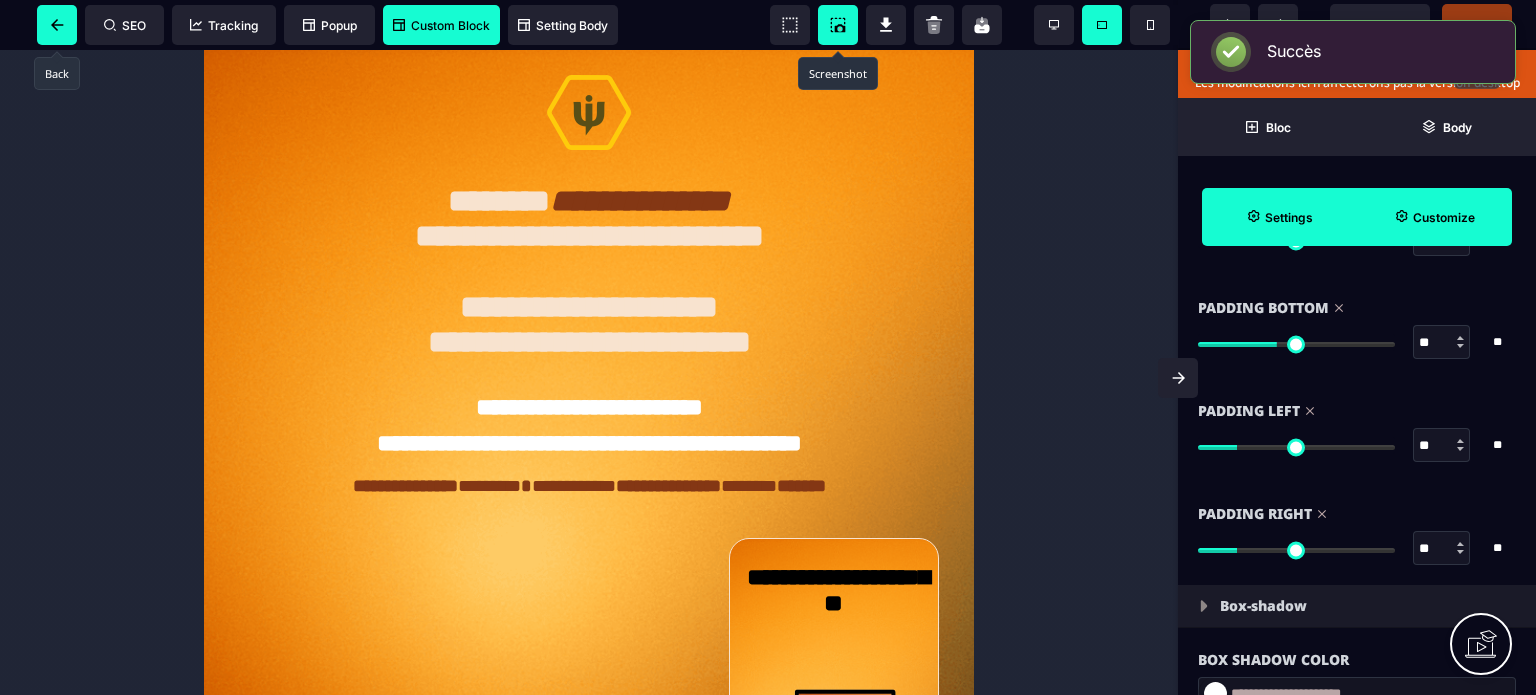 click at bounding box center (57, 25) 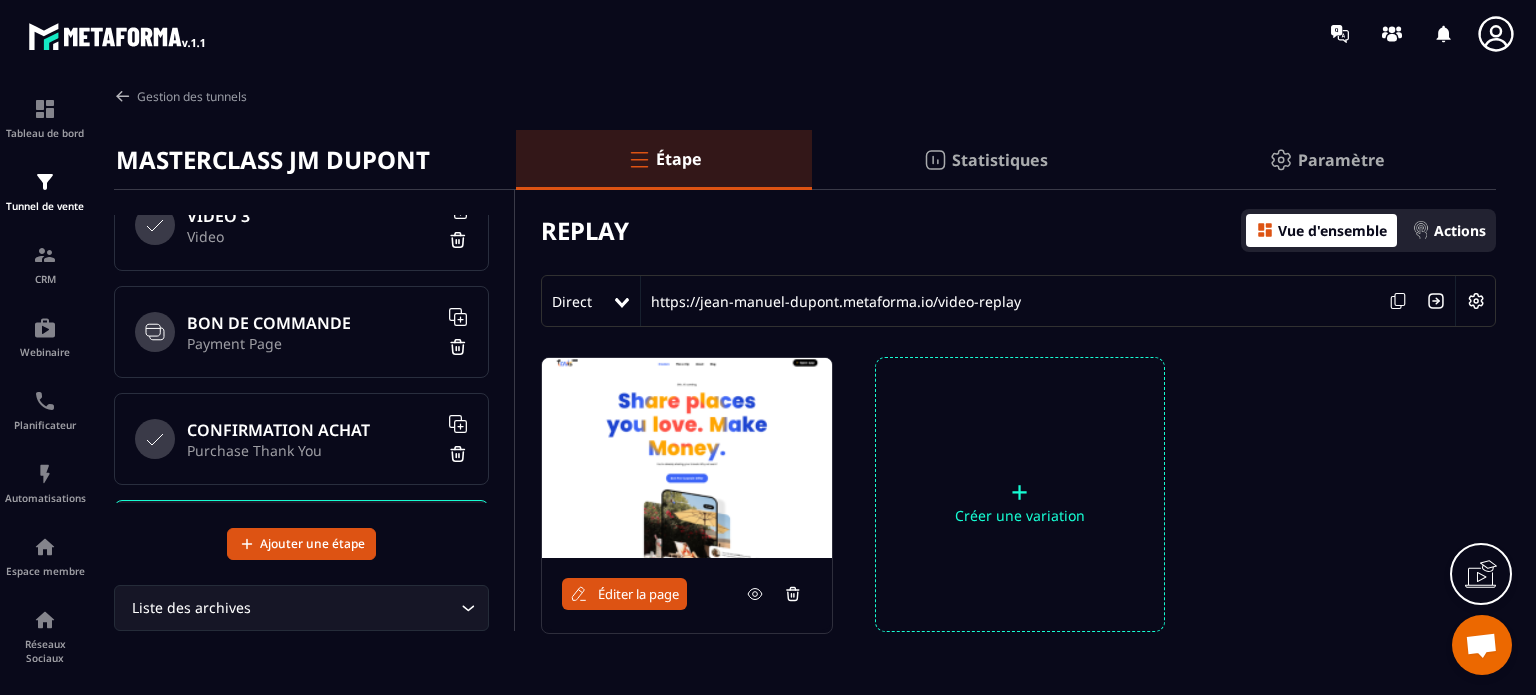 scroll, scrollTop: 564, scrollLeft: 0, axis: vertical 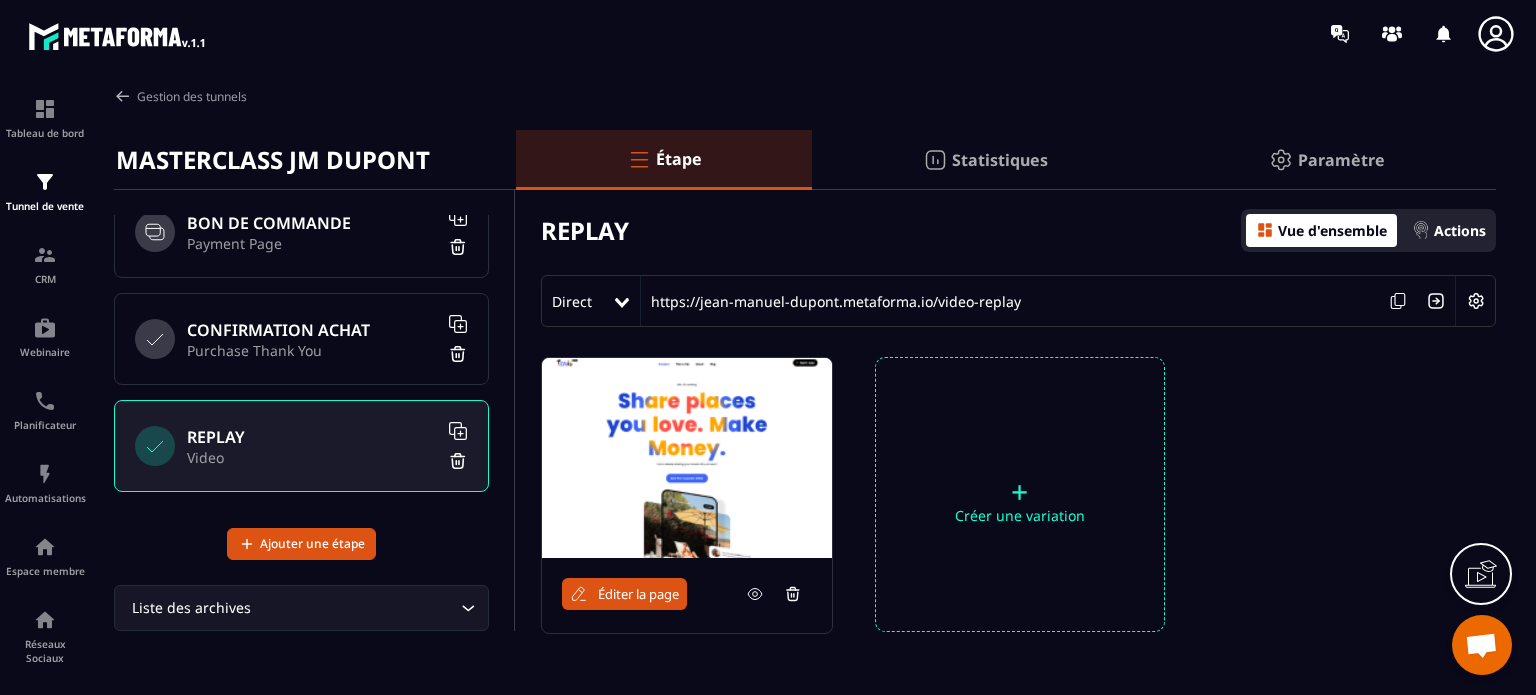 click on "Éditer la page" at bounding box center [638, 594] 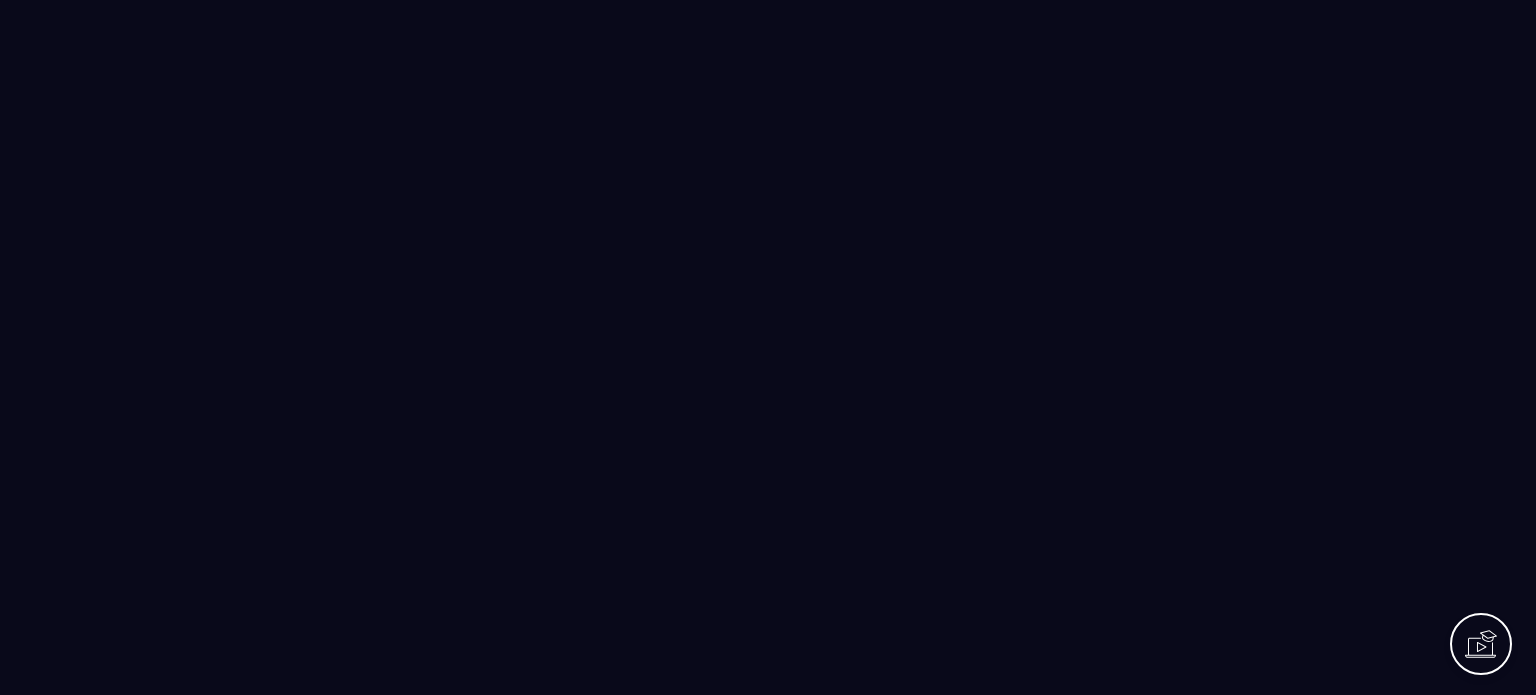 scroll, scrollTop: 0, scrollLeft: 0, axis: both 